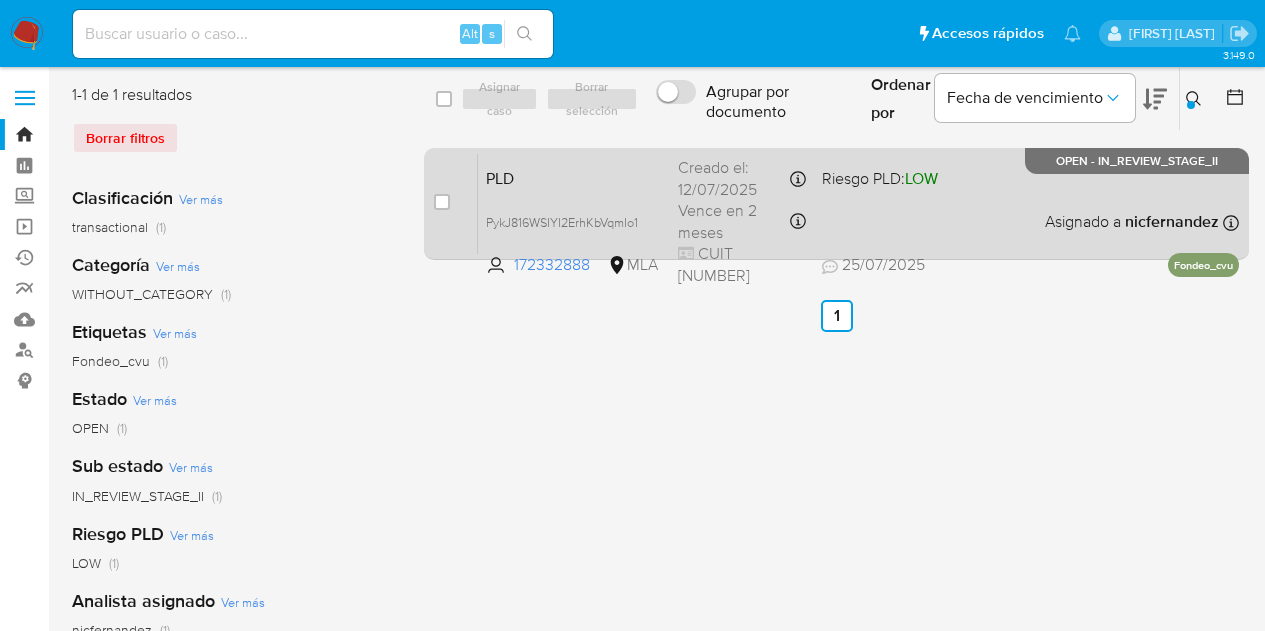 scroll, scrollTop: 0, scrollLeft: 0, axis: both 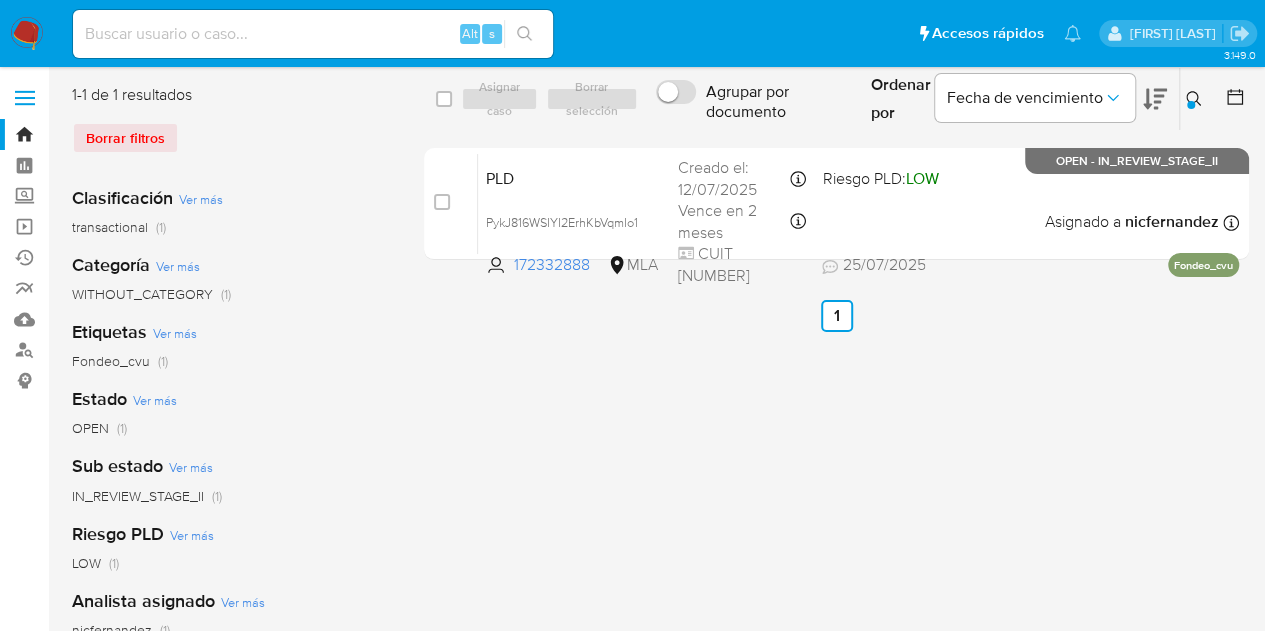 click 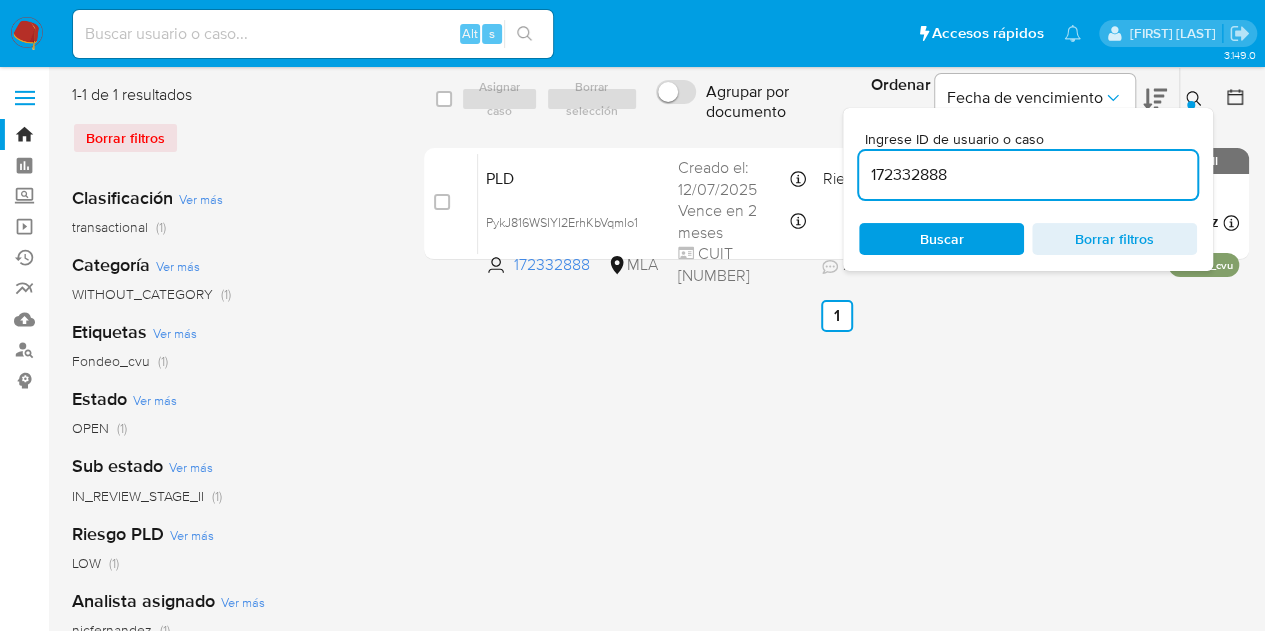 drag, startPoint x: 970, startPoint y: 182, endPoint x: 724, endPoint y: 136, distance: 250.26385 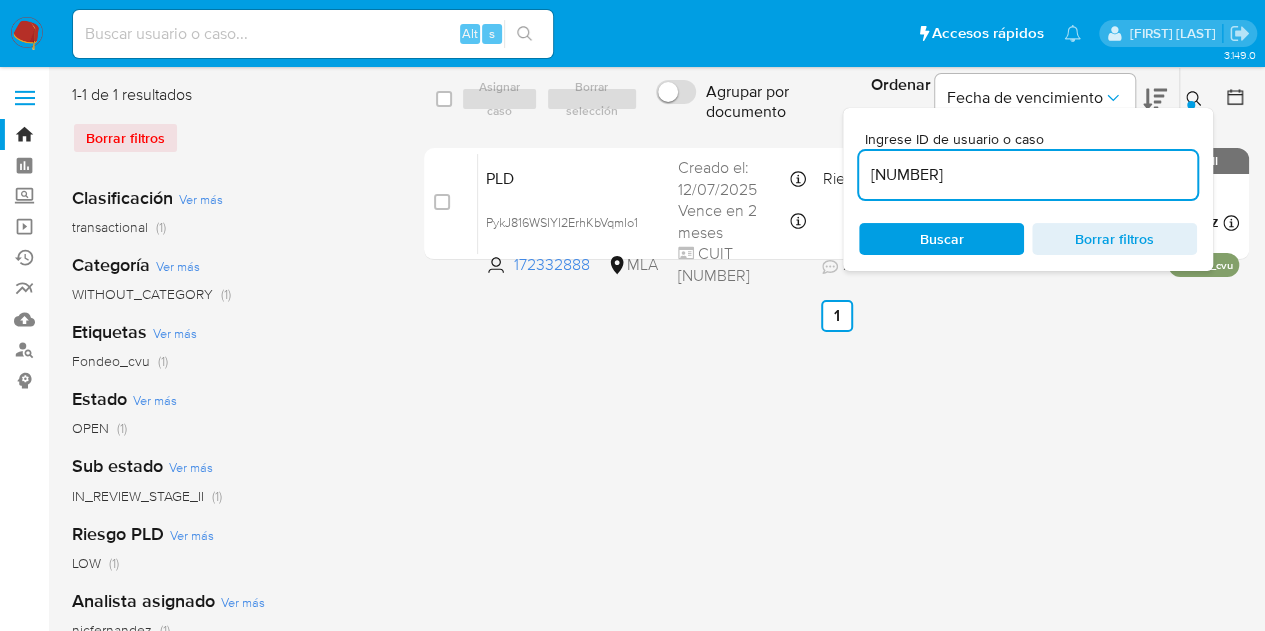 type on "[NUMBER]" 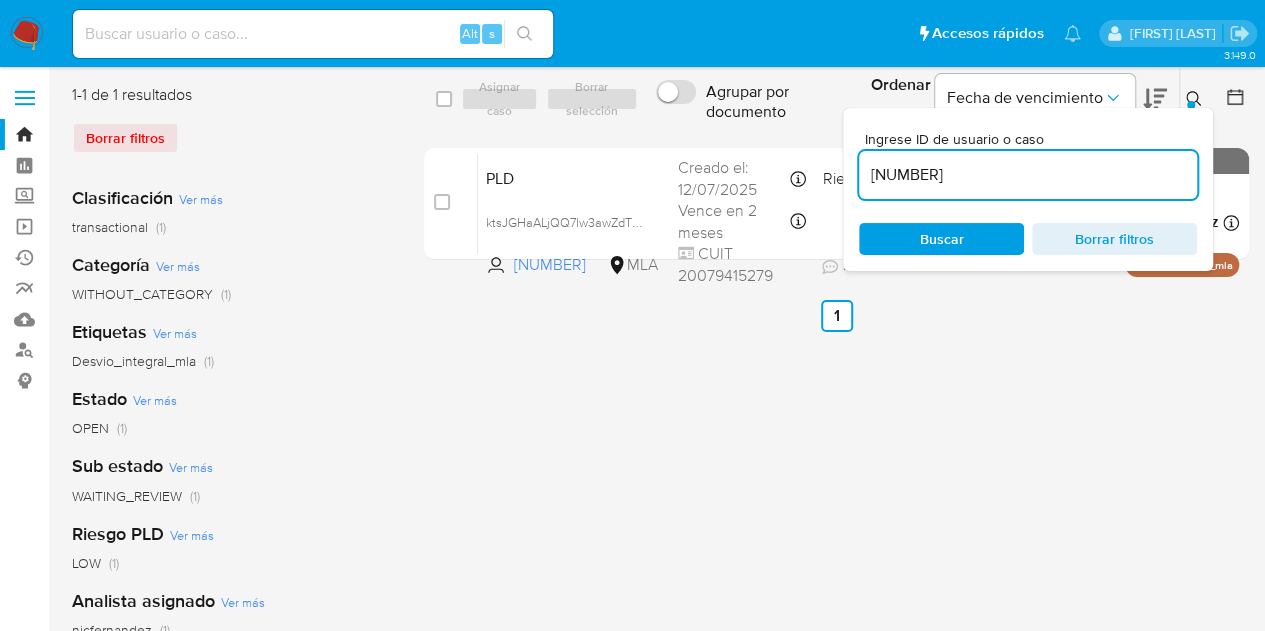 click 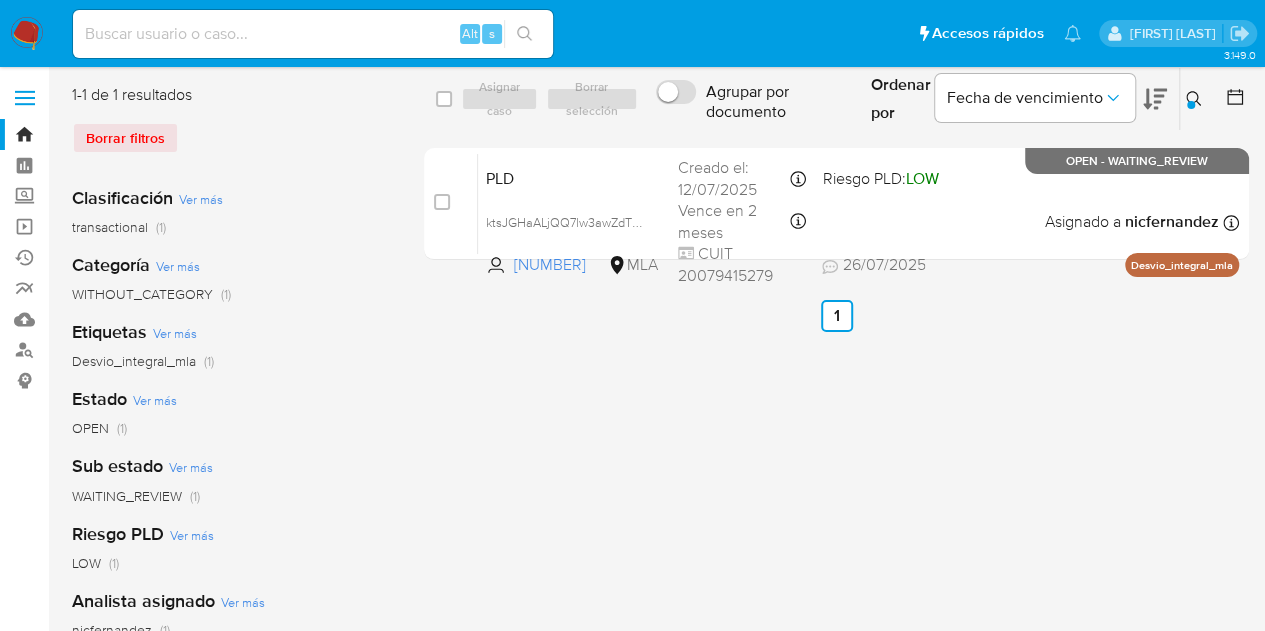 click 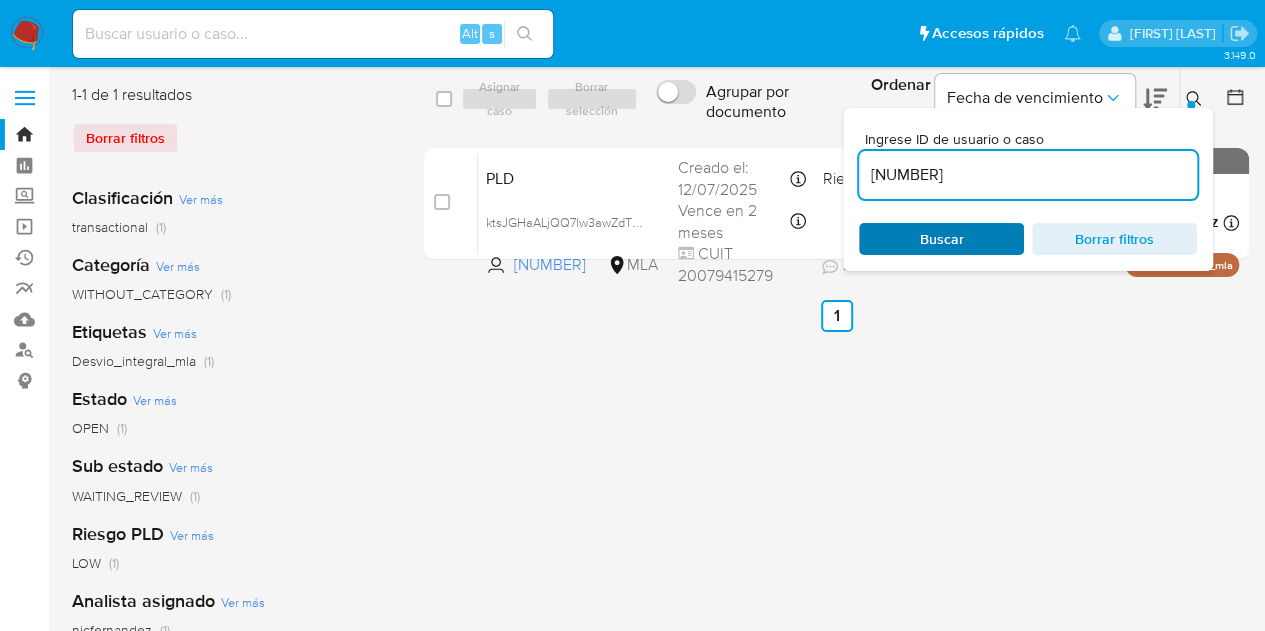 click on "Buscar" at bounding box center (941, 239) 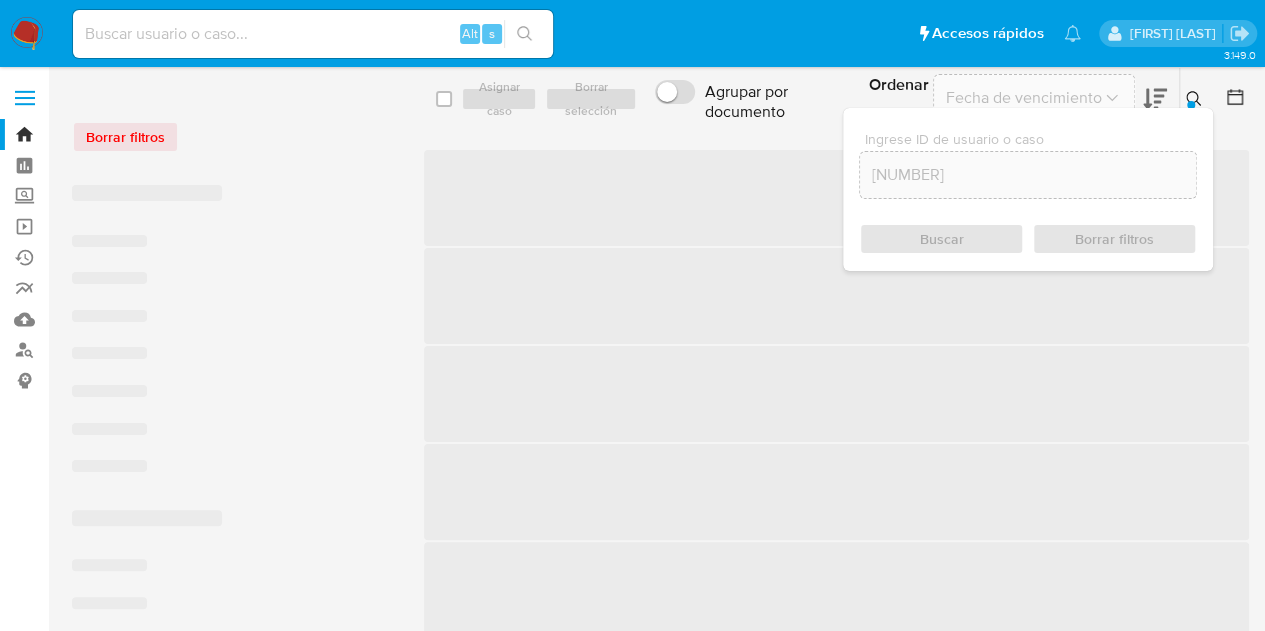 click 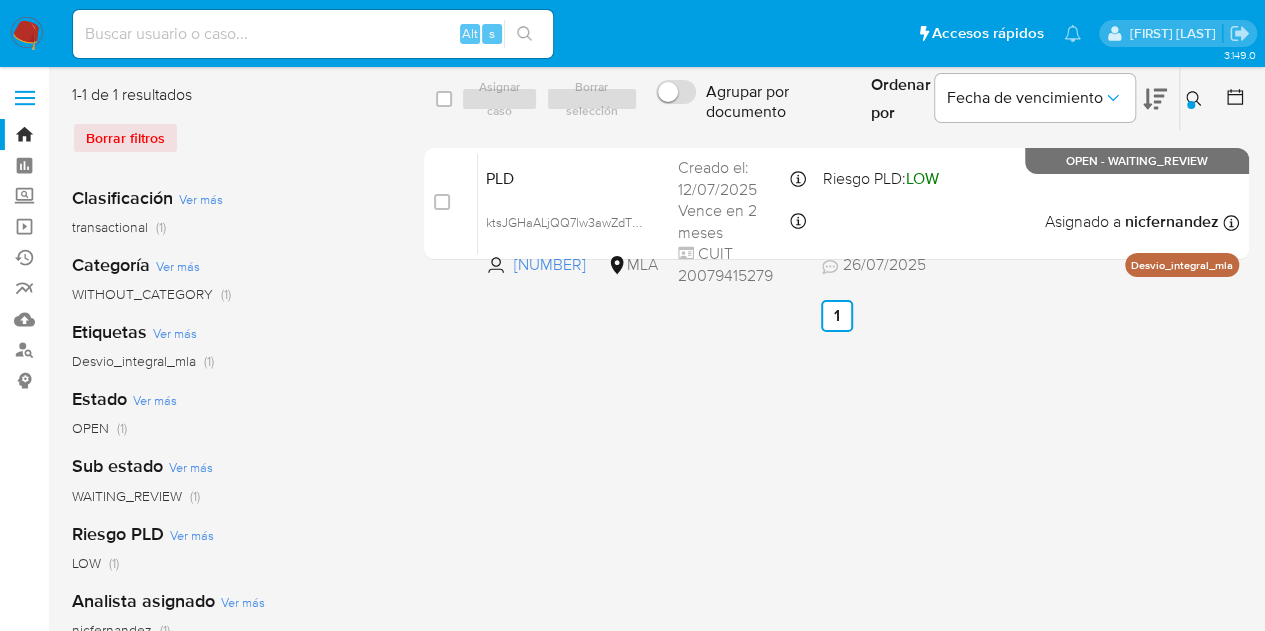 click on "select-all-cases-checkbox Asignar caso Borrar selección Agrupar por documento Ordenar por Fecha de vencimiento   No es posible ordenar los resultados mientras se encuentren agrupados. Ingrese ID de usuario o caso 2486227699 Buscar Borrar filtros case-item-checkbox   No es posible asignar el caso PLD ktsJGHaALjQQ7lw3awZdTE73 2486227699 MLA Riesgo PLD:  LOW Creado el: [DATE]   Creado el: [DATE] [TIME] Vence en 2 meses   Vence el [DATE] [TIME] CUIT   [CUIT] [DATE]   [DATE] [TIME] Asignado a   nicfernandez   Asignado el: [DATE] [TIME] Desvio_integral_mla OPEN - WAITING_REVIEW  Anterior 1 Siguiente" at bounding box center (836, 515) 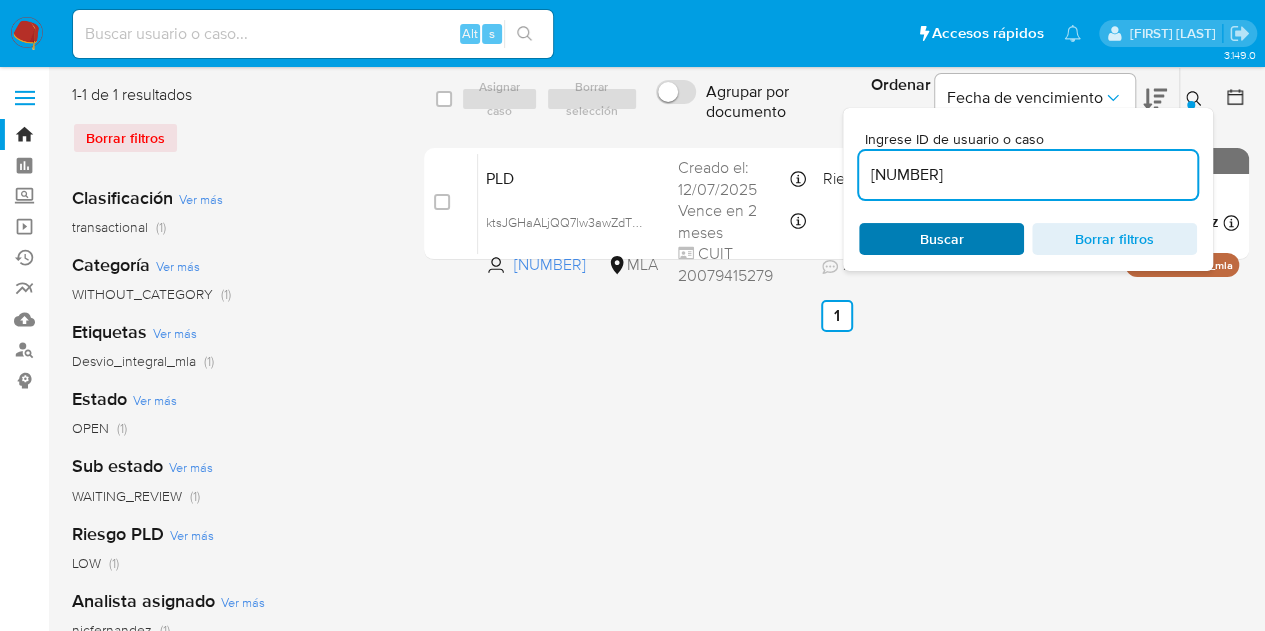 click on "Buscar" at bounding box center [942, 239] 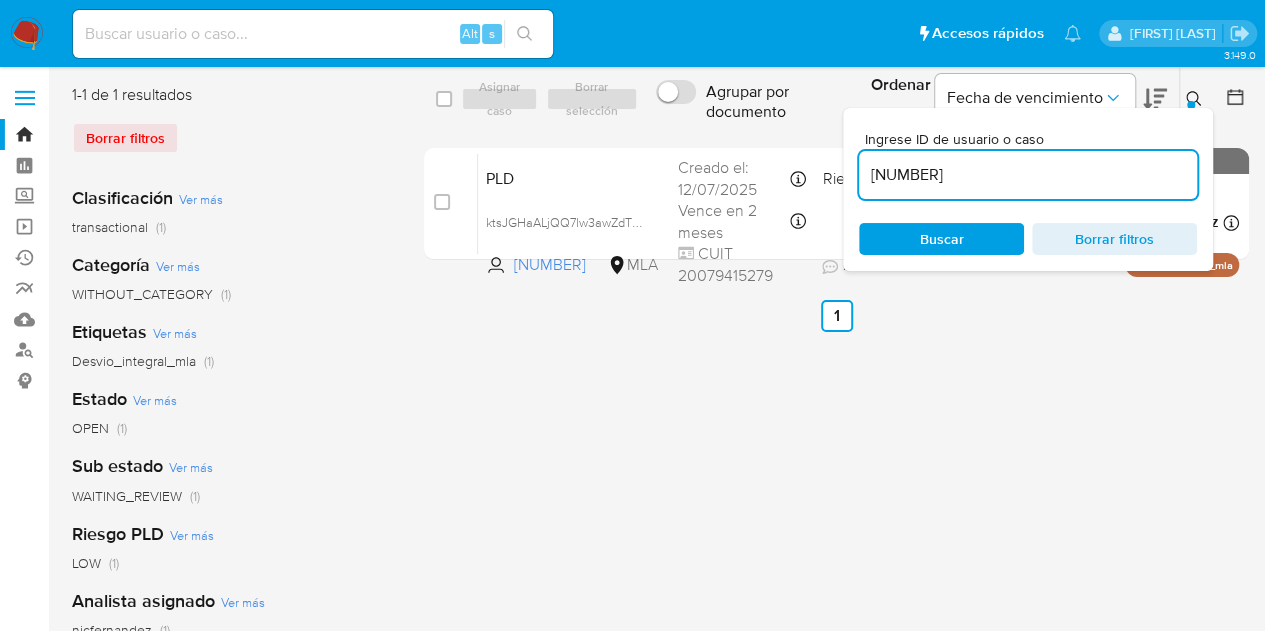 click 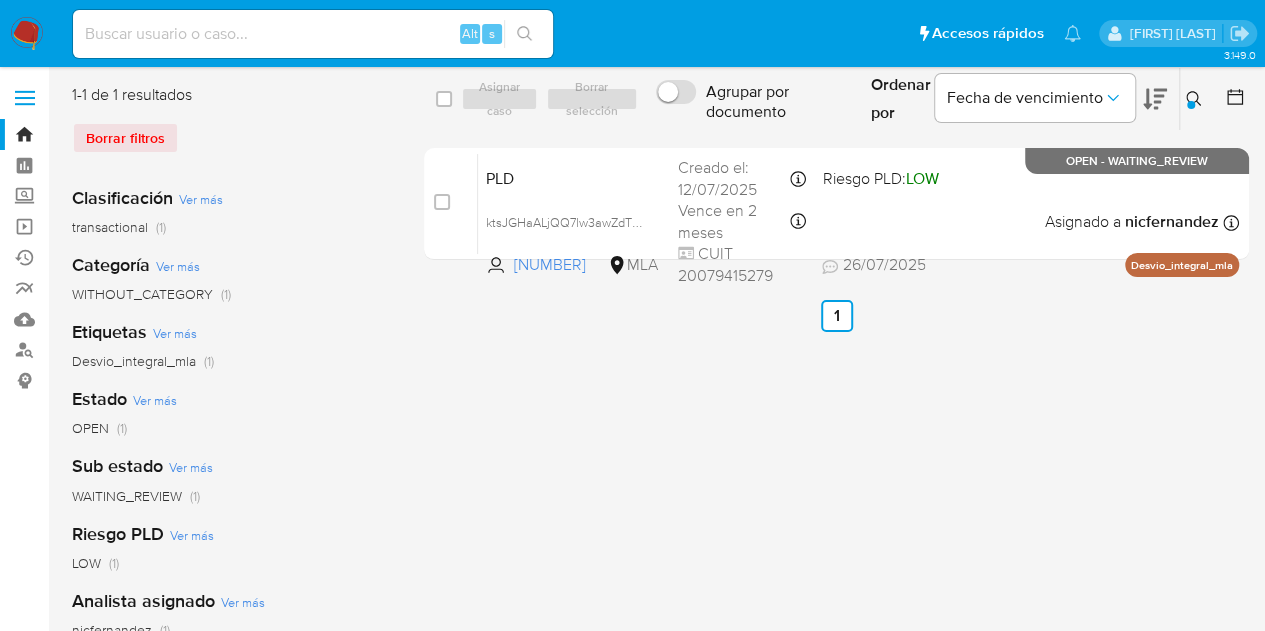click 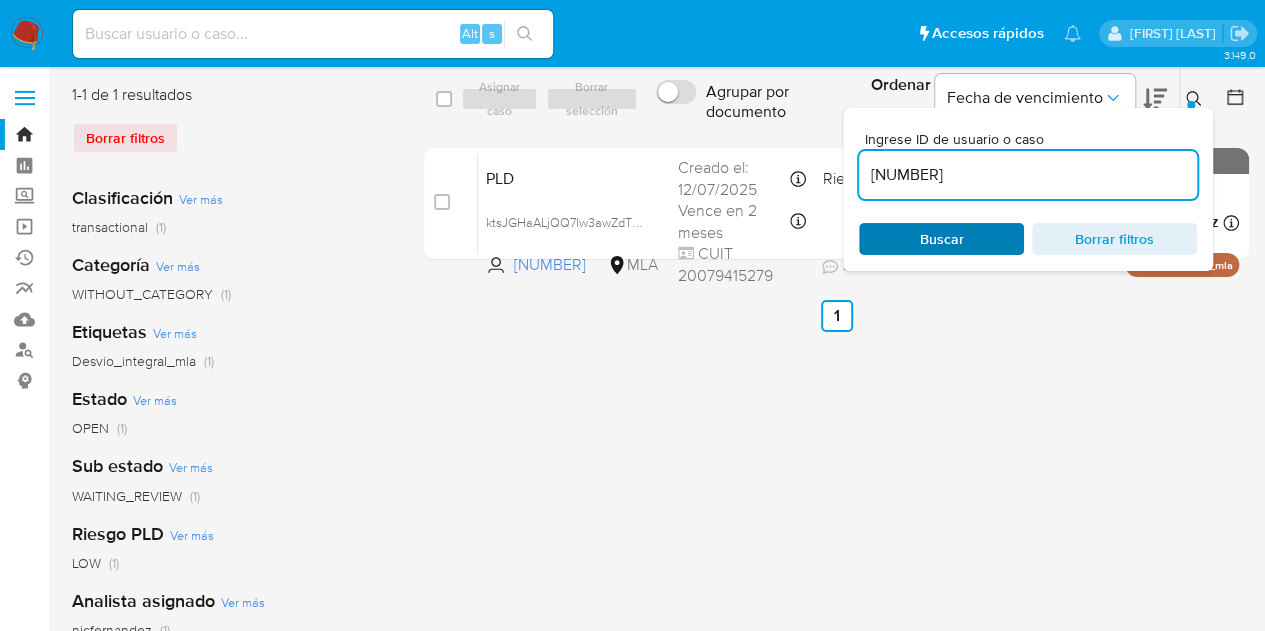 click on "Buscar" at bounding box center [941, 239] 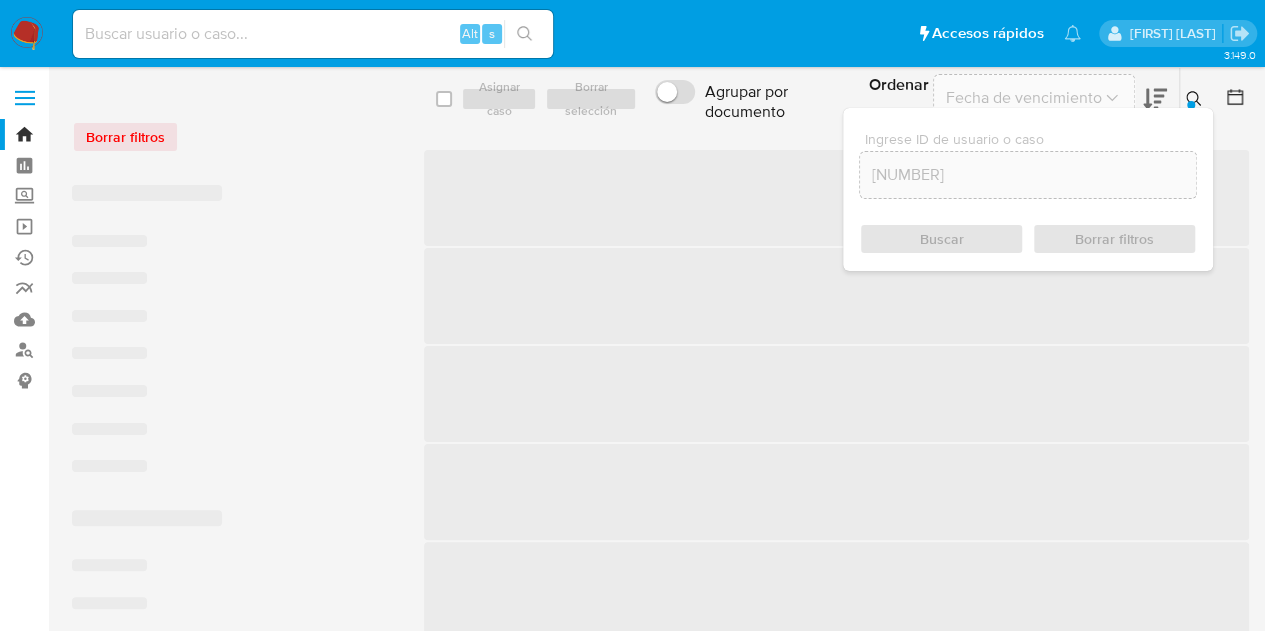 click at bounding box center (1196, 99) 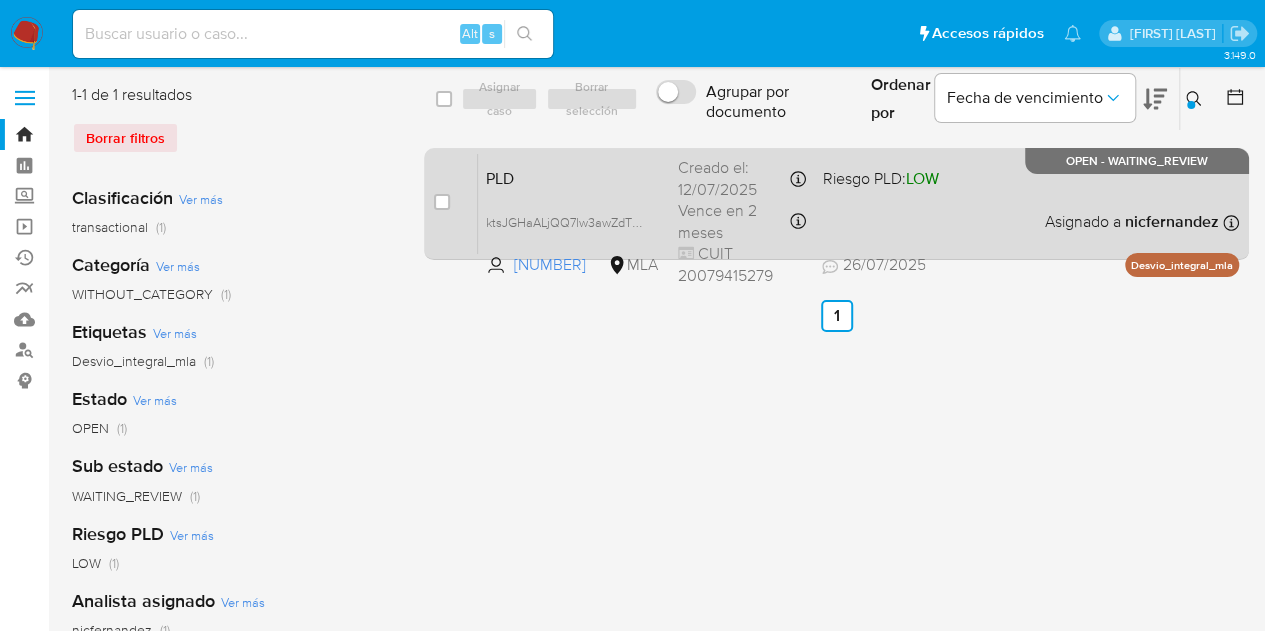 click on "PLD" at bounding box center [574, 177] 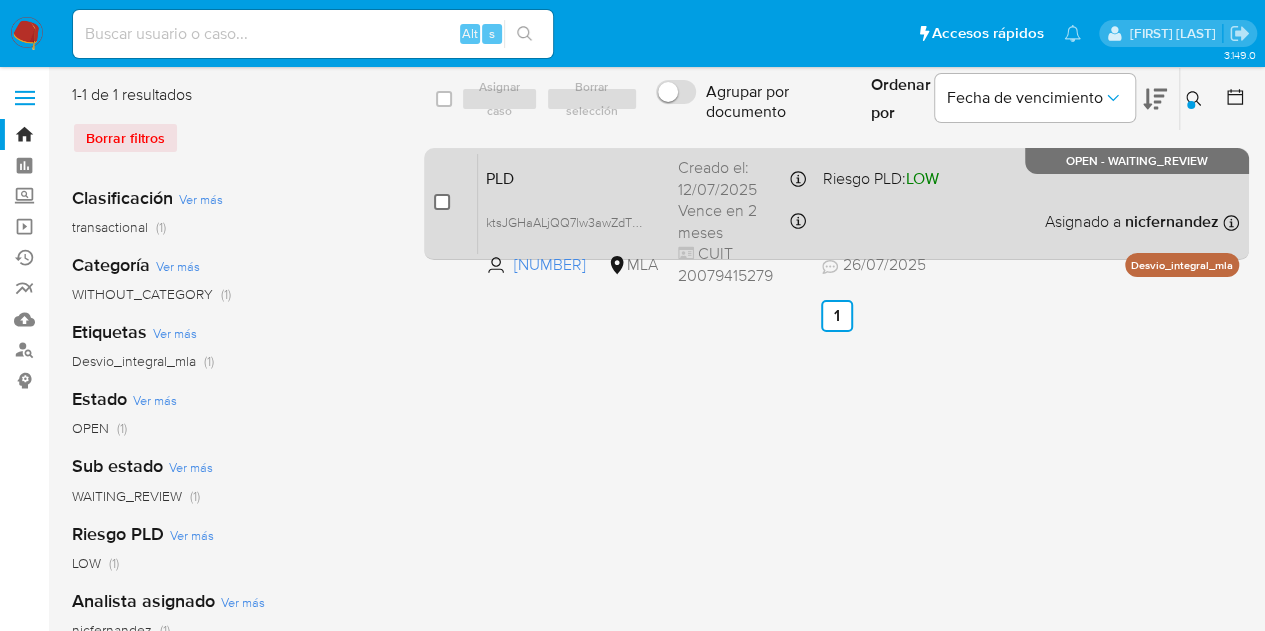 click at bounding box center (442, 202) 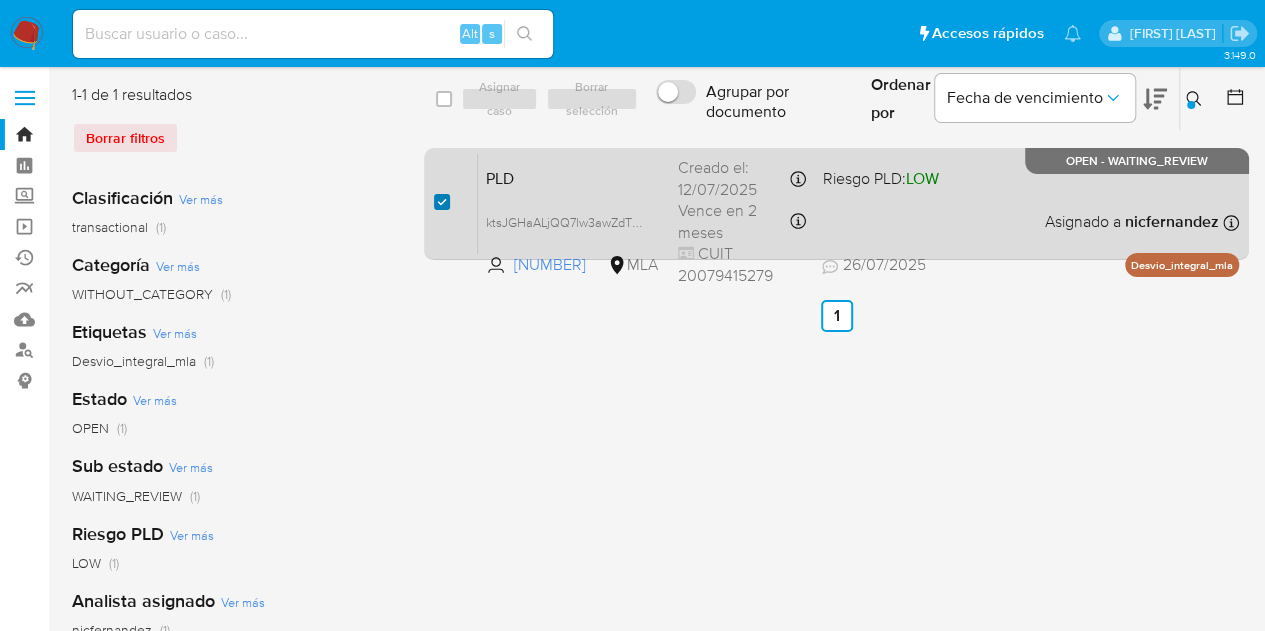checkbox on "true" 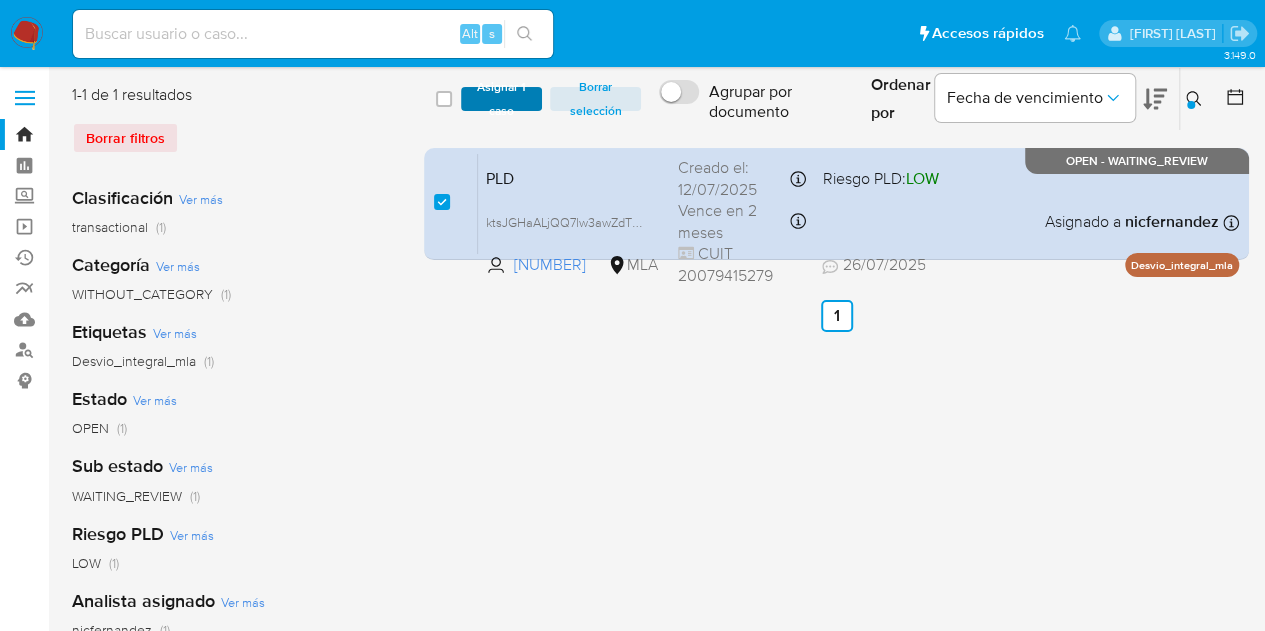 click on "Asignar 1 caso" at bounding box center (502, 99) 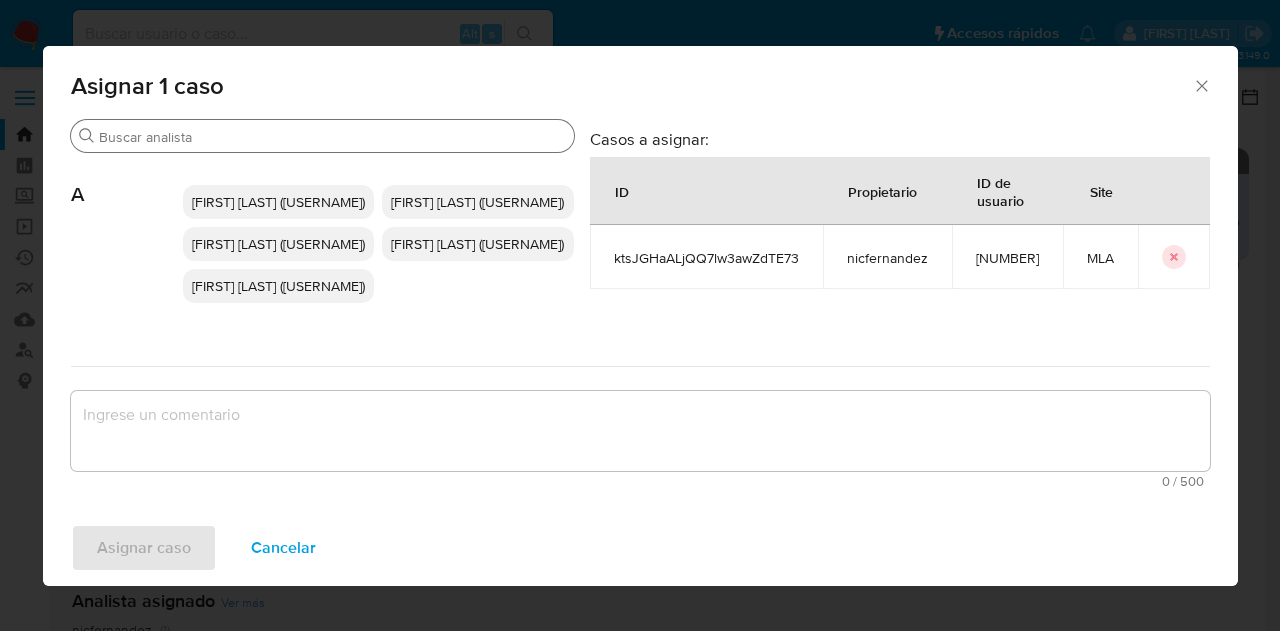 click on "Buscar" at bounding box center (332, 137) 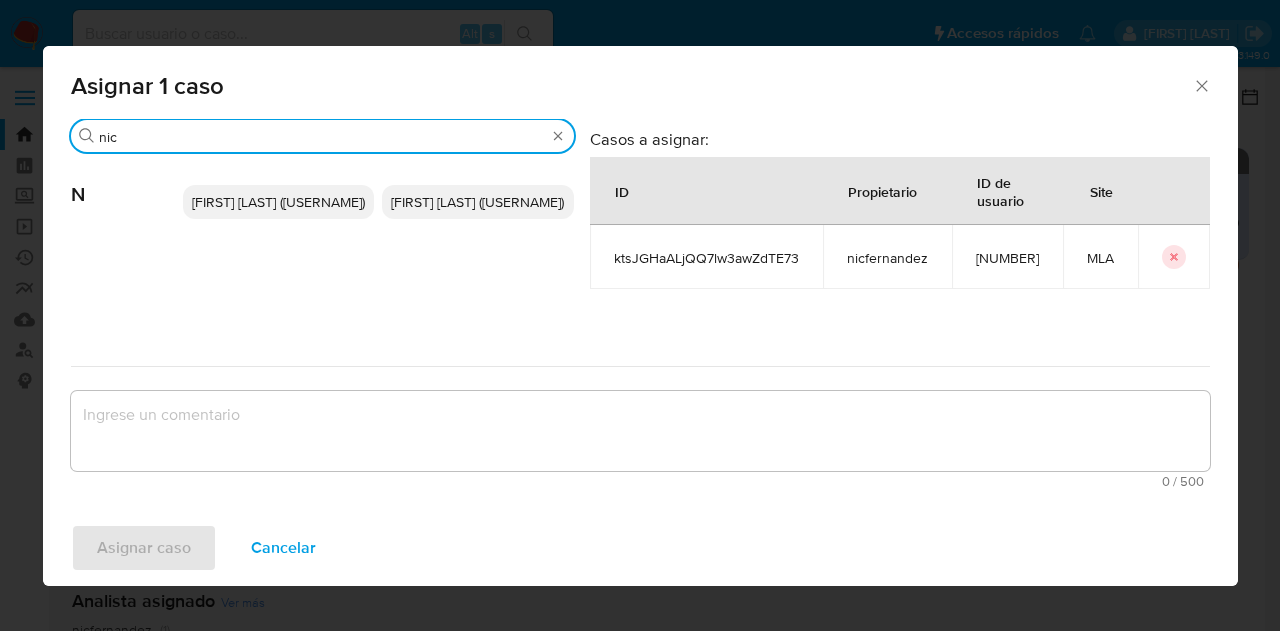 type on "nic" 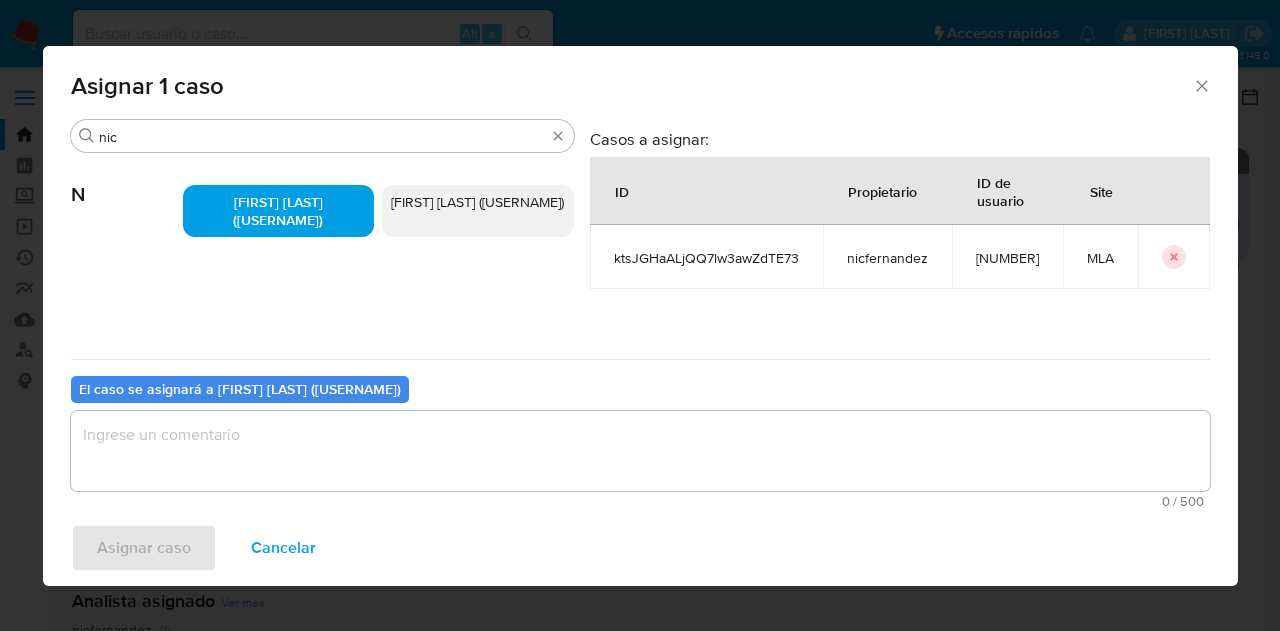 click at bounding box center (640, 451) 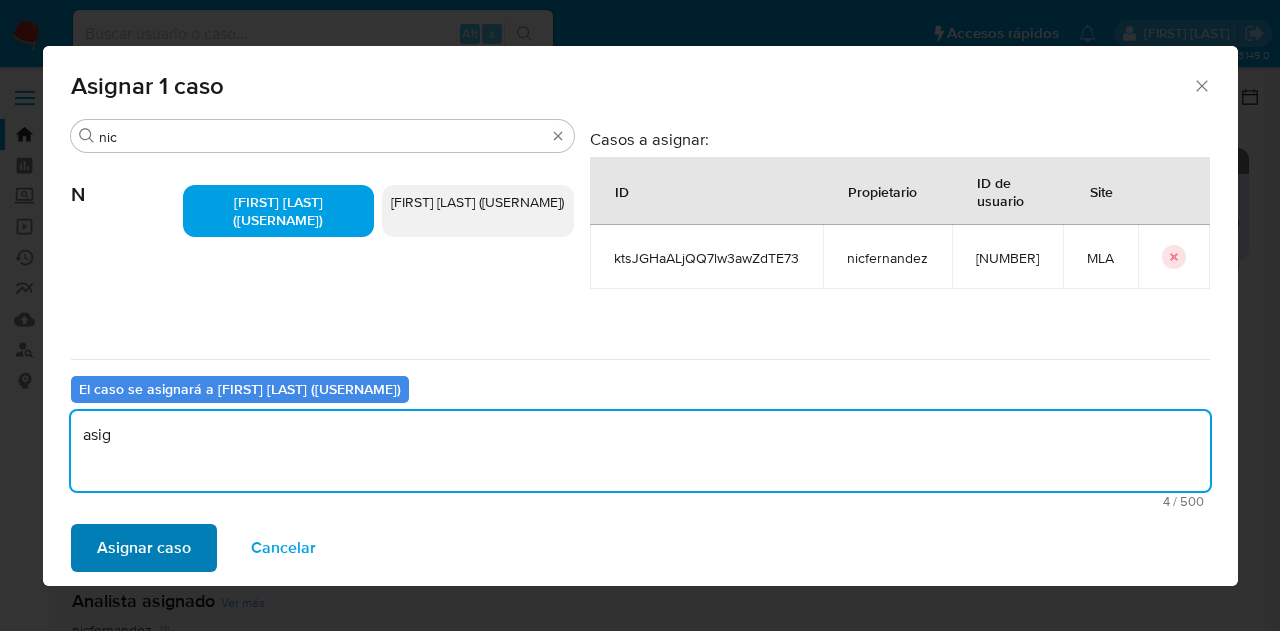 type on "asig" 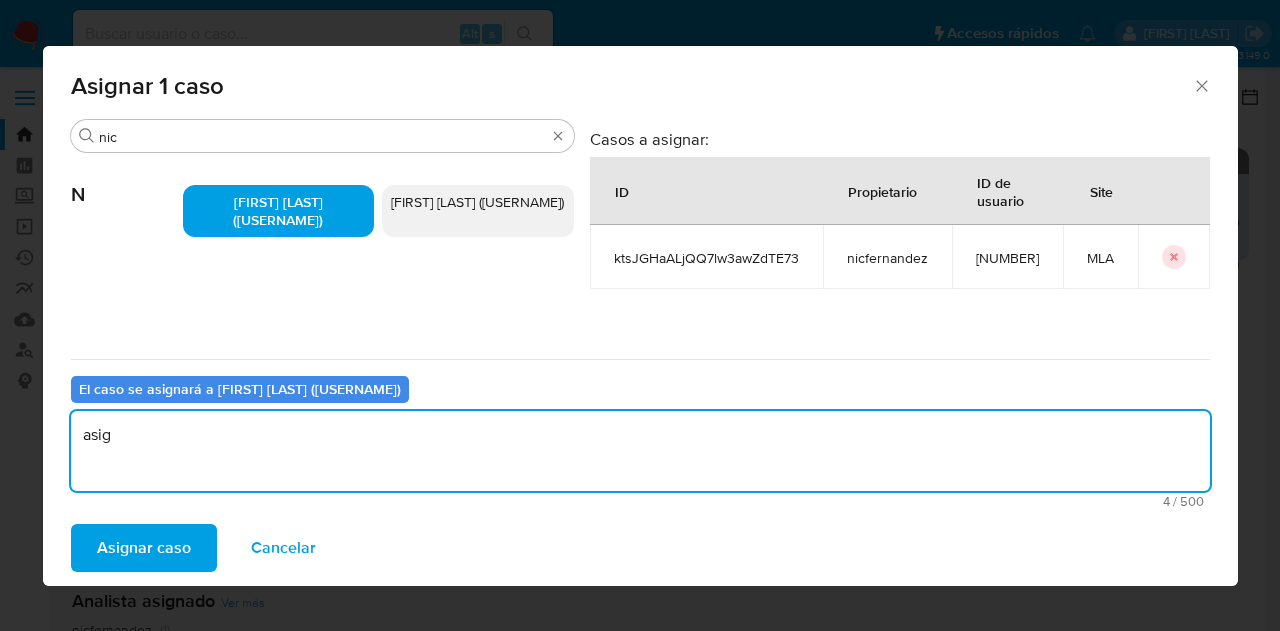 click on "Asignar caso" at bounding box center [144, 548] 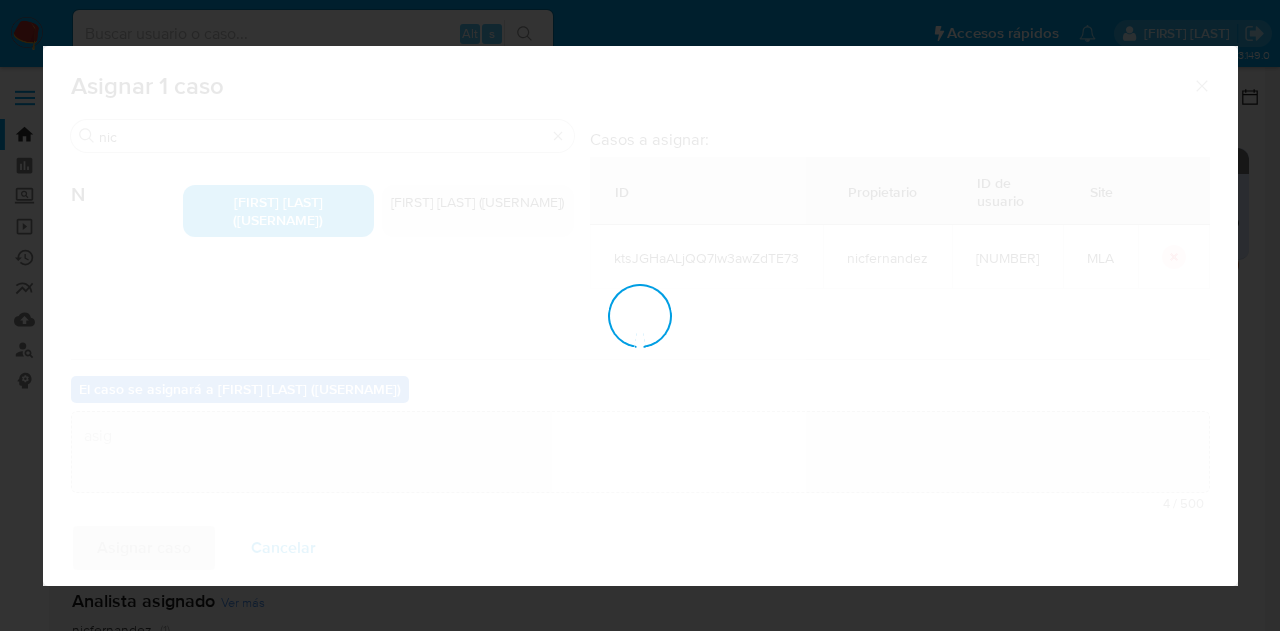 type 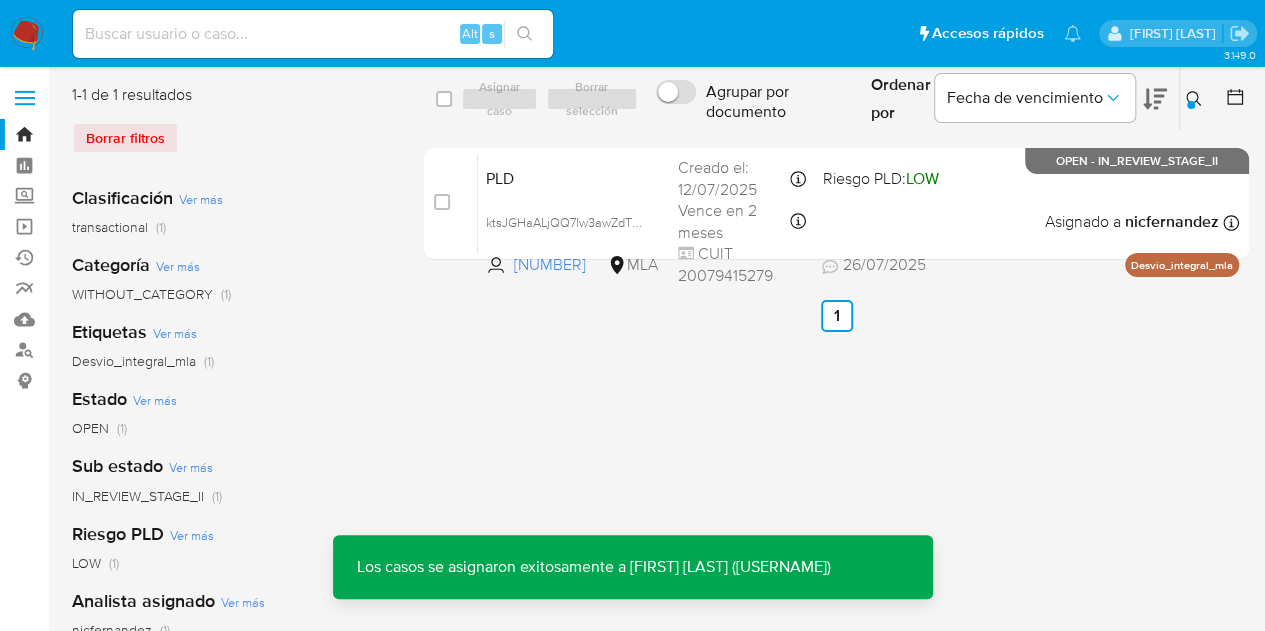 click on "PLD" at bounding box center (574, 177) 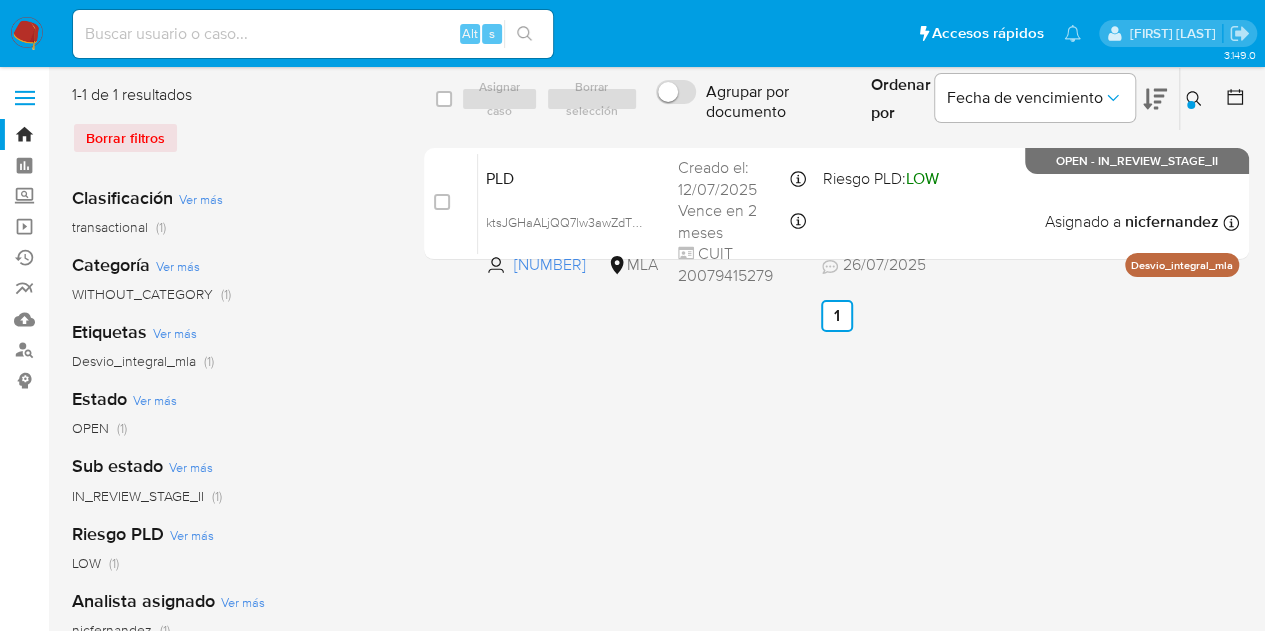 click on "Estado Ver más OPEN (1)" at bounding box center (232, 412) 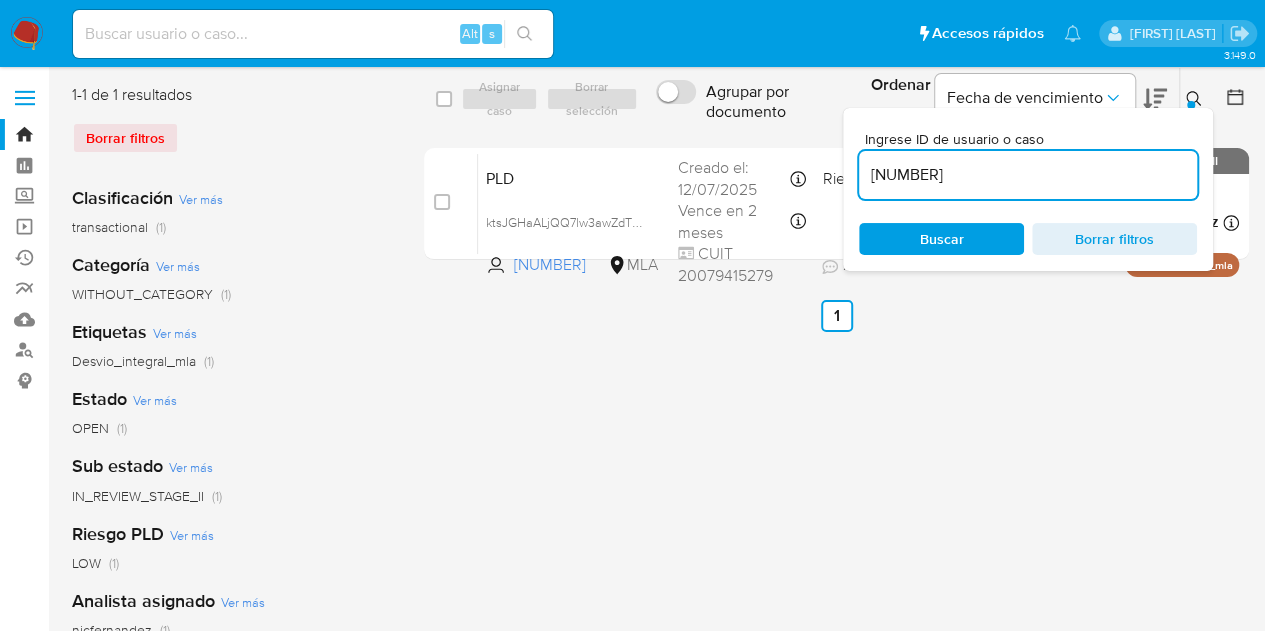 drag, startPoint x: 1011, startPoint y: 173, endPoint x: 640, endPoint y: 127, distance: 373.84088 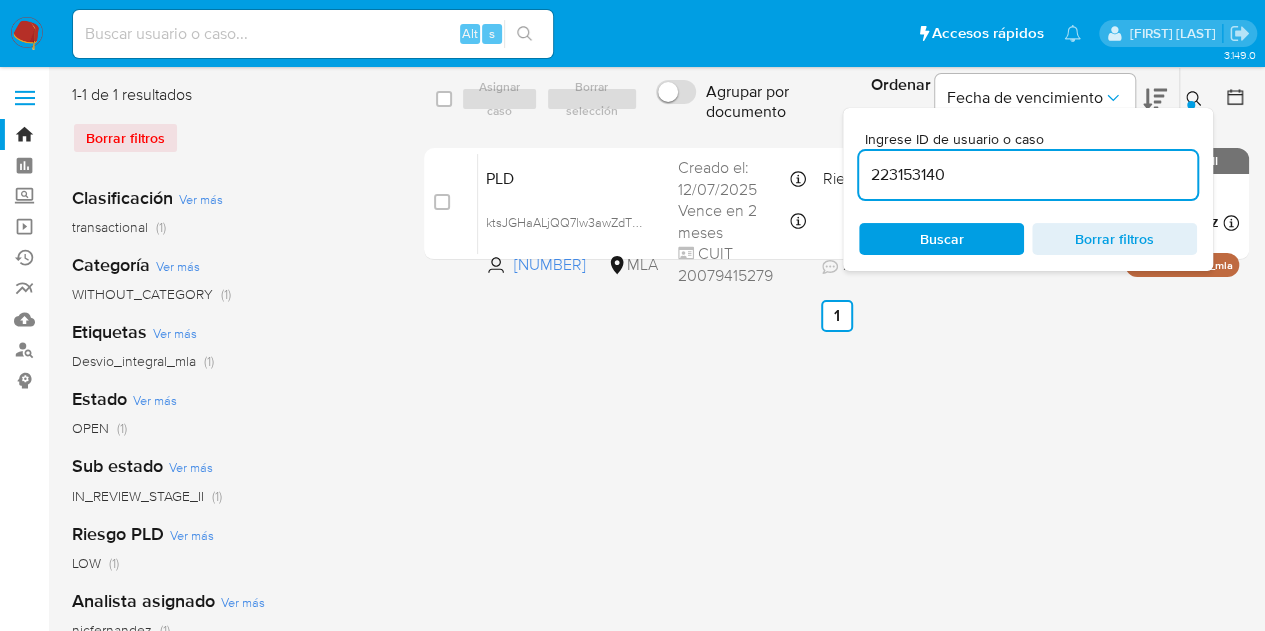 type on "223153140" 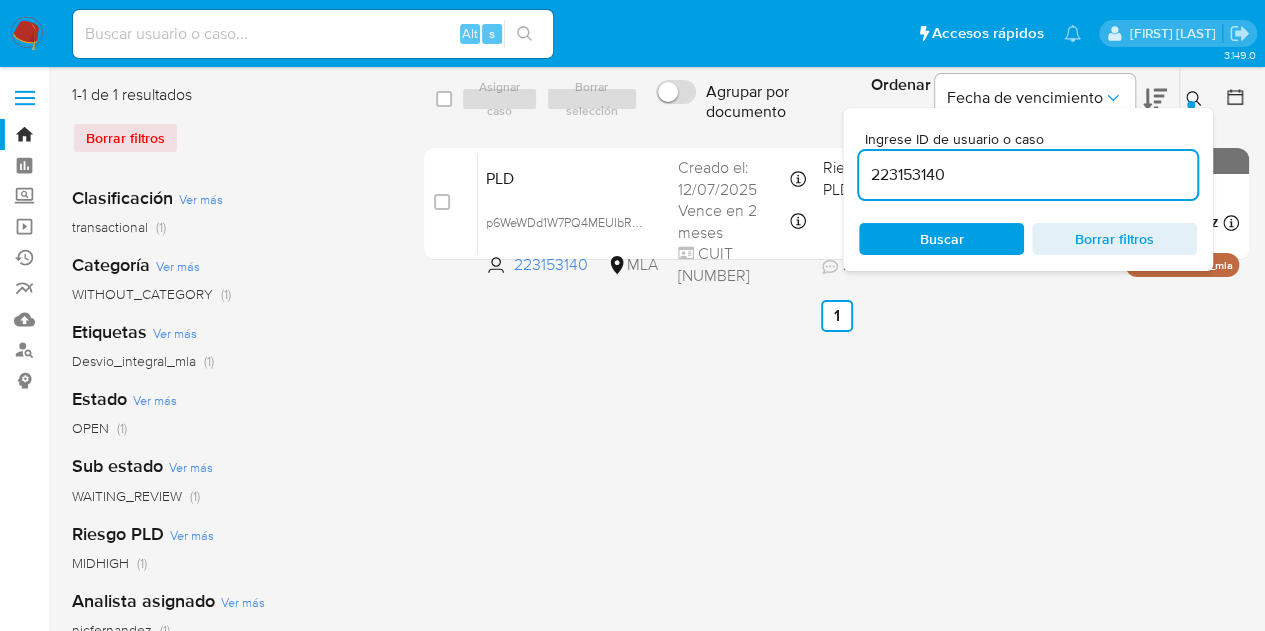click 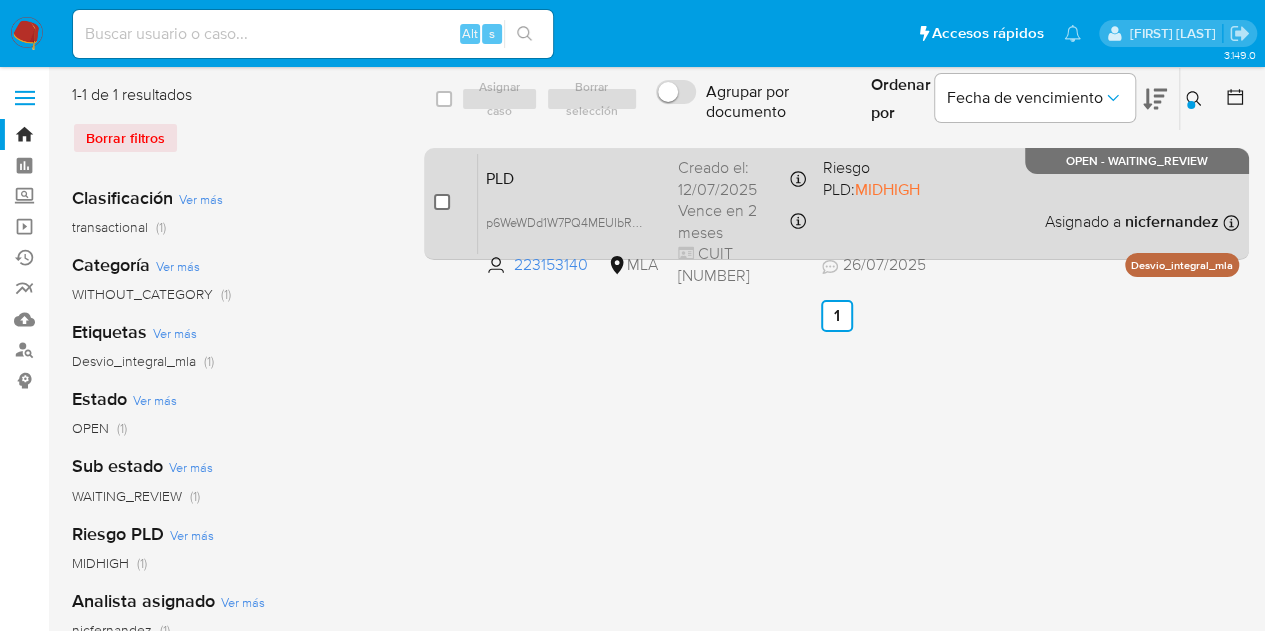 click at bounding box center [442, 202] 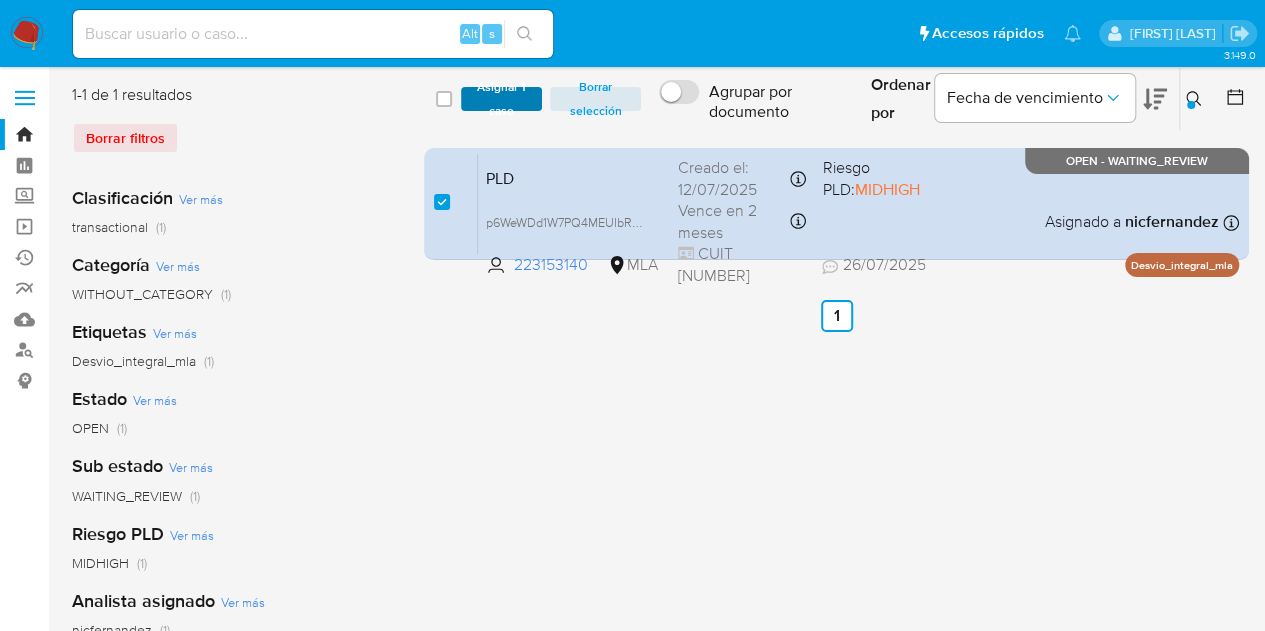 click on "Asignar 1 caso" at bounding box center [502, 99] 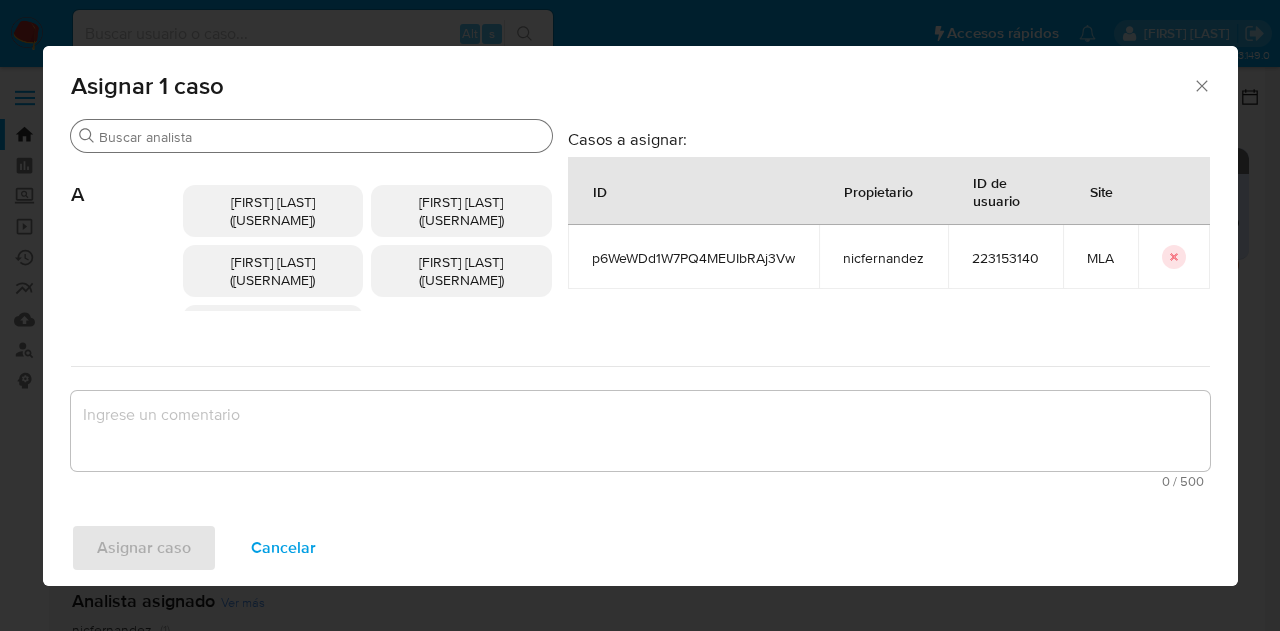 click on "Buscar" at bounding box center (321, 137) 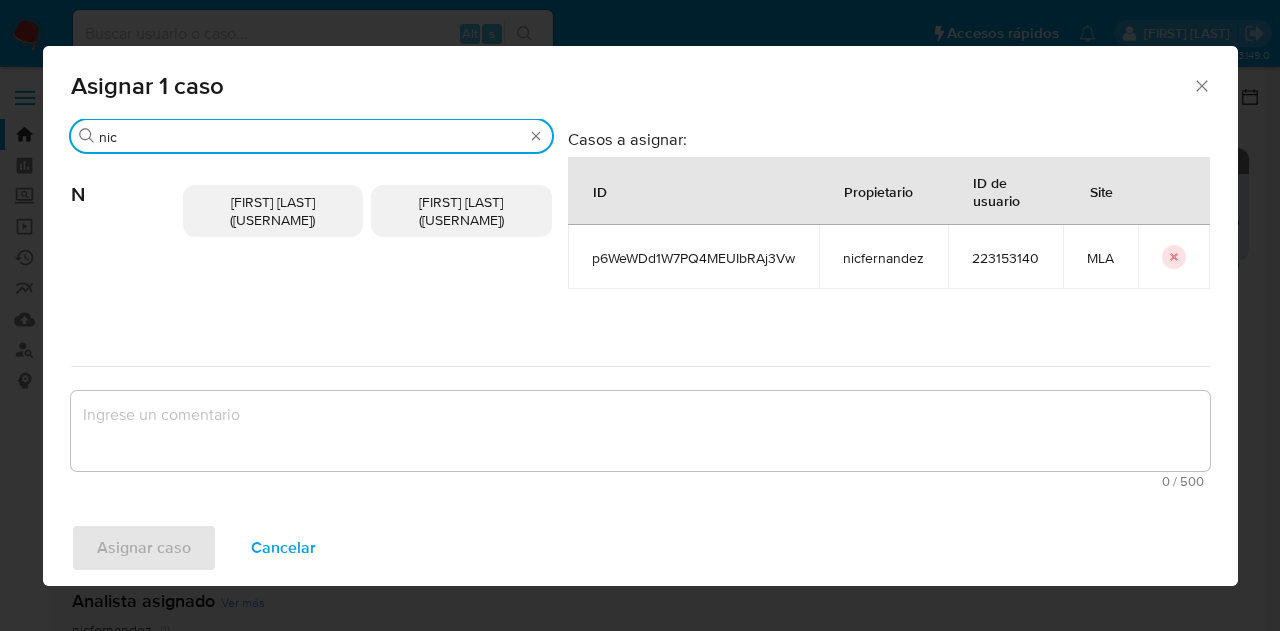 type on "nic" 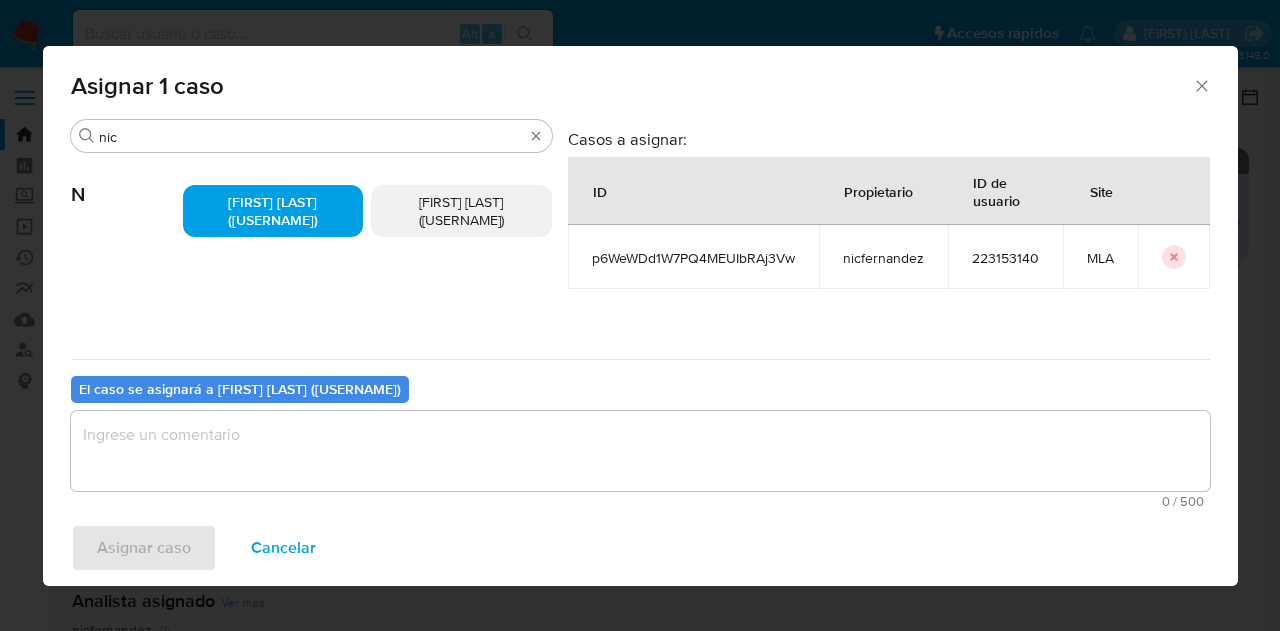 click at bounding box center [640, 451] 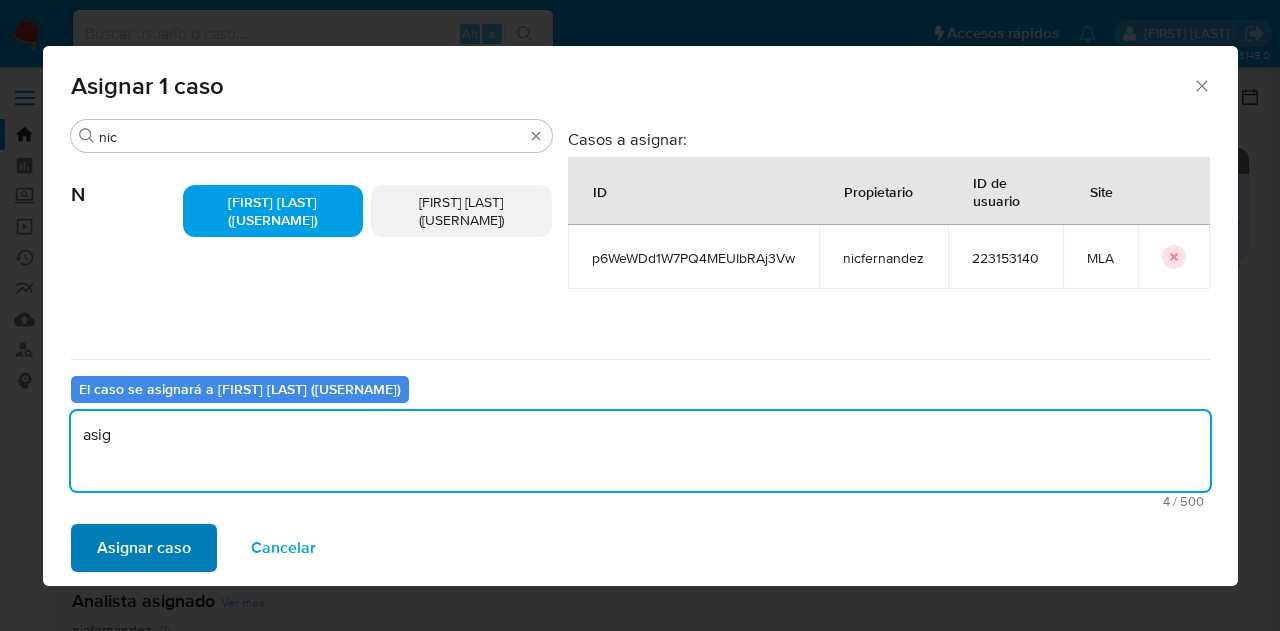 type on "asig" 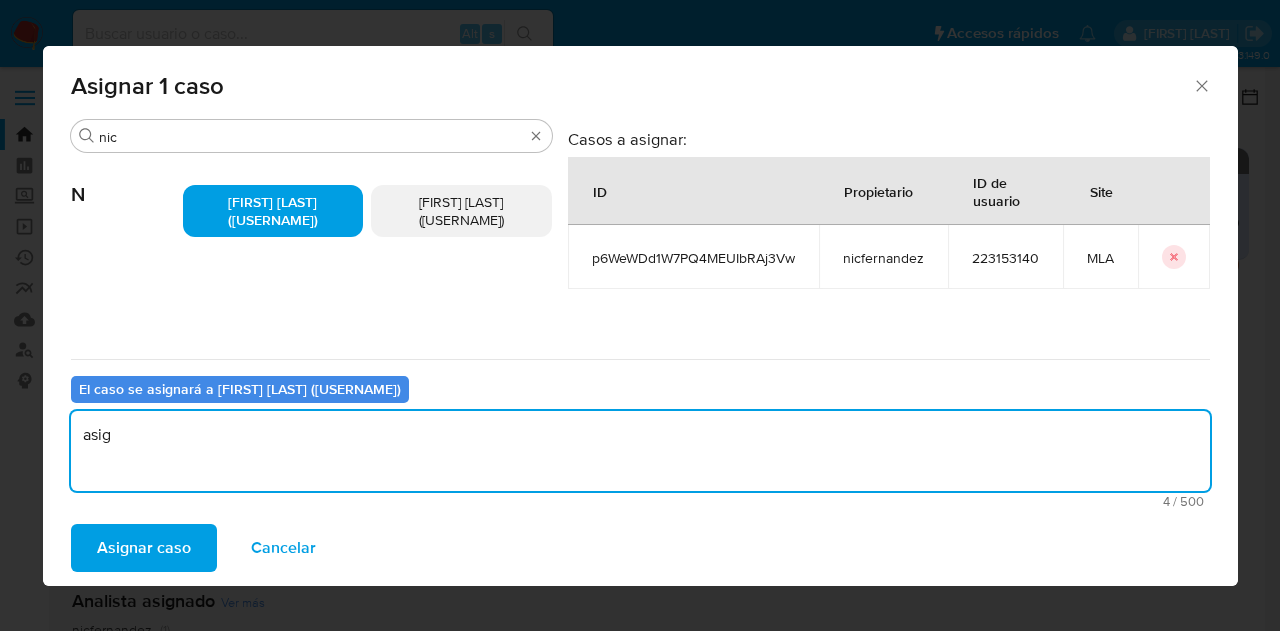 click on "Asignar caso" at bounding box center (144, 548) 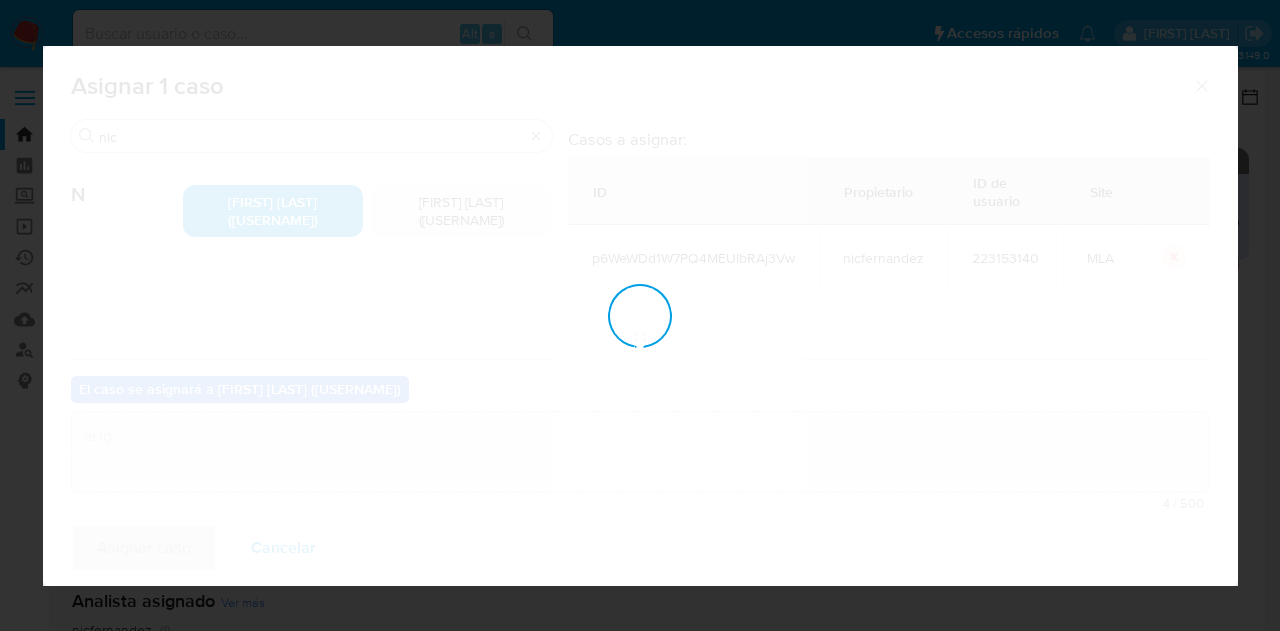 type 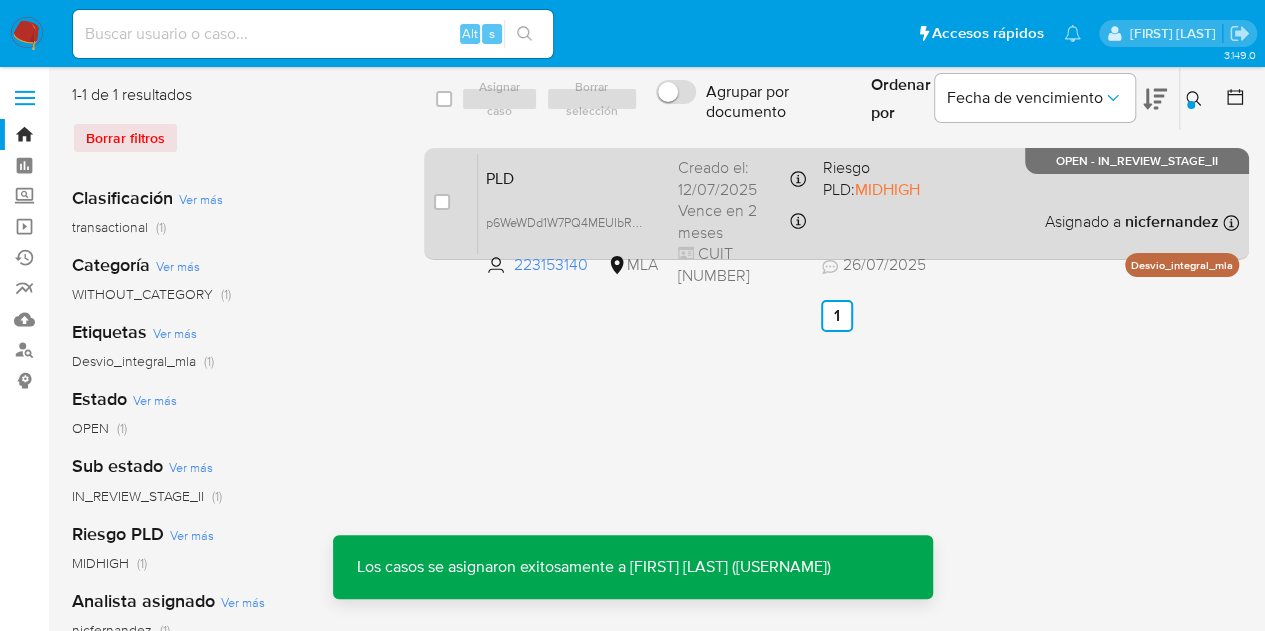 click on "PLD" at bounding box center [574, 177] 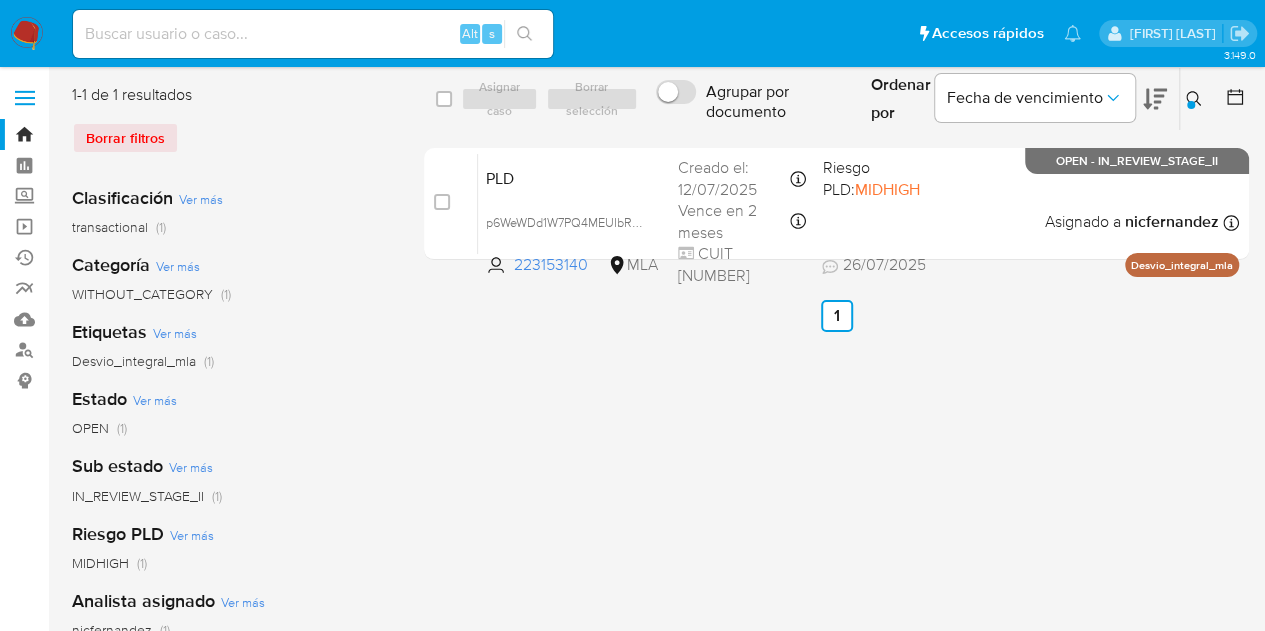 click 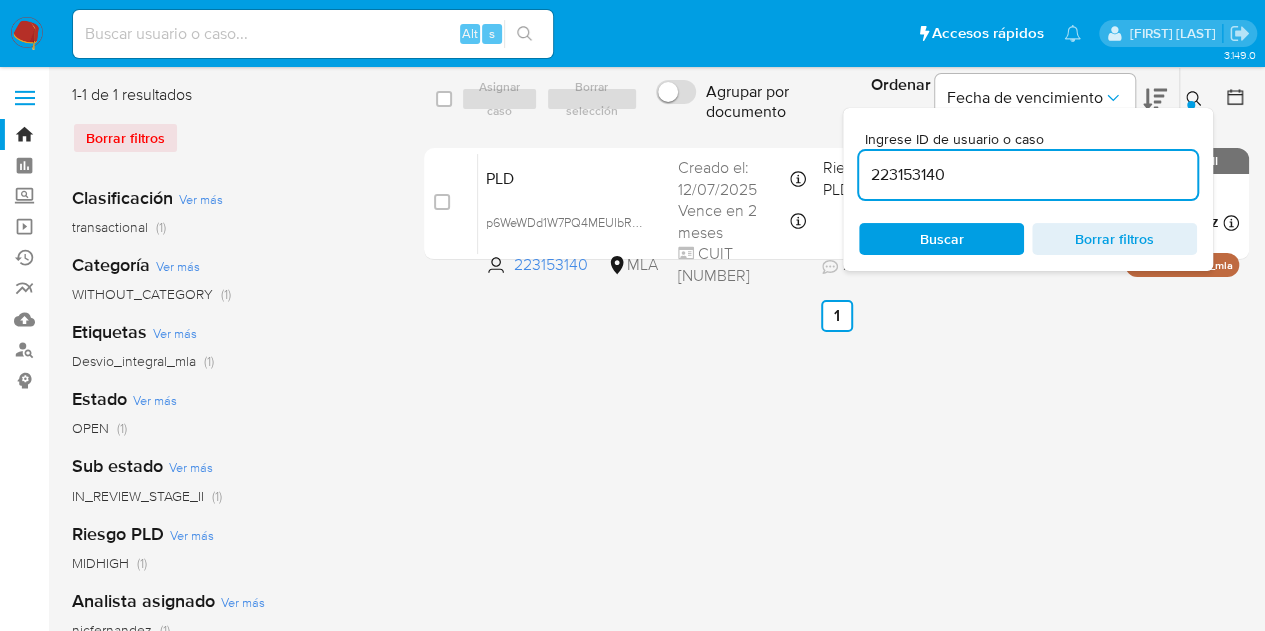 drag, startPoint x: 1074, startPoint y: 177, endPoint x: 722, endPoint y: 116, distance: 357.2464 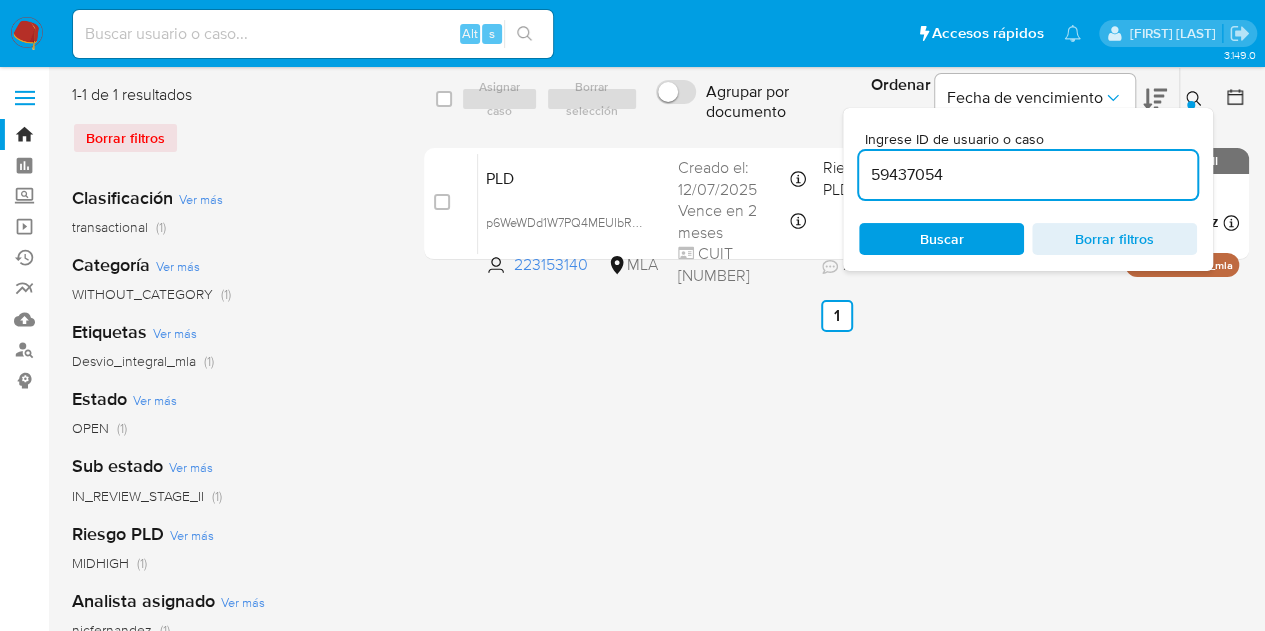 type on "59437054" 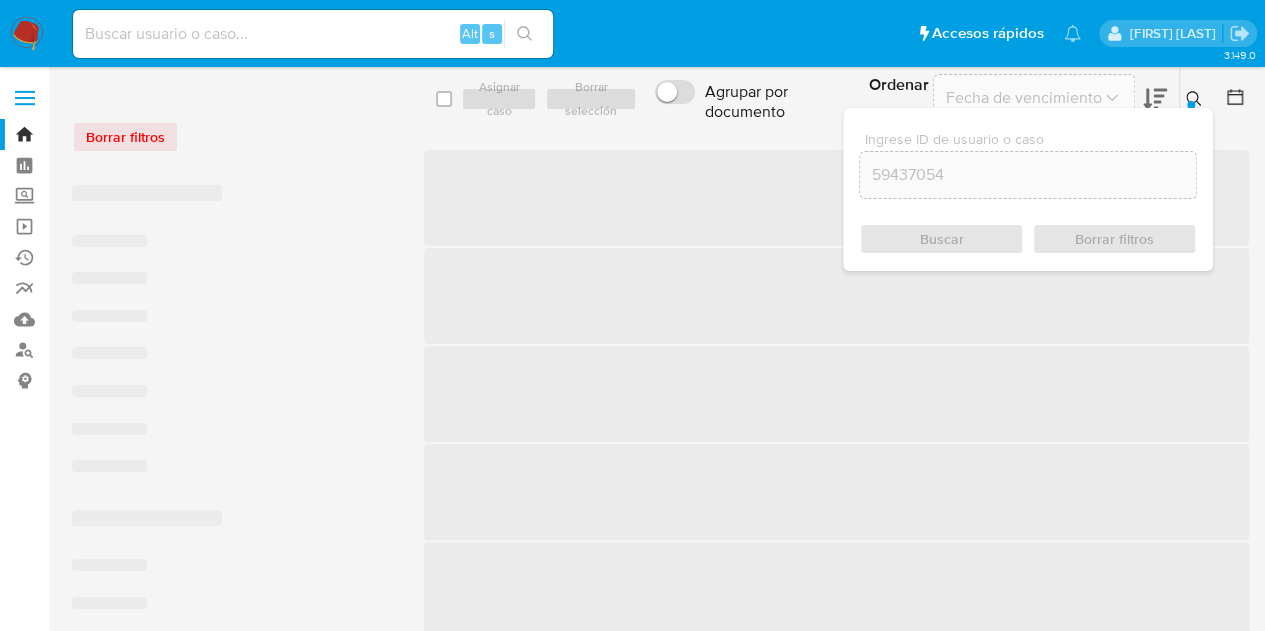 click at bounding box center [1196, 99] 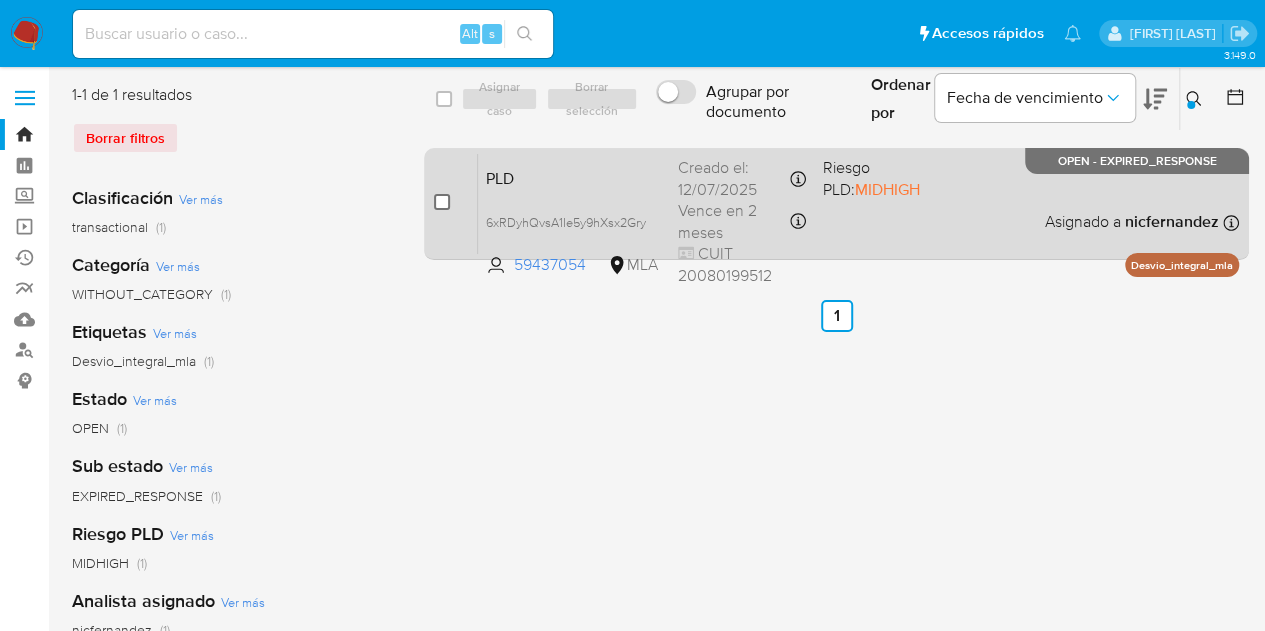 click at bounding box center [442, 202] 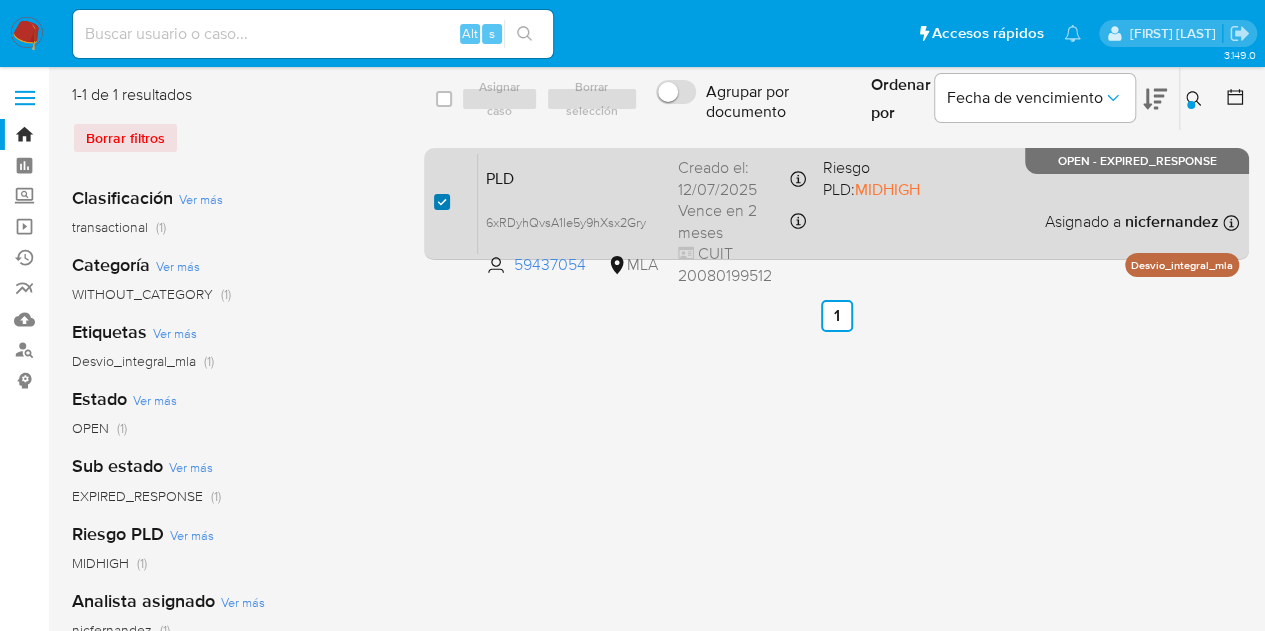 checkbox on "true" 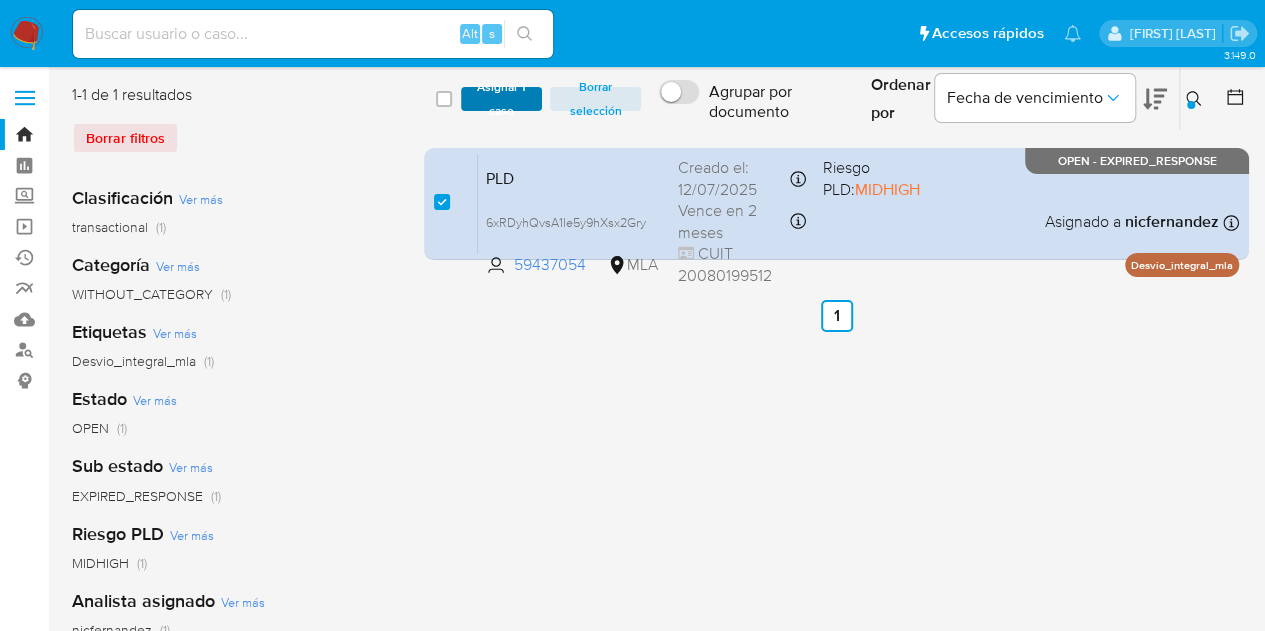 click on "Asignar 1 caso" at bounding box center (502, 99) 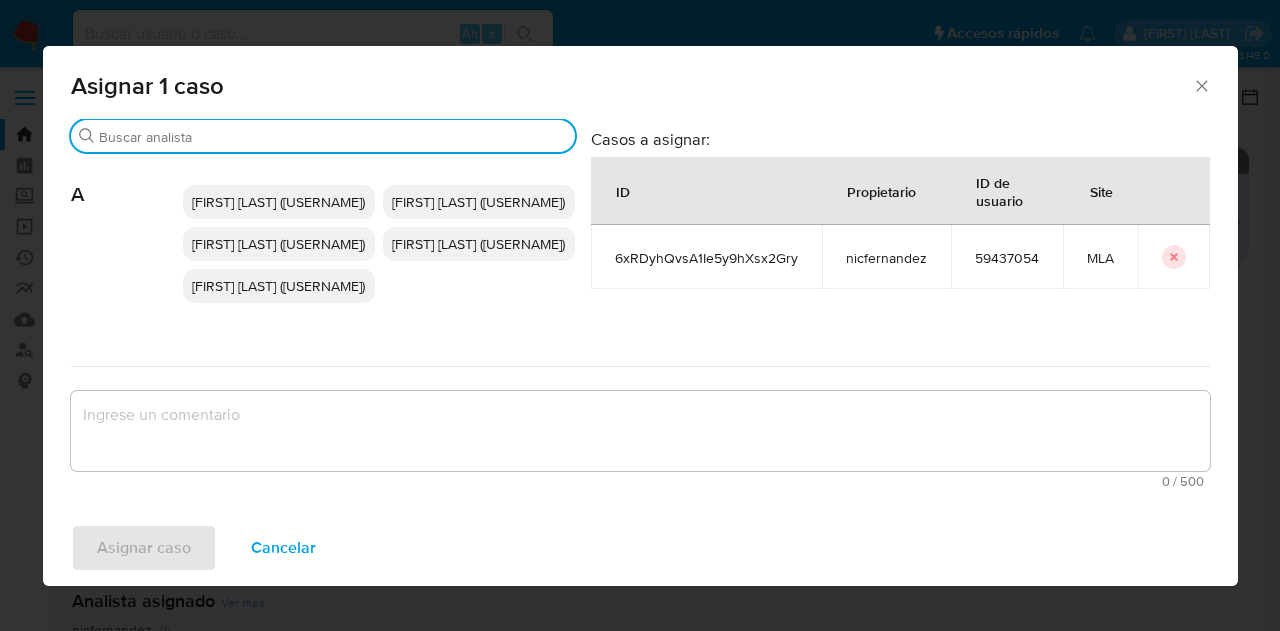 click on "Buscar" at bounding box center (333, 137) 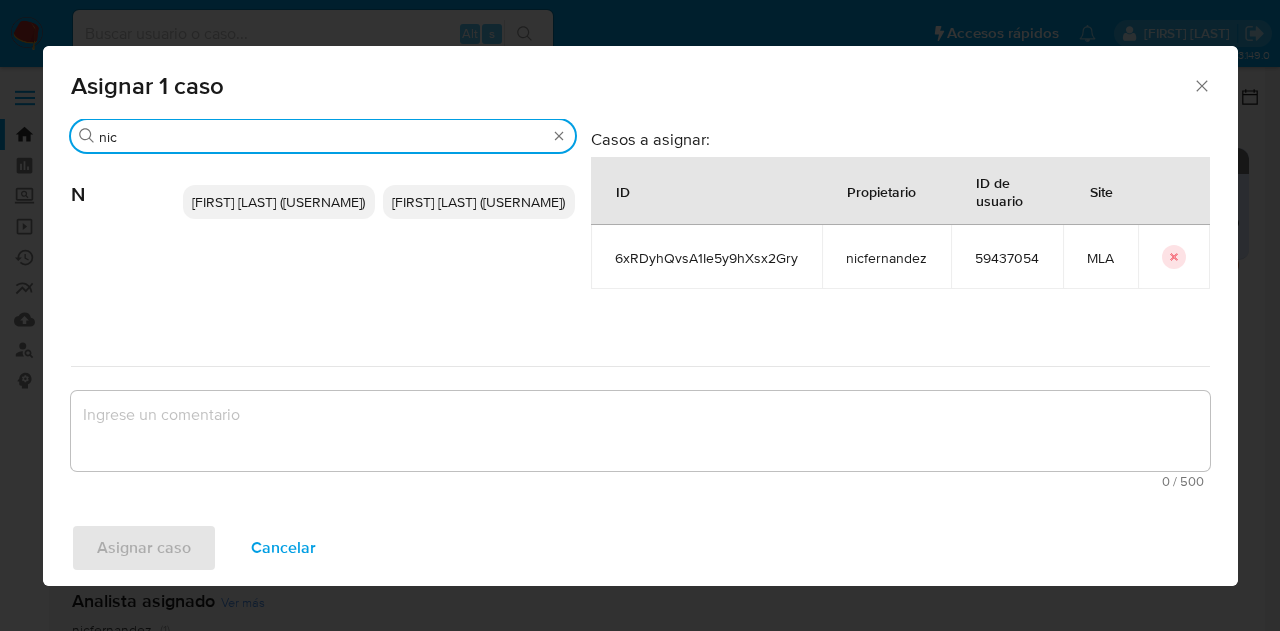 type on "nic" 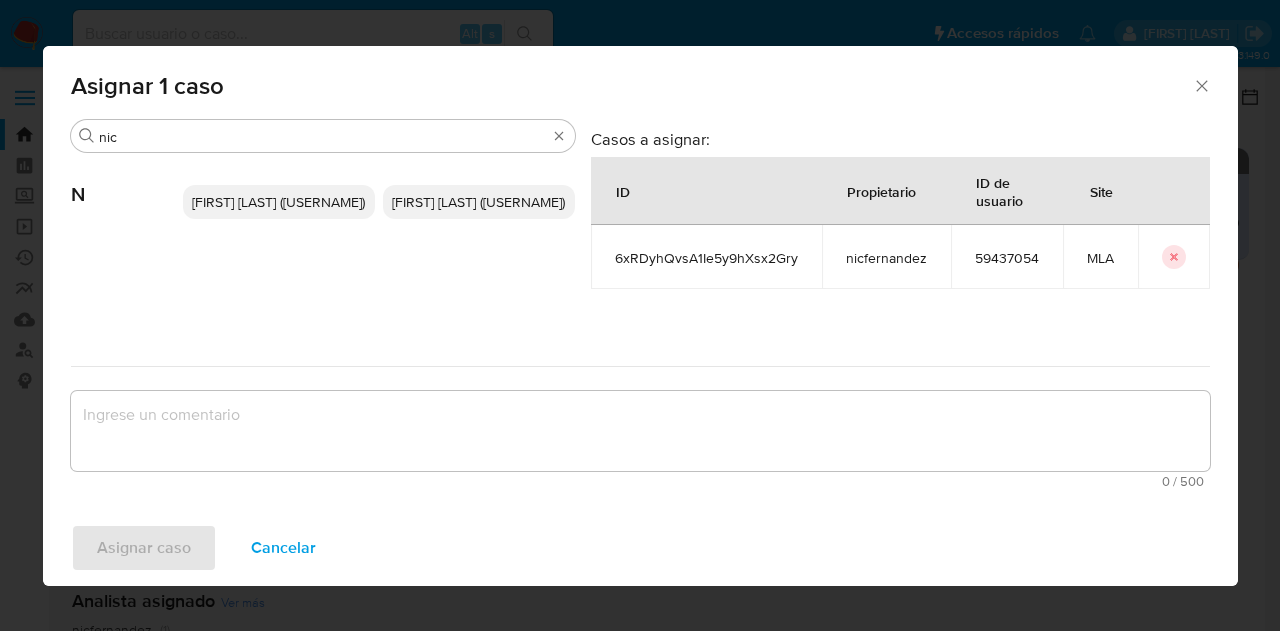 click on "Nicolas Fernandez Allen (nicfernandez)" at bounding box center (278, 202) 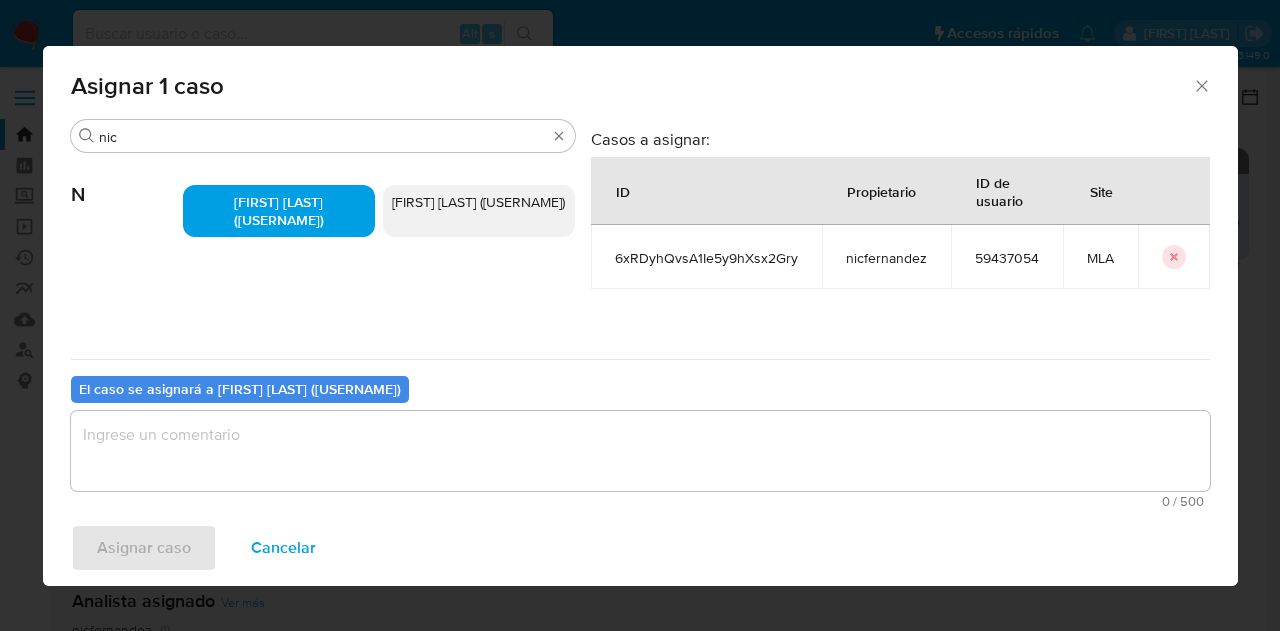 click at bounding box center (640, 451) 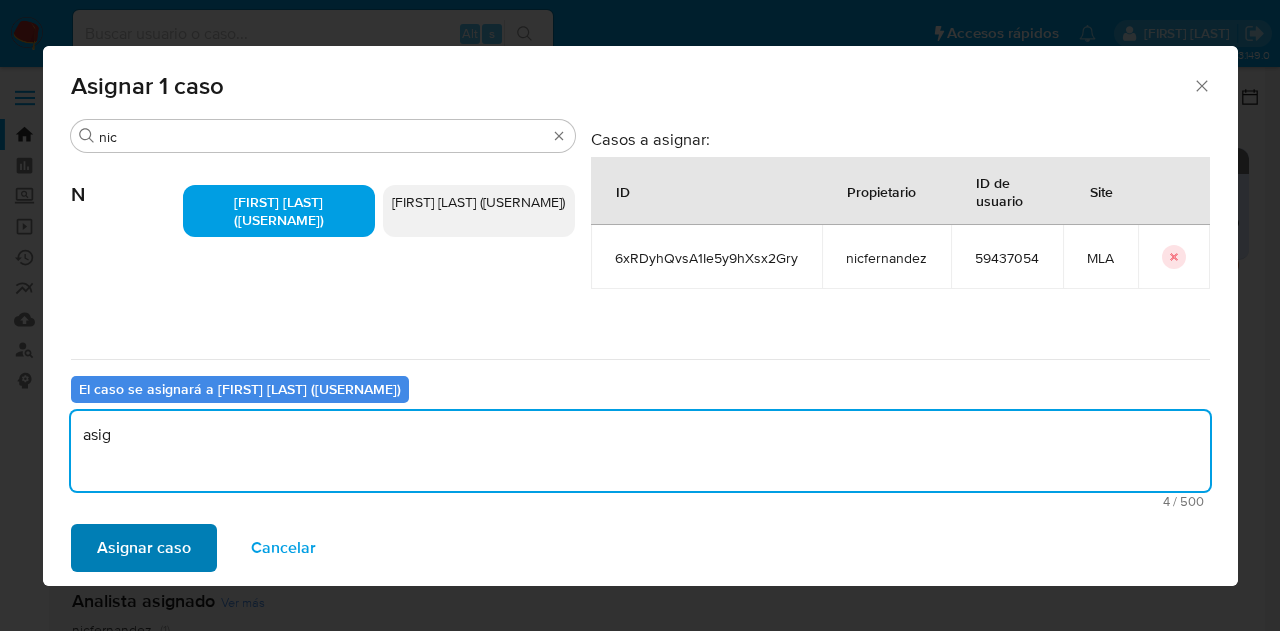 type on "asig" 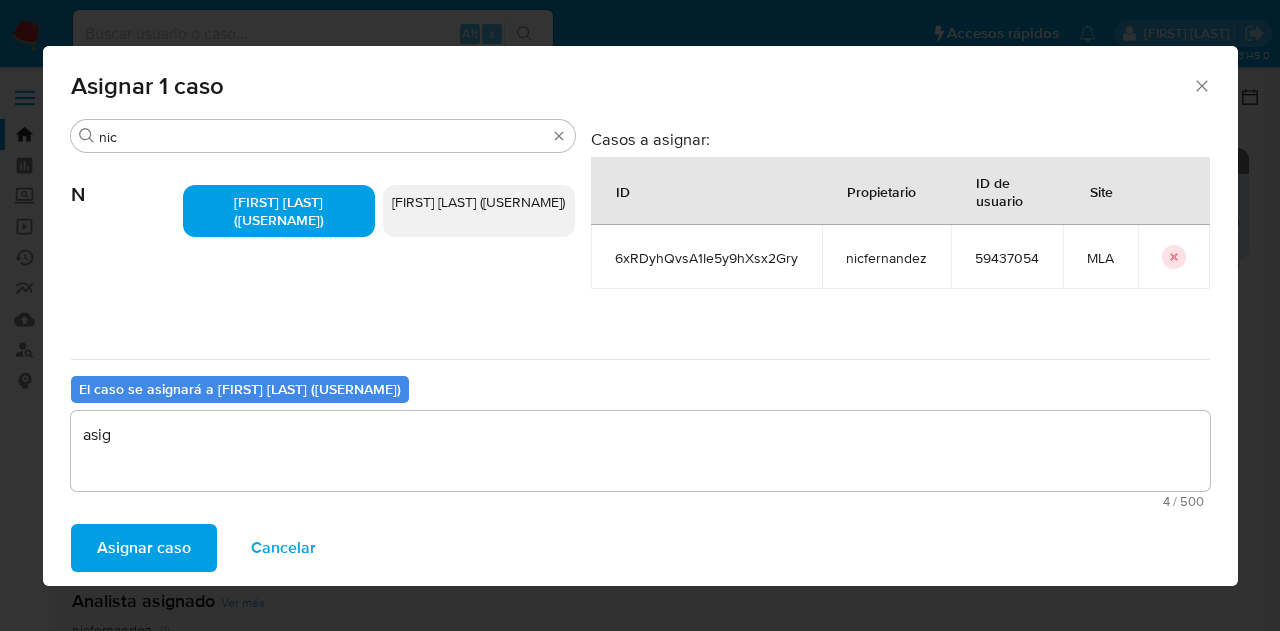 click on "Asignar caso" at bounding box center (144, 548) 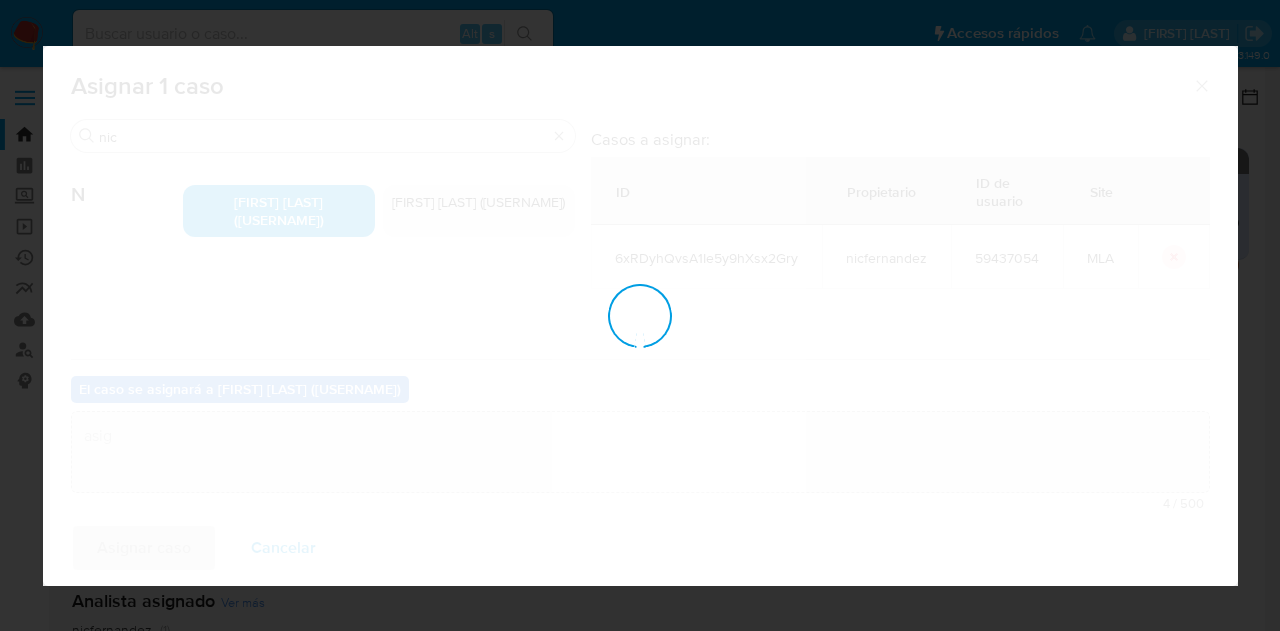 type 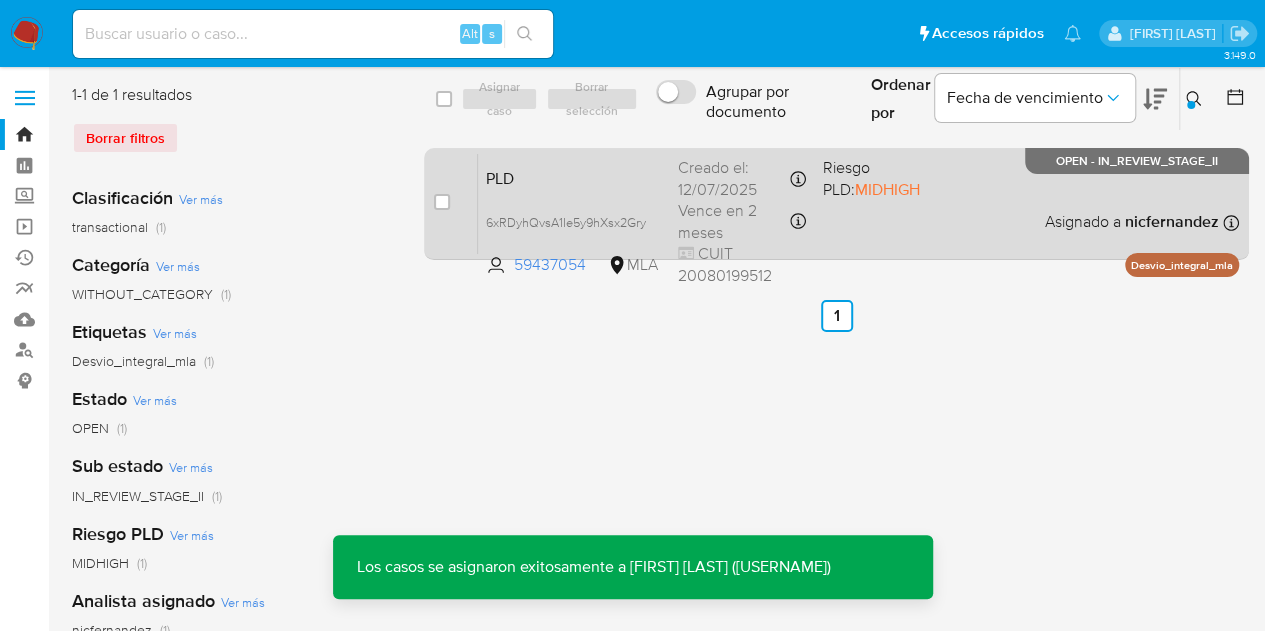 click on "PLD" at bounding box center (574, 177) 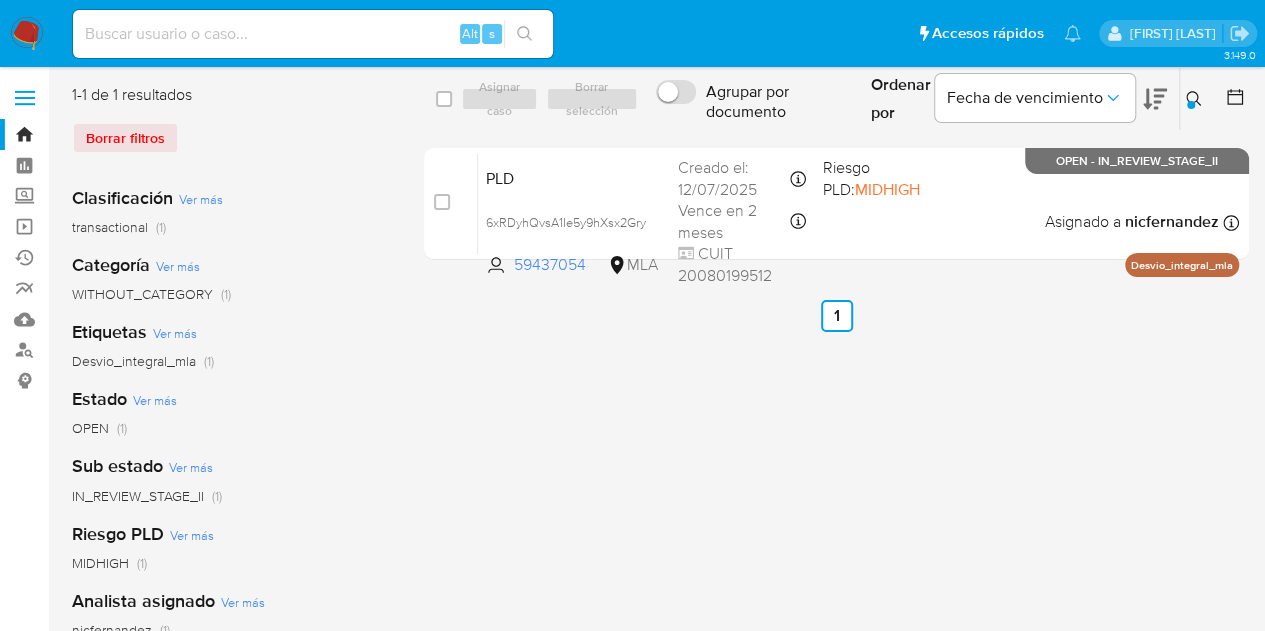 drag, startPoint x: 1186, startPoint y: 95, endPoint x: 1004, endPoint y: 189, distance: 204.8414 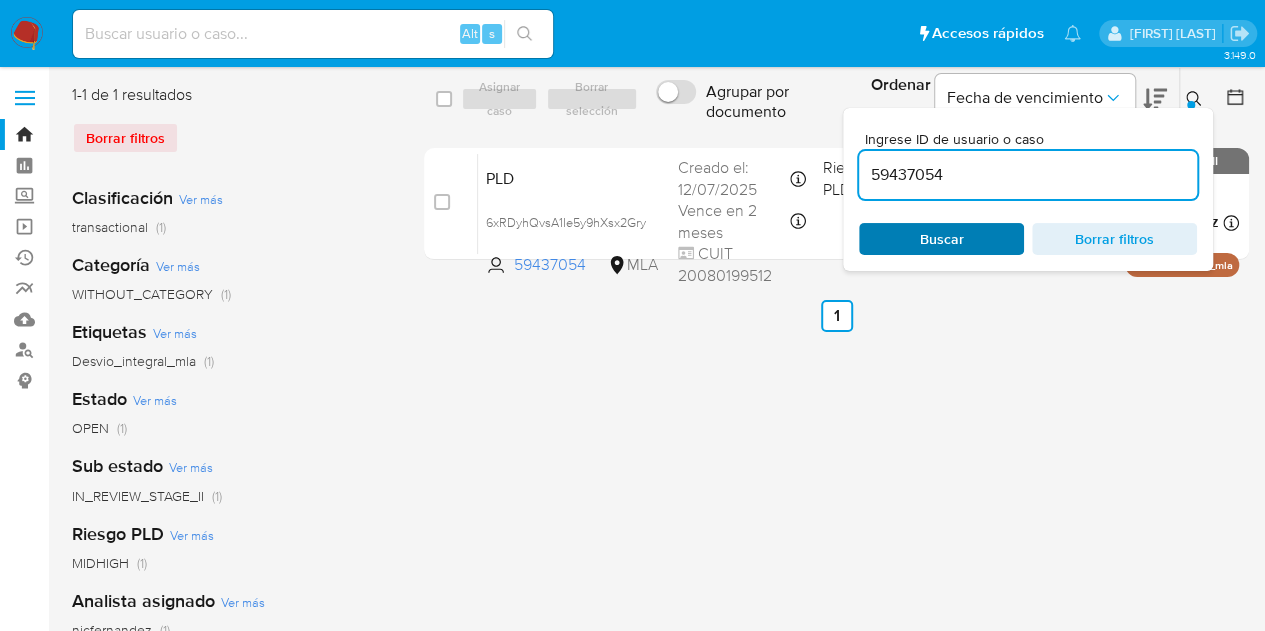 click on "Buscar" at bounding box center [942, 239] 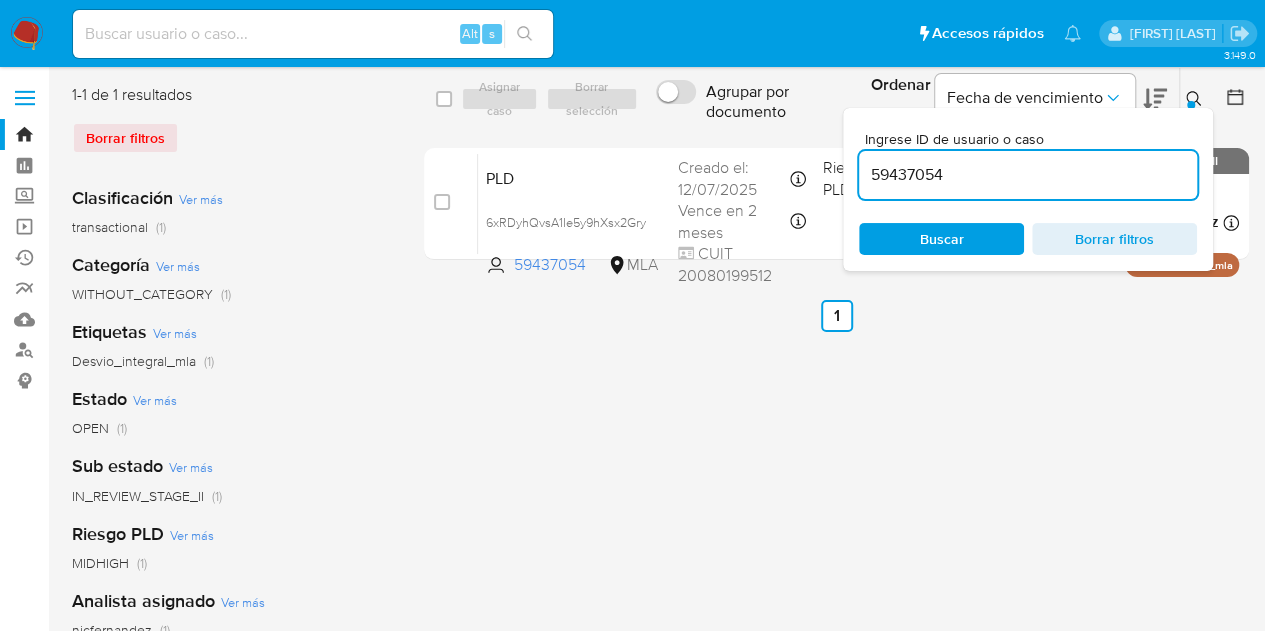 click 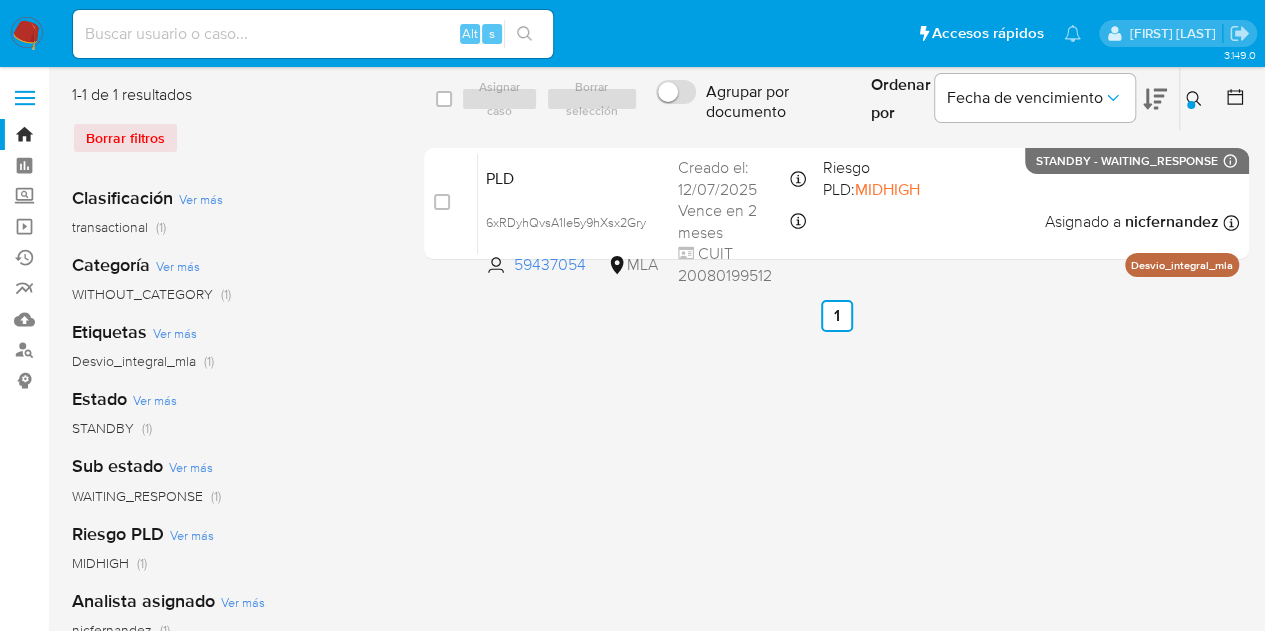 click 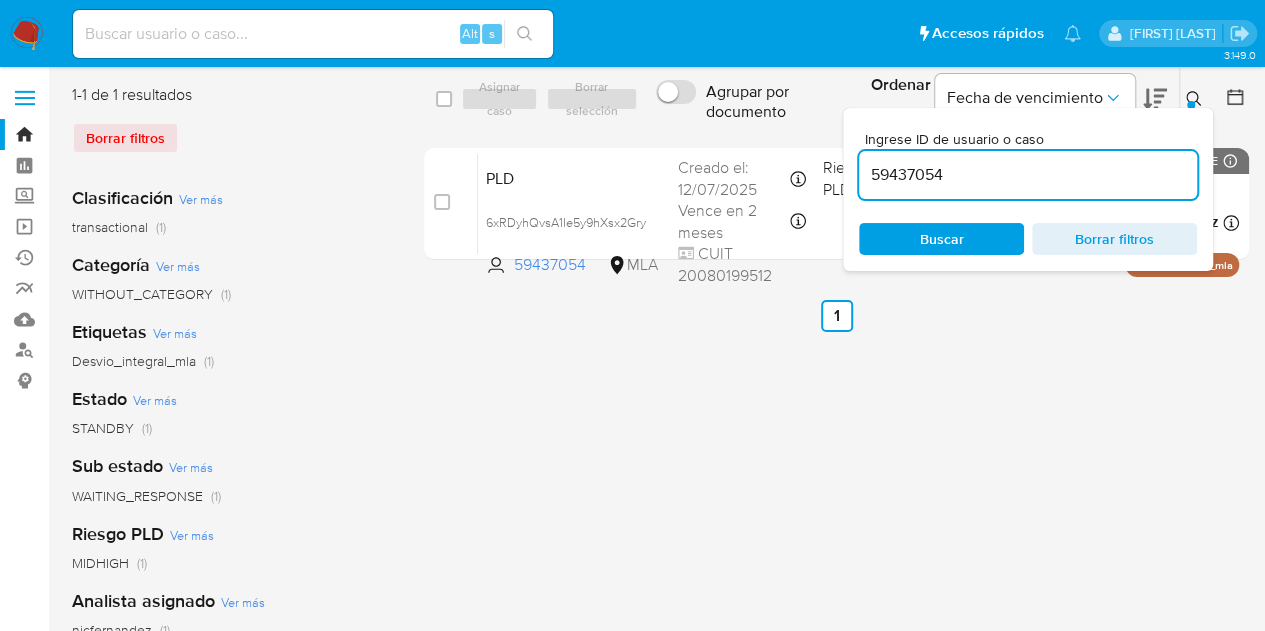 drag, startPoint x: 941, startPoint y: 145, endPoint x: 786, endPoint y: 101, distance: 161.12418 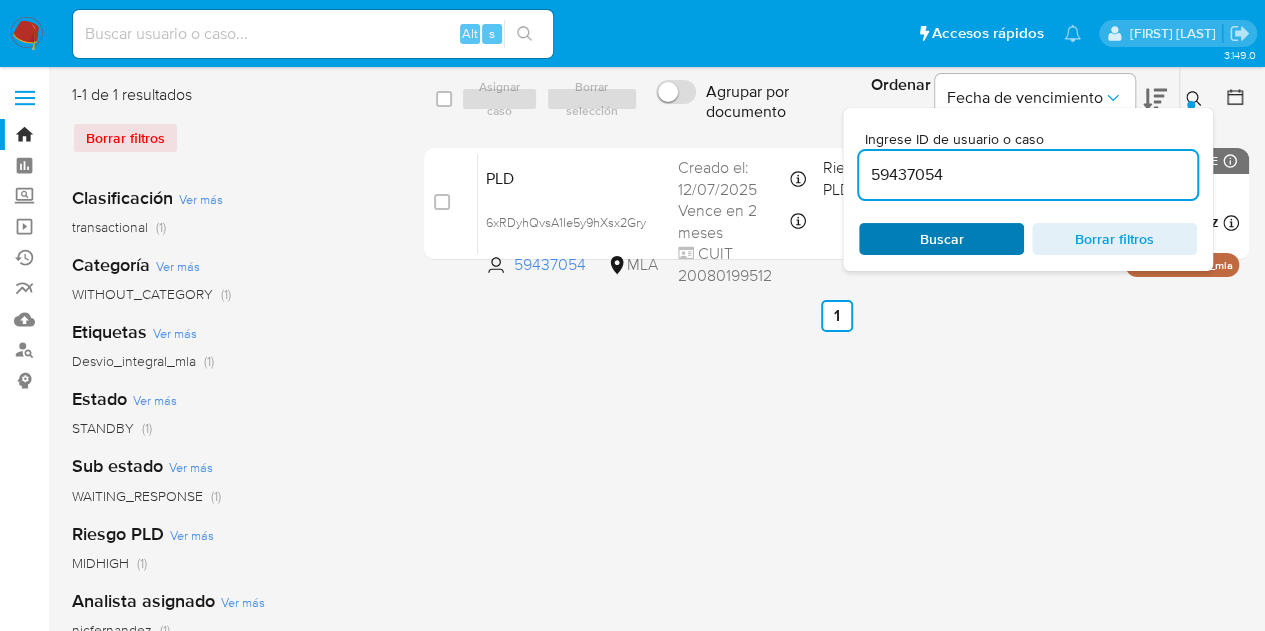 click on "Buscar" at bounding box center (941, 239) 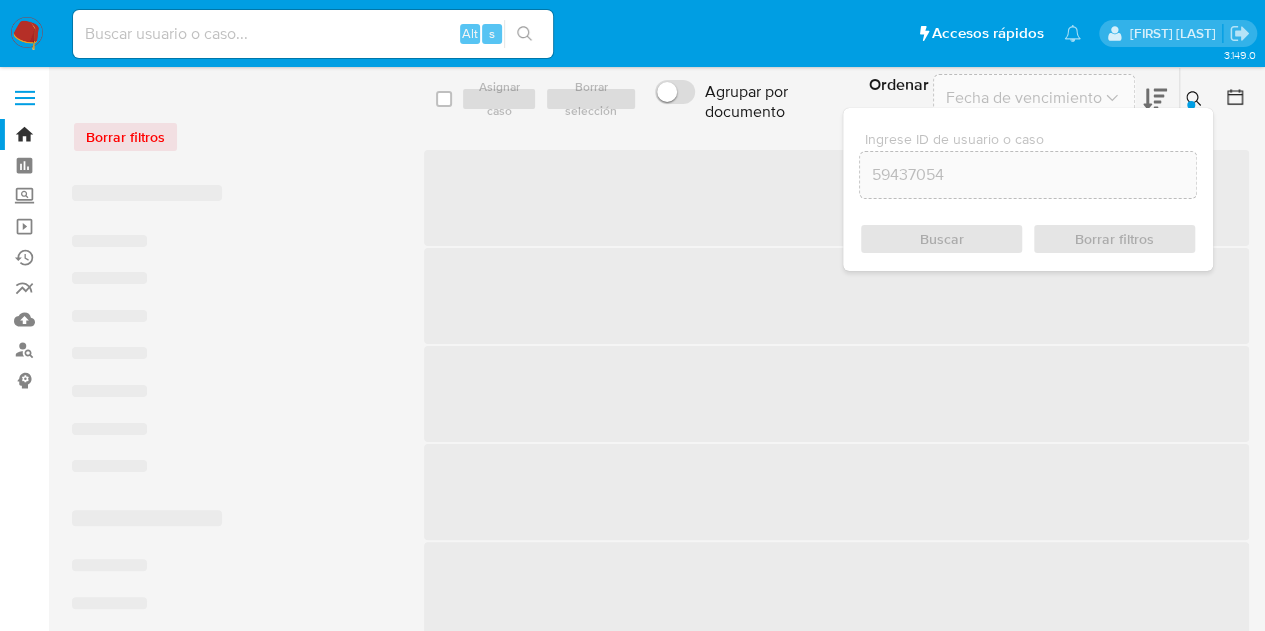 click 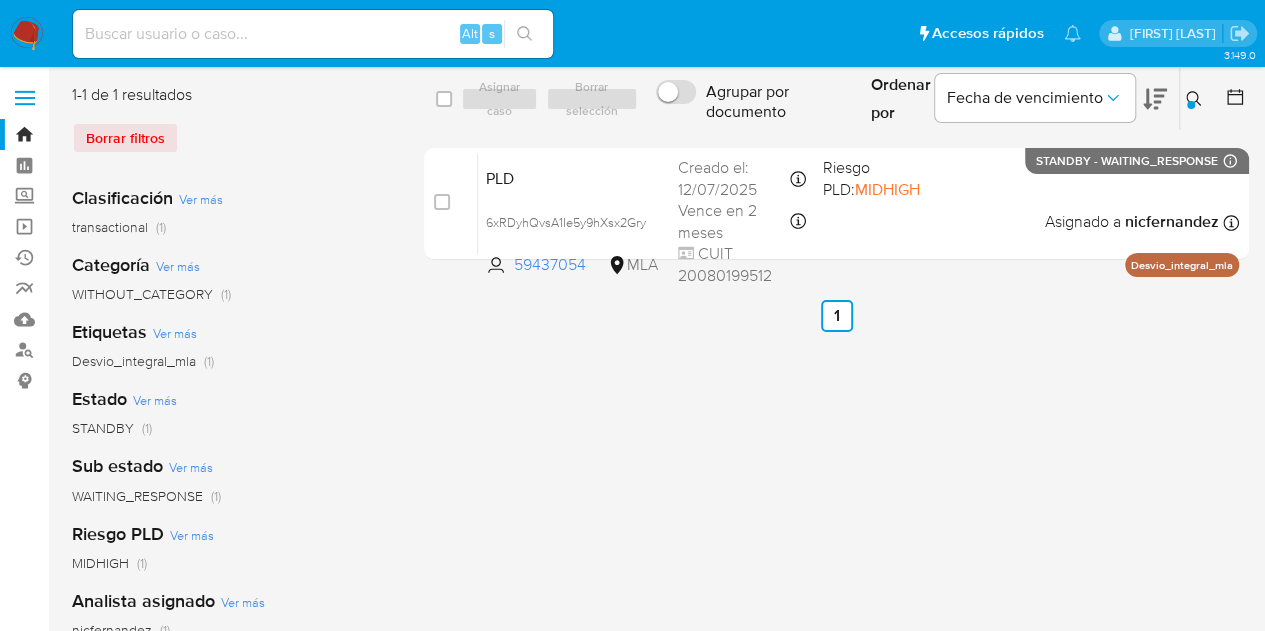 click 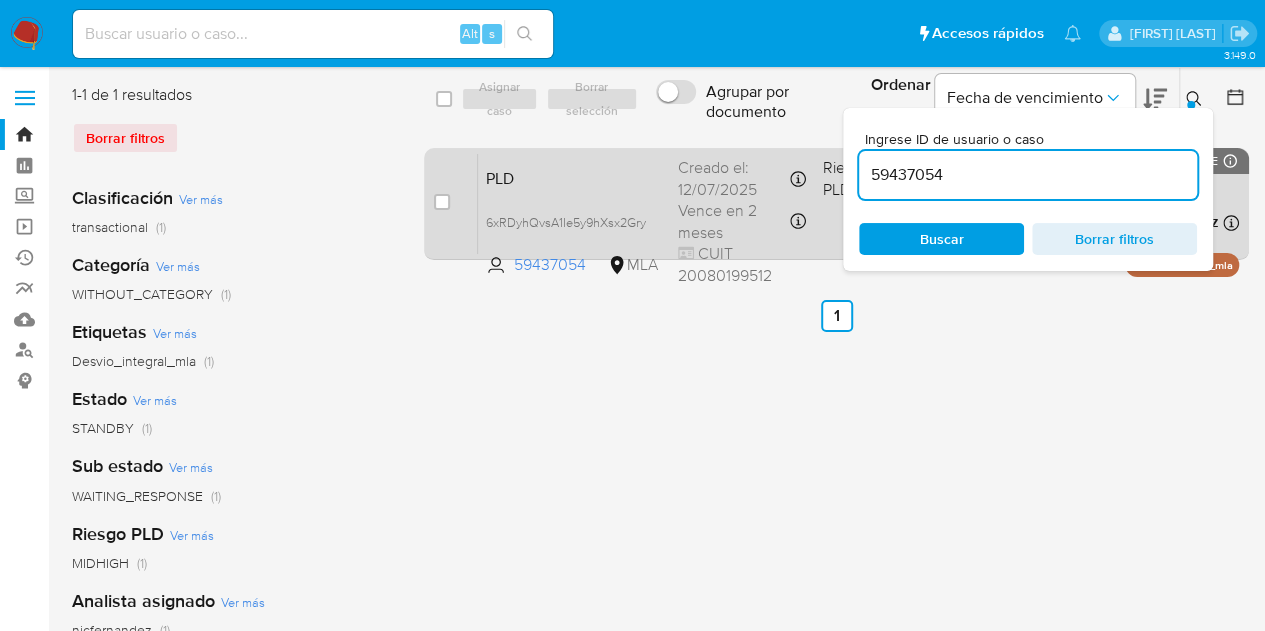 drag, startPoint x: 970, startPoint y: 171, endPoint x: 749, endPoint y: 153, distance: 221.73183 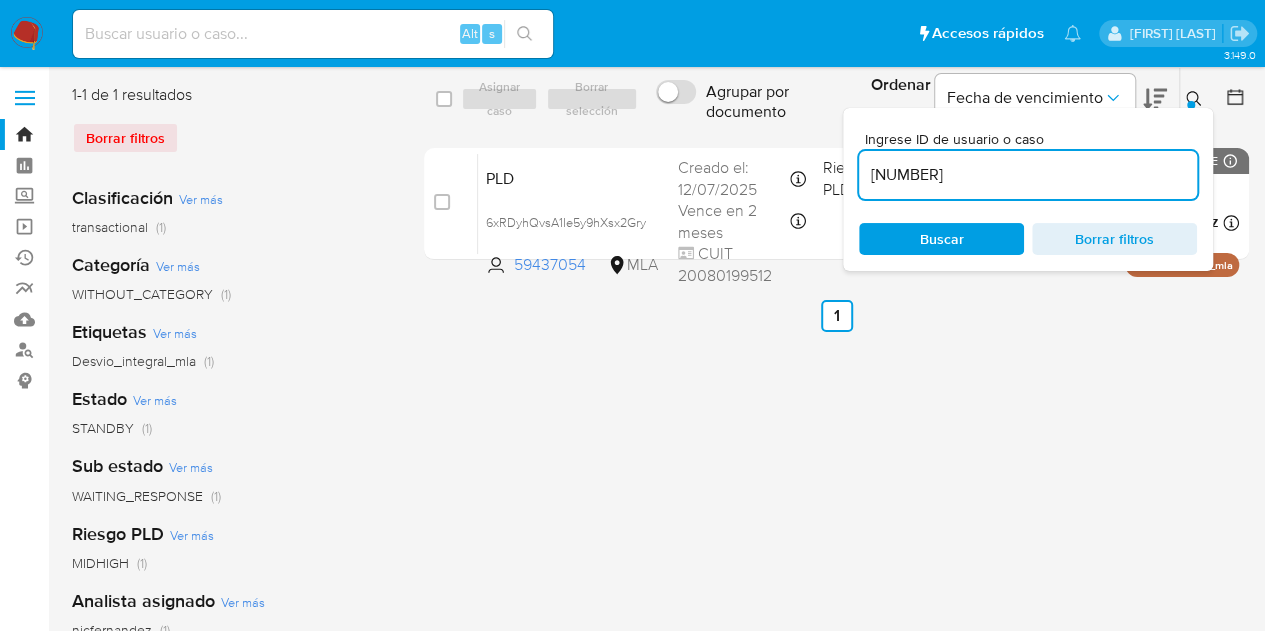 type on "207783596" 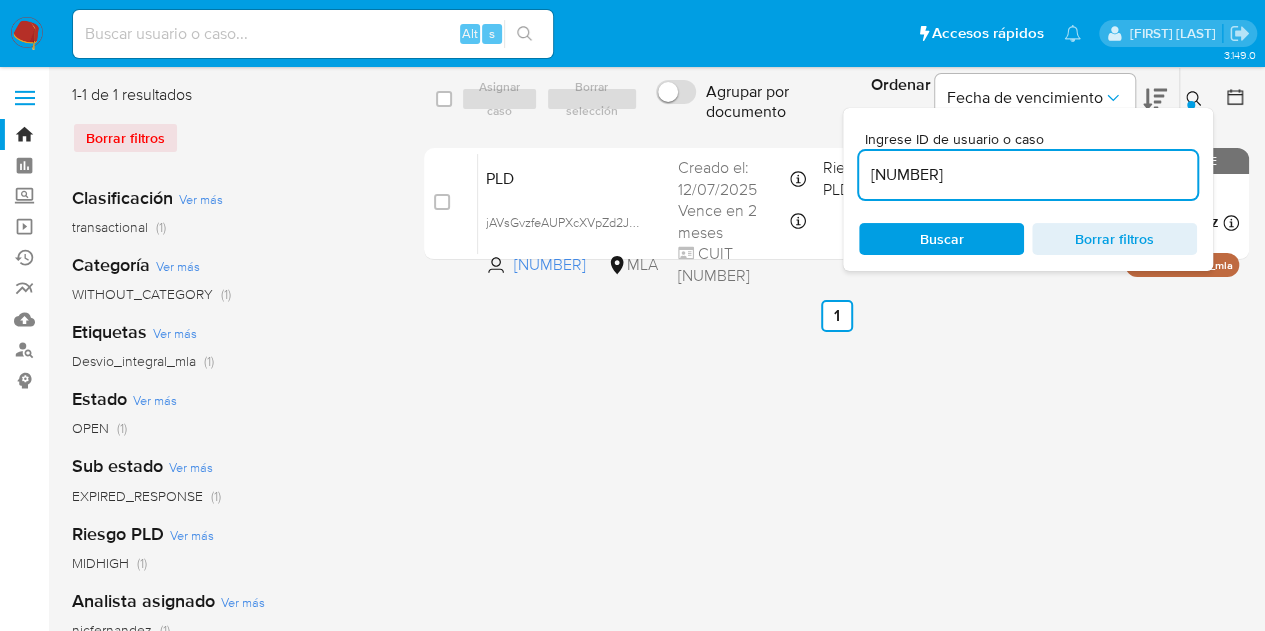 click 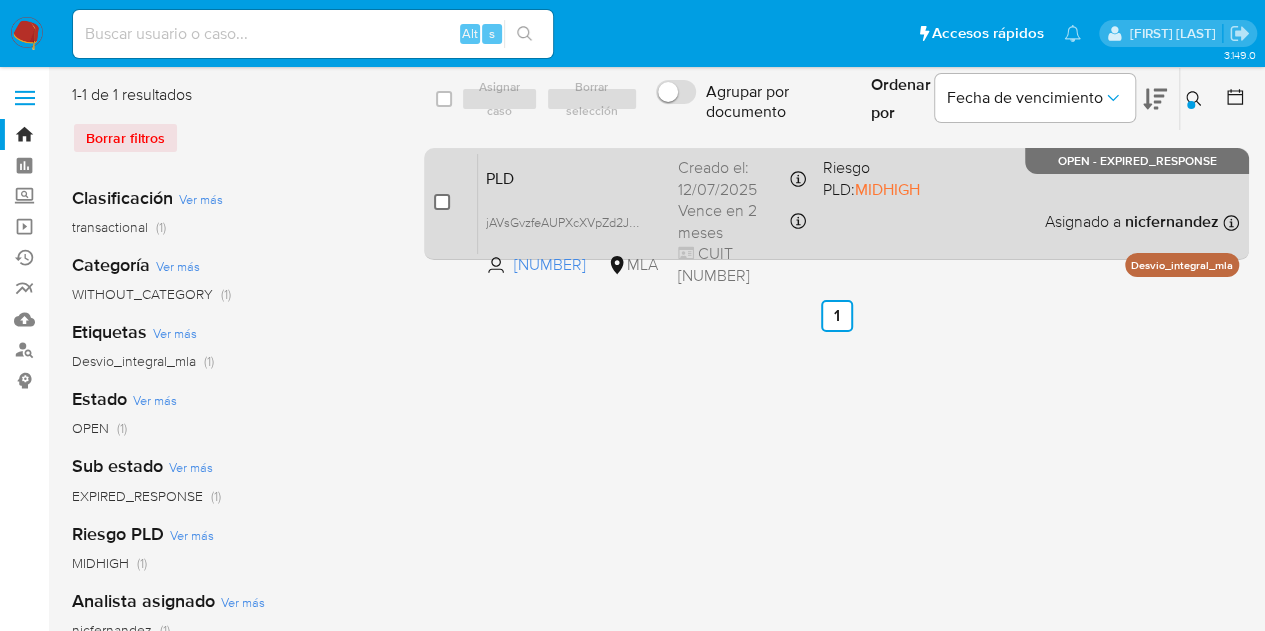 click at bounding box center [442, 202] 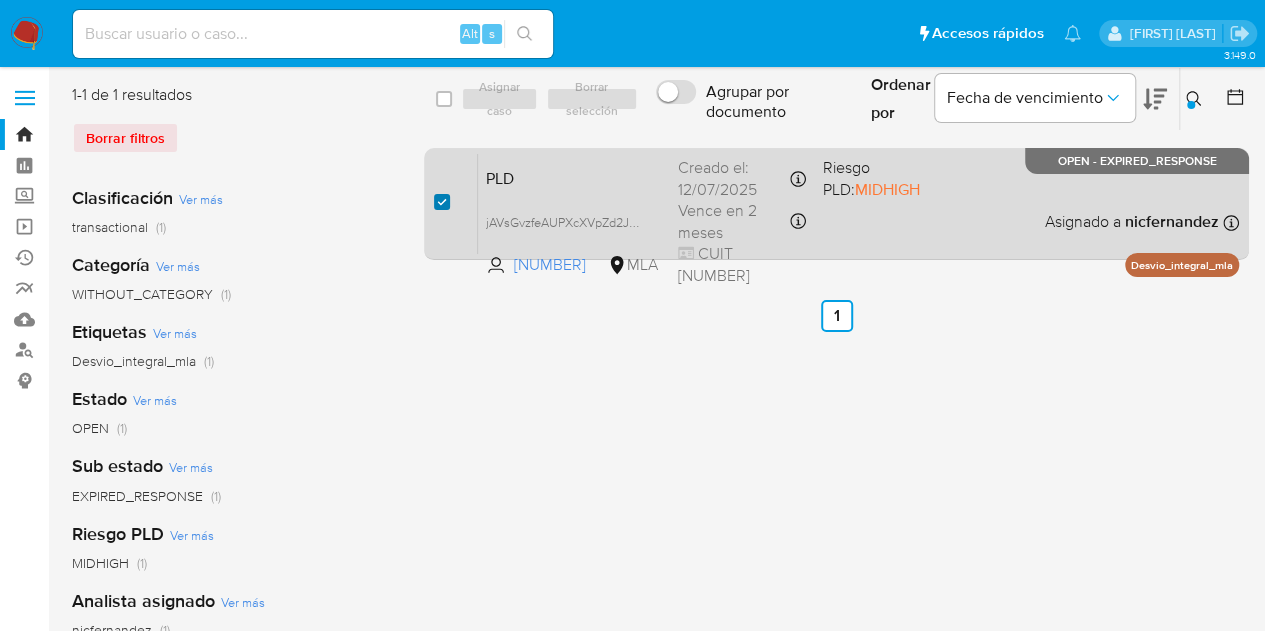 checkbox on "true" 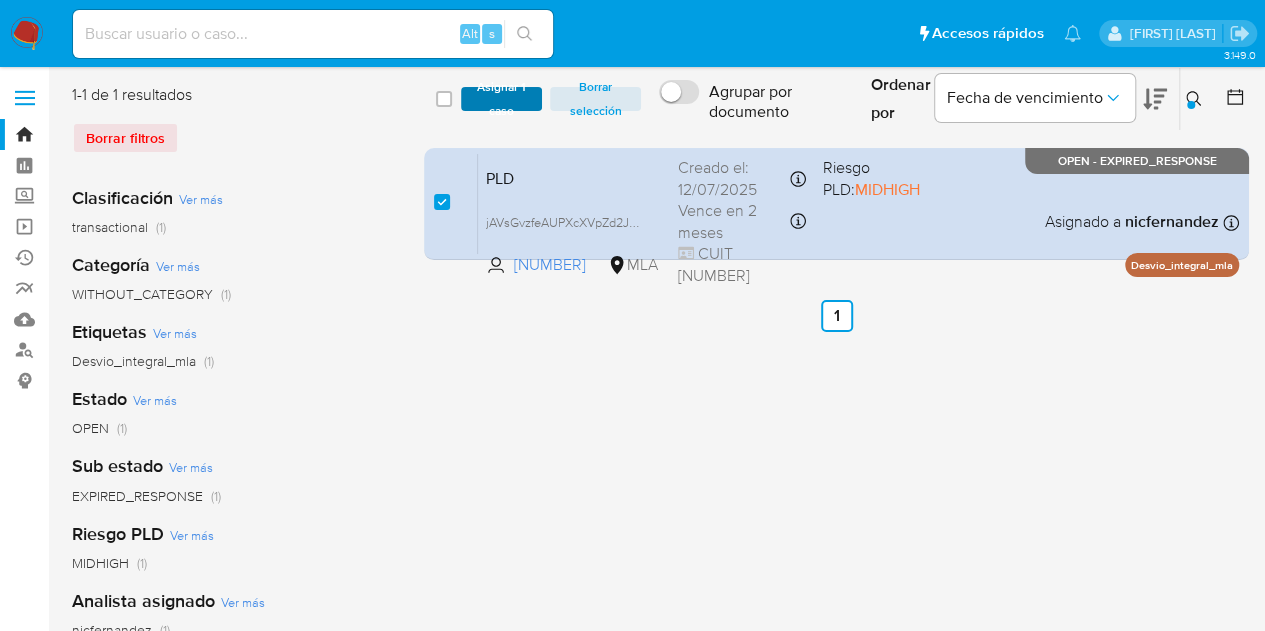 click on "Asignar 1 caso" at bounding box center (502, 99) 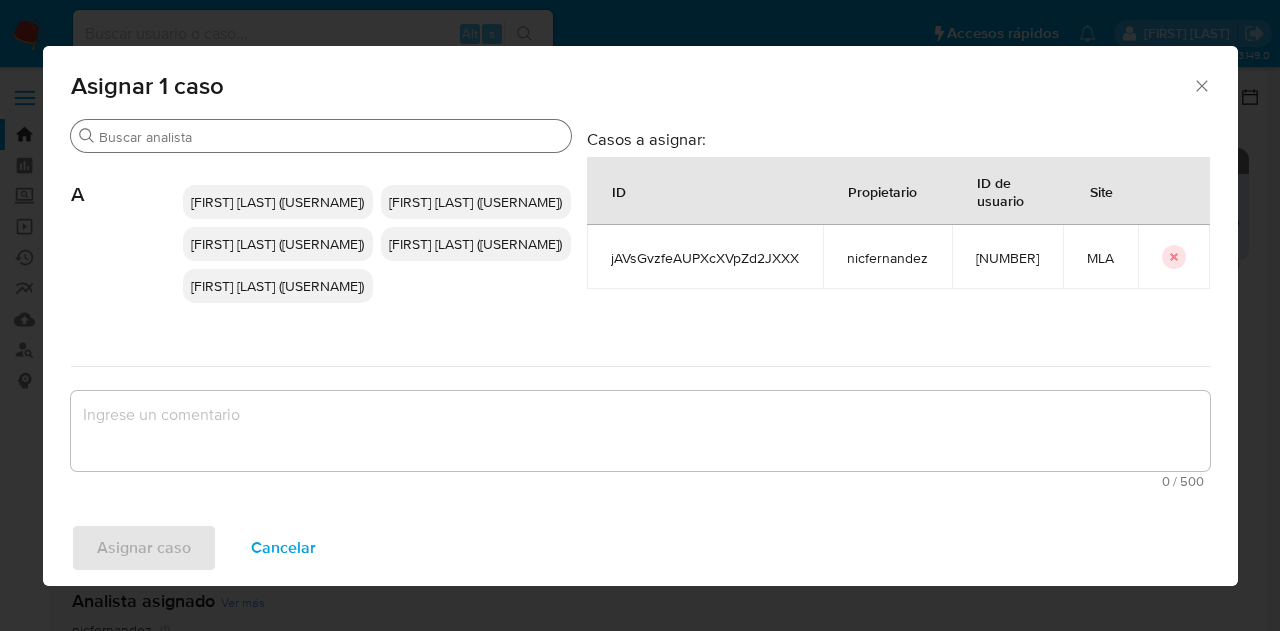 click on "Buscar" at bounding box center (321, 136) 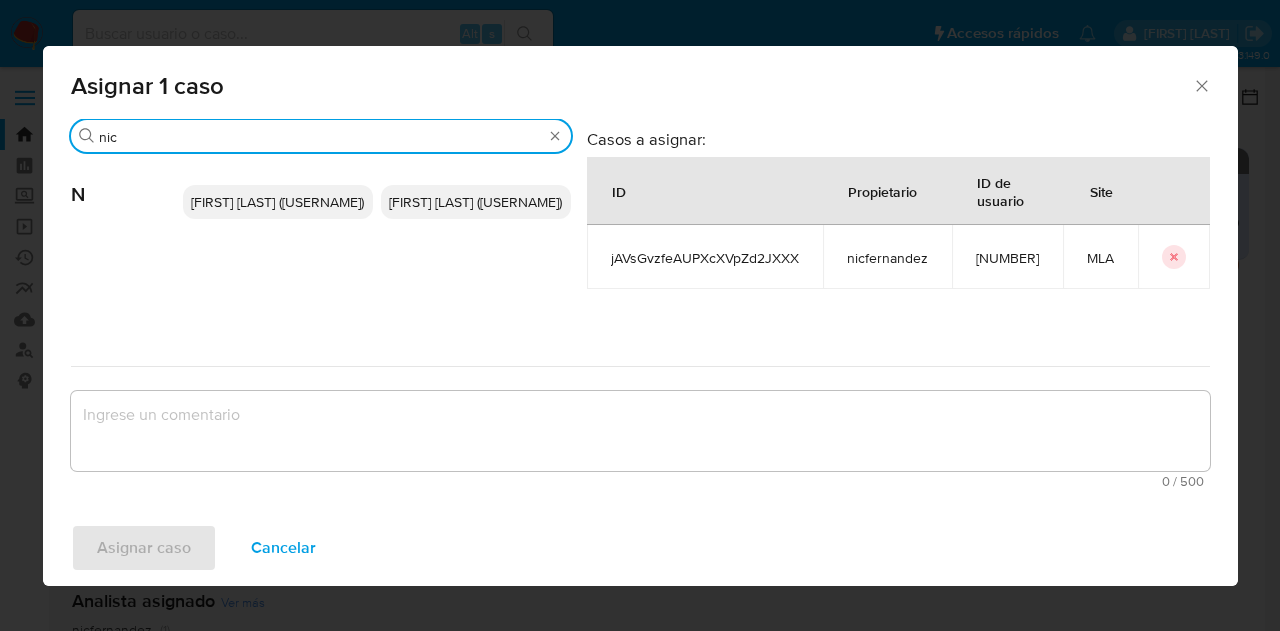 type on "nic" 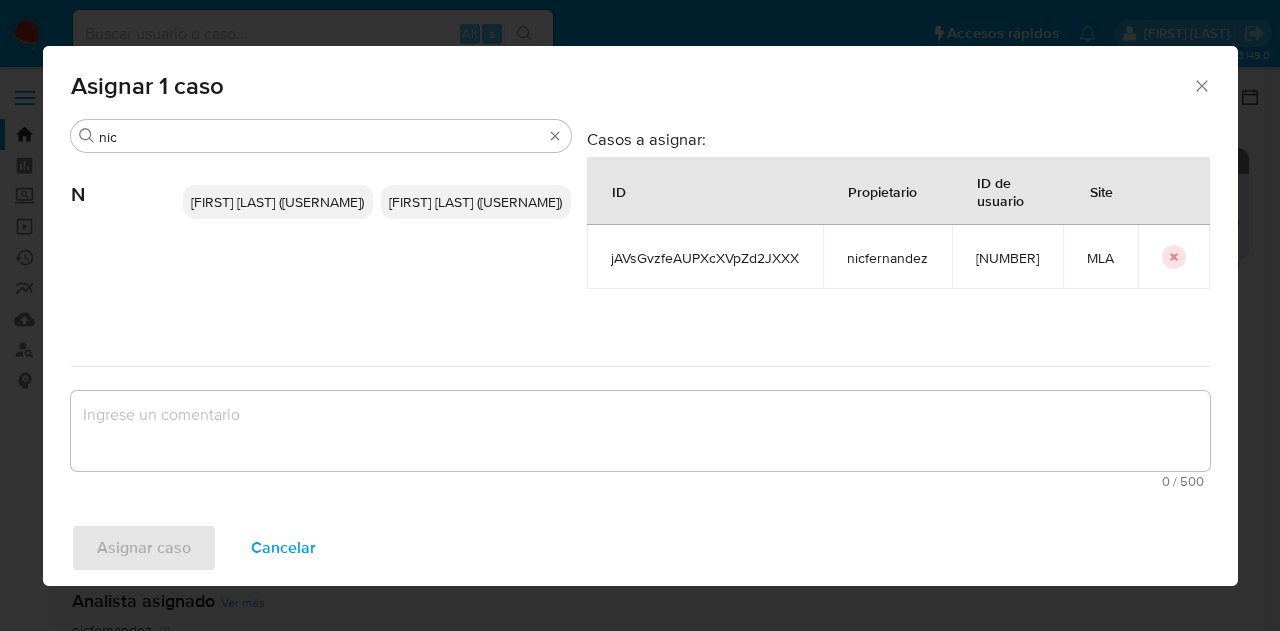 click on "Nicolas Fernandez Allen (nicfernandez)" at bounding box center [277, 202] 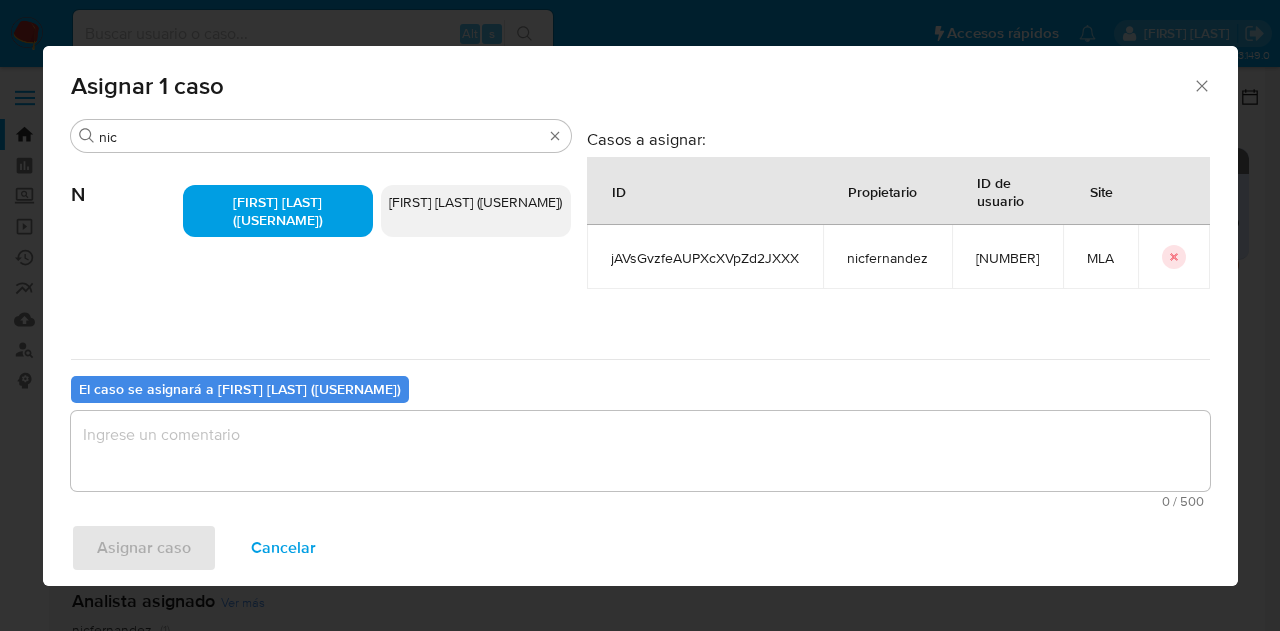 click at bounding box center [640, 451] 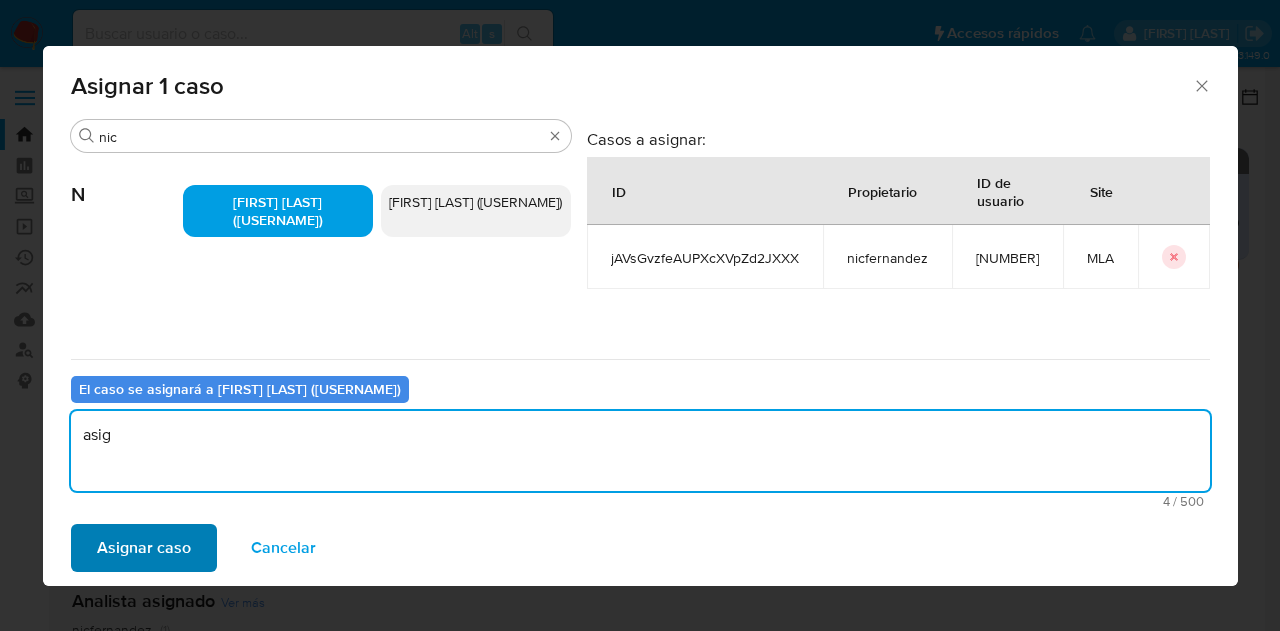 type on "asig" 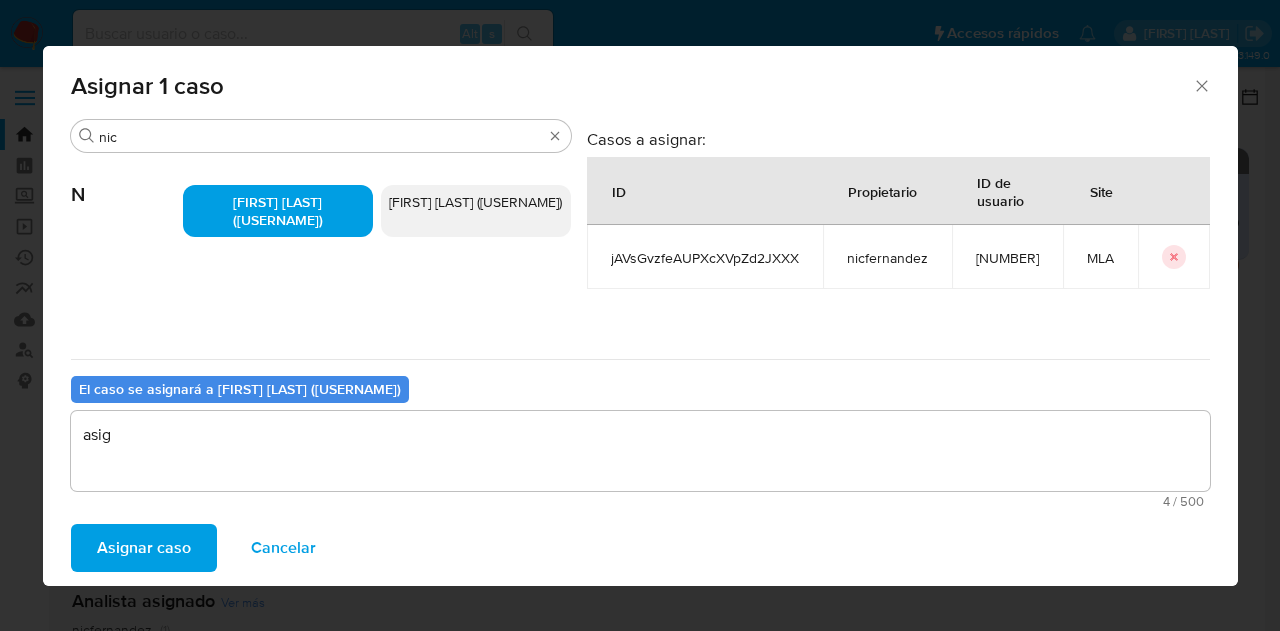 click on "Asignar caso" at bounding box center (144, 548) 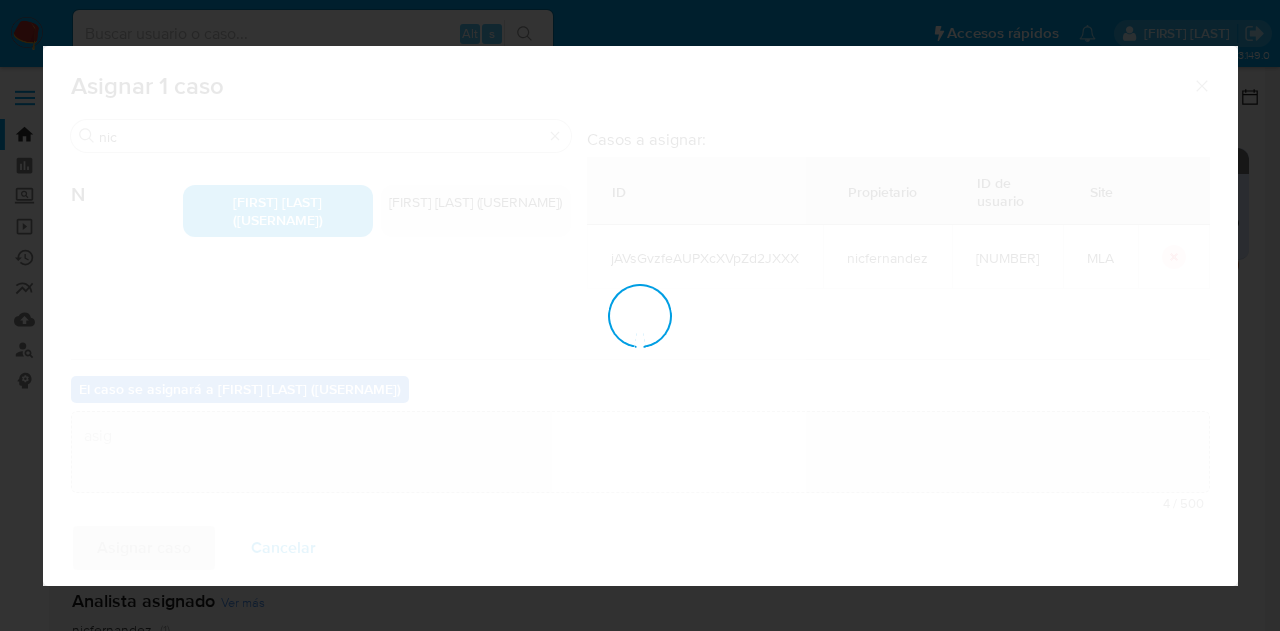 type 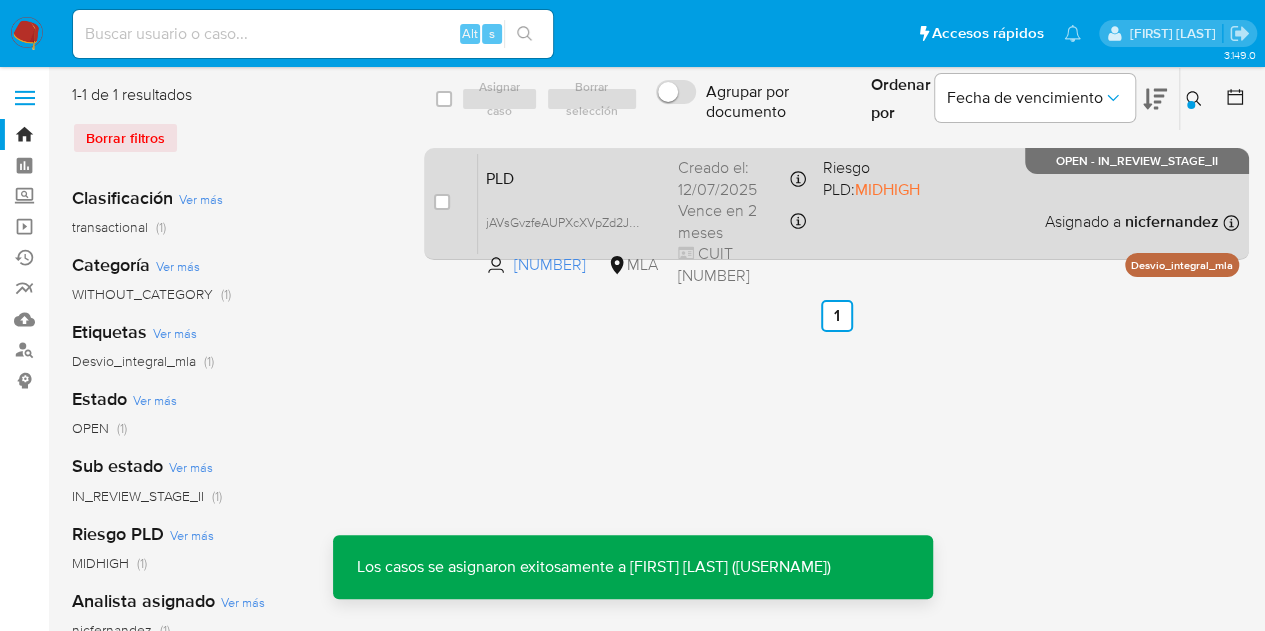 click on "PLD" at bounding box center (574, 177) 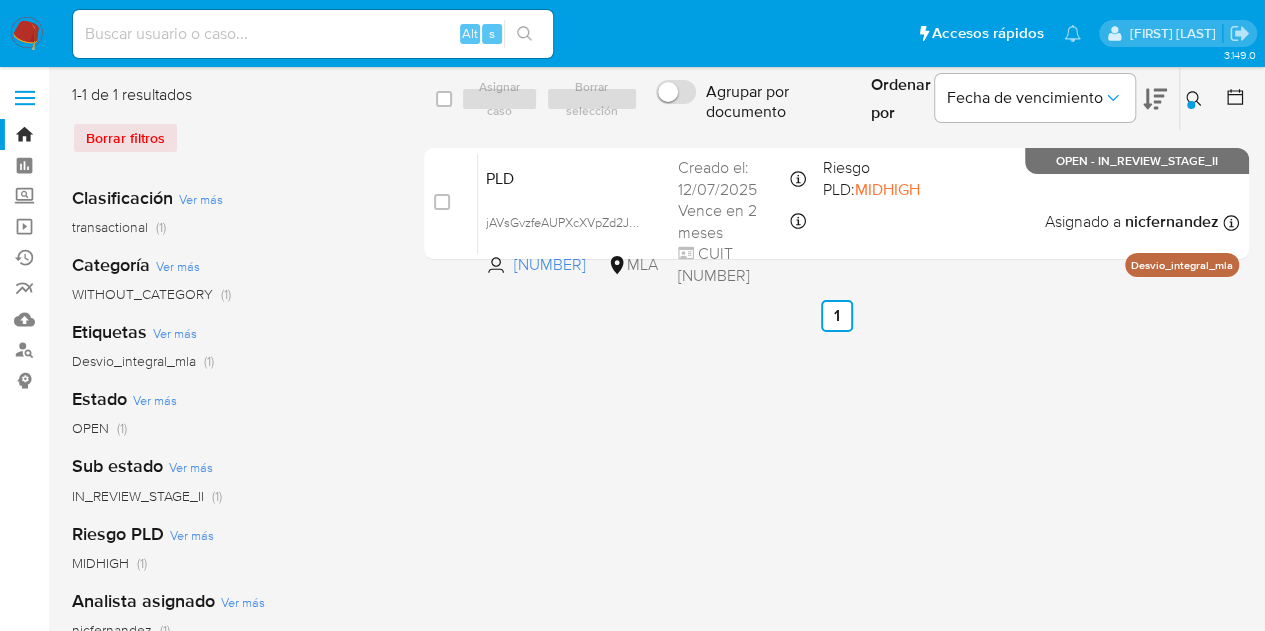 click 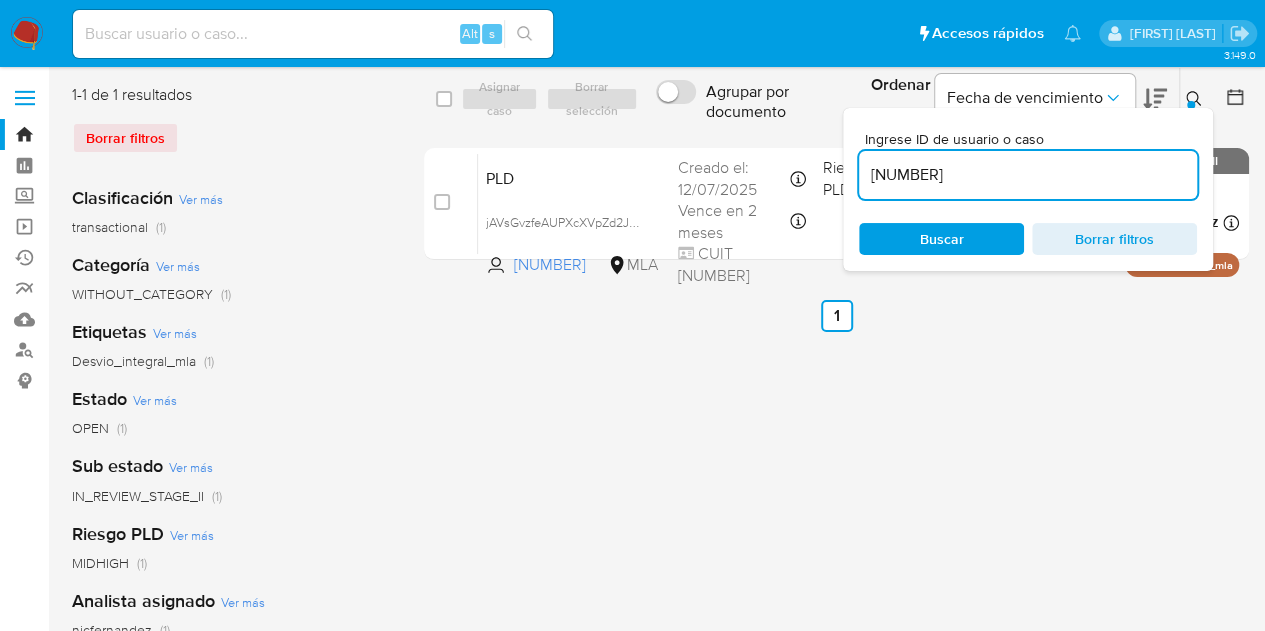 drag, startPoint x: 1010, startPoint y: 177, endPoint x: 765, endPoint y: 145, distance: 247.08096 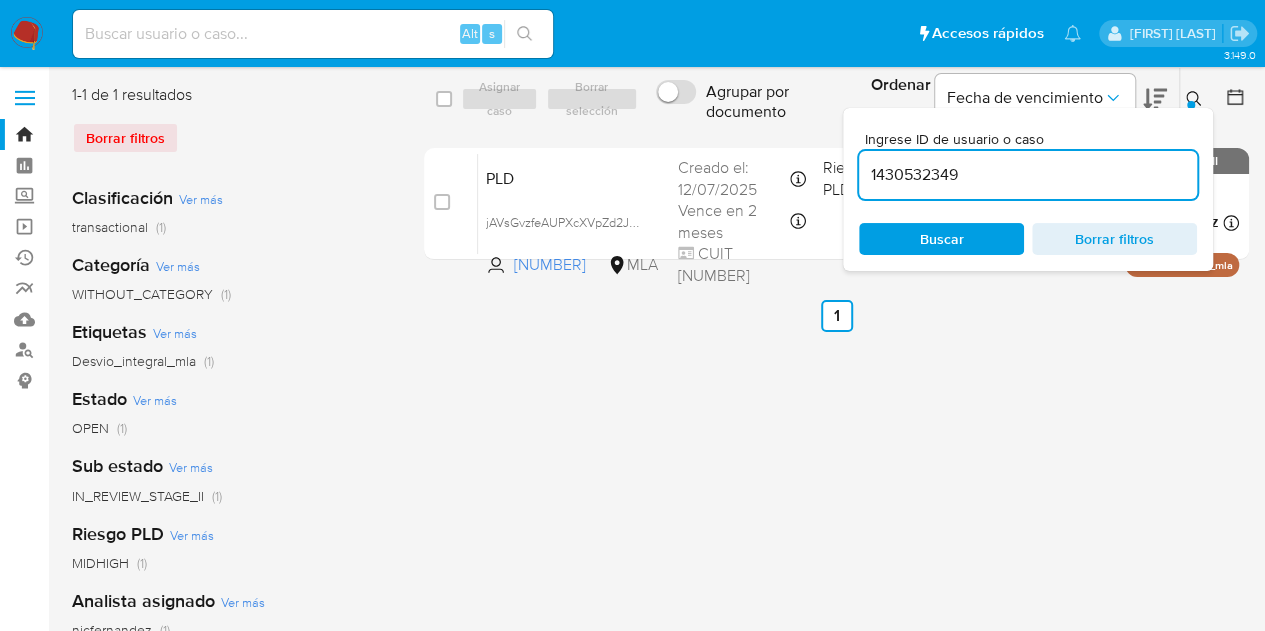 type on "1430532349" 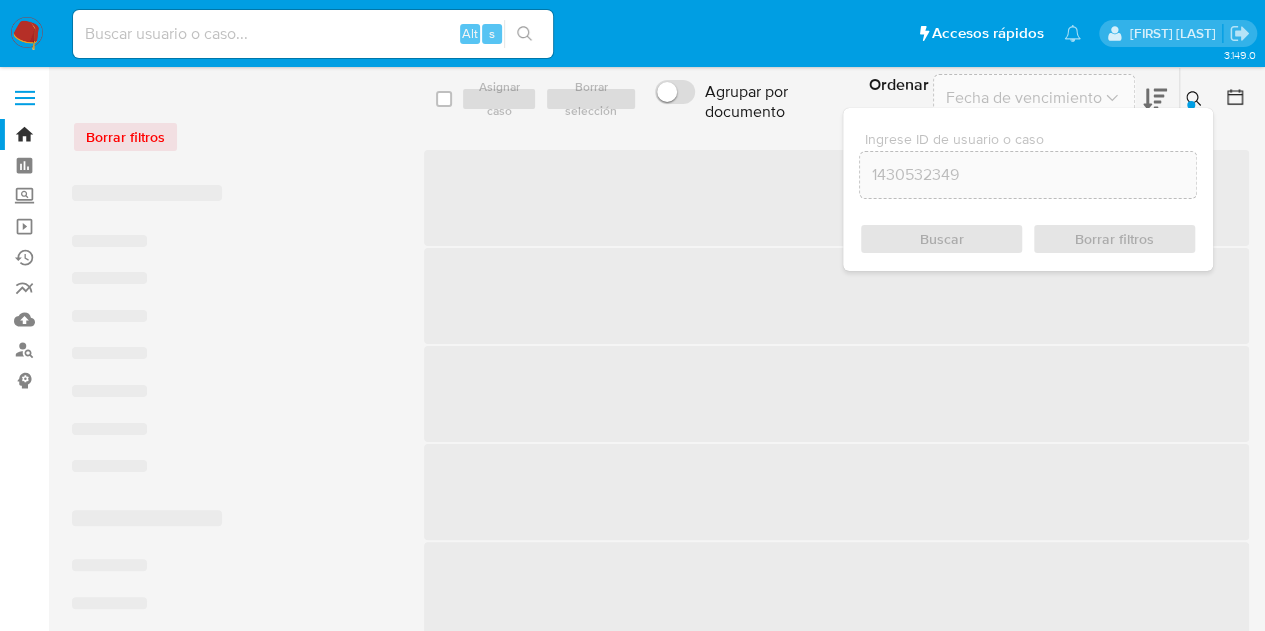 click 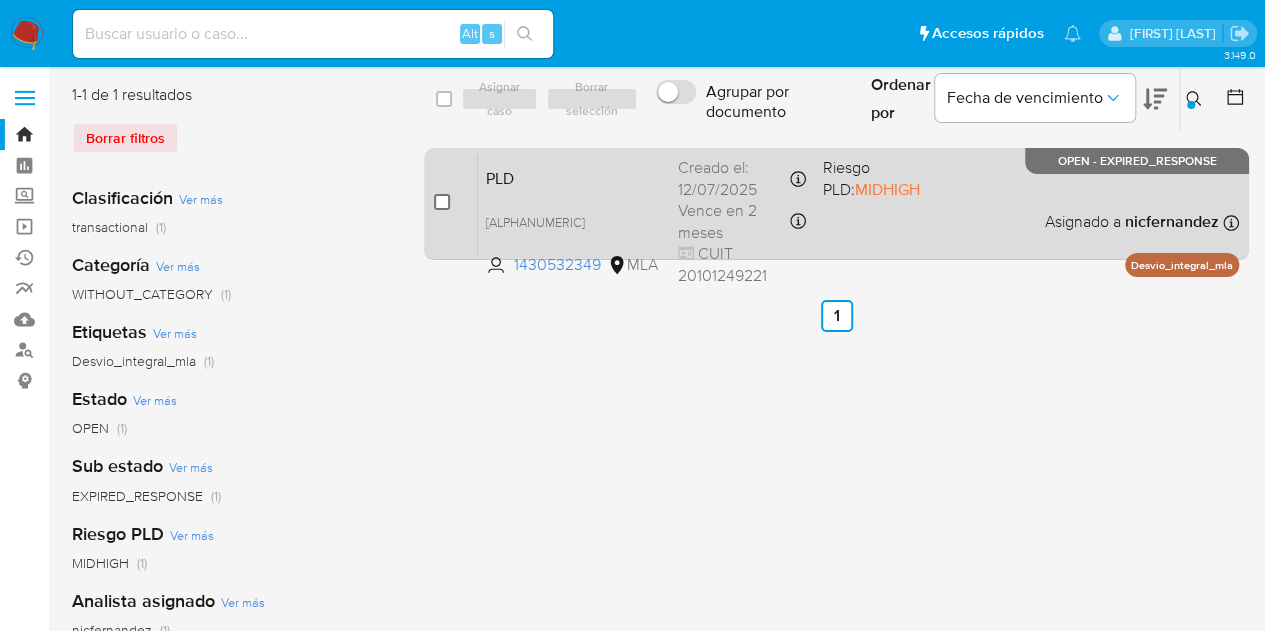 click at bounding box center [442, 202] 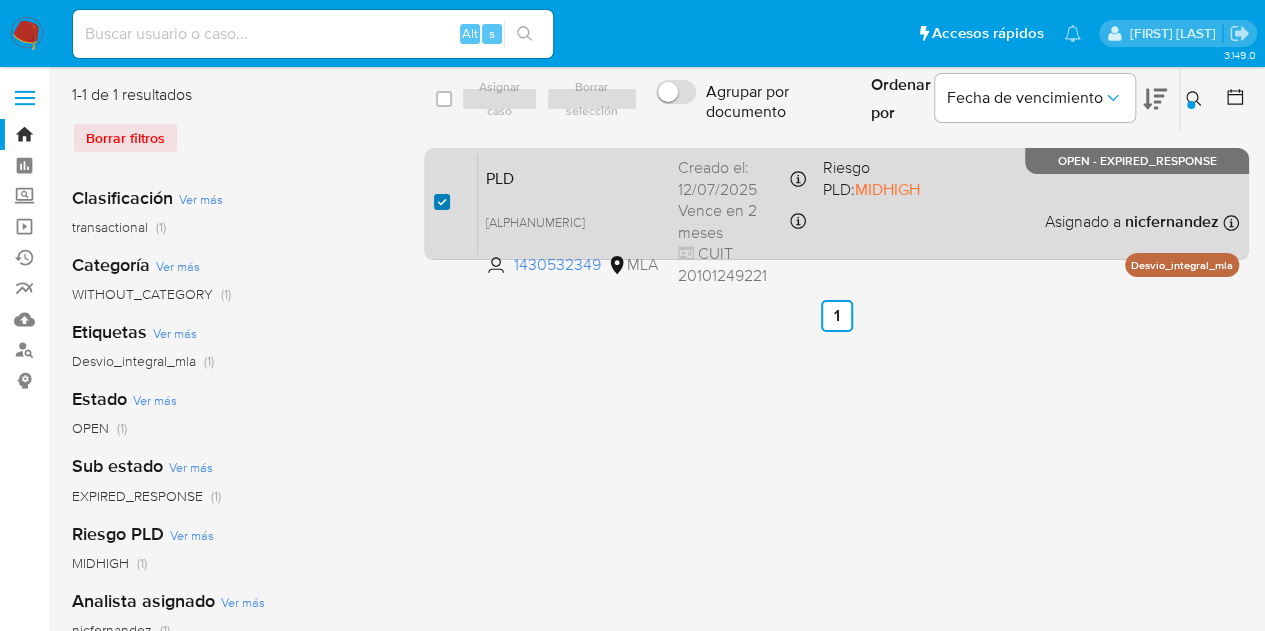 checkbox on "true" 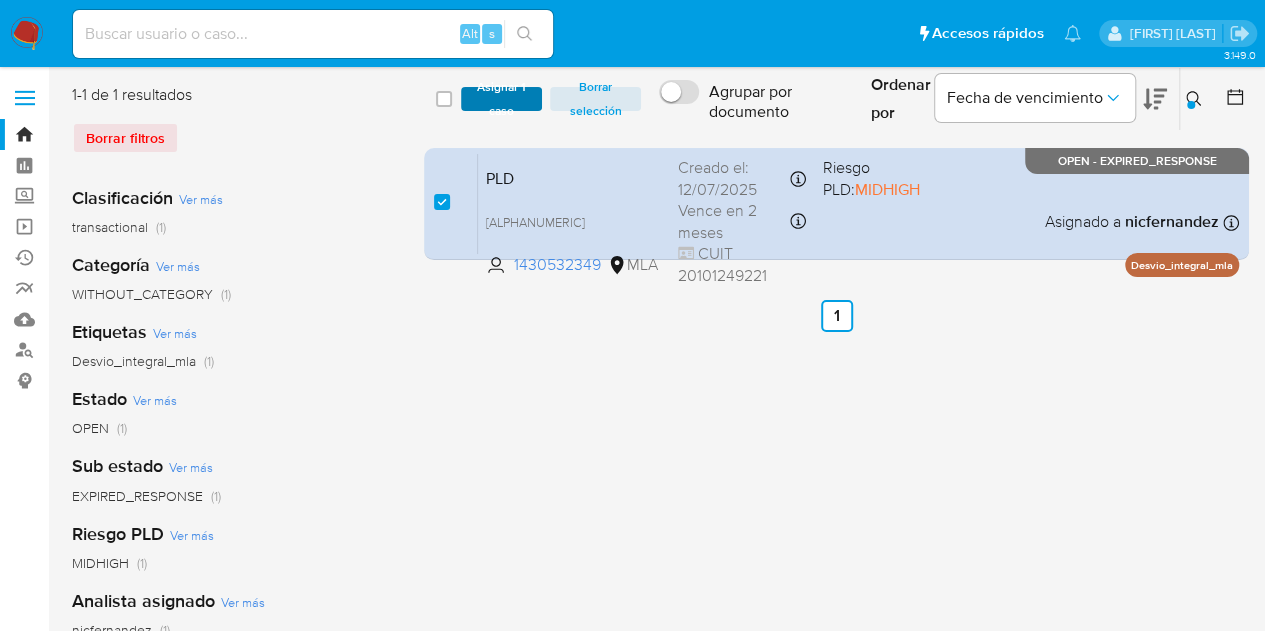 click on "Asignar 1 caso" at bounding box center (502, 99) 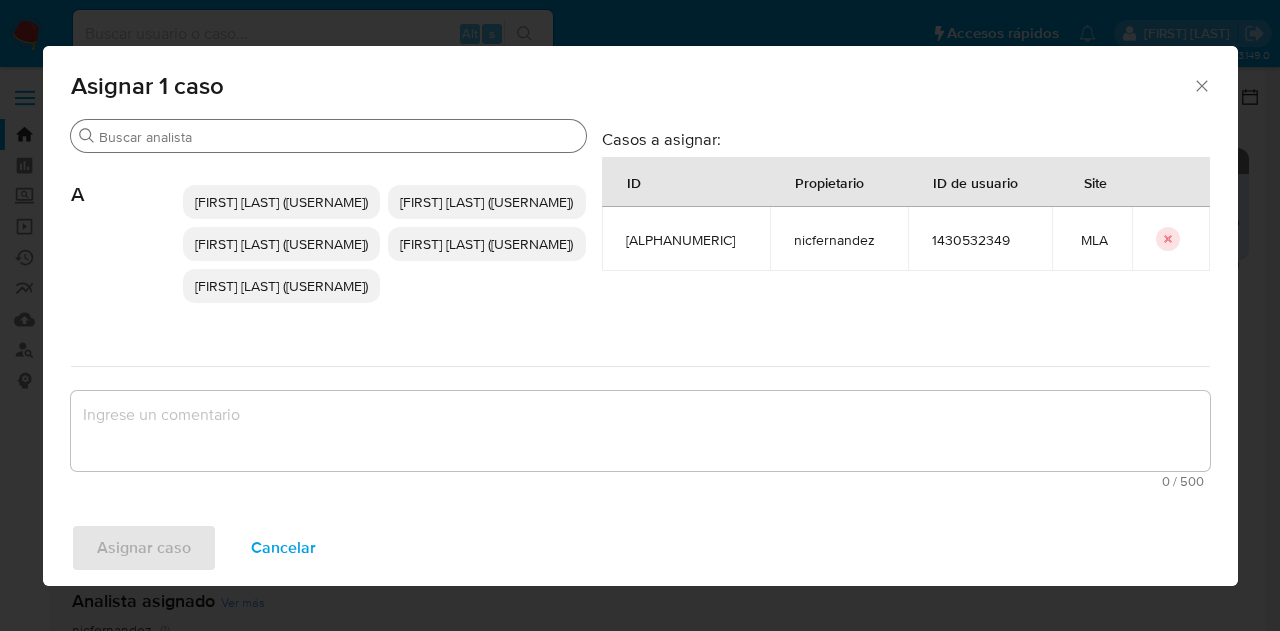 click on "Buscar" at bounding box center [338, 137] 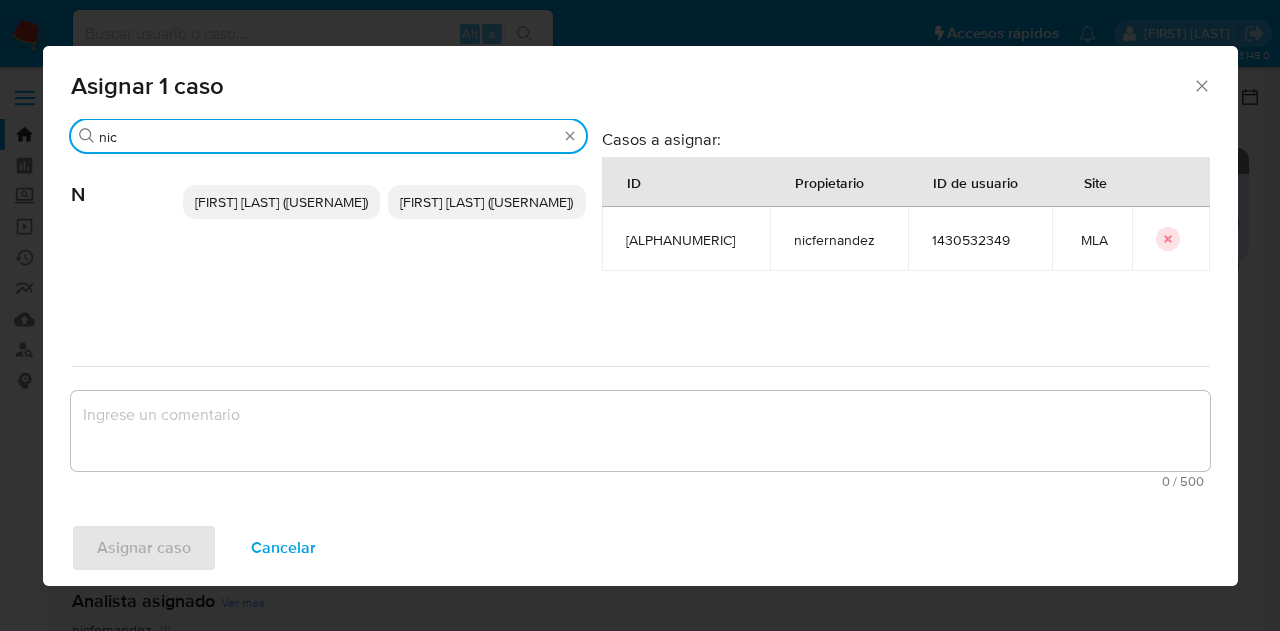 type on "nic" 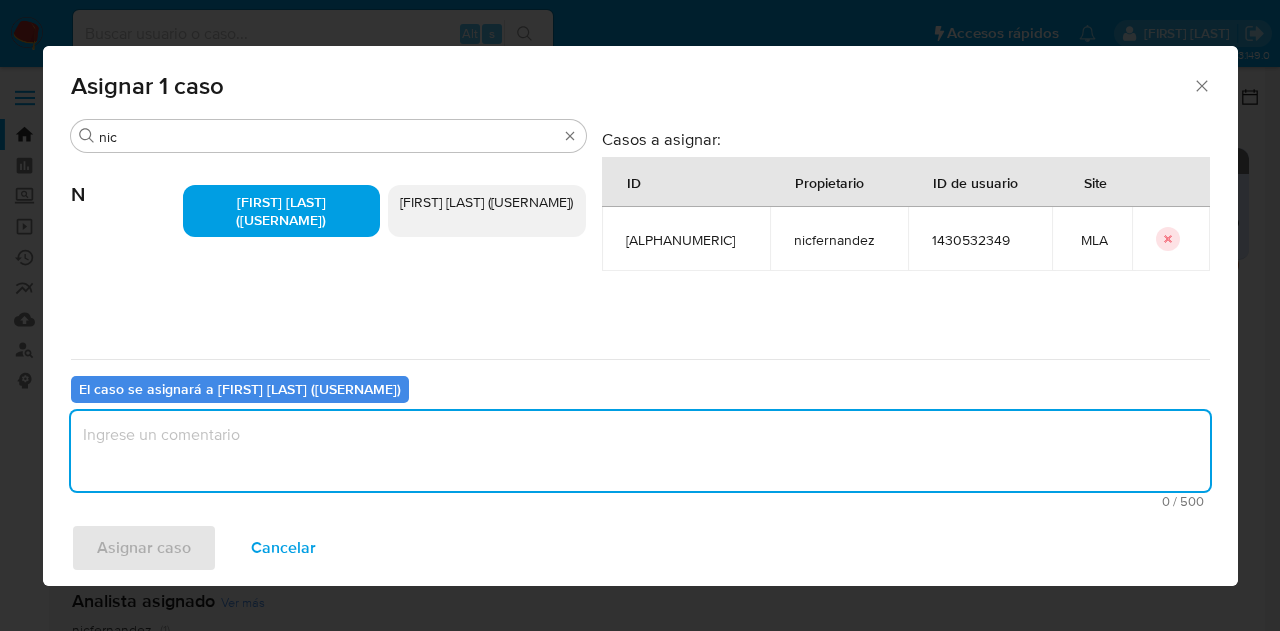 drag, startPoint x: 362, startPoint y: 475, endPoint x: 366, endPoint y: 465, distance: 10.770329 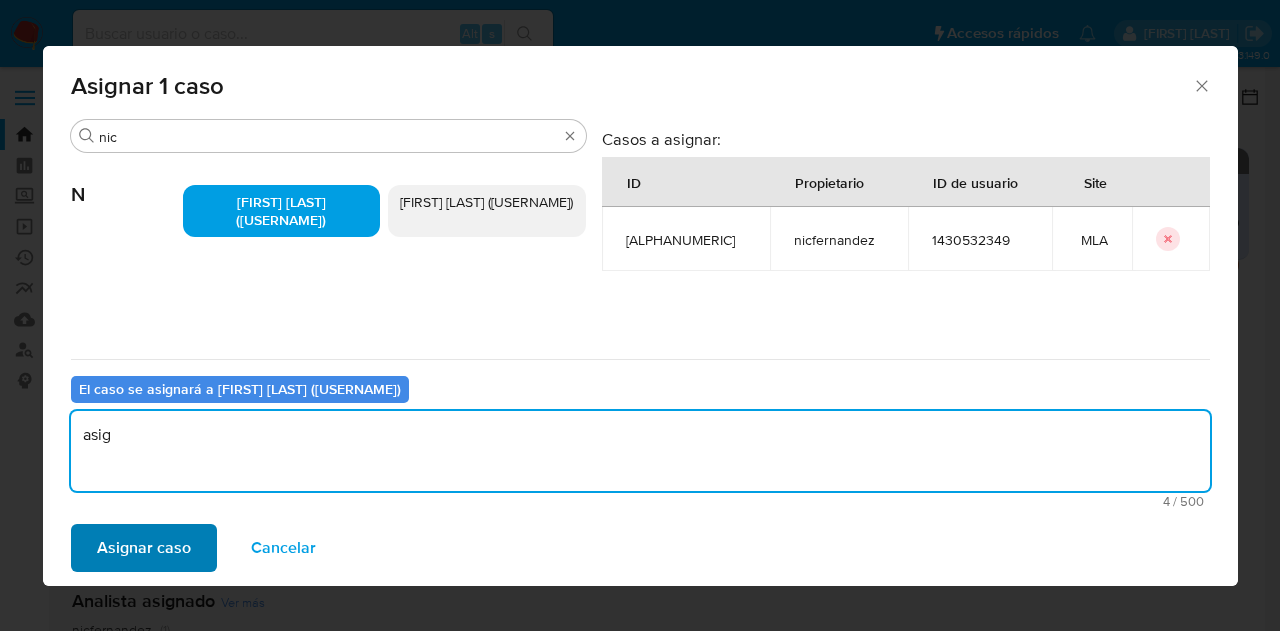 type on "asig" 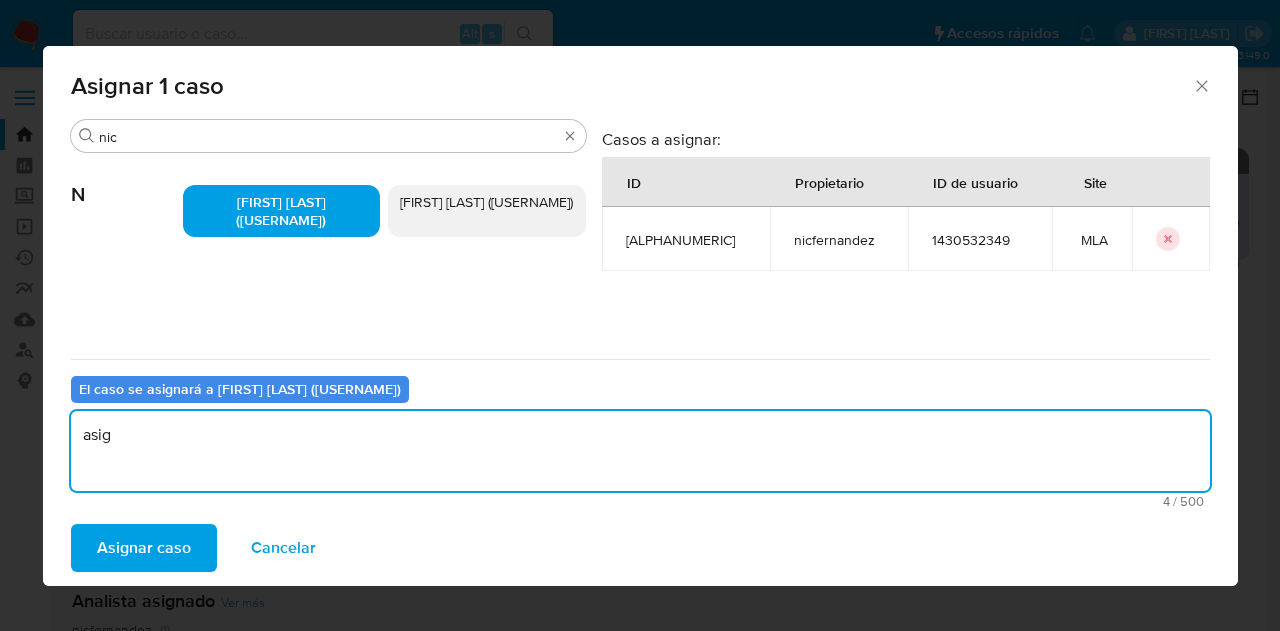 click on "Asignar caso" at bounding box center [144, 548] 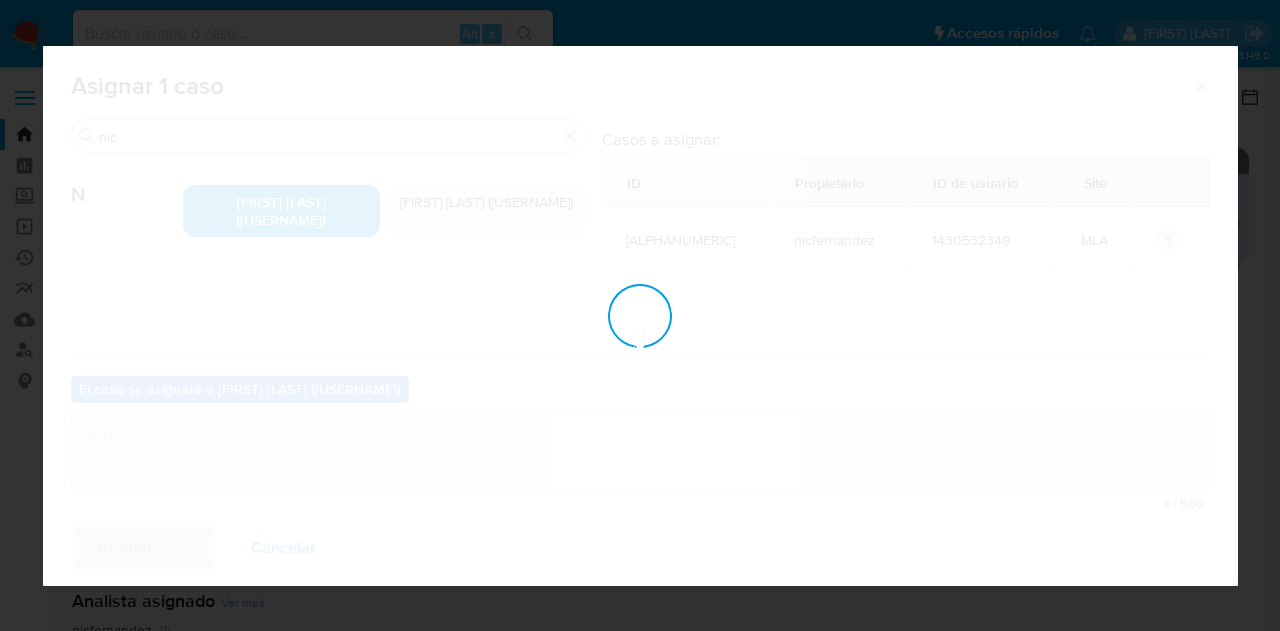 type 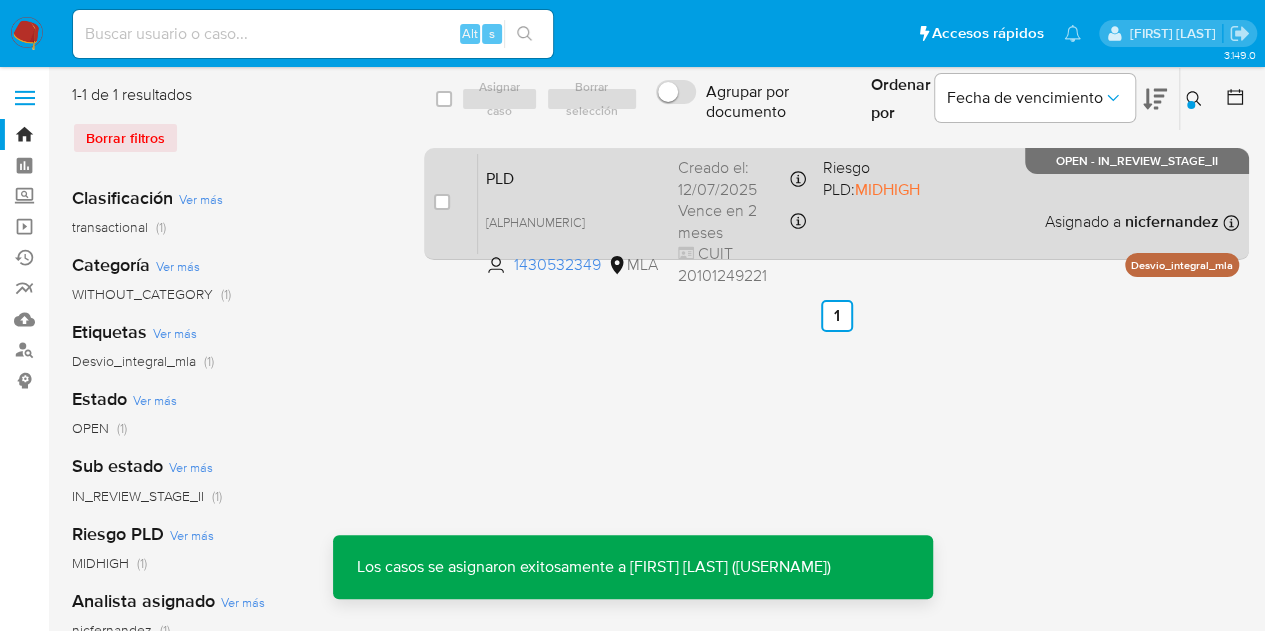 click on "PLD Q6kHx6bZB1u60wsuQ3FapGao 1430532349 MLA Riesgo PLD:  MIDHIGH Creado el: 12/07/2025   Creado el: 12/07/2025 03:12:45 Vence en 2 meses   Vence el 10/10/2025 03:12:46 CUIT   20101249221 Asignado a   nicfernandez   Asignado el: 17/07/2025 16:38:19 Desvio_integral_mla OPEN - IN_REVIEW_STAGE_II" at bounding box center (858, 203) 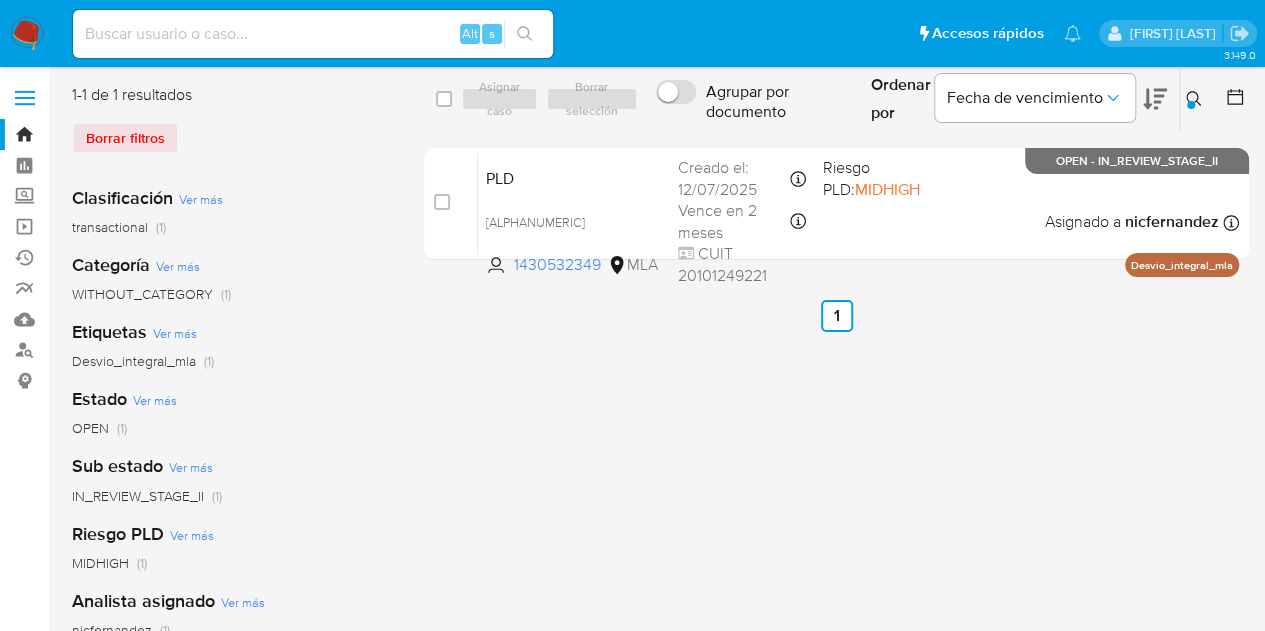 click 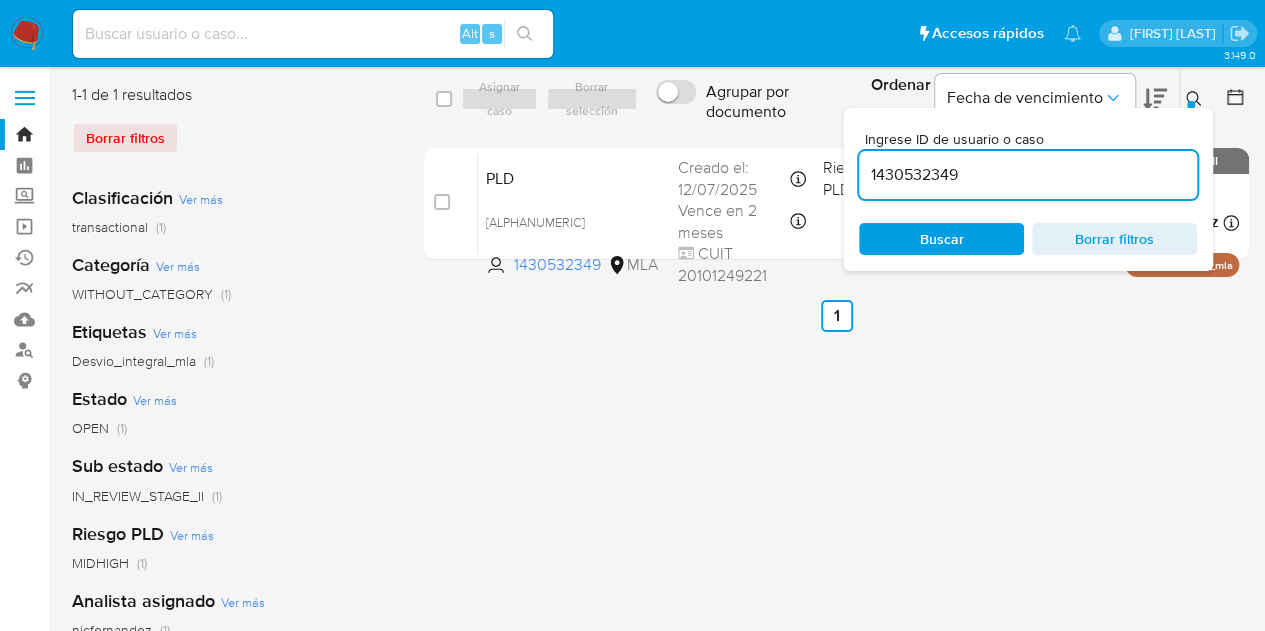 drag, startPoint x: 1013, startPoint y: 168, endPoint x: 660, endPoint y: 96, distance: 360.26794 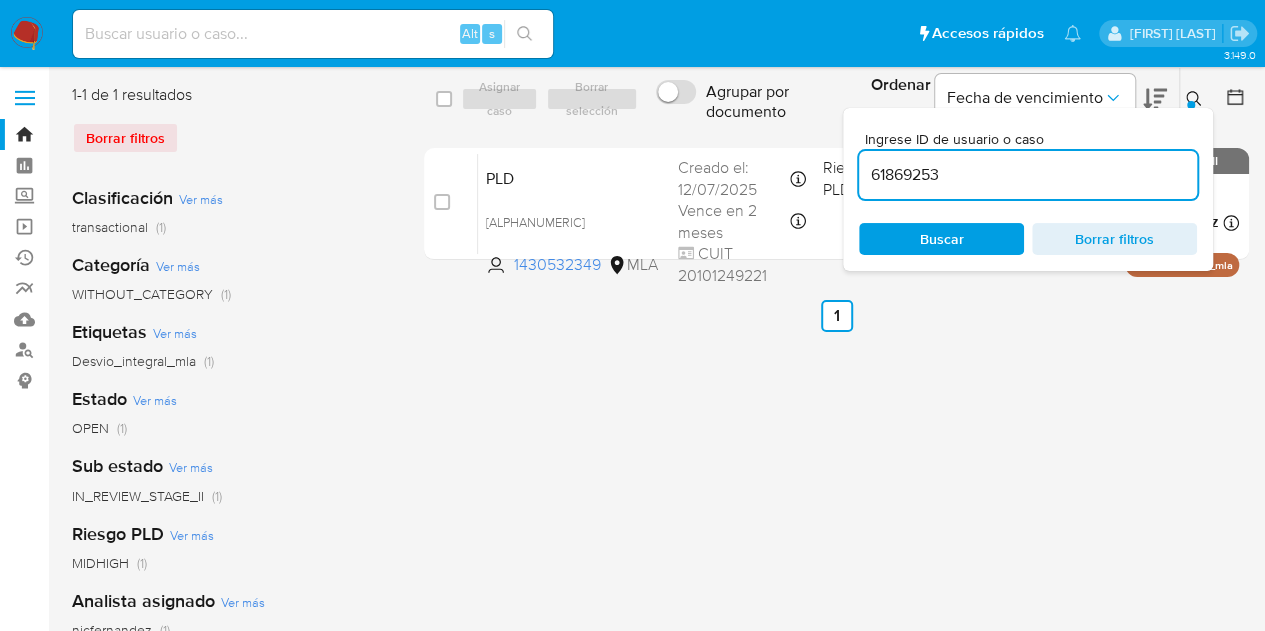 type on "61869253" 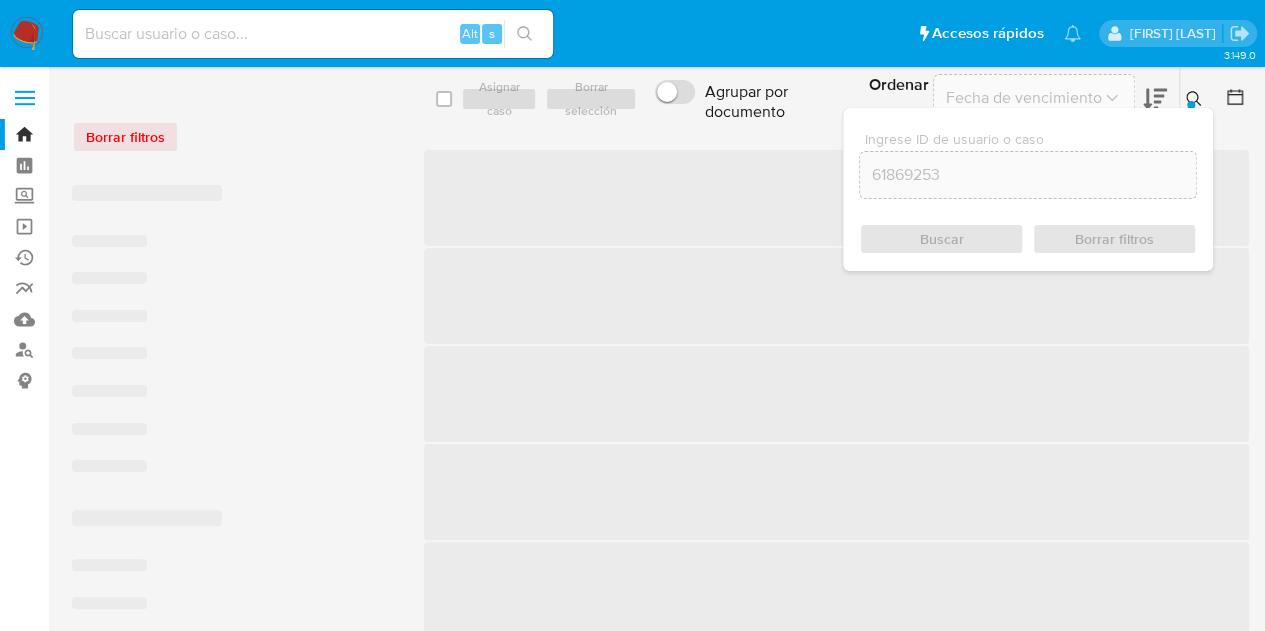 click 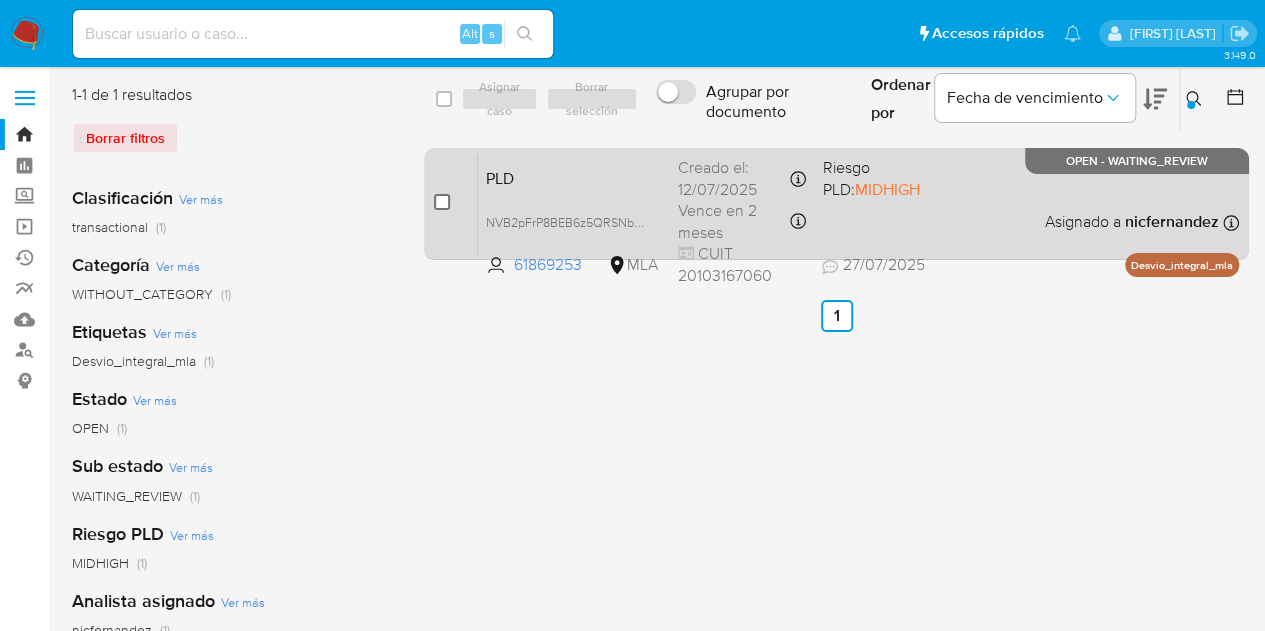 click at bounding box center (442, 202) 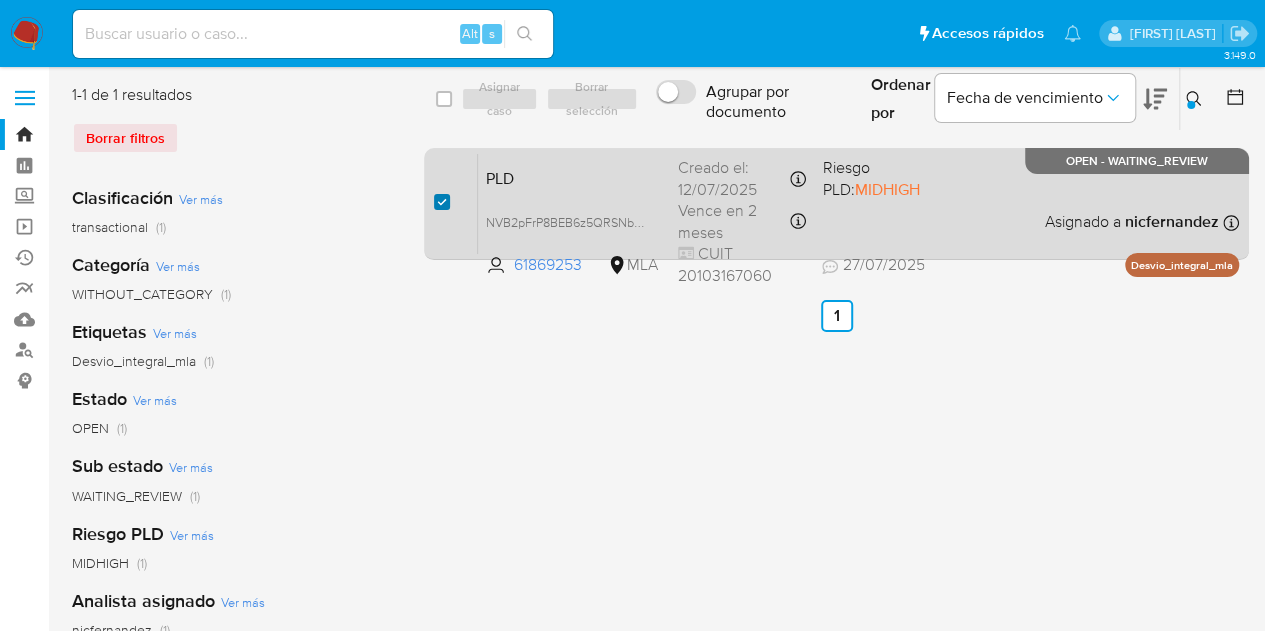 checkbox on "true" 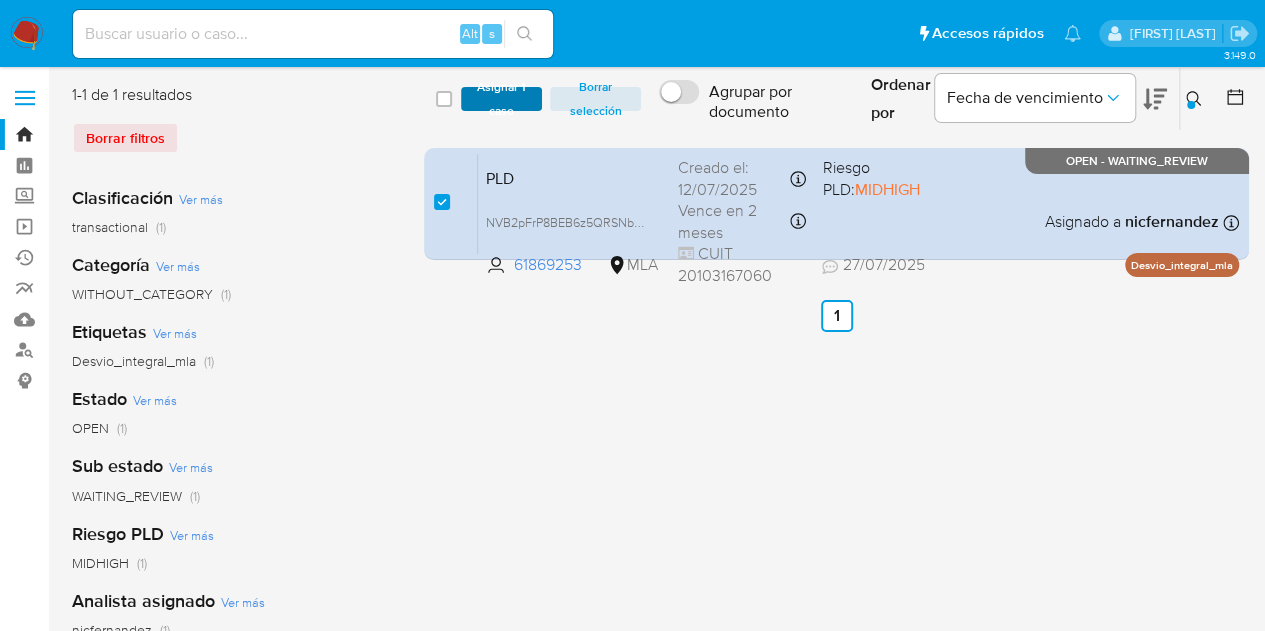 click on "Asignar 1 caso" at bounding box center [502, 99] 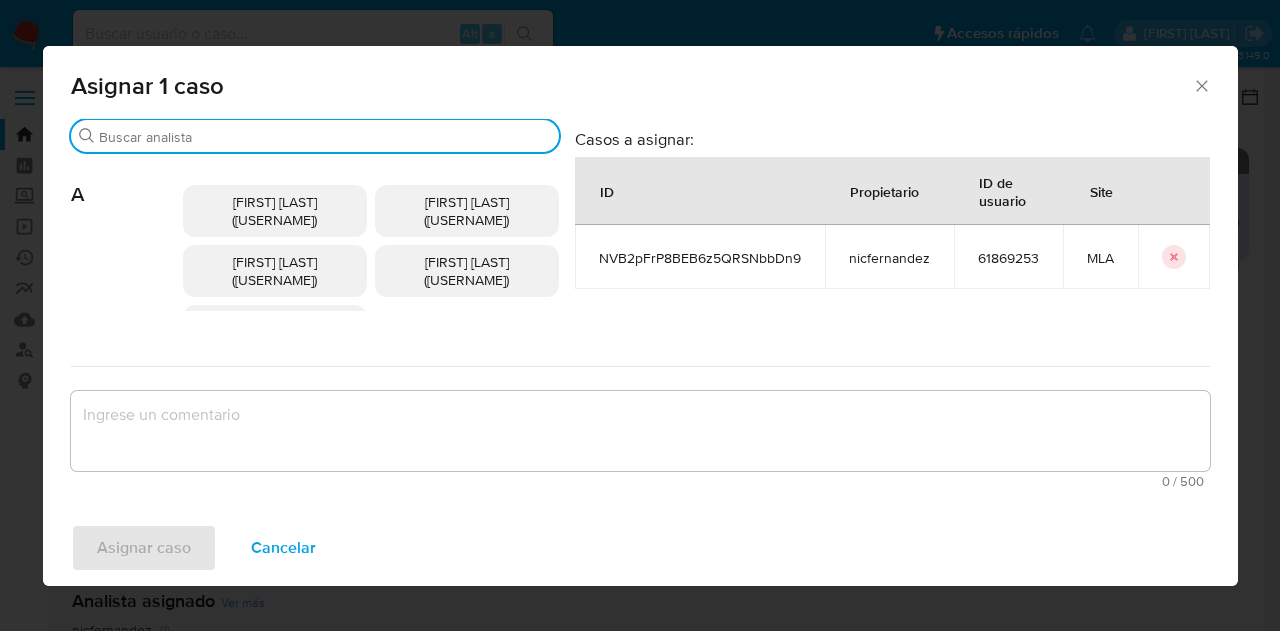 click on "Buscar" at bounding box center [325, 137] 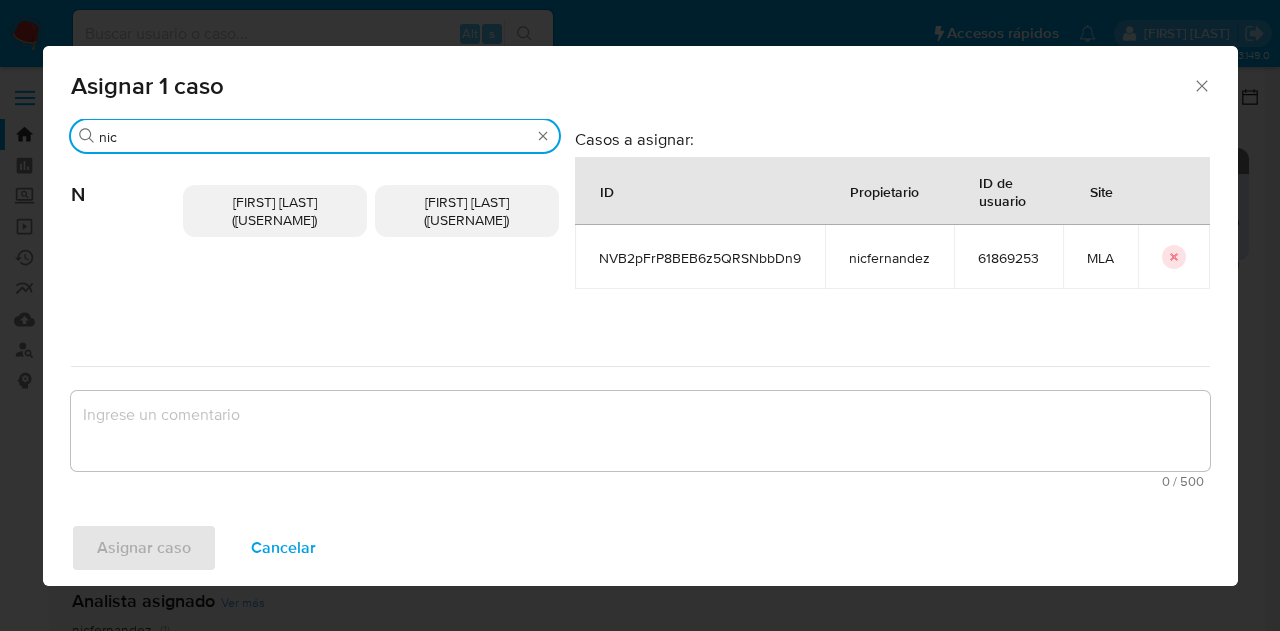 type on "nic" 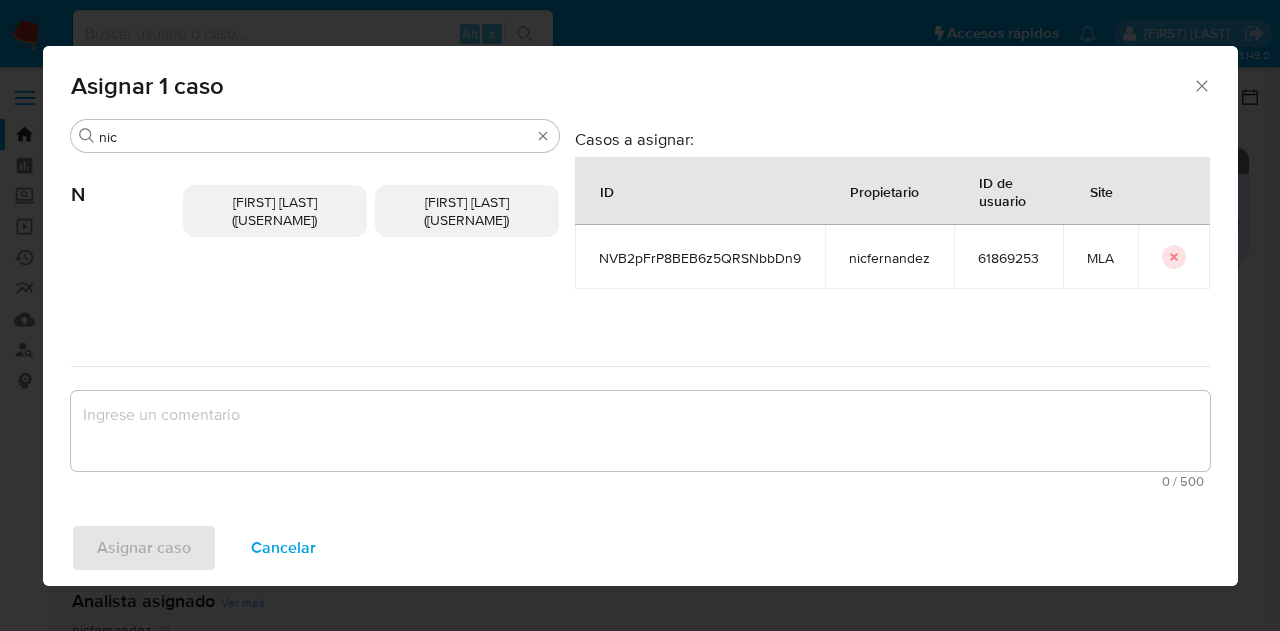 click on "Nicolas Fernandez Allen (nicfernandez)" at bounding box center [274, 211] 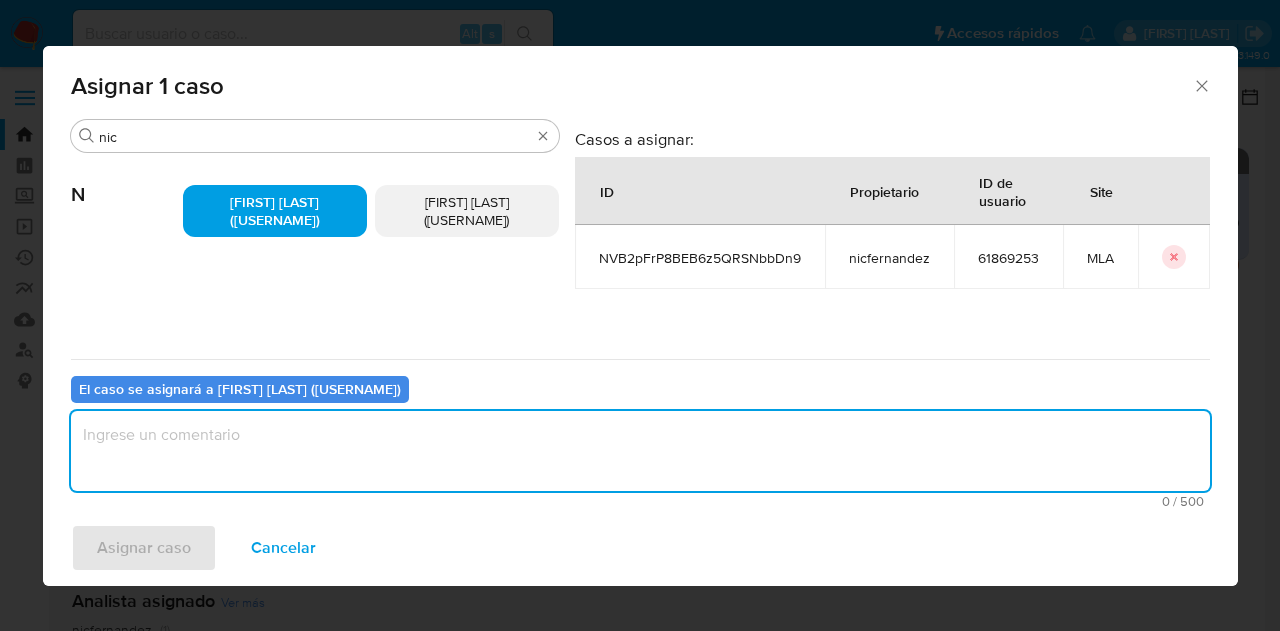 click at bounding box center [640, 451] 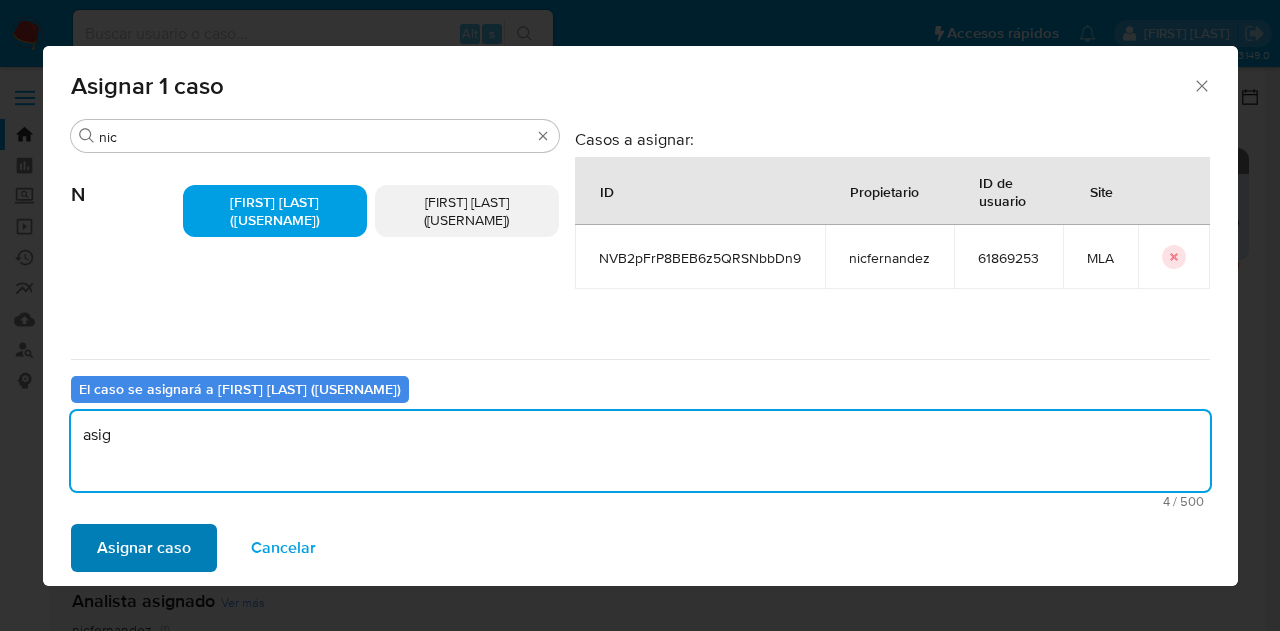 type on "asig" 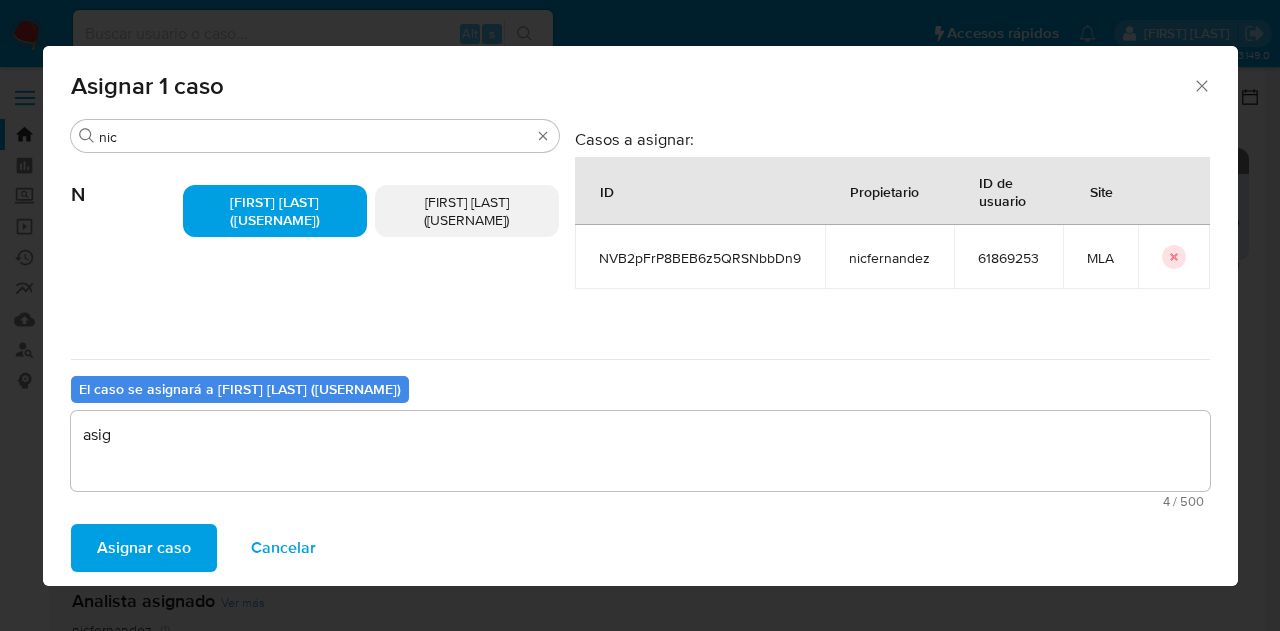click on "Asignar caso" at bounding box center [144, 548] 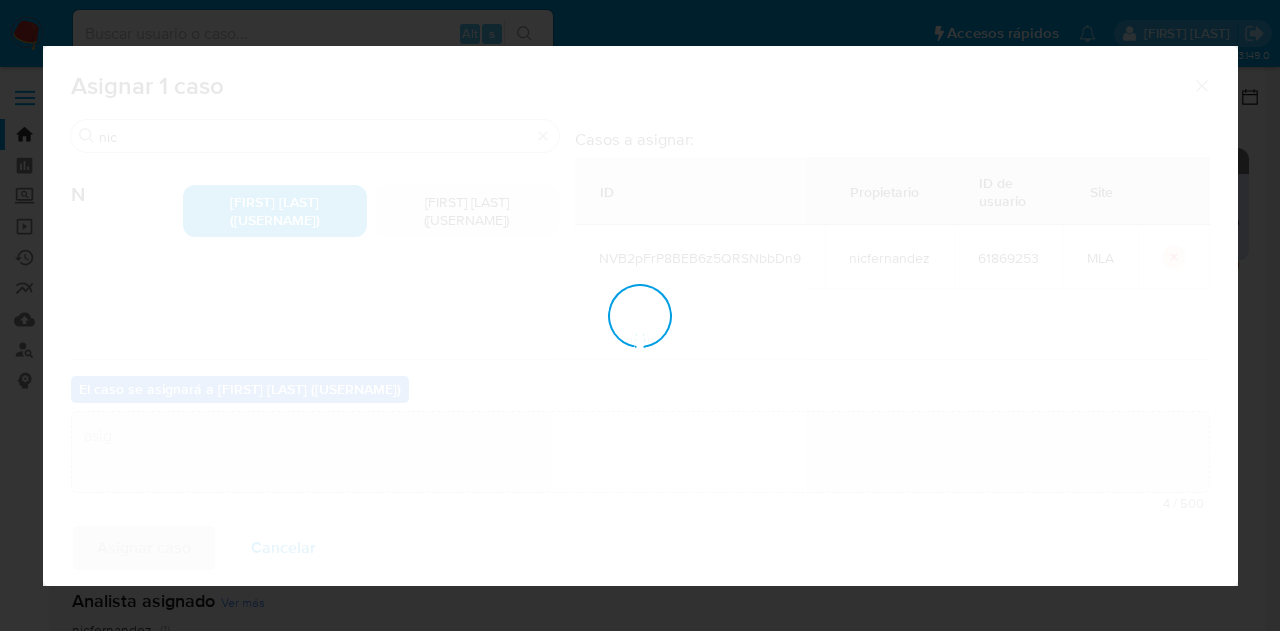 type 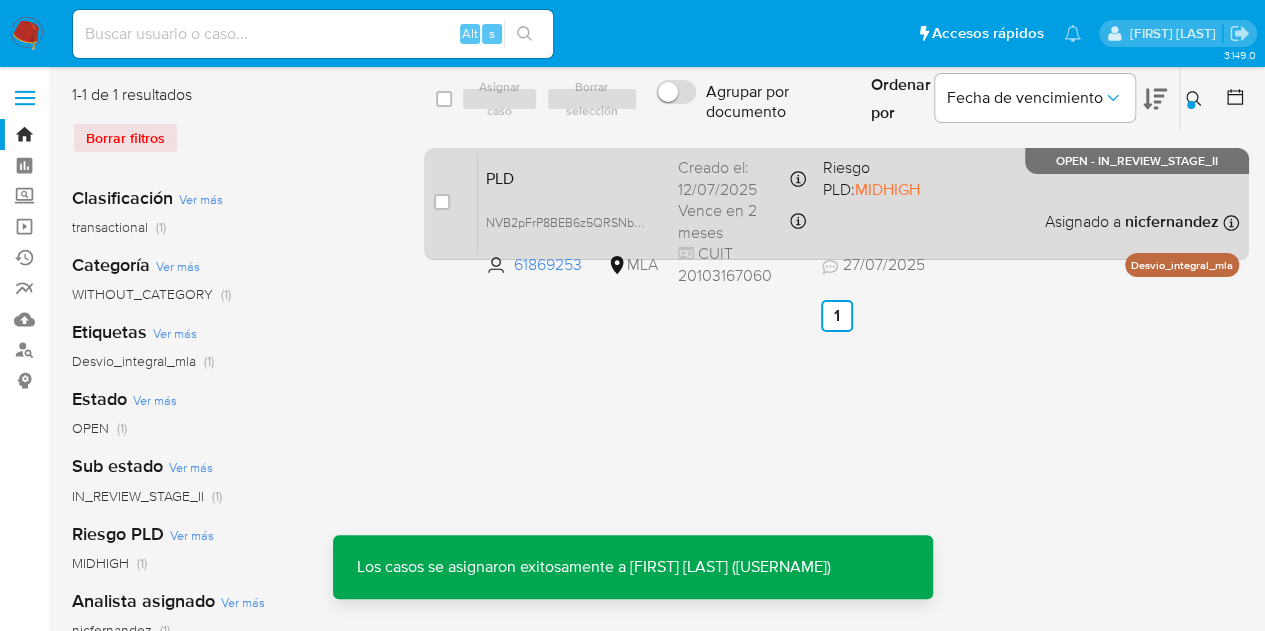 click on "PLD" at bounding box center (574, 177) 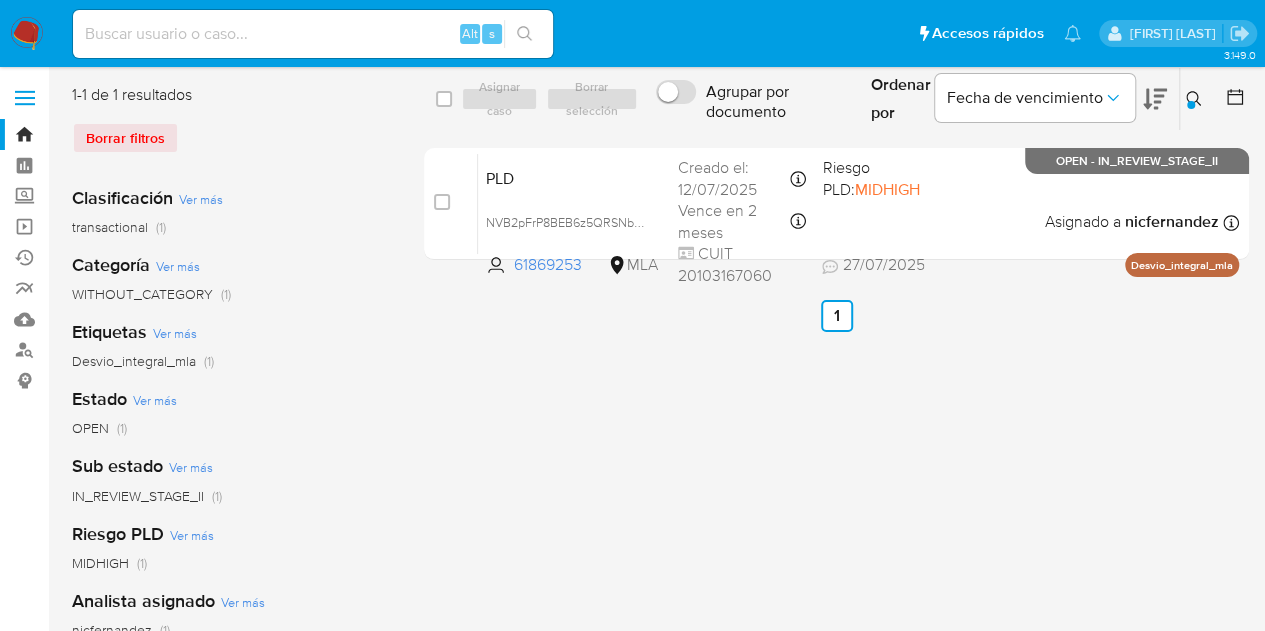 click 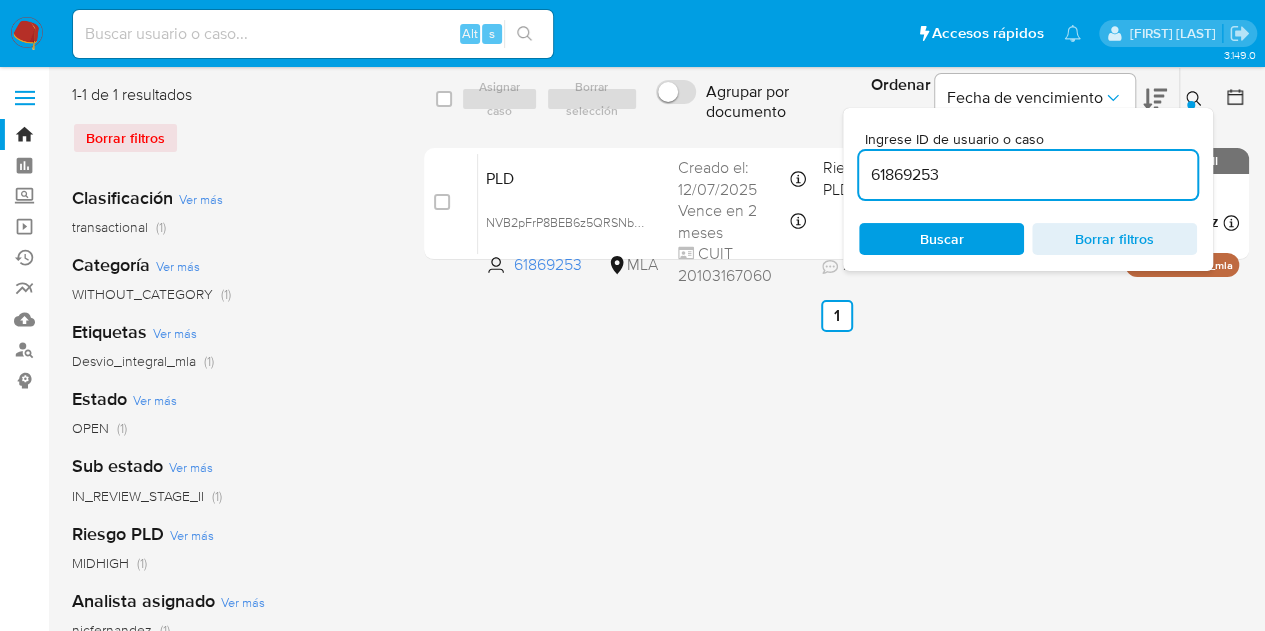 drag, startPoint x: 985, startPoint y: 179, endPoint x: 666, endPoint y: 135, distance: 322.02017 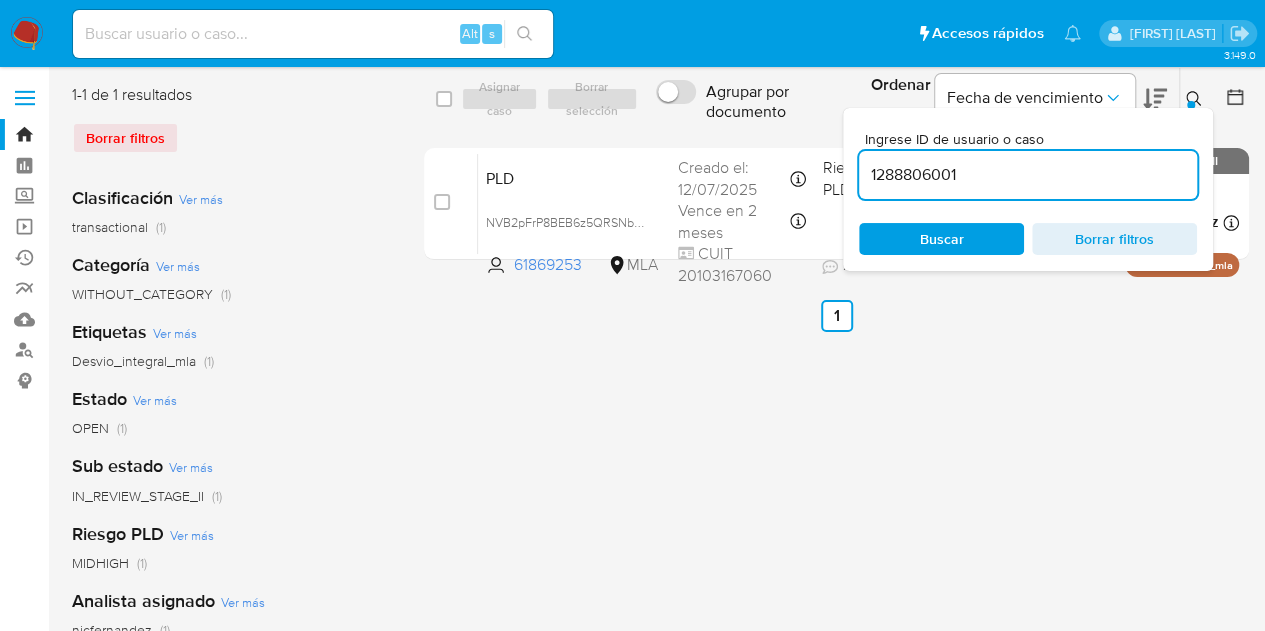 type on "1288806001" 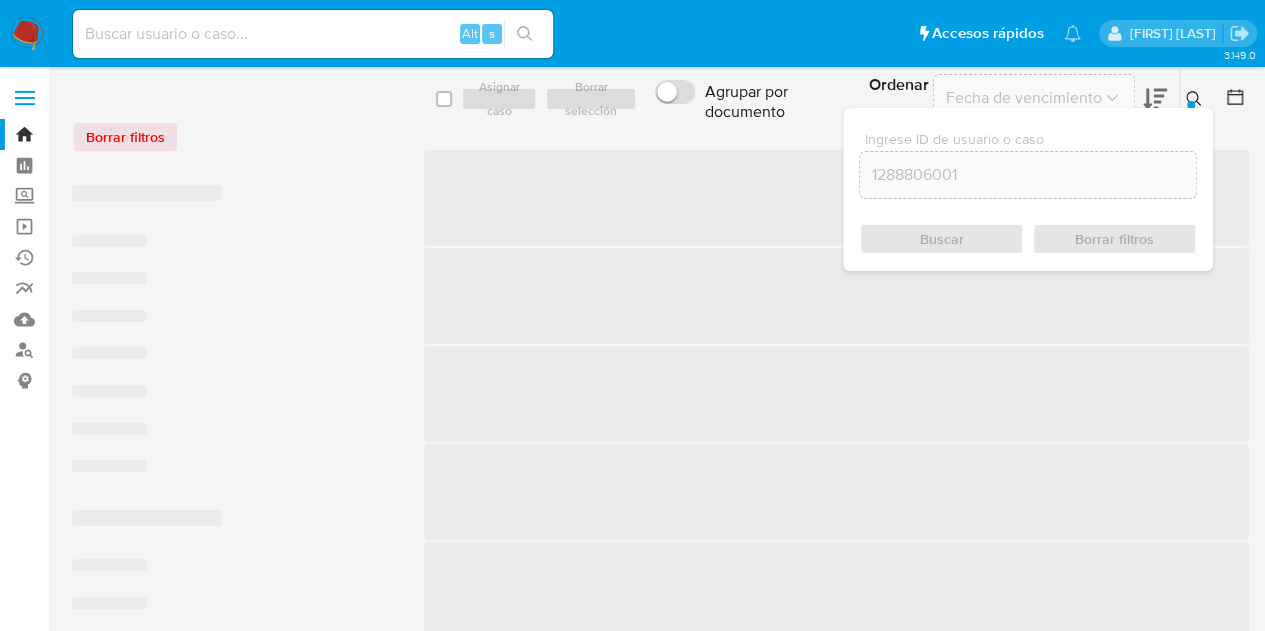 click at bounding box center (1191, 105) 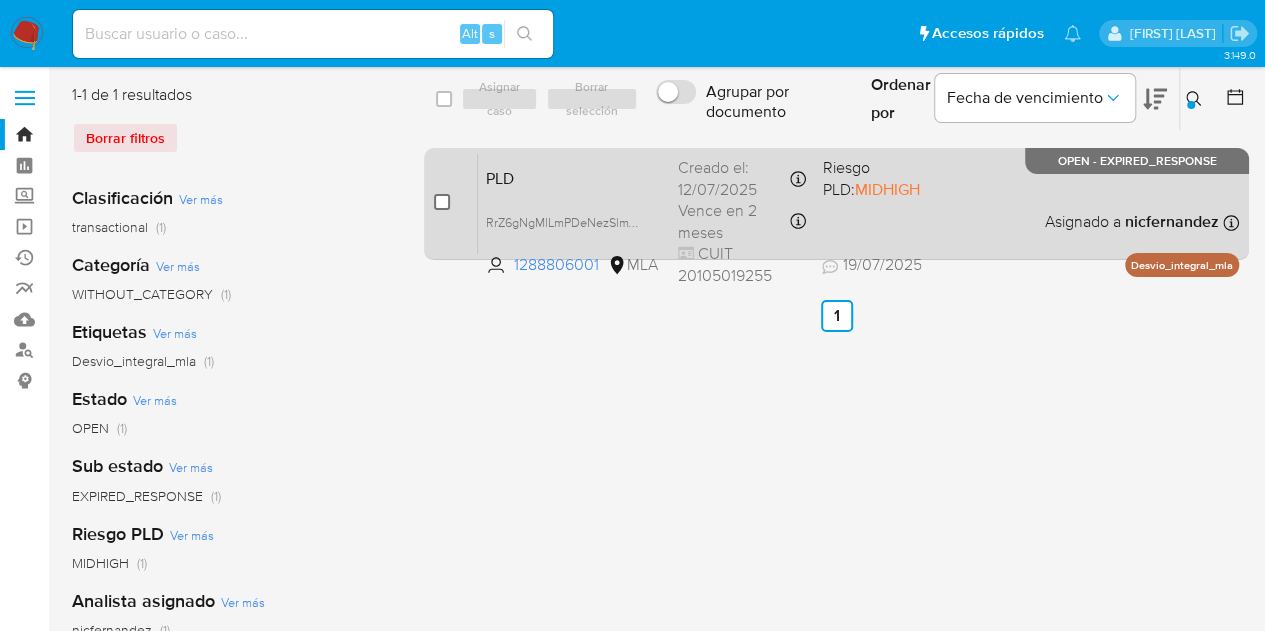 click at bounding box center (442, 202) 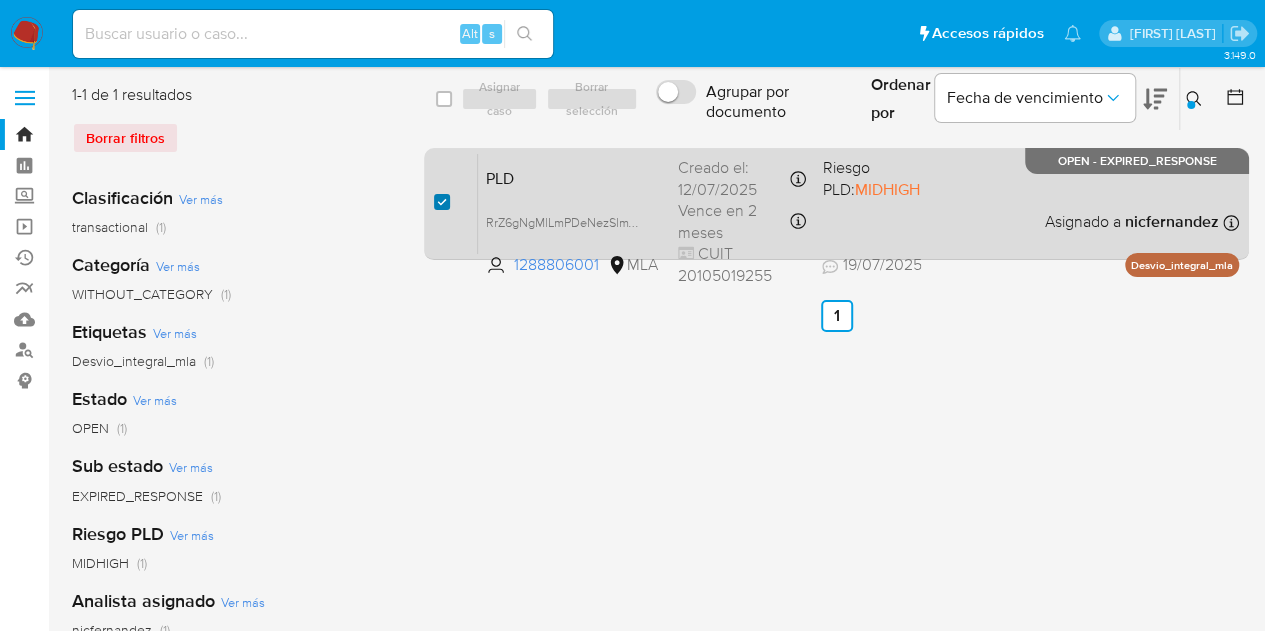 checkbox on "true" 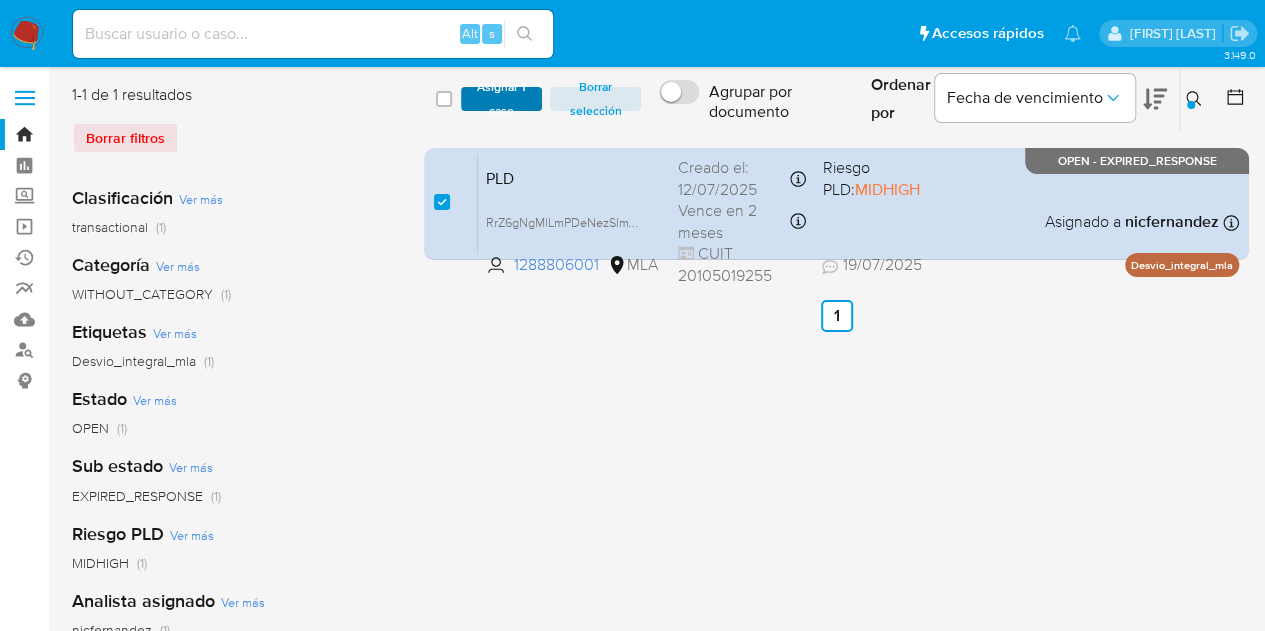 click on "Asignar 1 caso" at bounding box center (502, 99) 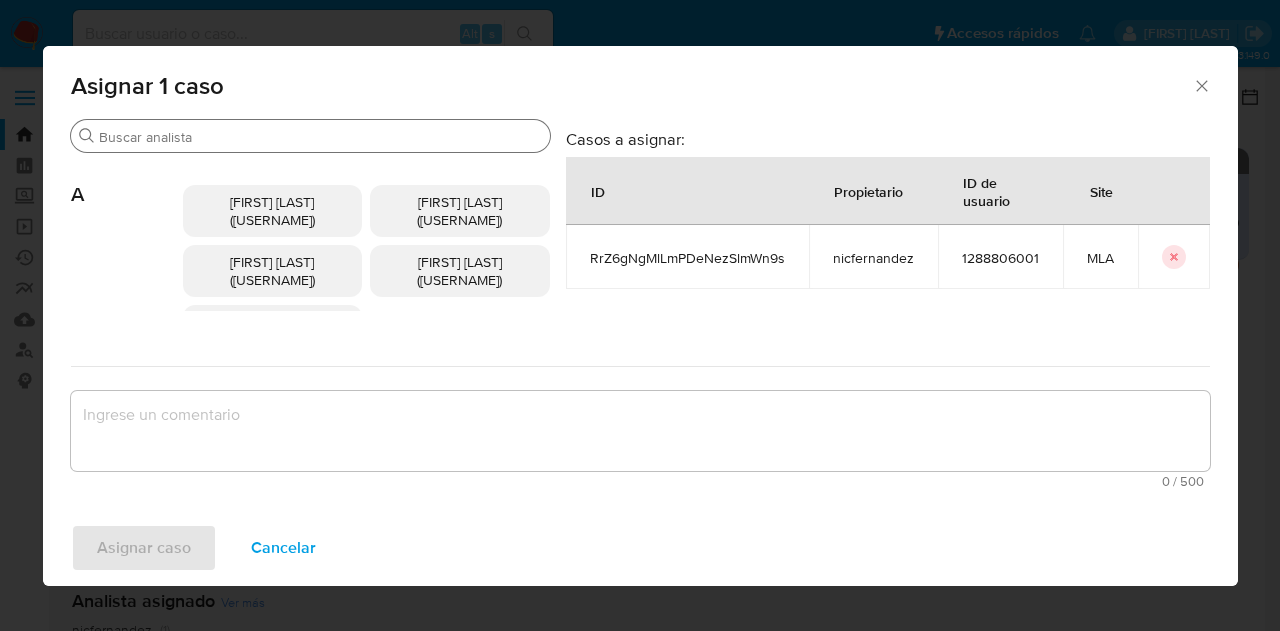 click on "Buscar" at bounding box center (320, 137) 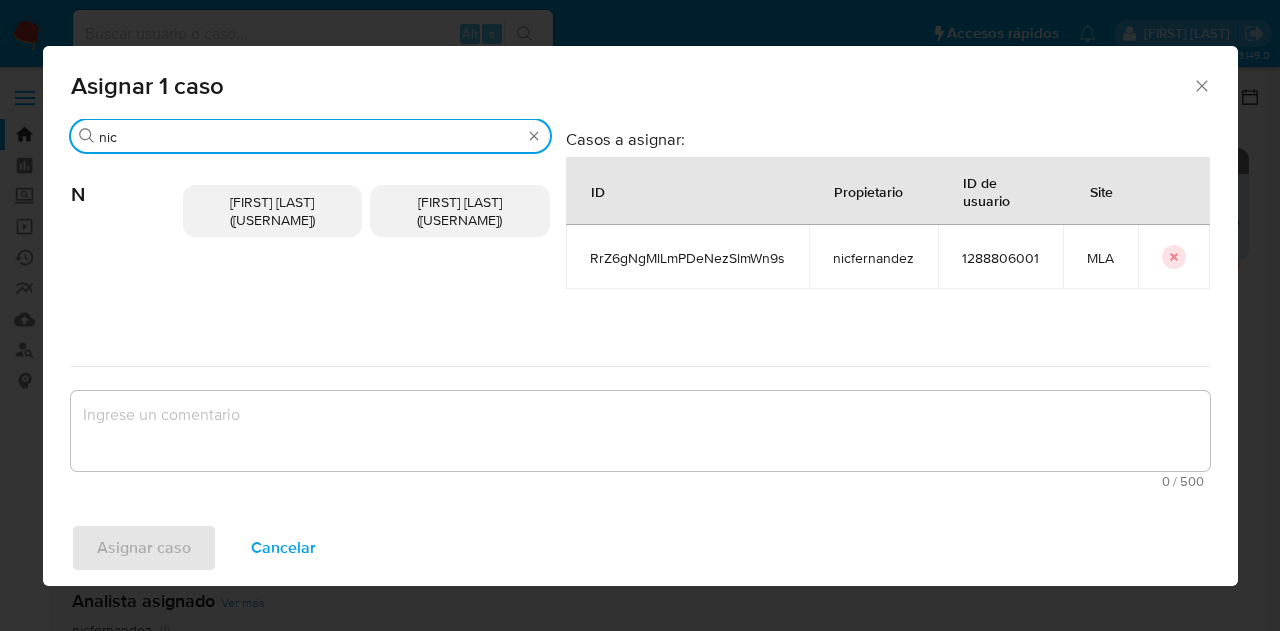 type on "nic" 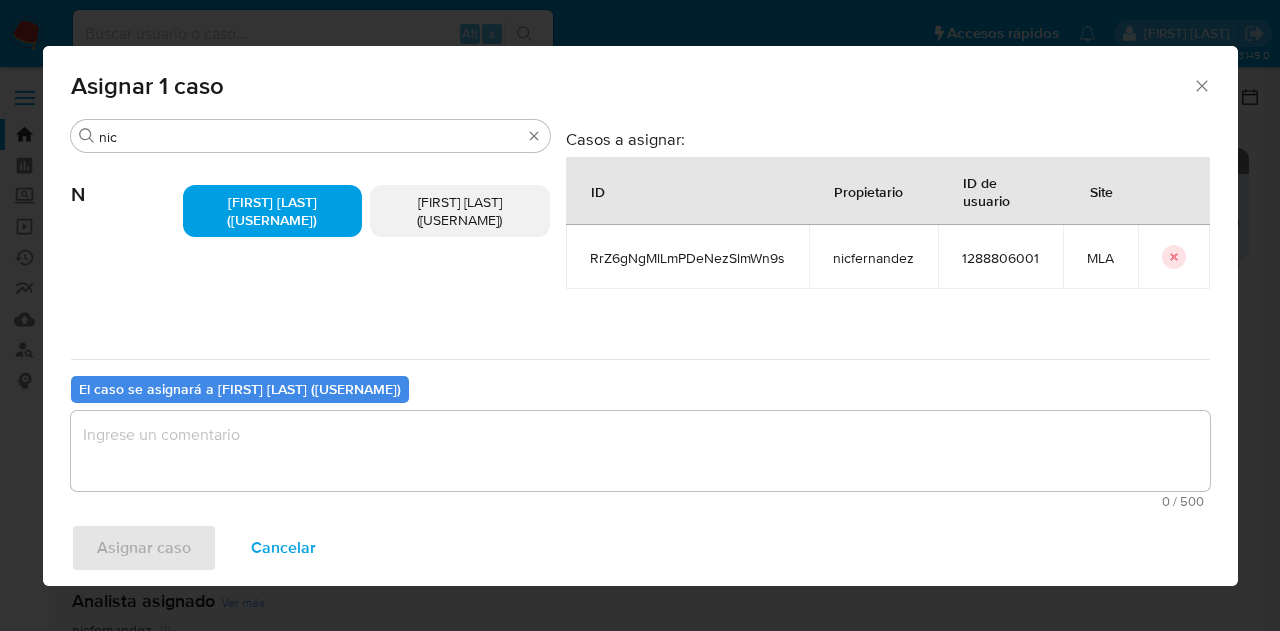 click at bounding box center [640, 451] 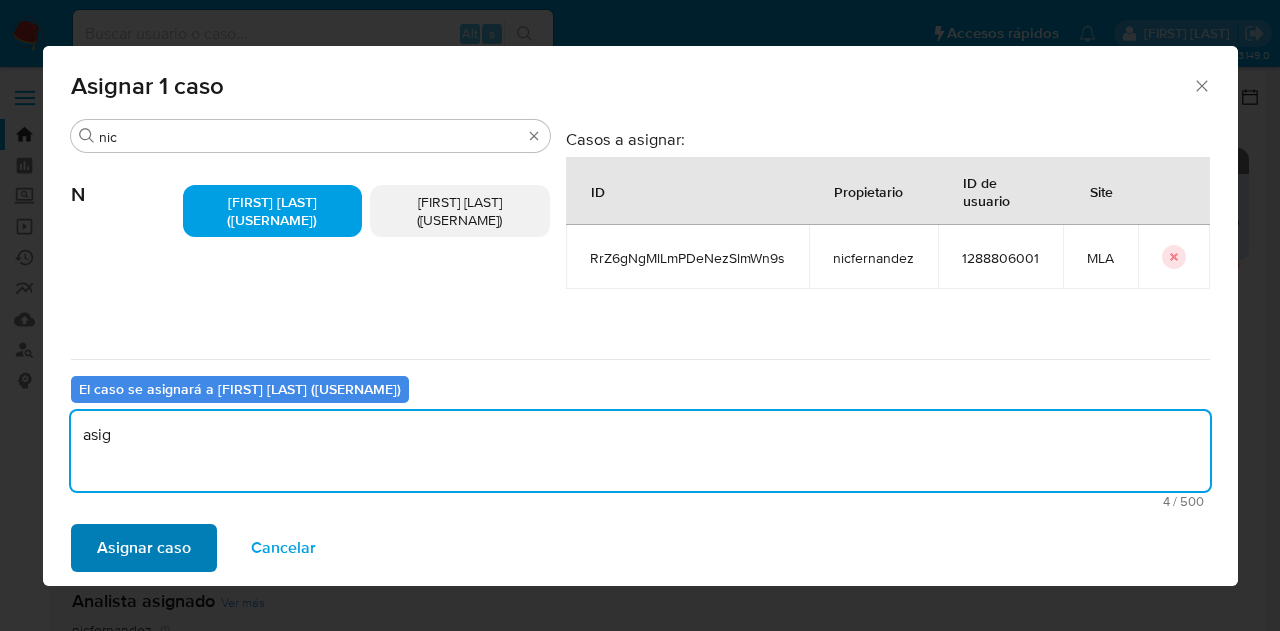 type on "asig" 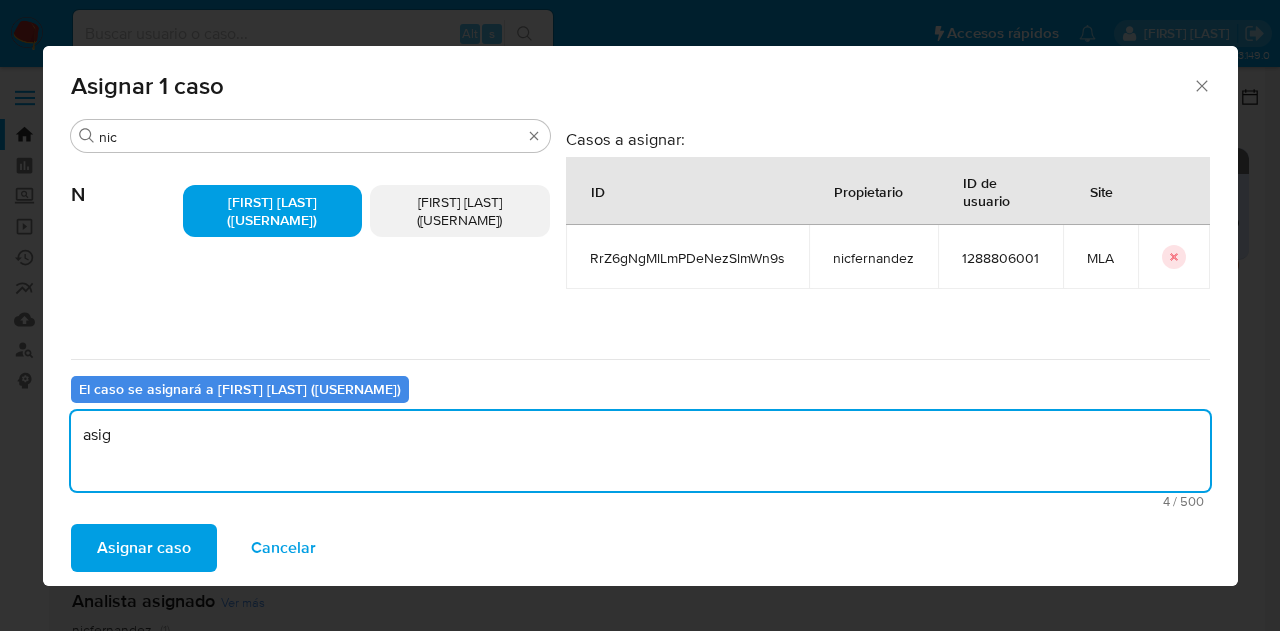 click on "Asignar caso" at bounding box center [144, 548] 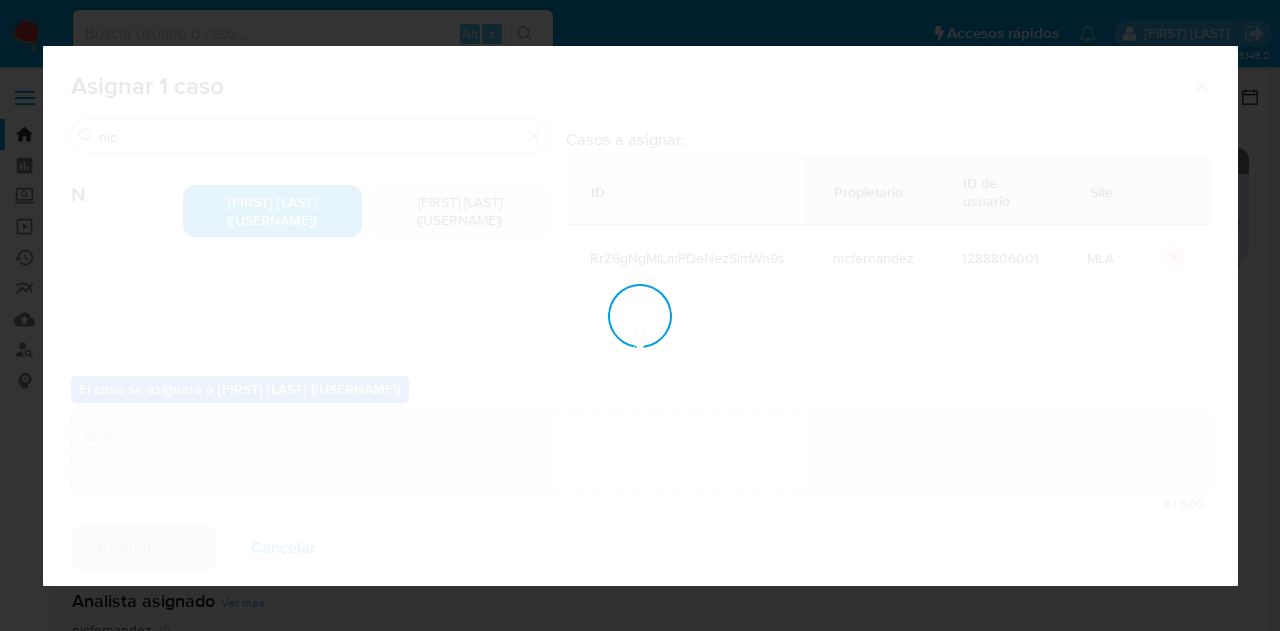 type 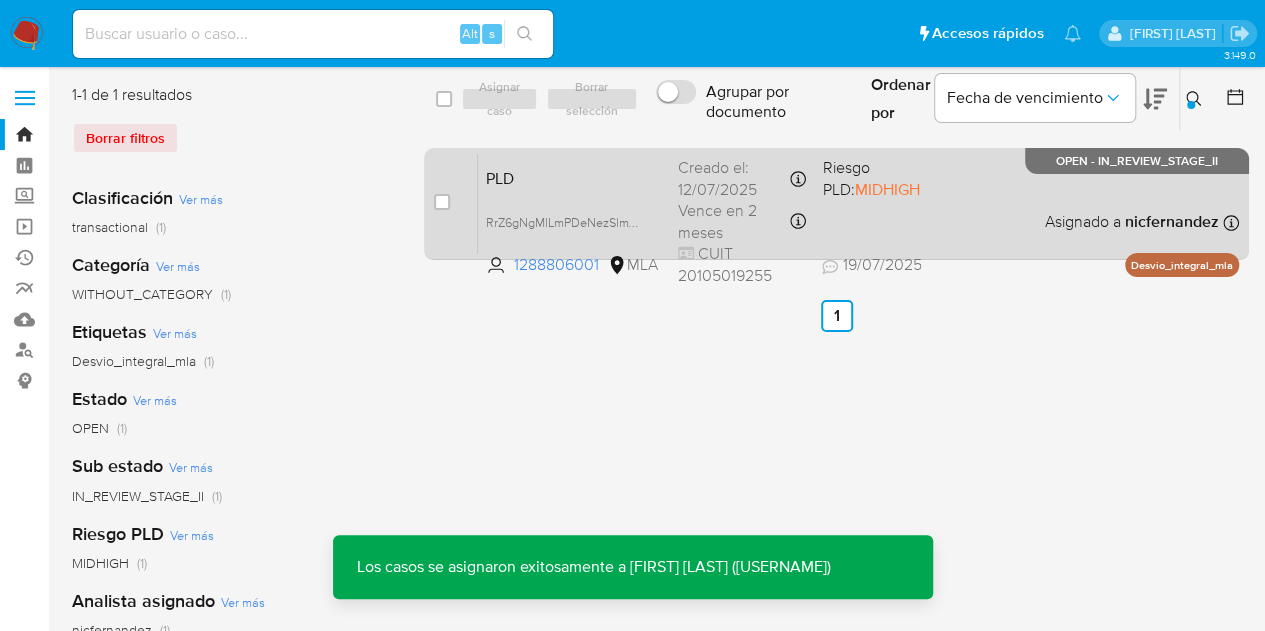 click on "PLD" at bounding box center [574, 177] 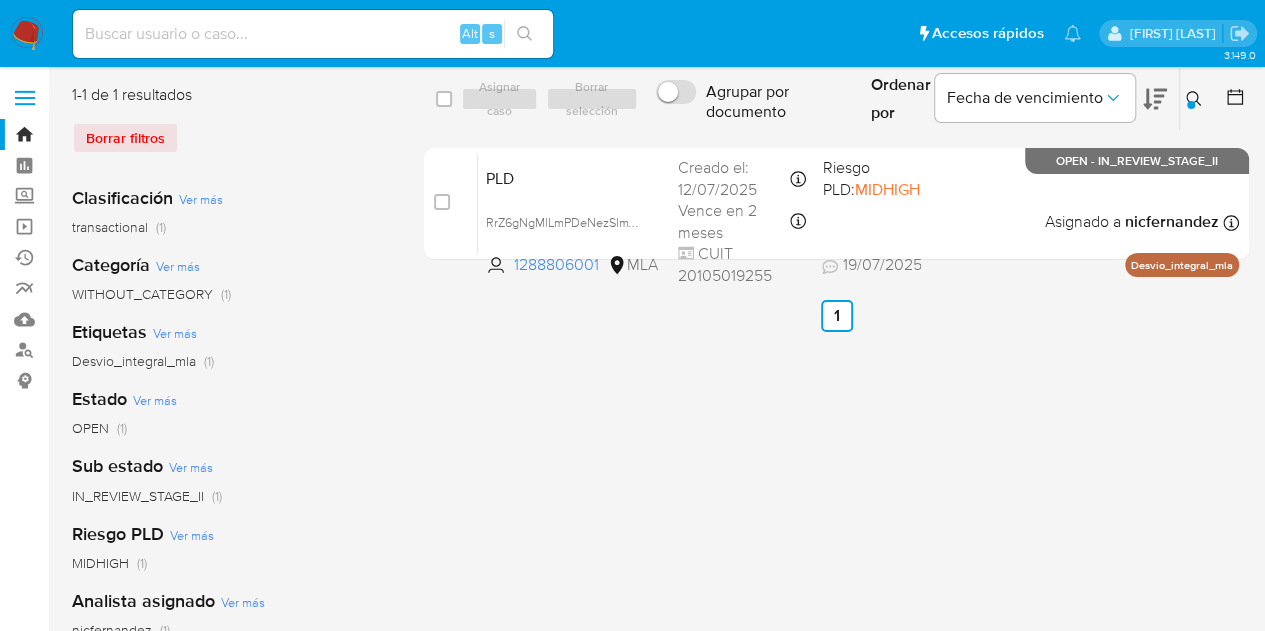click at bounding box center [1196, 99] 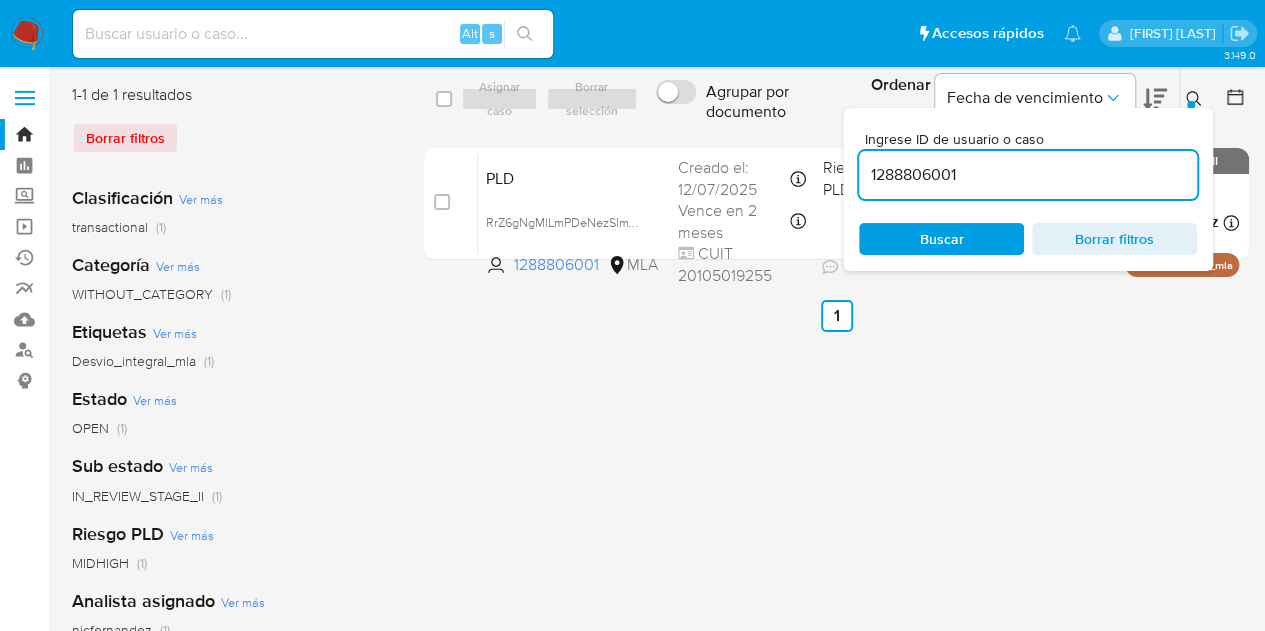 drag, startPoint x: 1000, startPoint y: 175, endPoint x: 781, endPoint y: 144, distance: 221.18318 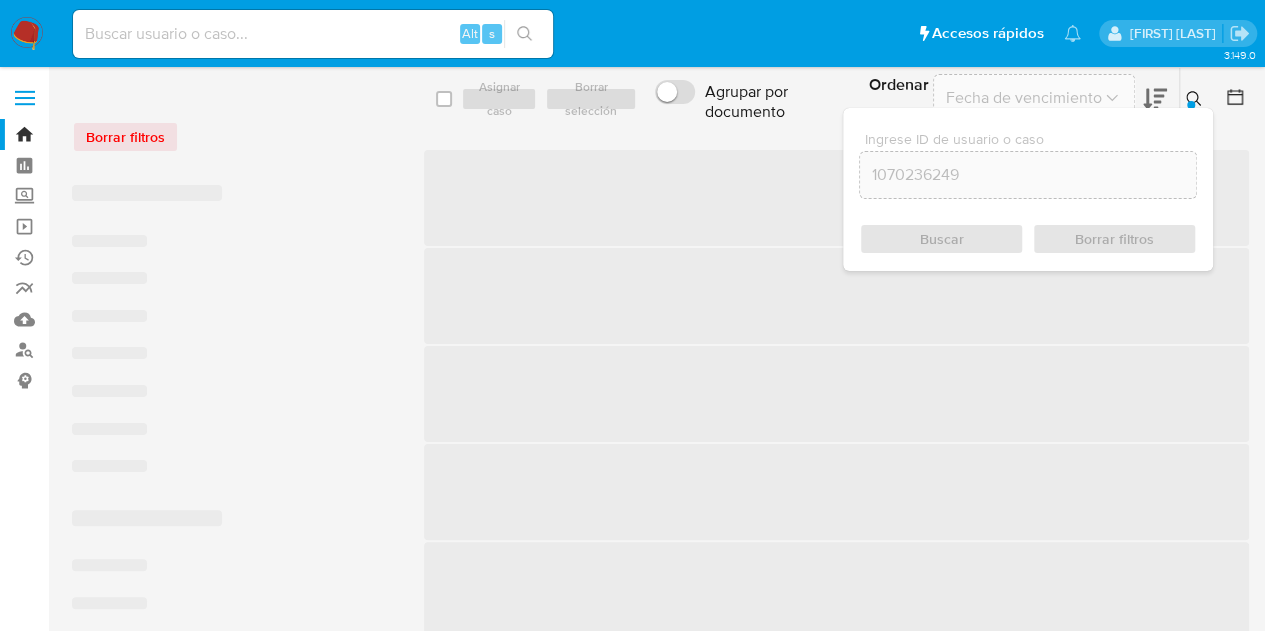 click on "Buscar Borrar filtros" at bounding box center (1028, 239) 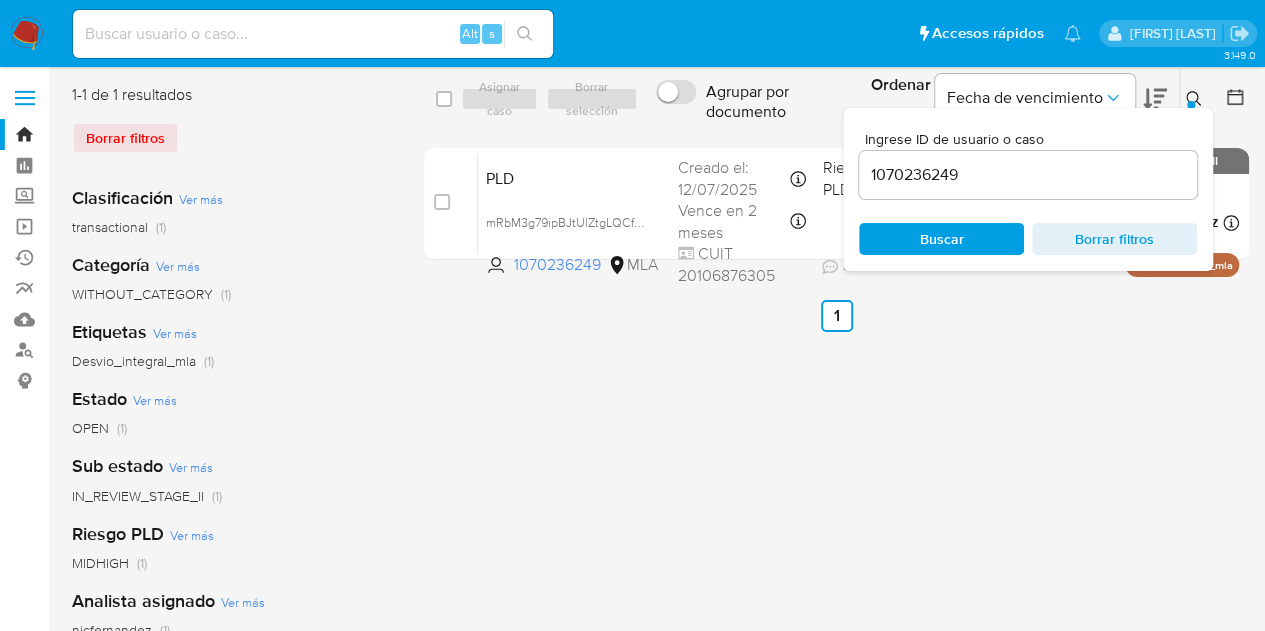 click at bounding box center (1191, 105) 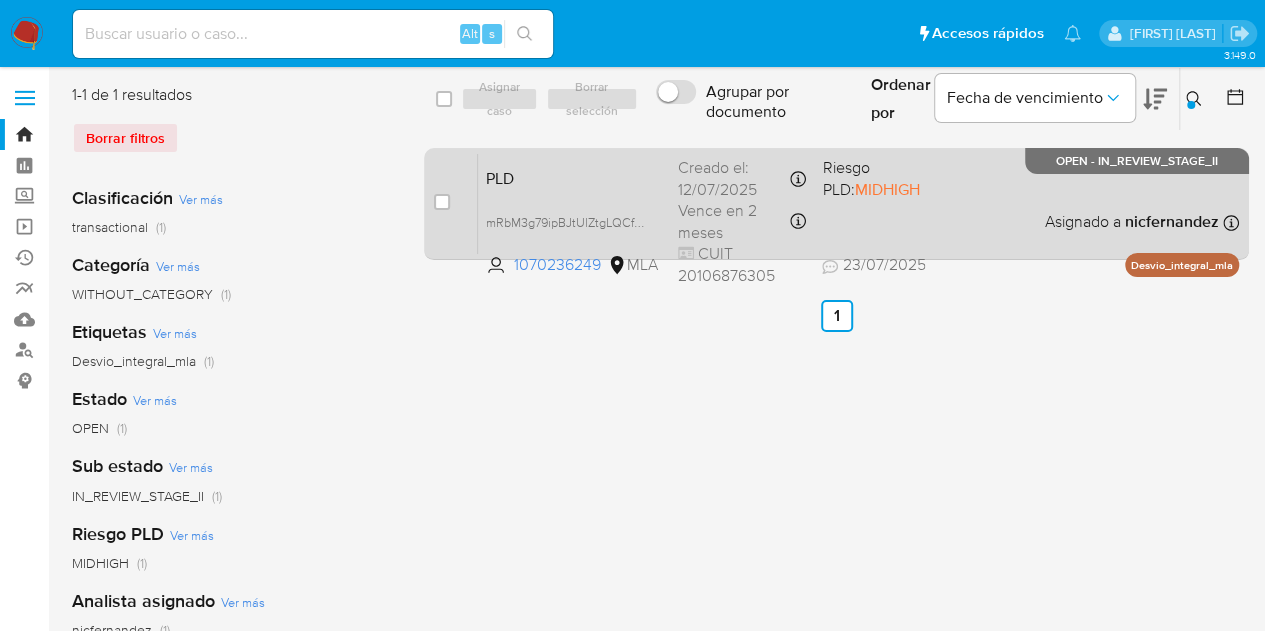 click on "PLD" at bounding box center [574, 177] 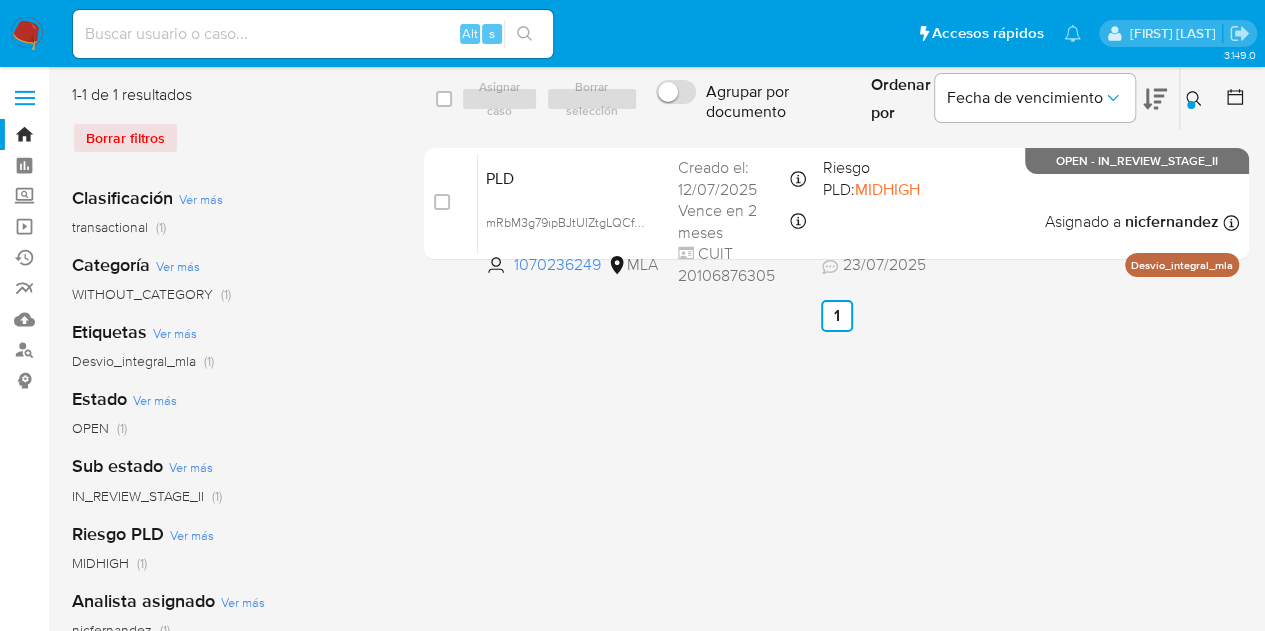 click 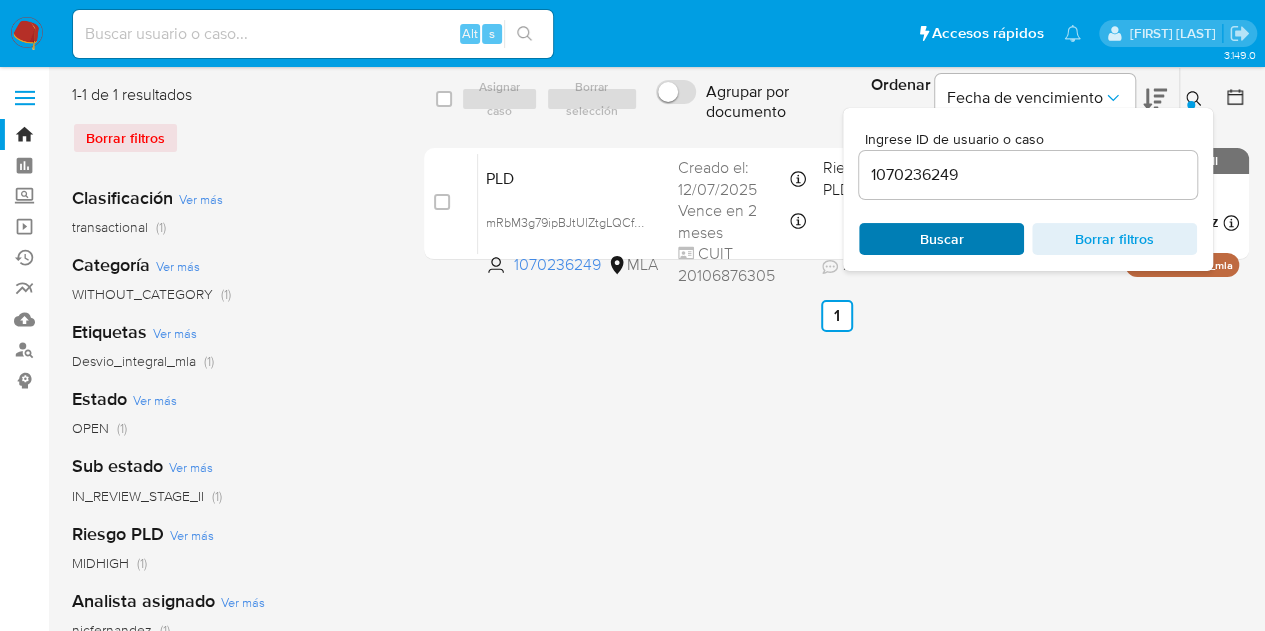 click on "Buscar" at bounding box center (941, 239) 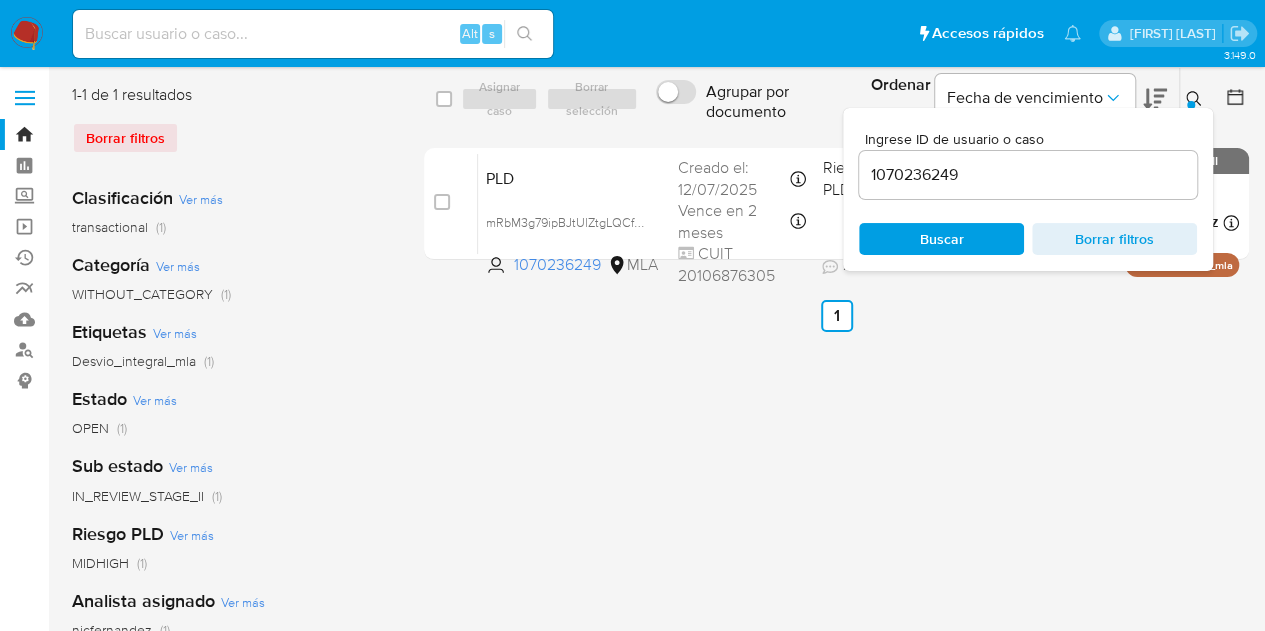 click on "Ingrese ID de usuario o caso 1070236249 Buscar Borrar filtros" at bounding box center (1028, 189) 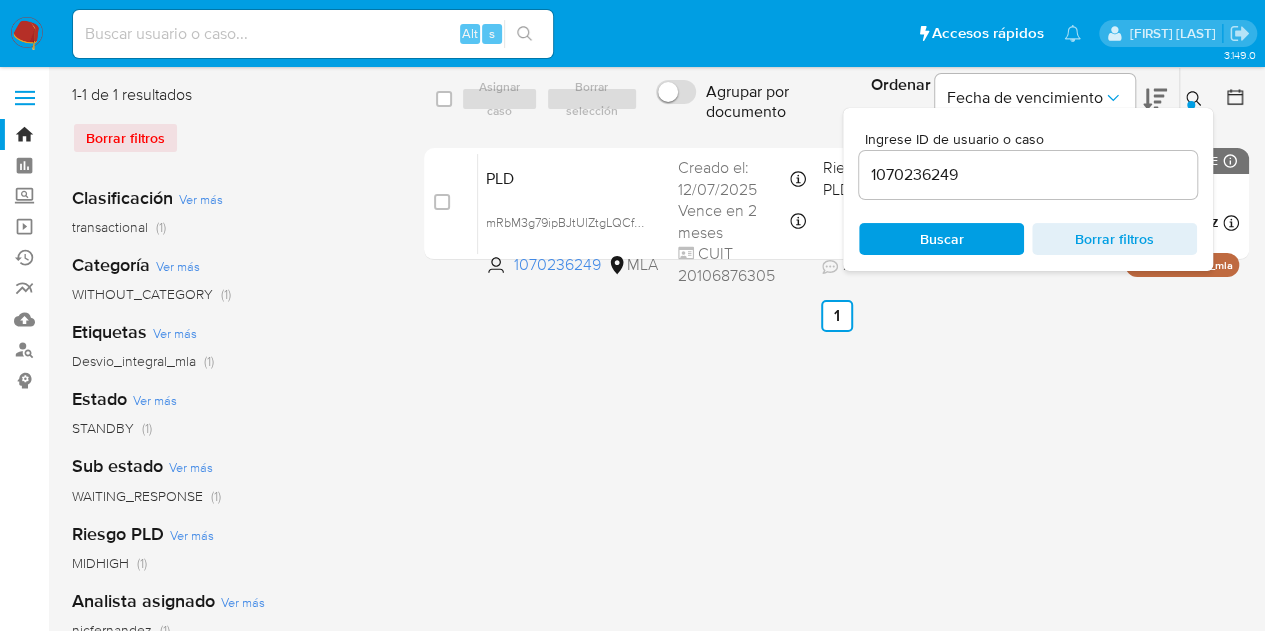 click 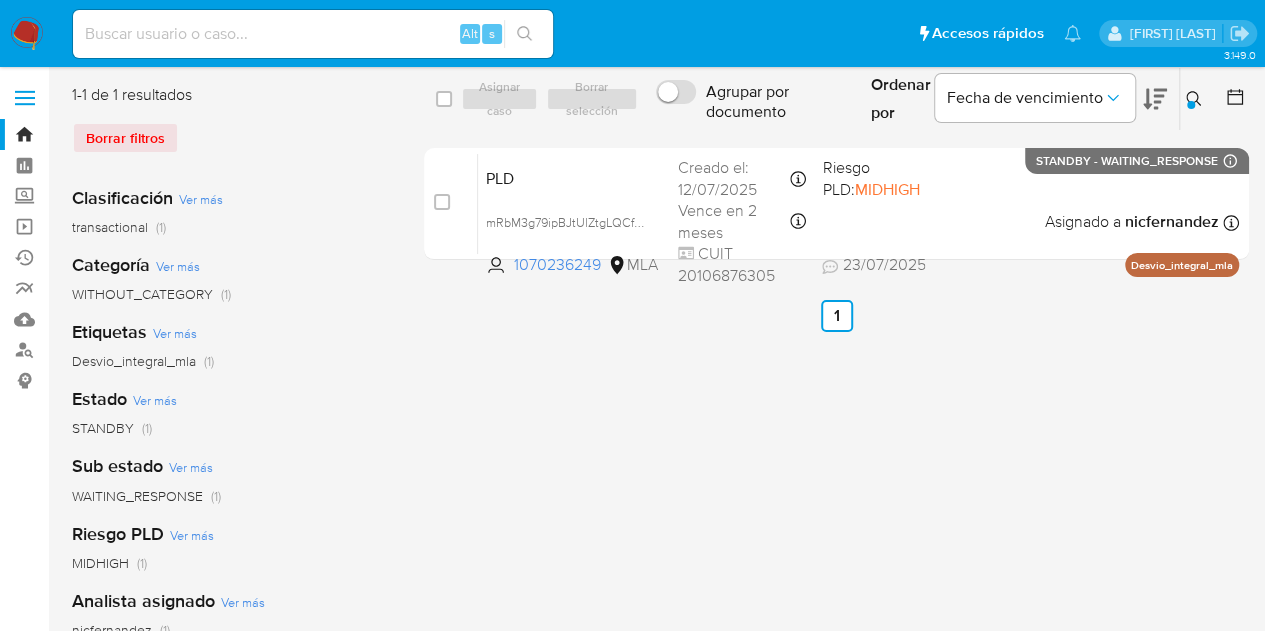 click 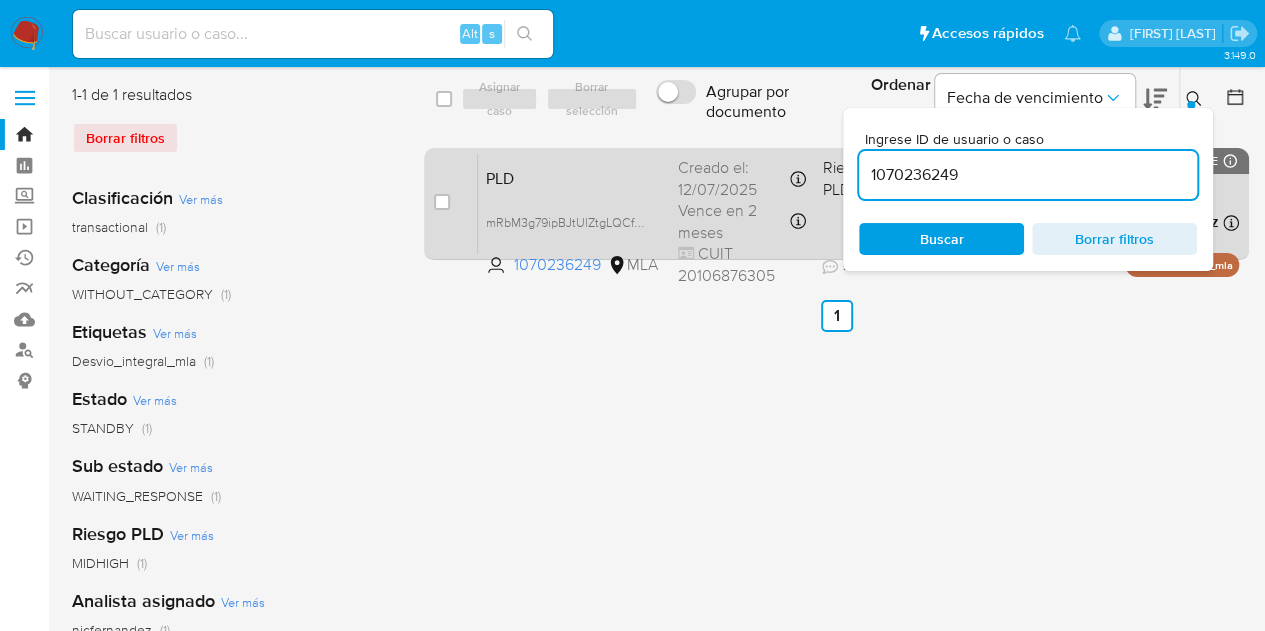 scroll, scrollTop: 0, scrollLeft: 0, axis: both 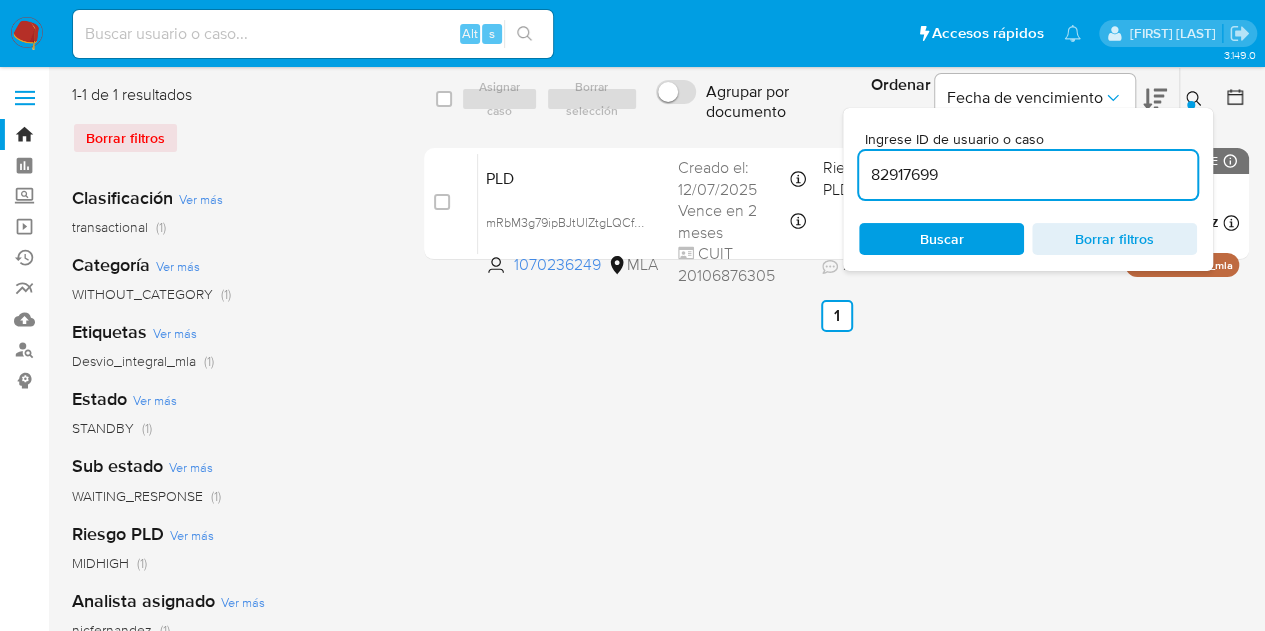 type on "82917699" 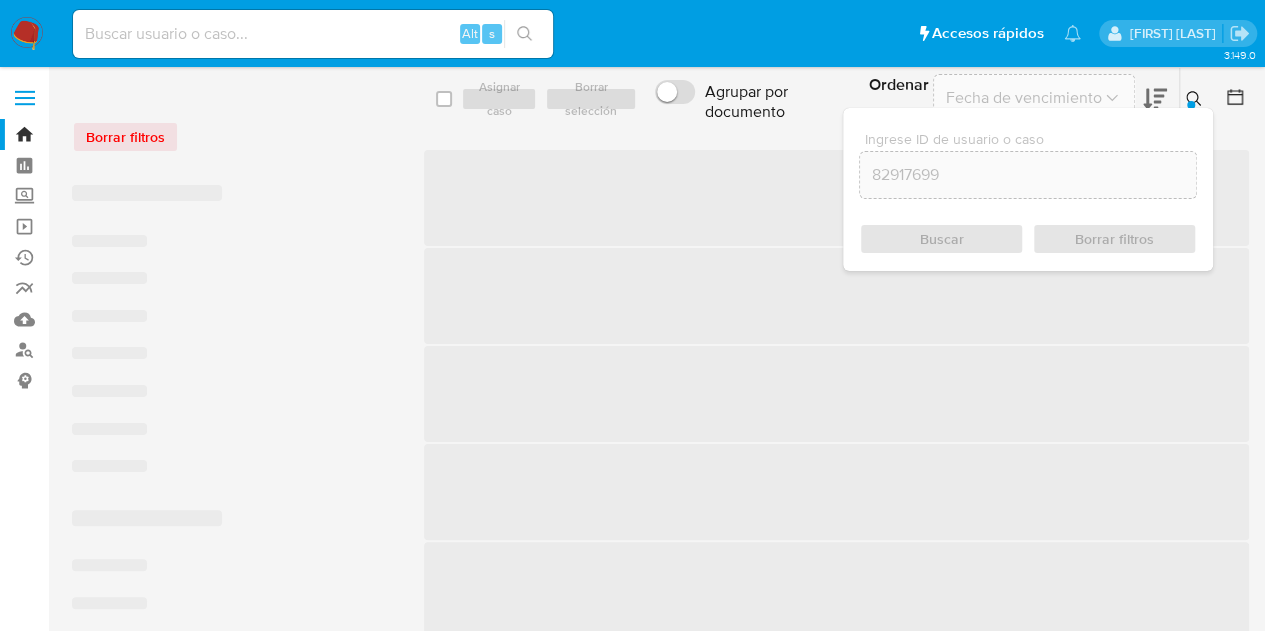 click 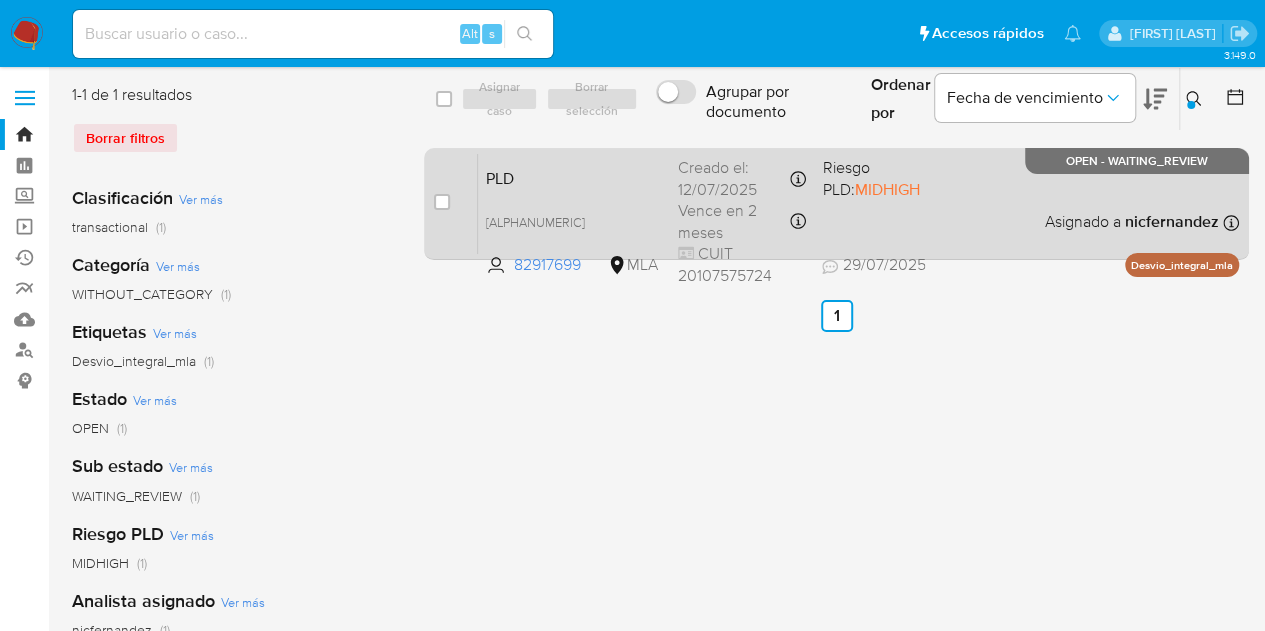 click on "case-item-checkbox   No es posible asignar el caso PLD 3z8vFfiZfhnBANnNmaHvA28C 82917699 MLA Riesgo PLD:  MIDHIGH Creado el: 12/07/2025   Creado el: 12/07/2025 03:12:22 Vence en 2 meses   Vence el 10/10/2025 03:12:23 CUIT   20107575724 29/07/2025   29/07/2025 17:14 Asignado a   nicfernandez   Asignado el: 17/07/2025 16:38:18 Desvio_integral_mla OPEN - WAITING_REVIEW" at bounding box center [836, 204] 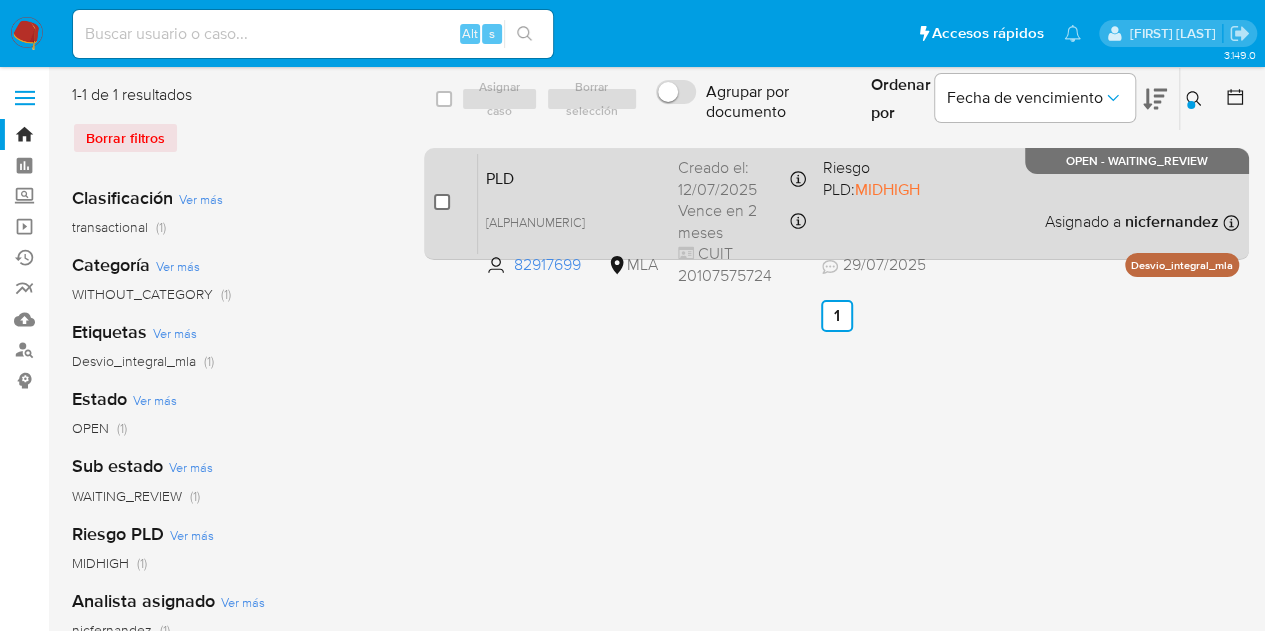 click at bounding box center [442, 202] 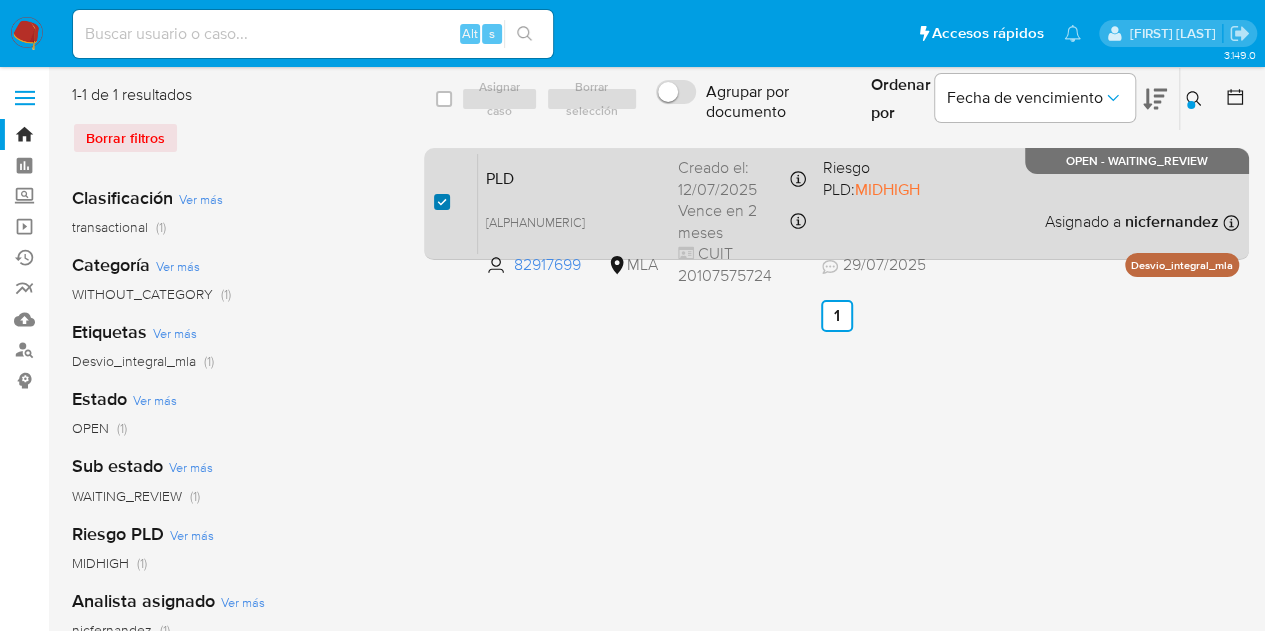 checkbox on "true" 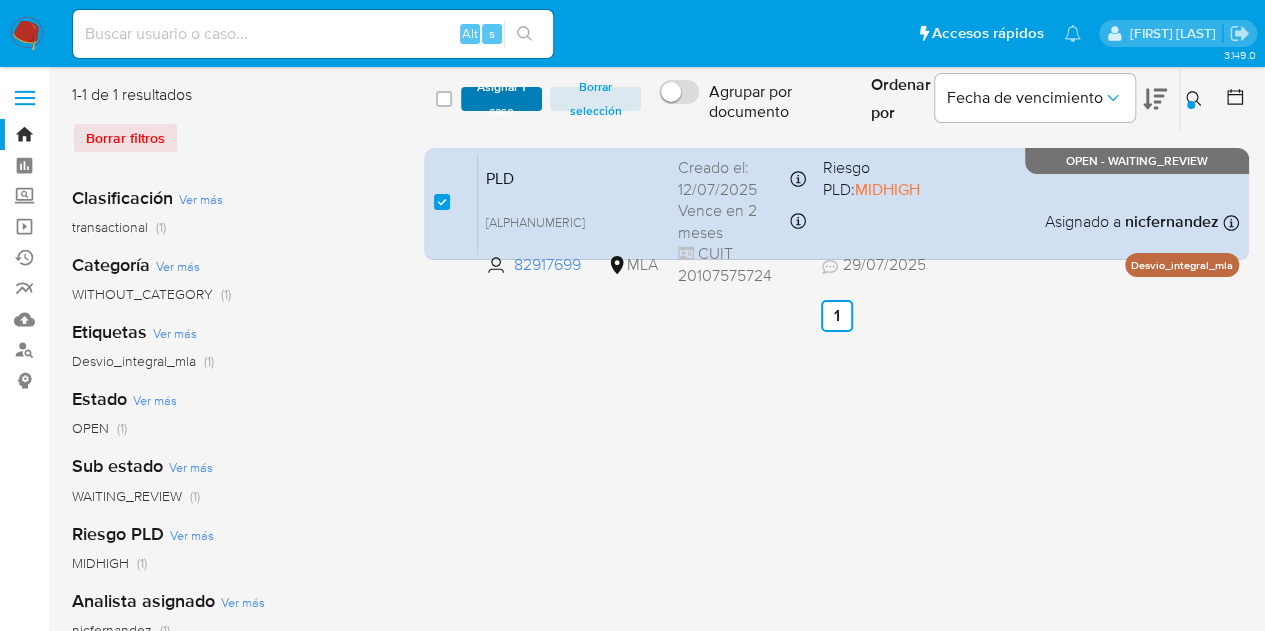 click on "Asignar 1 caso" at bounding box center [502, 99] 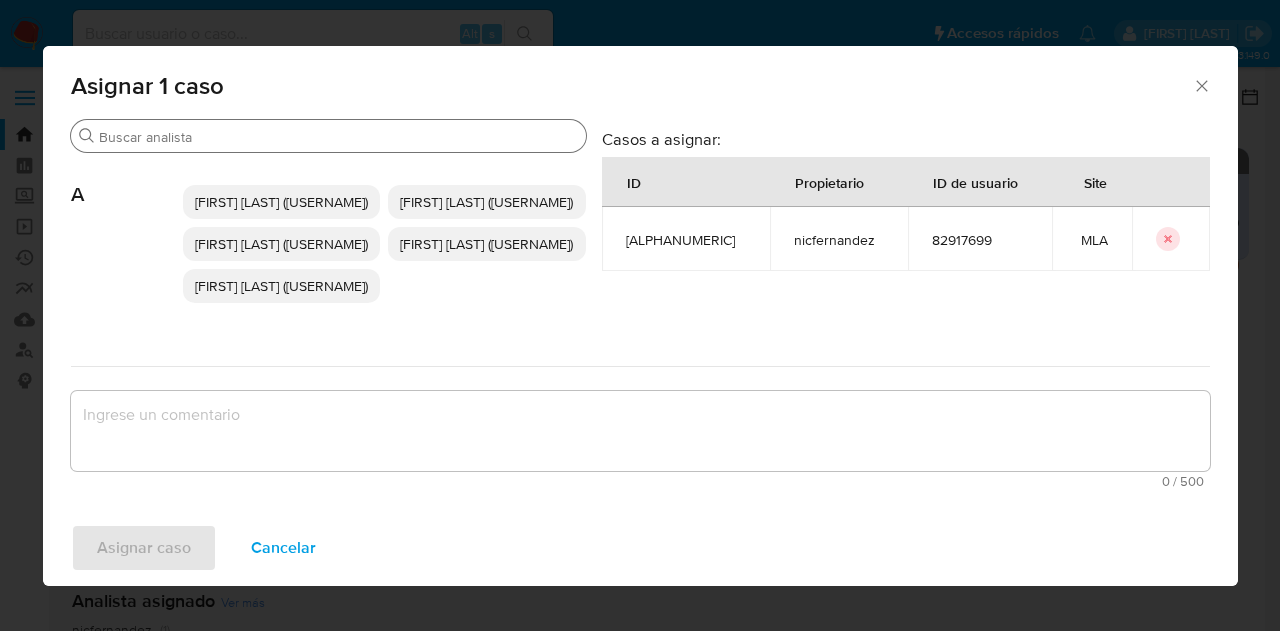 click on "Buscar" at bounding box center (338, 137) 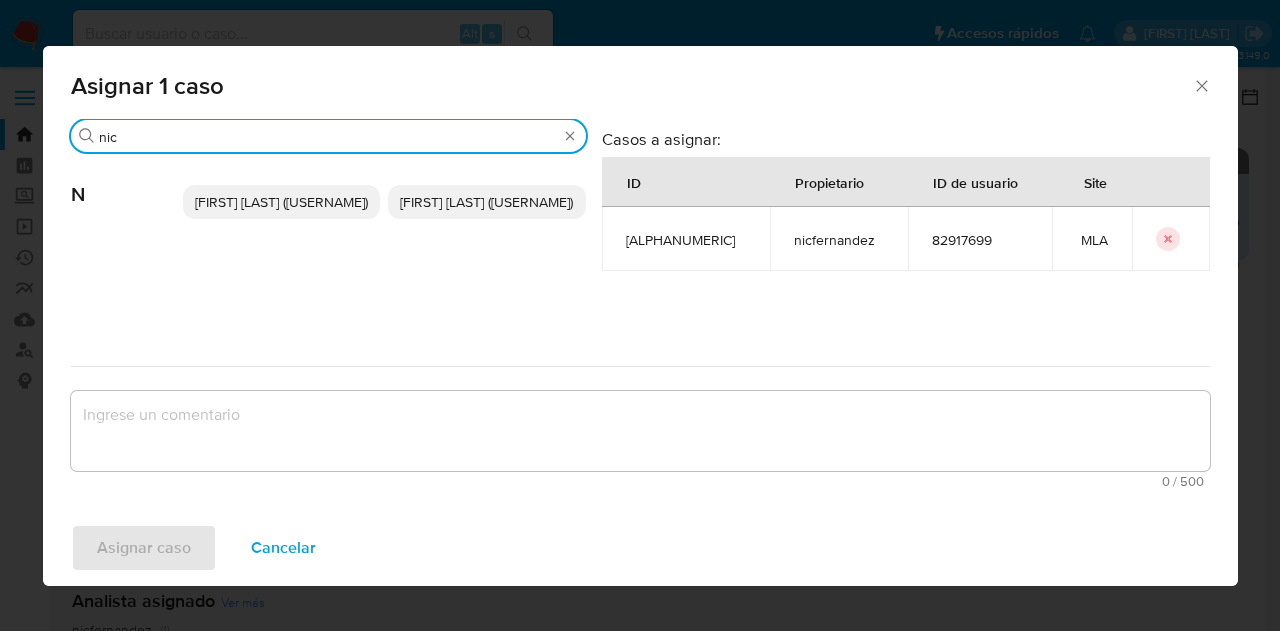 type on "nic" 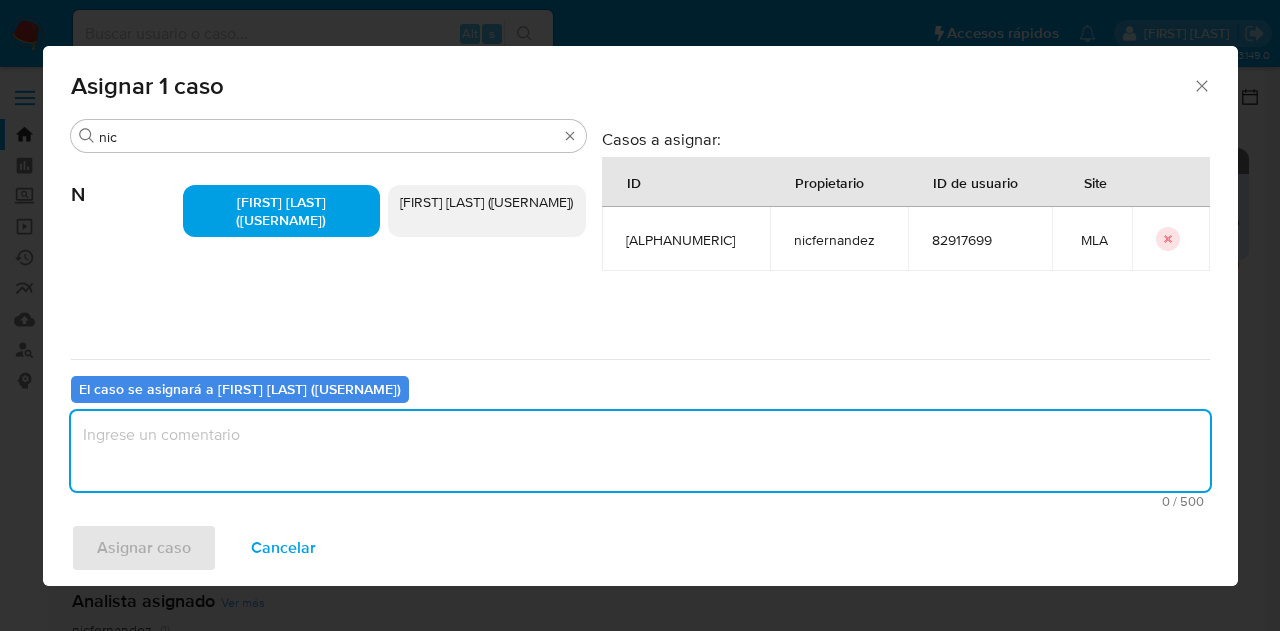 click at bounding box center (640, 451) 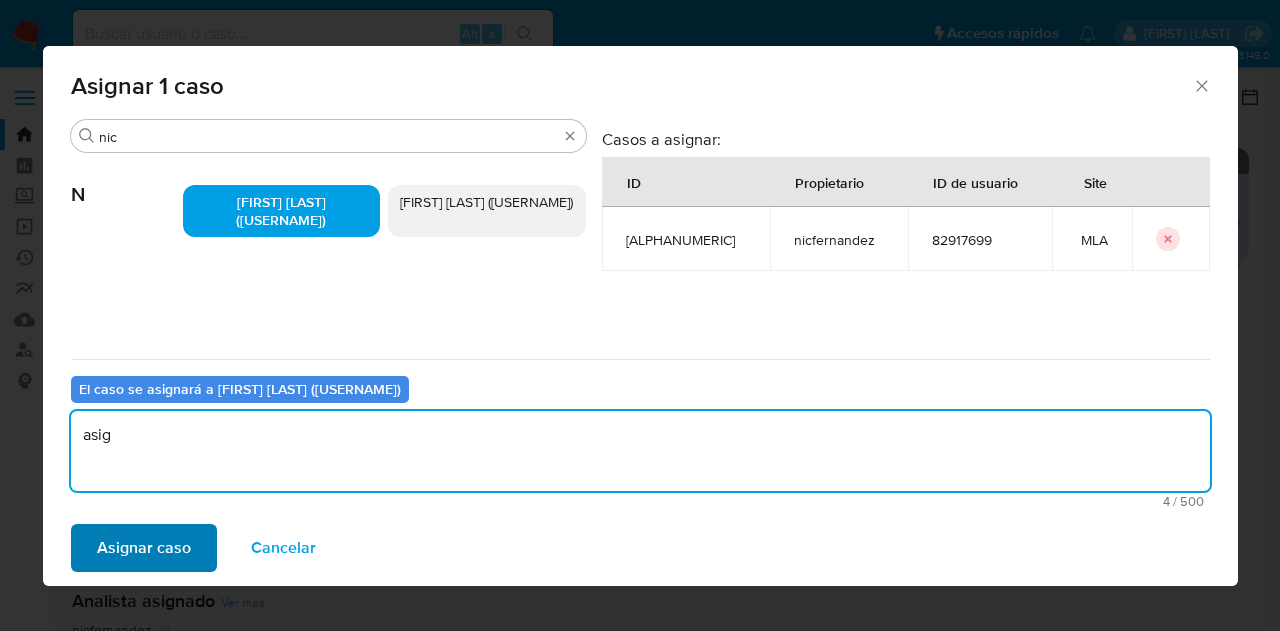type on "asig" 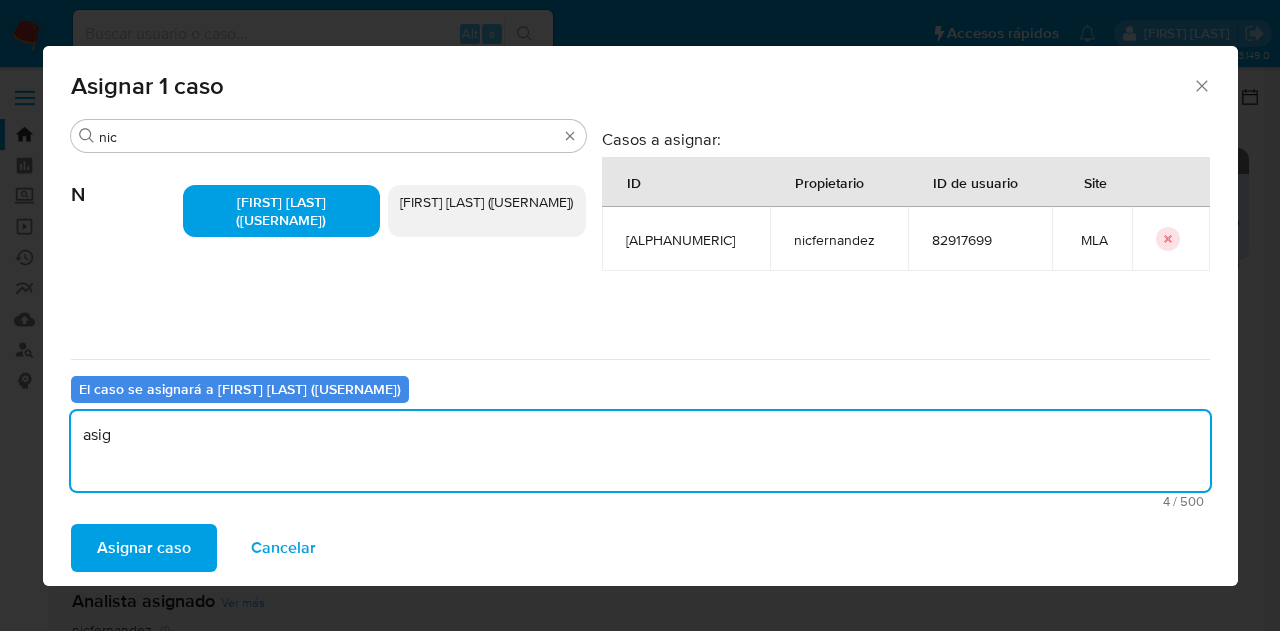 click on "Asignar caso" at bounding box center [144, 548] 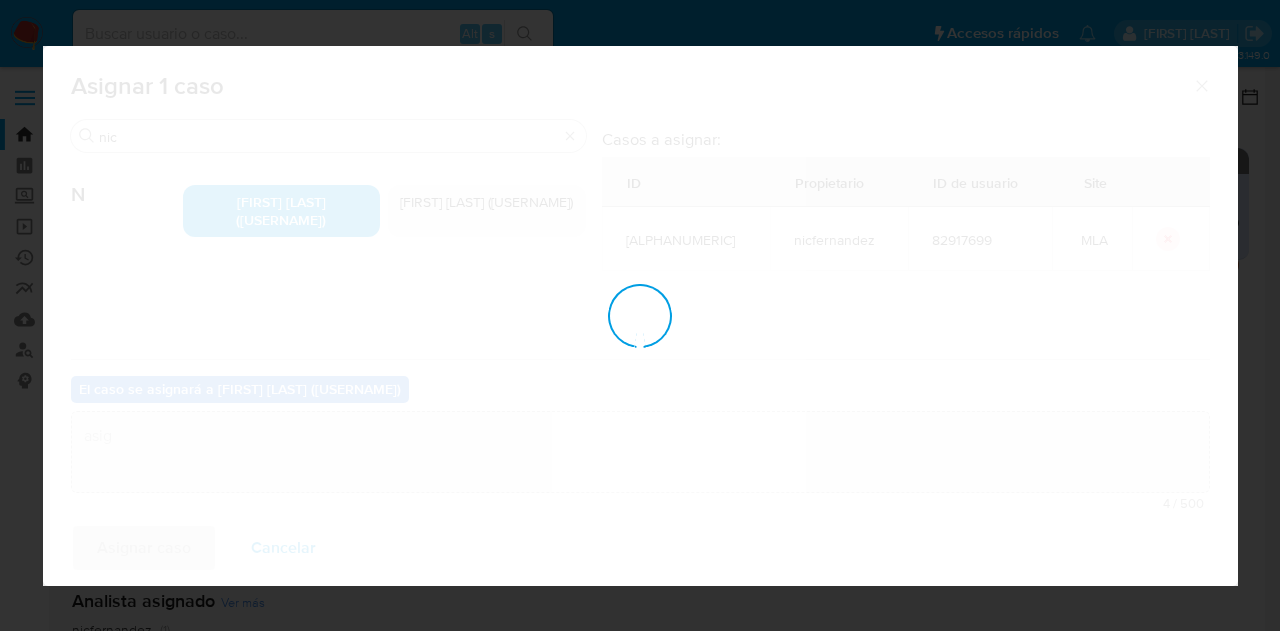 type 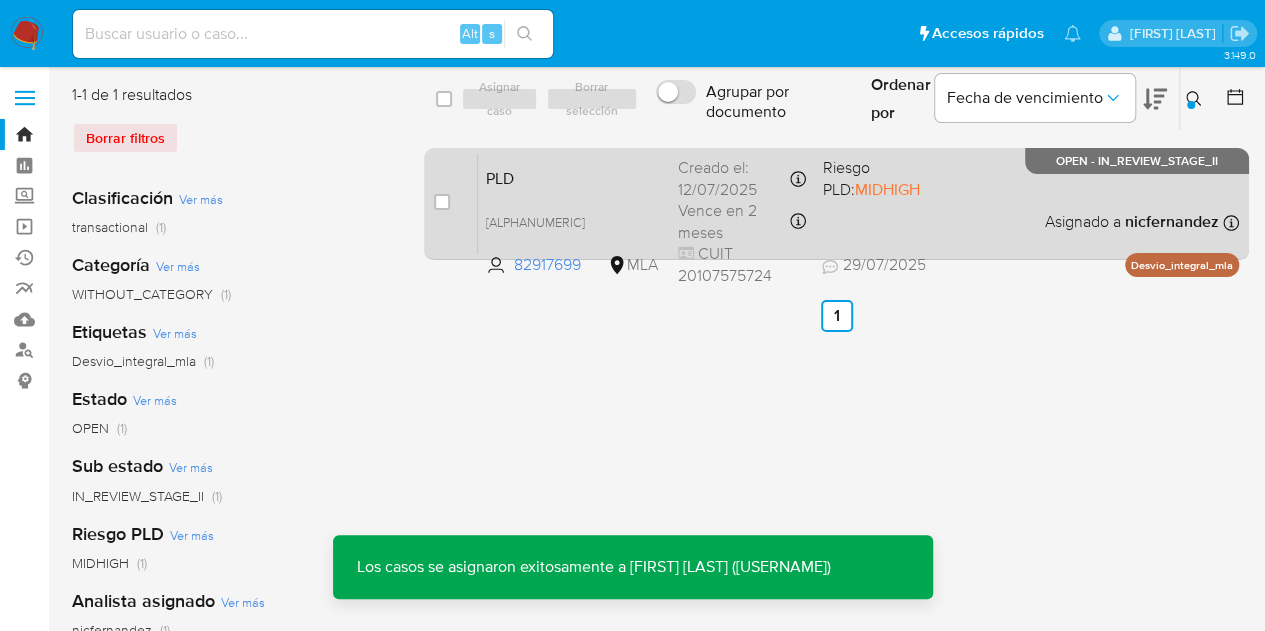 click on "PLD" at bounding box center [574, 177] 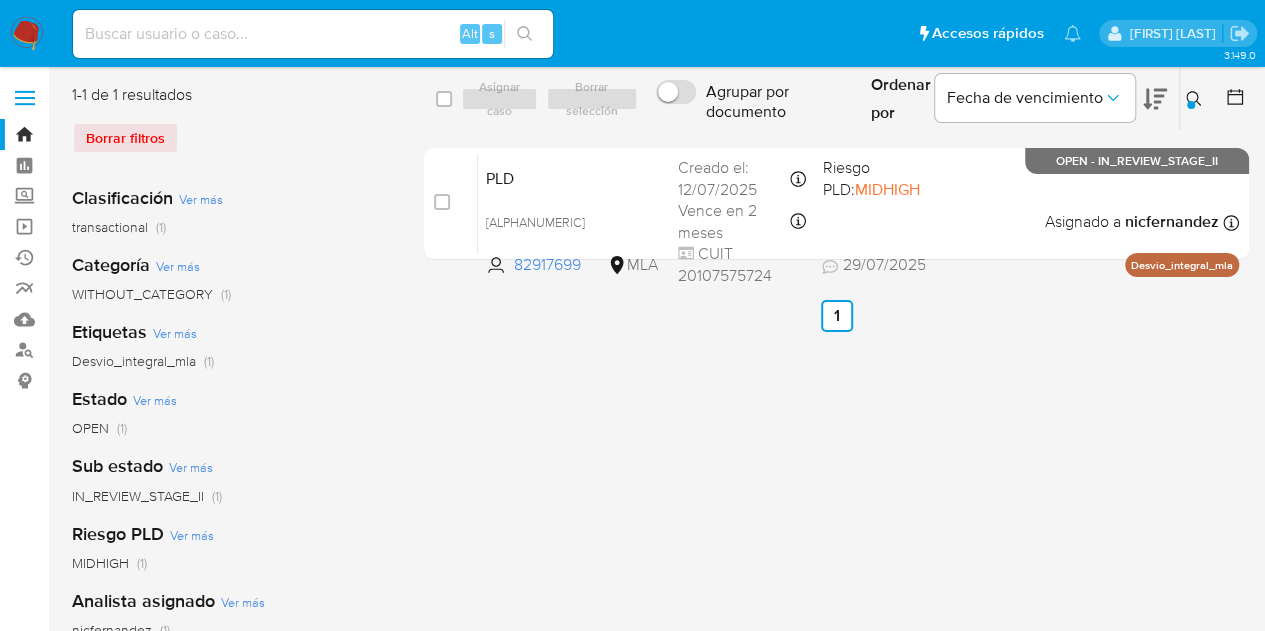 click 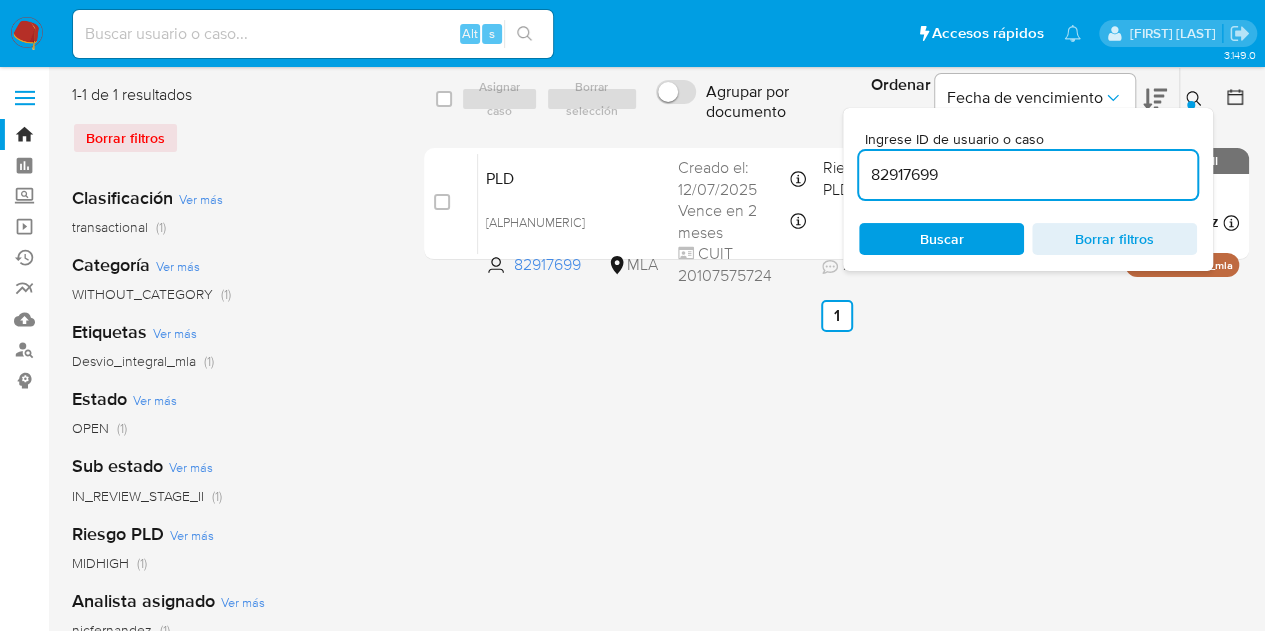 drag, startPoint x: 1026, startPoint y: 157, endPoint x: 669, endPoint y: 94, distance: 362.5162 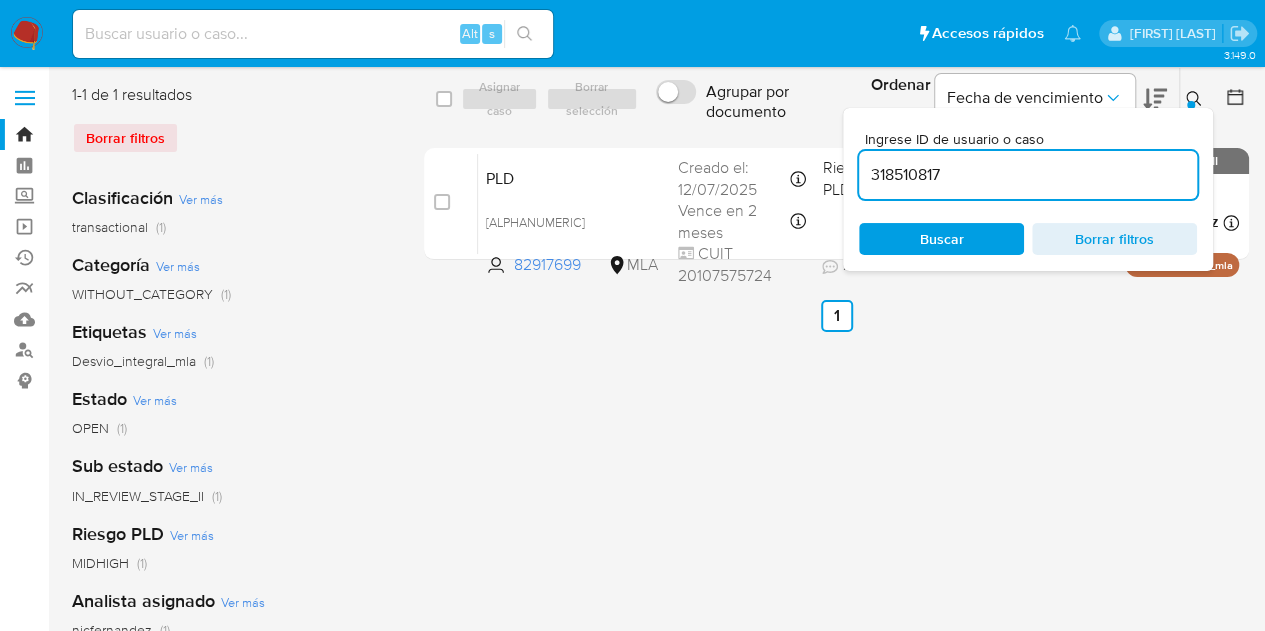 type on "318510817" 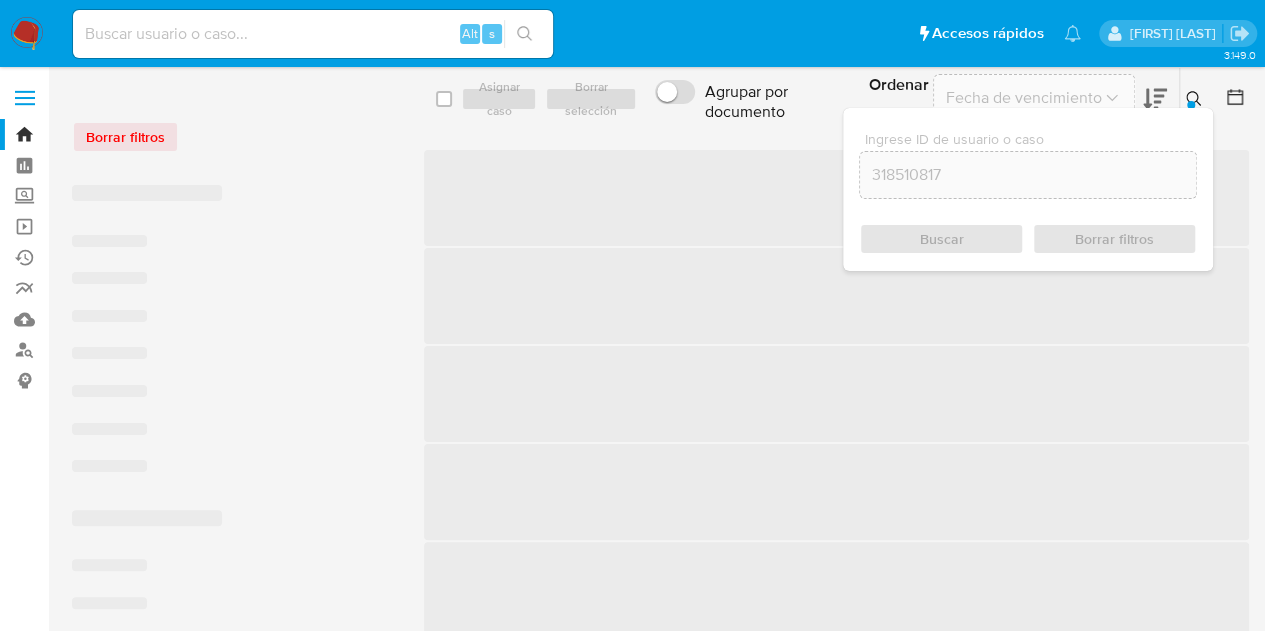 click at bounding box center (1196, 99) 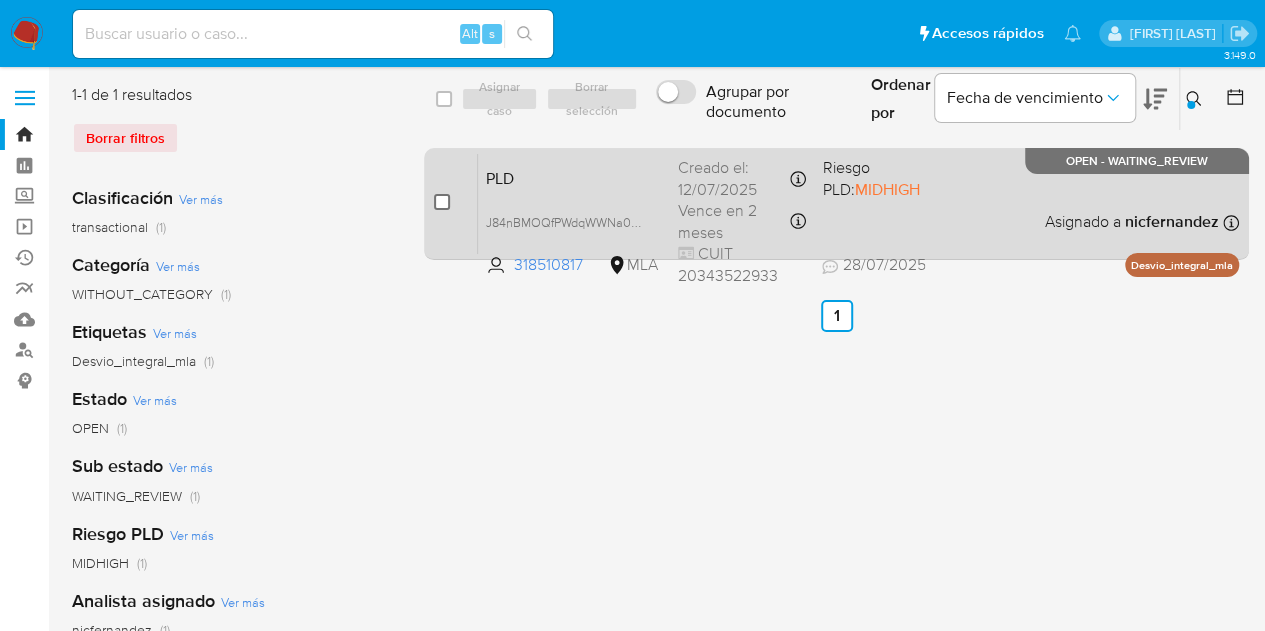 click at bounding box center [442, 202] 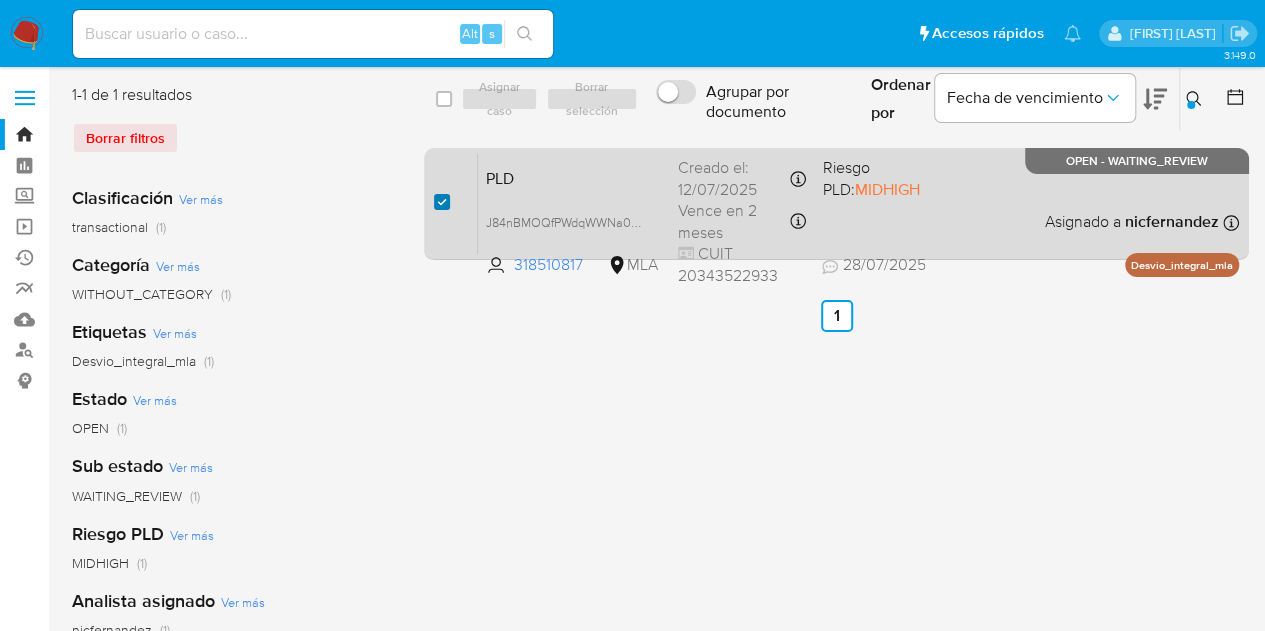 checkbox on "true" 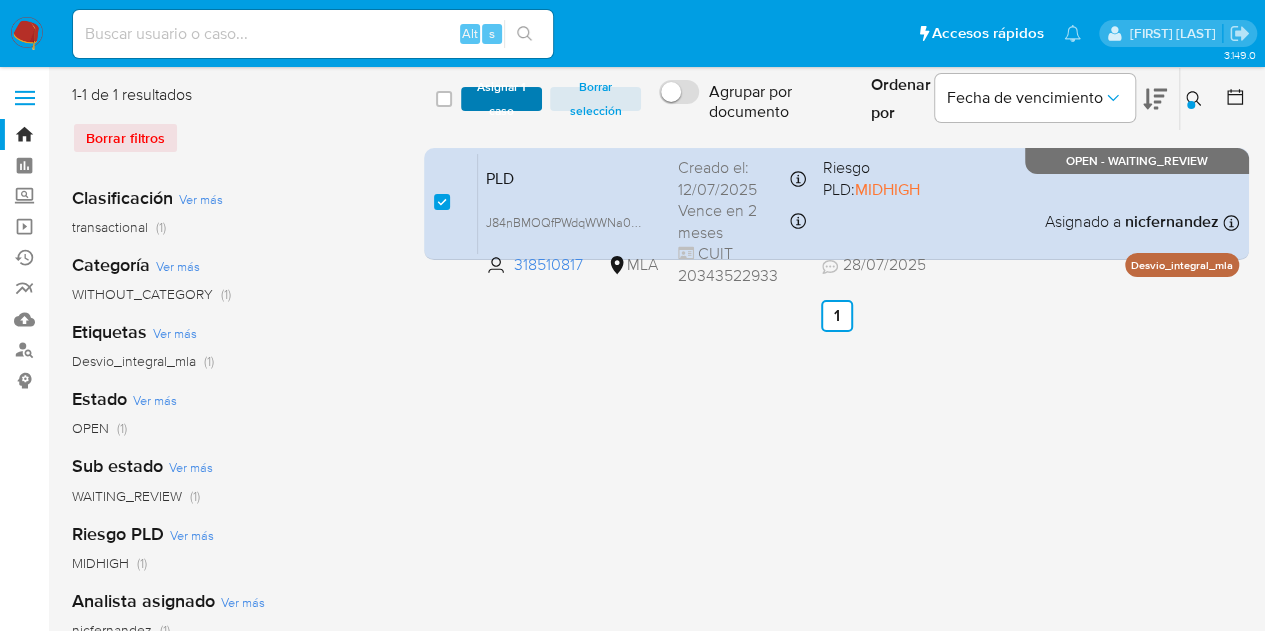 click on "Asignar 1 caso" at bounding box center (502, 99) 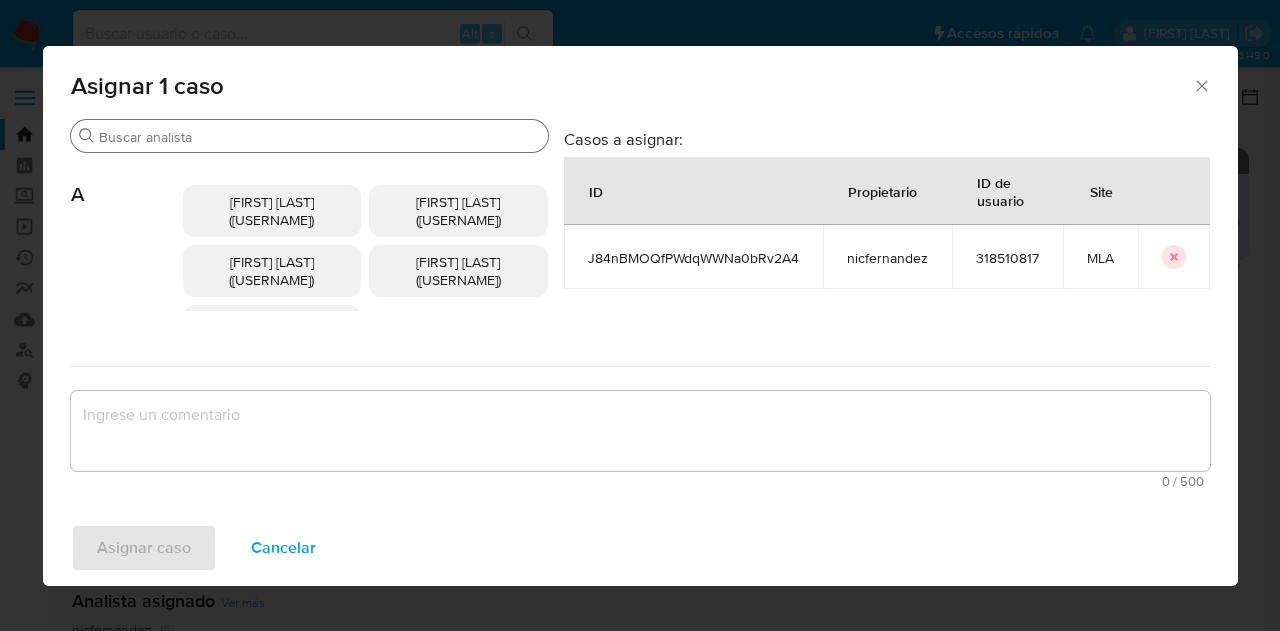 click on "Buscar" at bounding box center (319, 137) 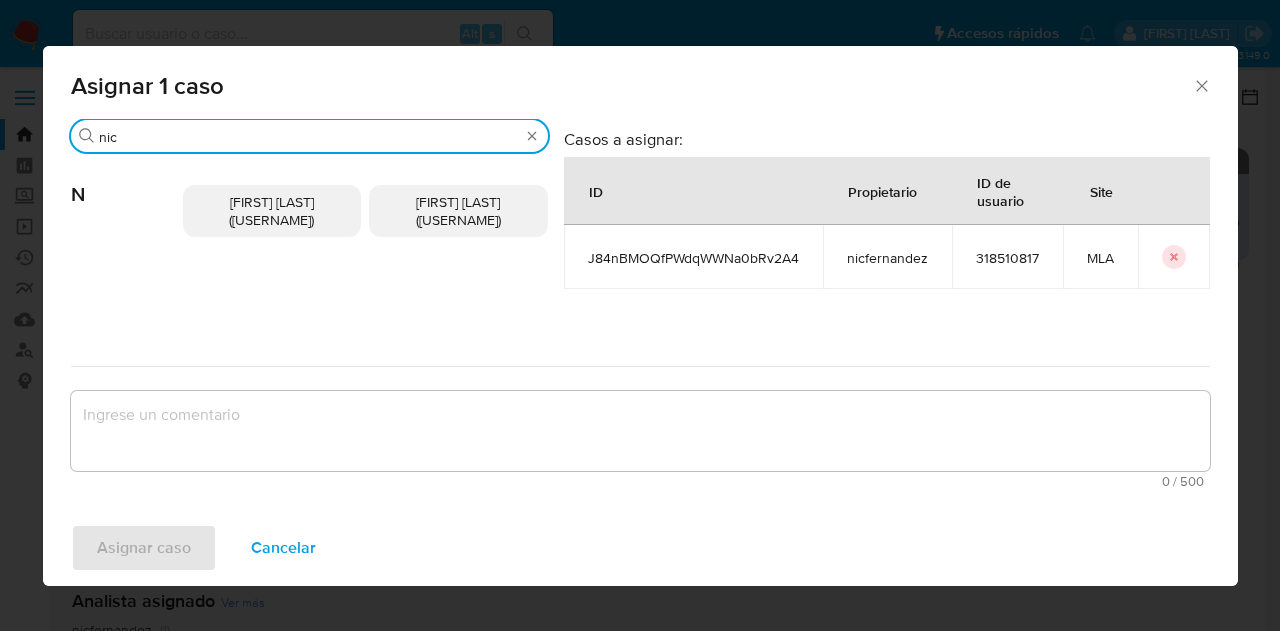 type on "nic" 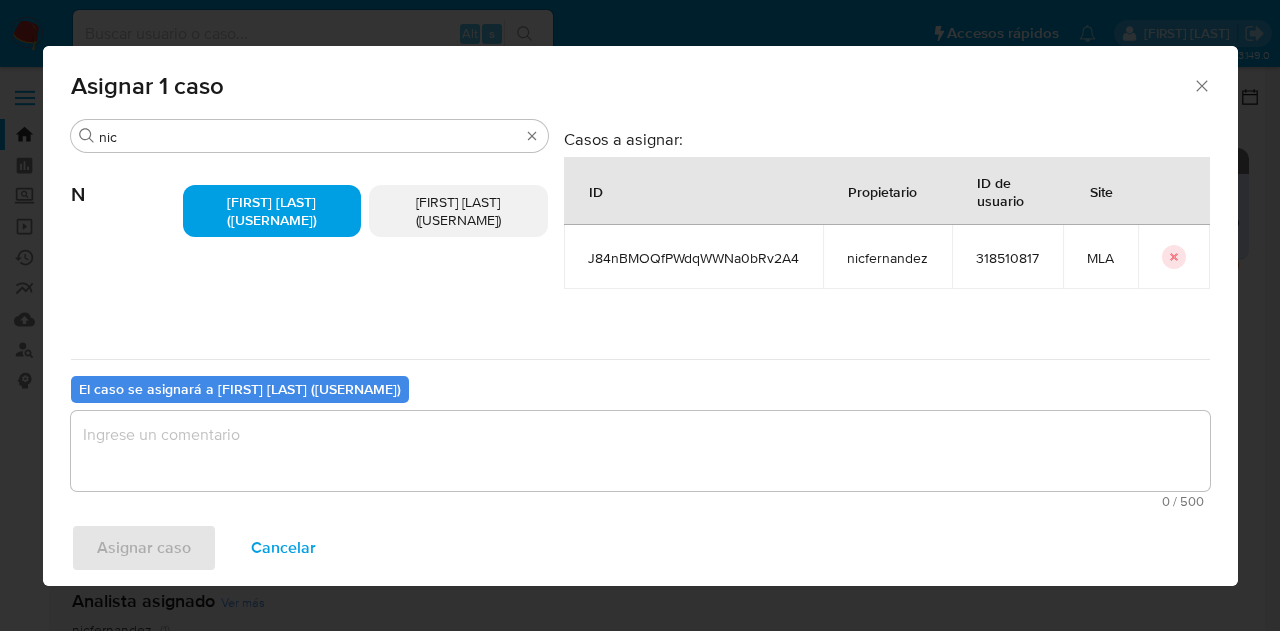 click on "El caso se asignará a
Nicolas Fernandez Allen (nicfernandez)" at bounding box center [240, 390] 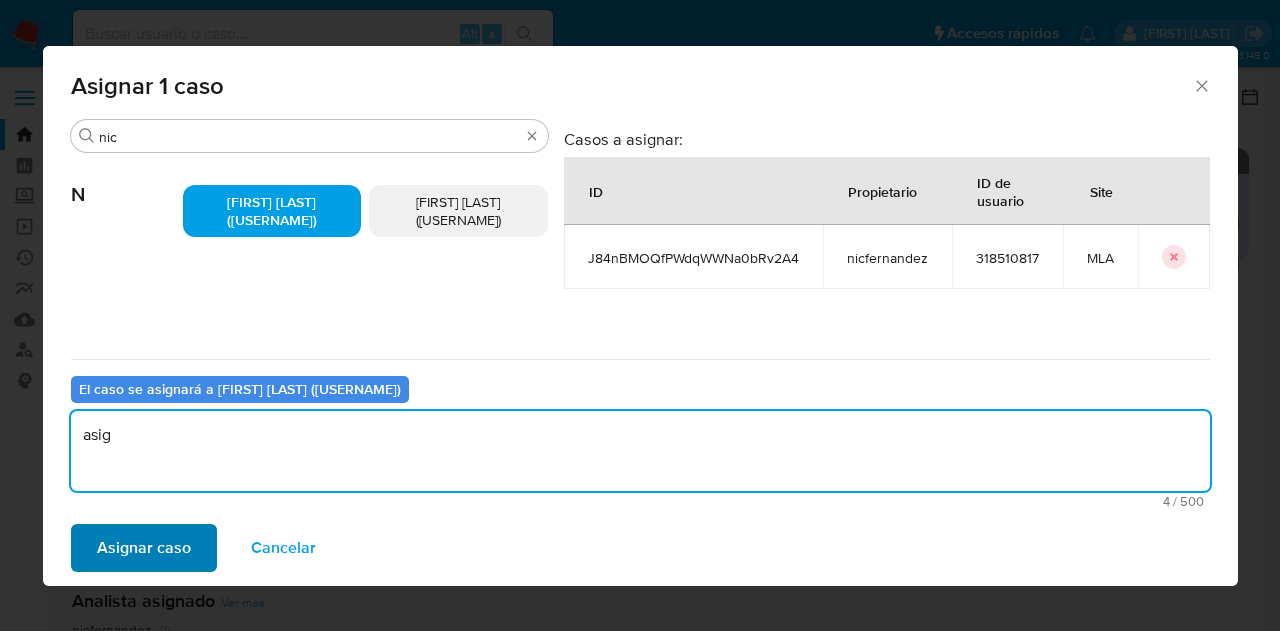 type on "asig" 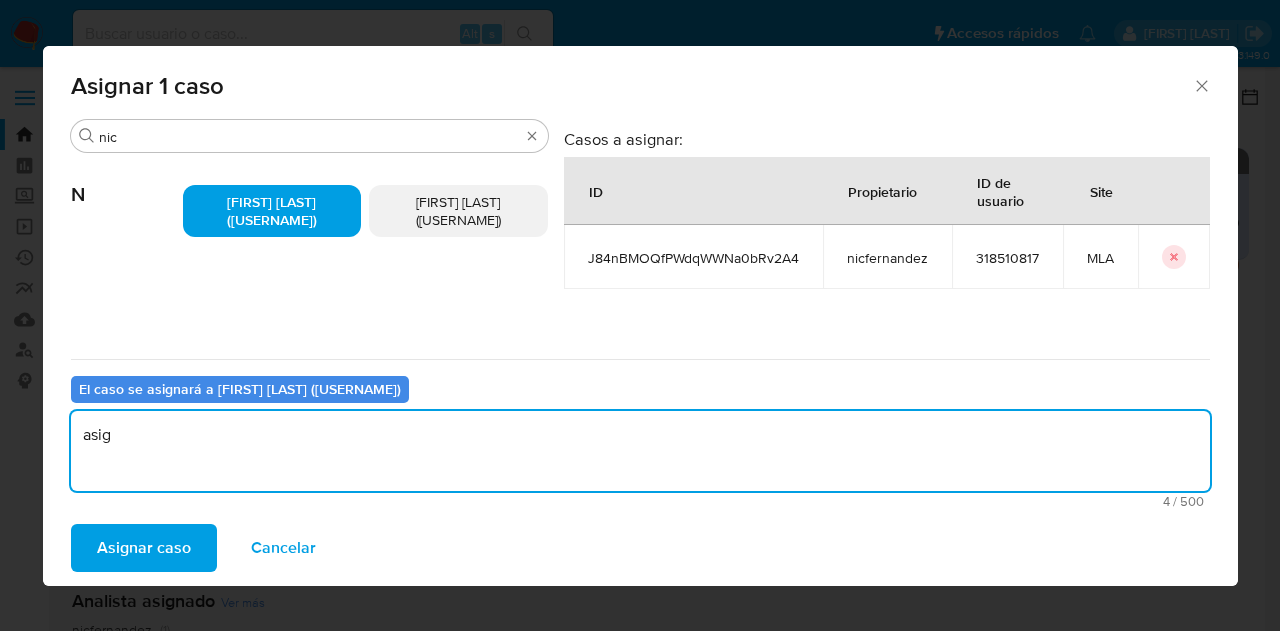 click on "Asignar caso" at bounding box center [144, 548] 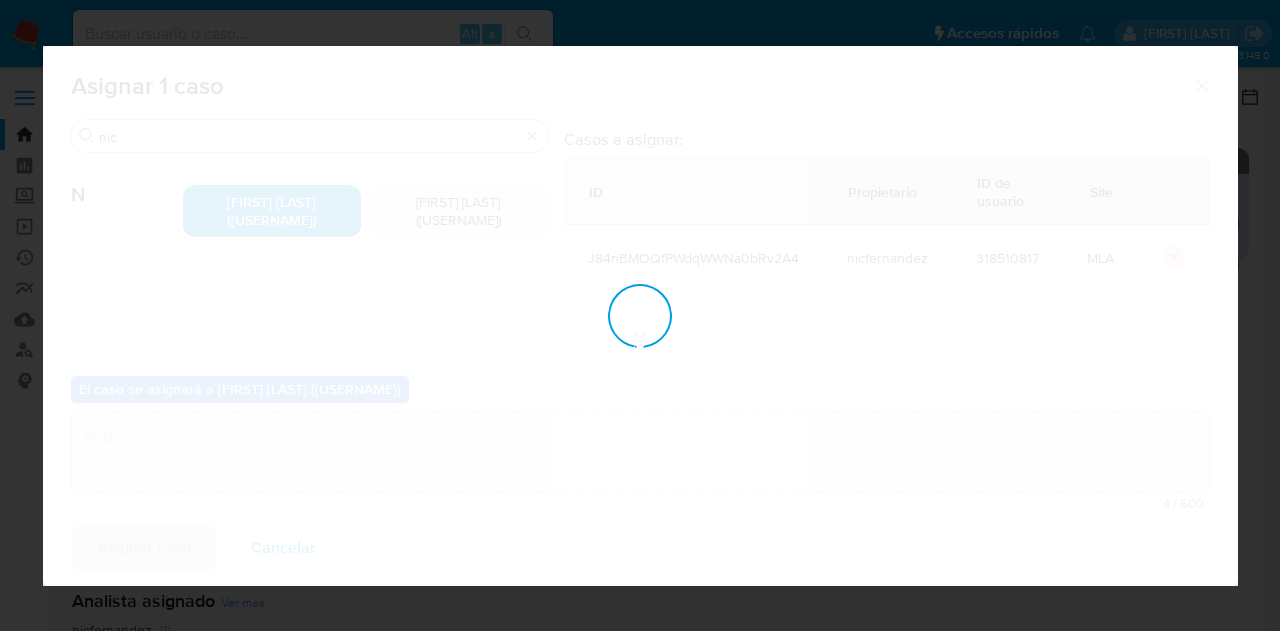 type 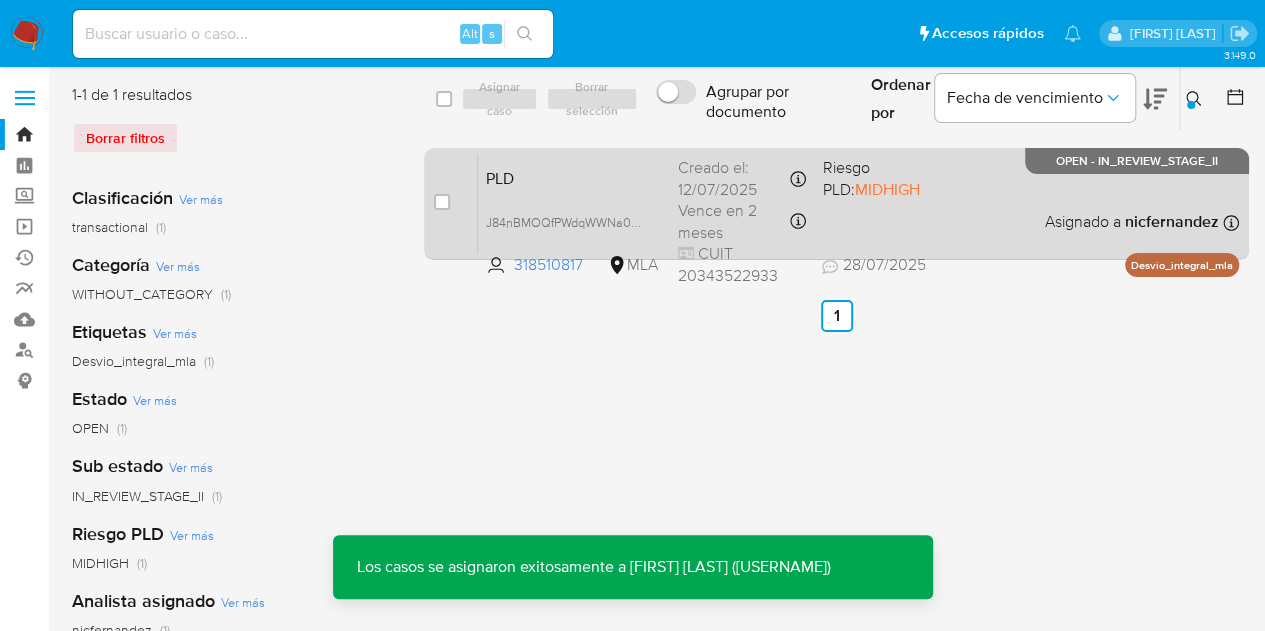 click on "PLD" at bounding box center [574, 177] 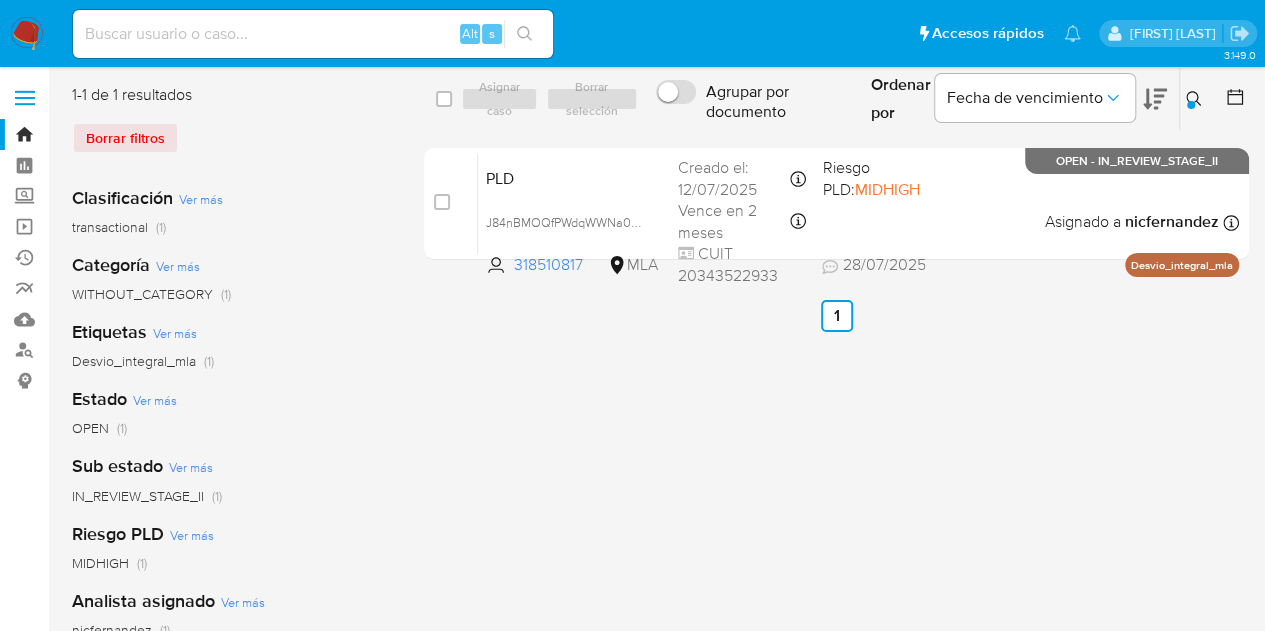 click at bounding box center [1196, 99] 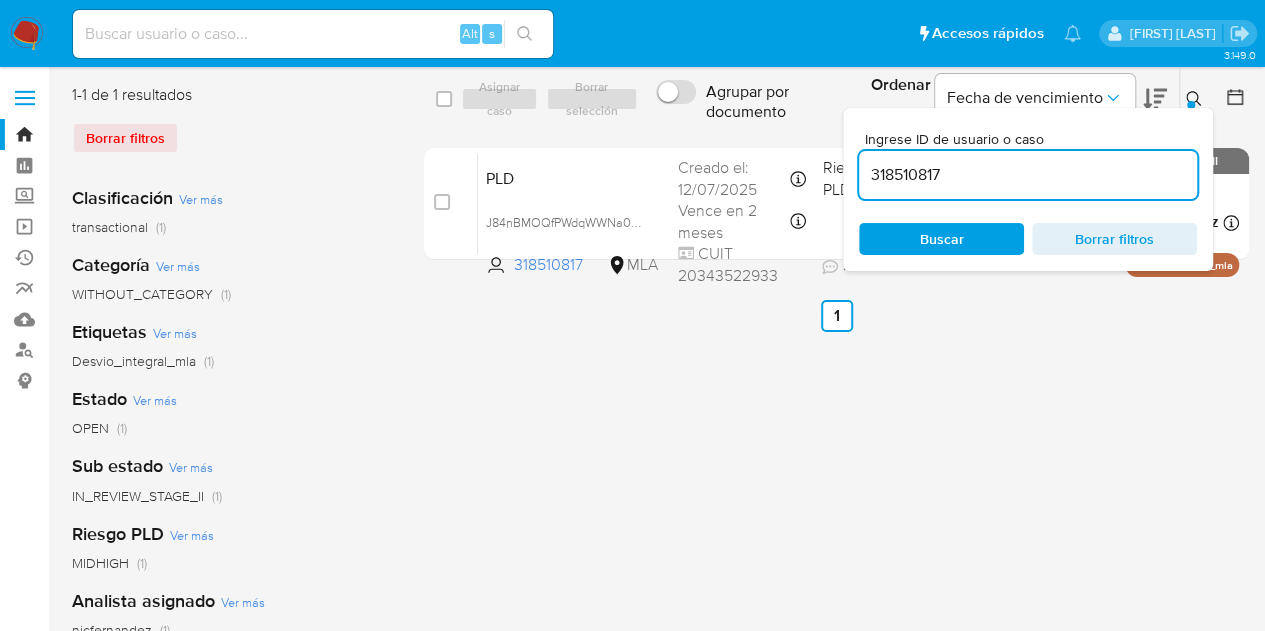 drag, startPoint x: 994, startPoint y: 173, endPoint x: 687, endPoint y: 129, distance: 310.13705 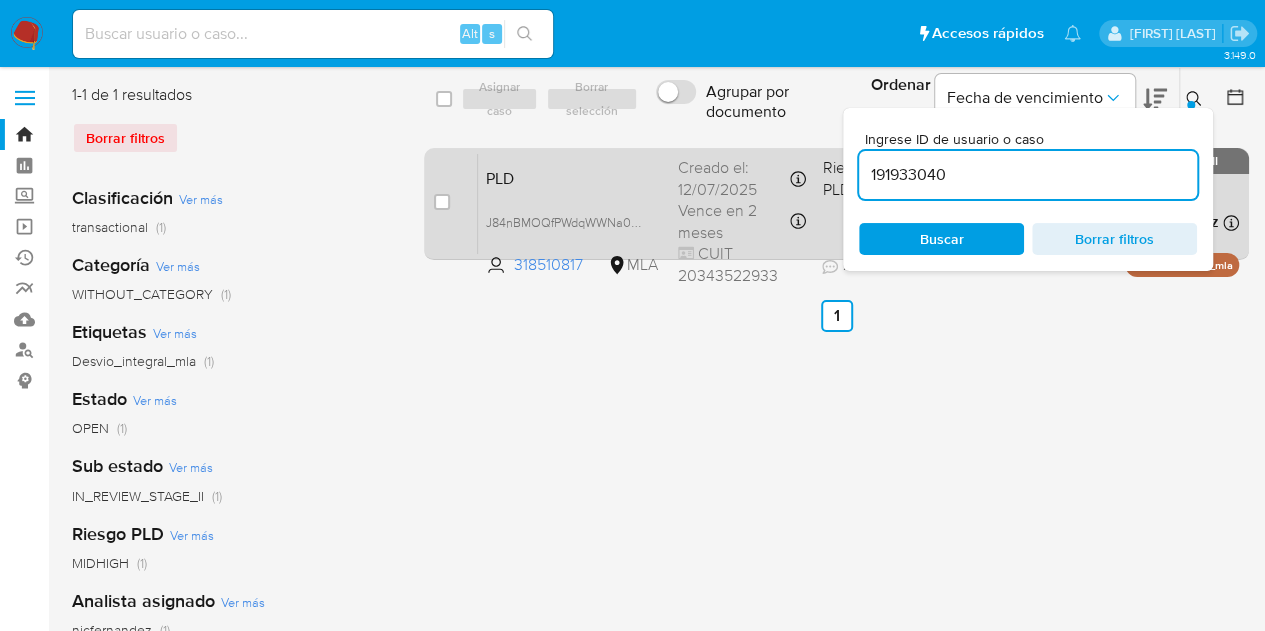 type on "191933040" 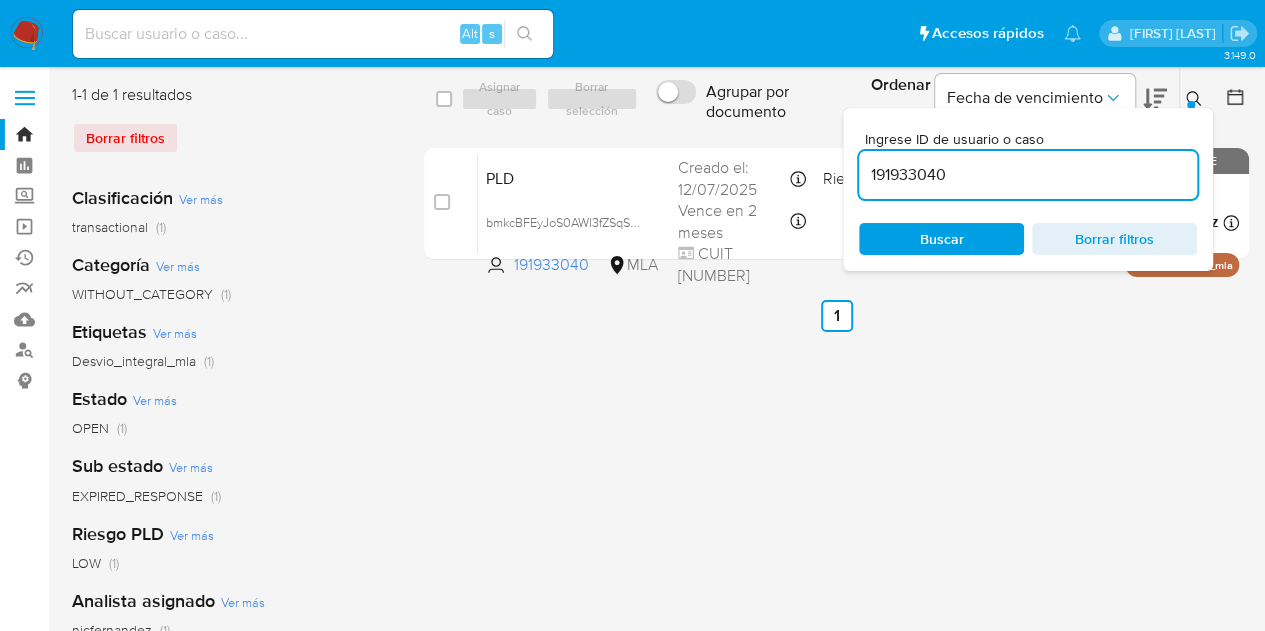 click 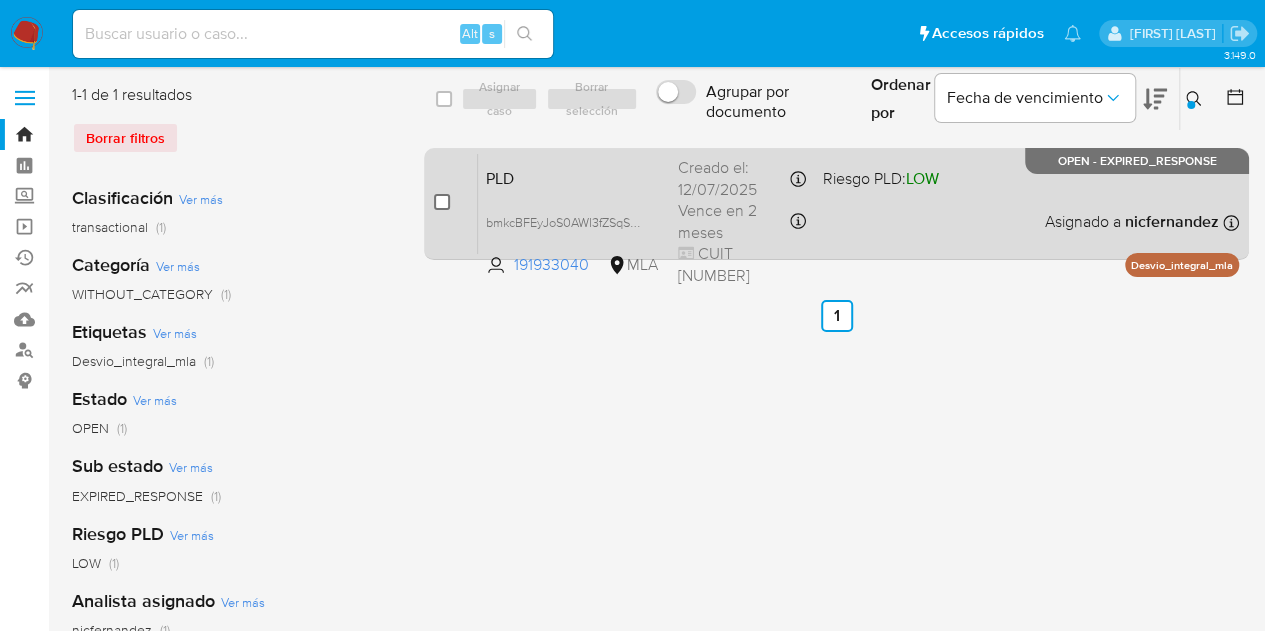 click at bounding box center [442, 202] 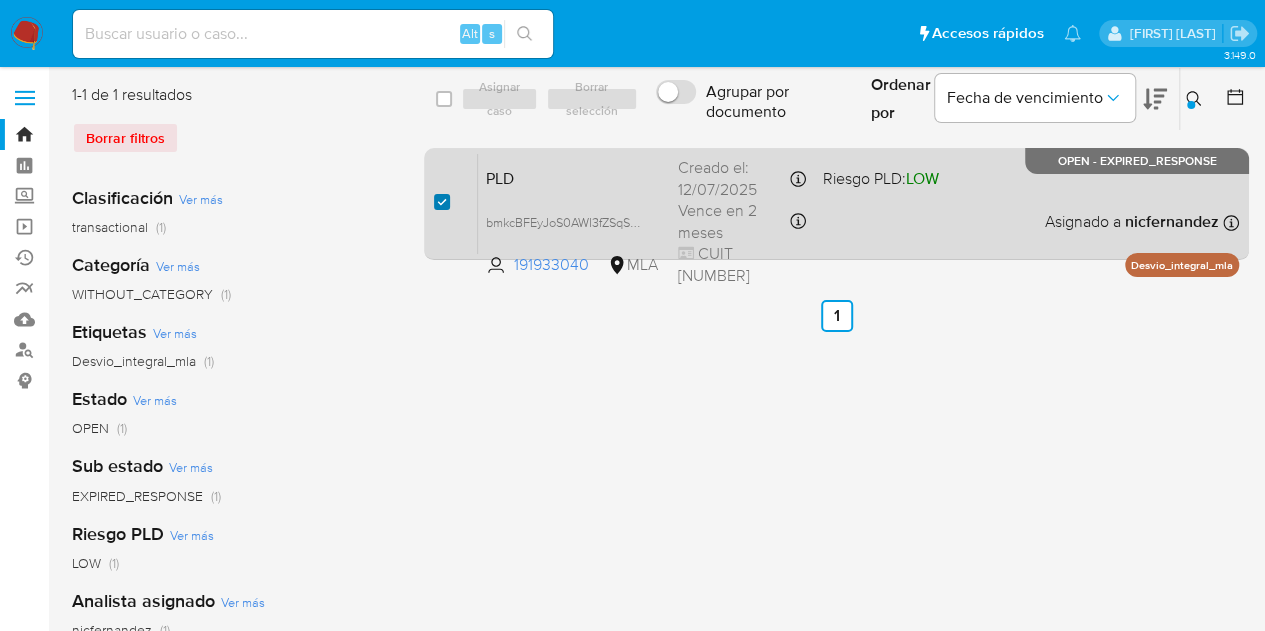 checkbox on "true" 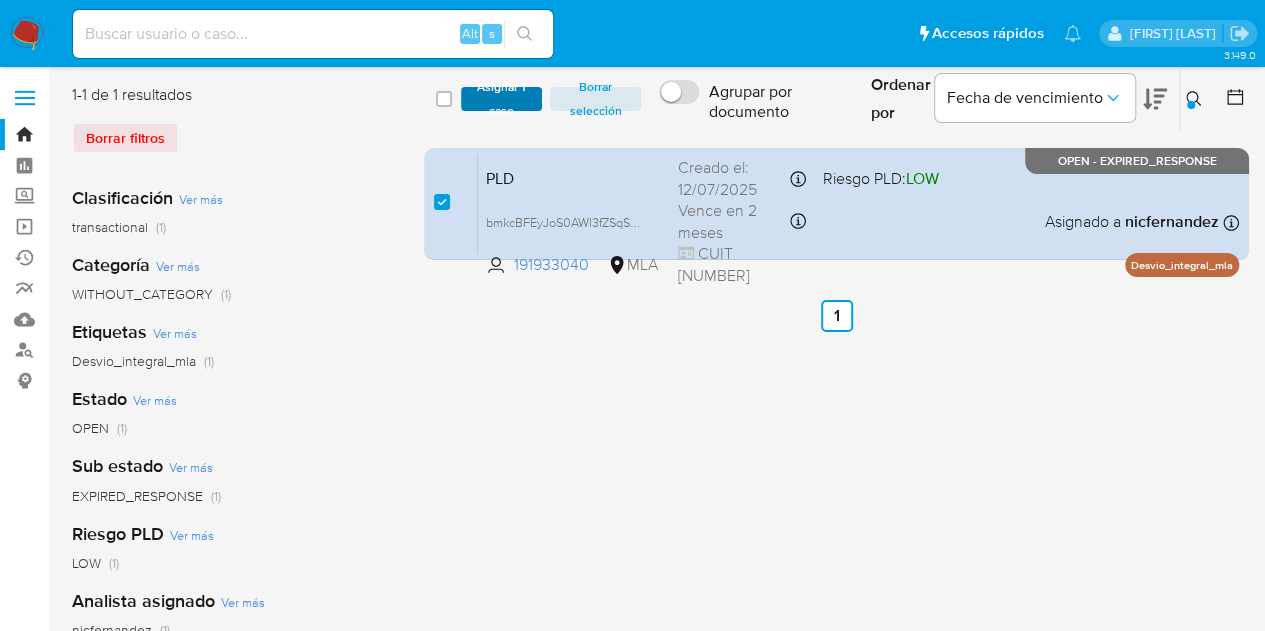 click on "Asignar 1 caso" at bounding box center [502, 99] 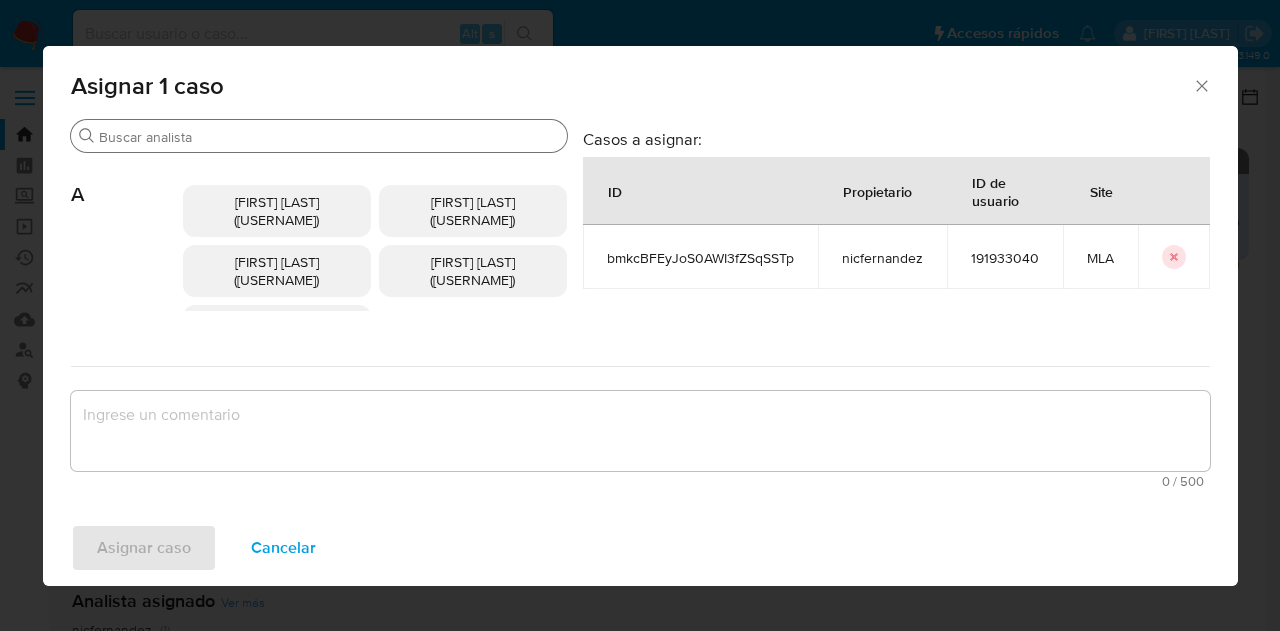 click on "Buscar" at bounding box center [329, 137] 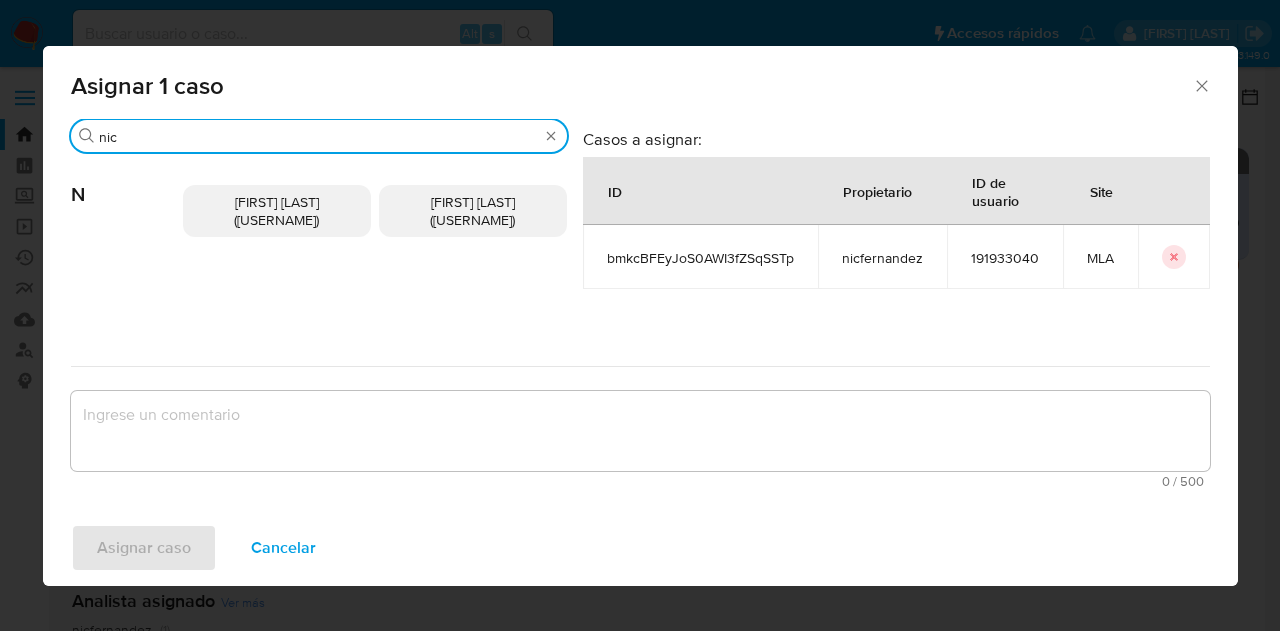 type on "nic" 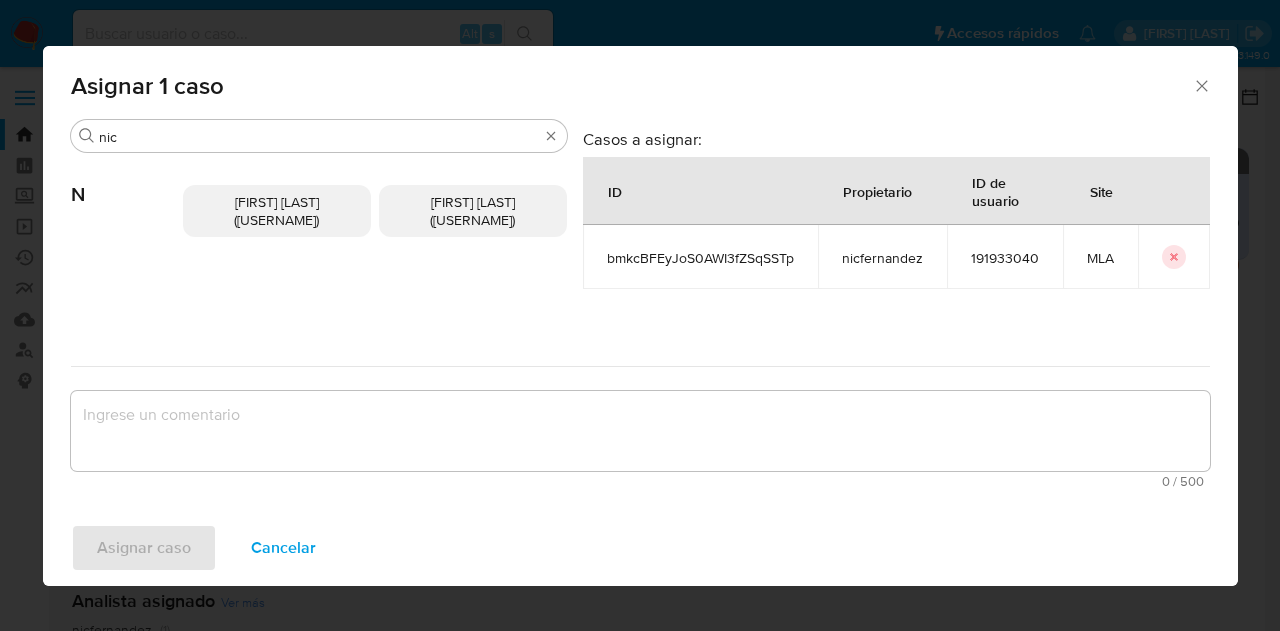 click on "Nicolas Fernandez Allen (nicfernandez)" at bounding box center (277, 211) 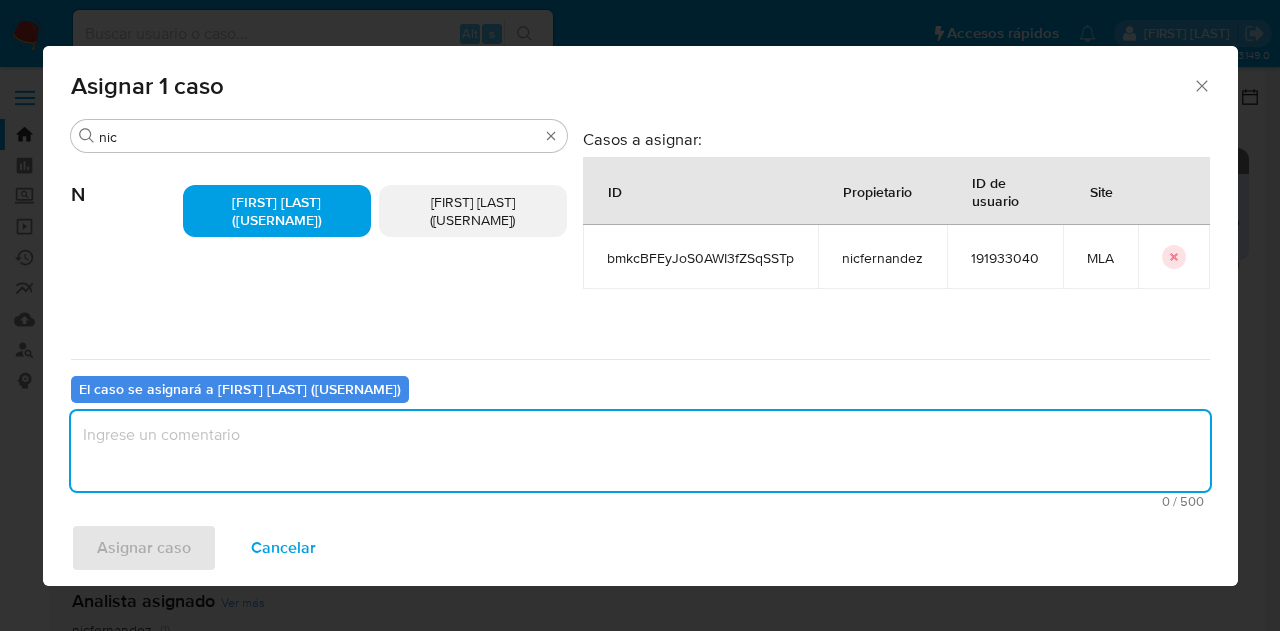 click at bounding box center (640, 451) 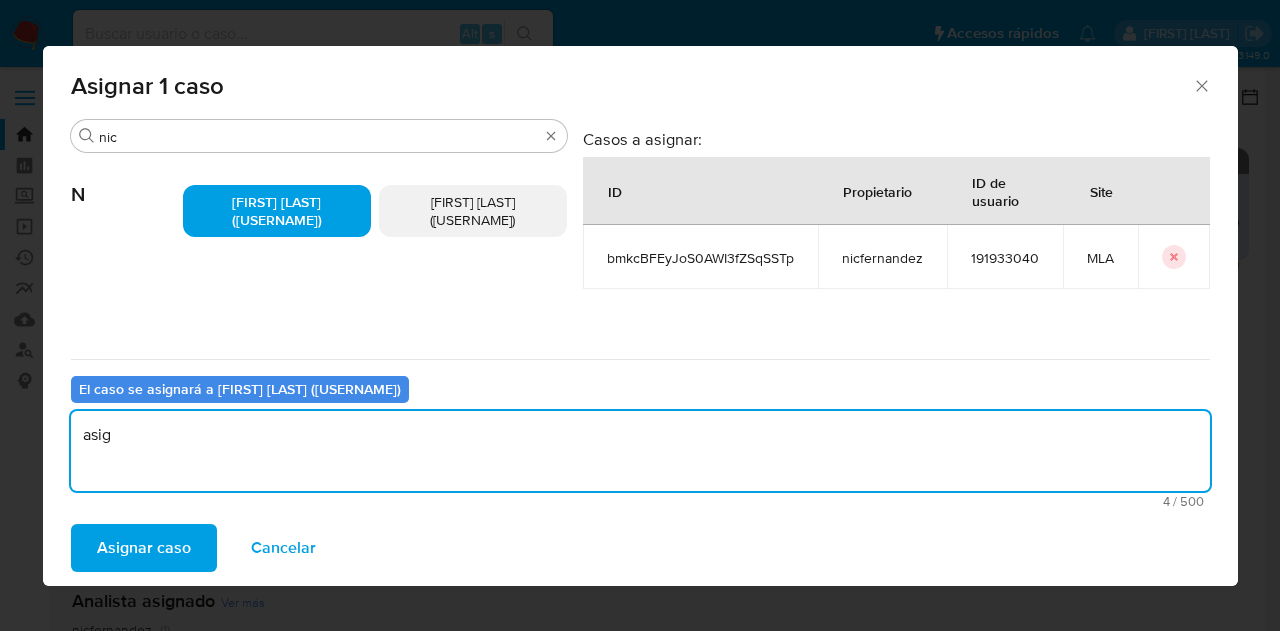 type on "asig" 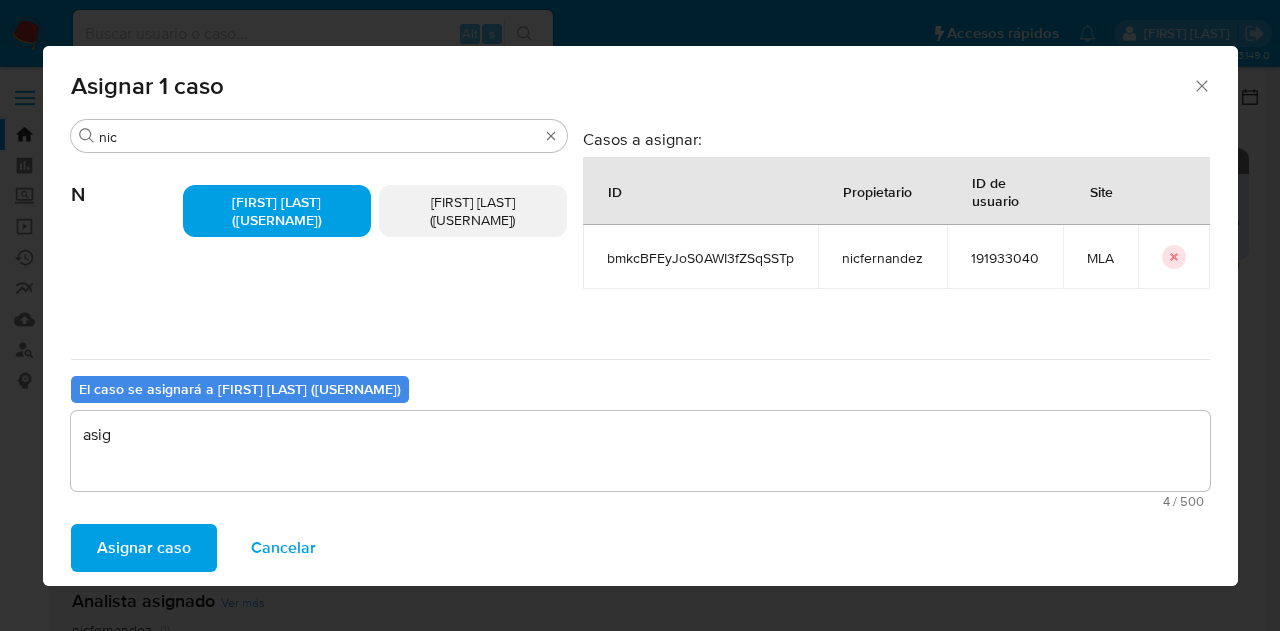 click on "4 / 500" at bounding box center (640, 501) 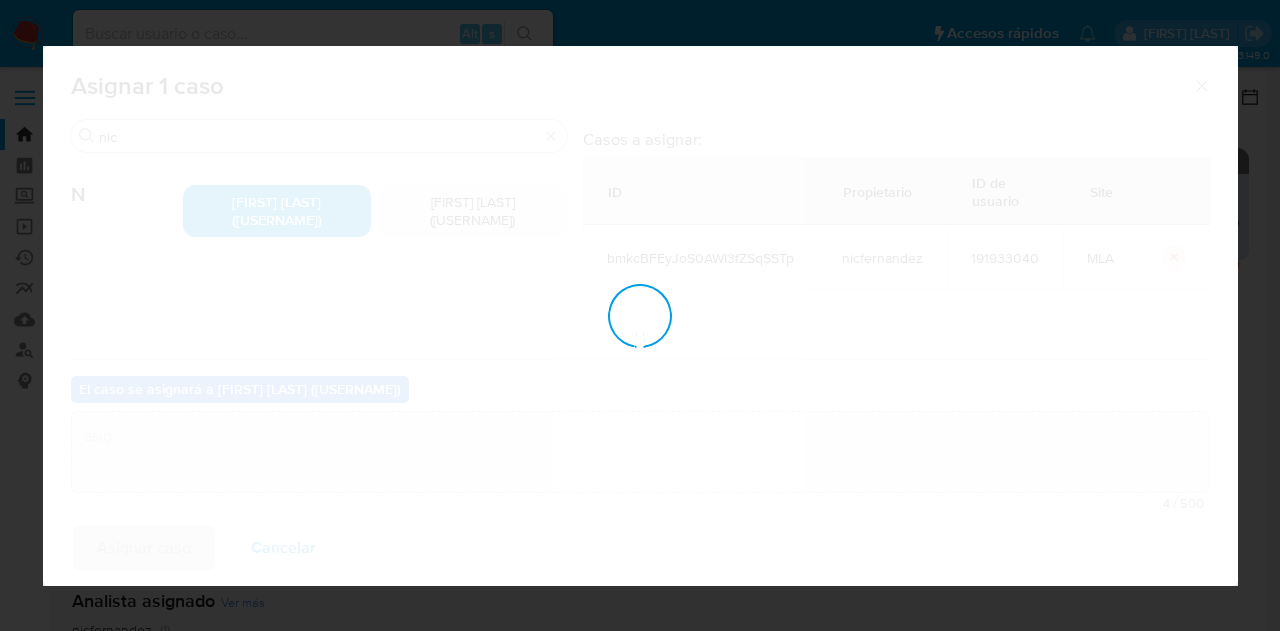 type 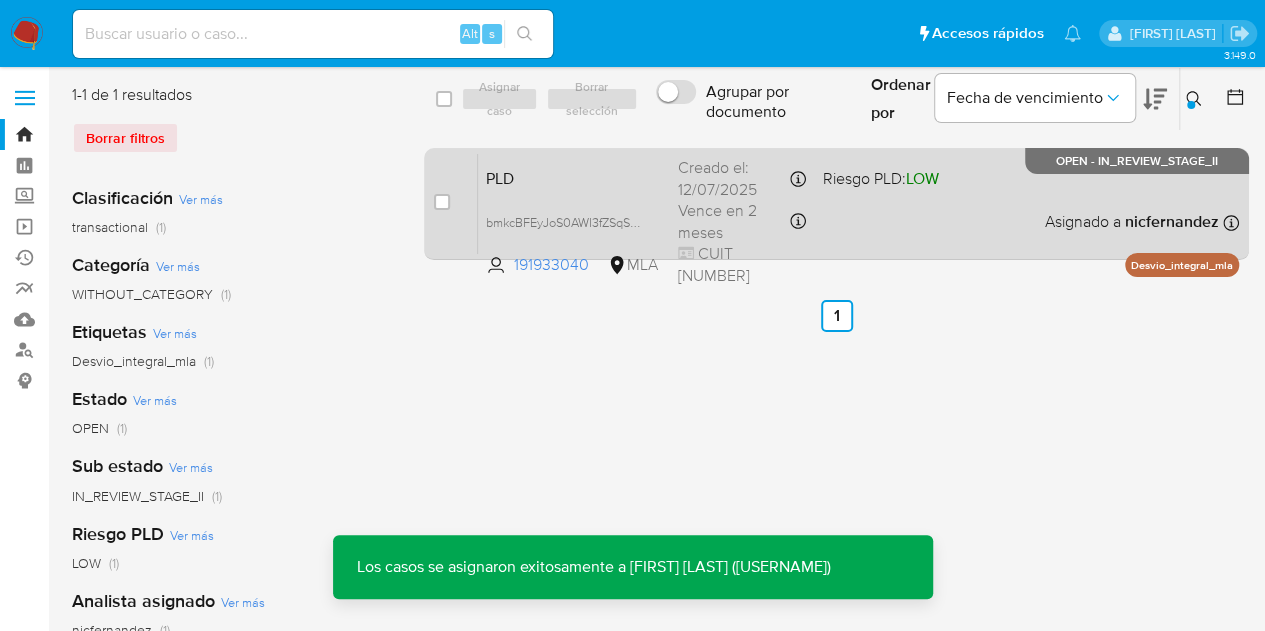 click on "PLD" at bounding box center [574, 177] 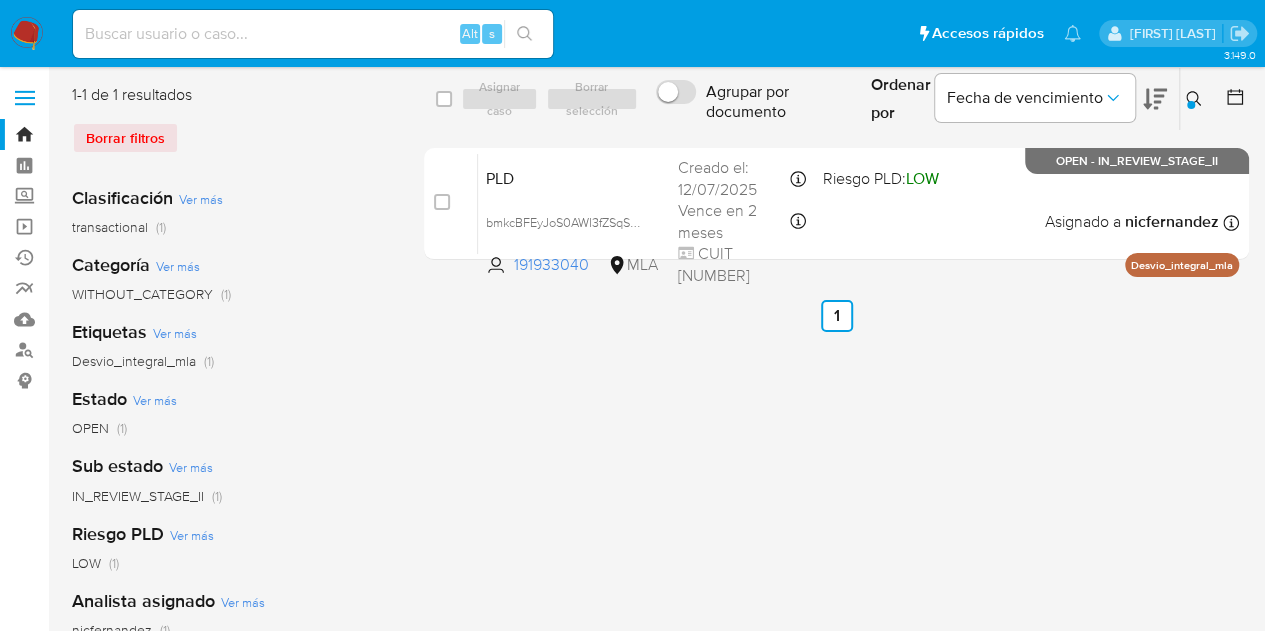 click 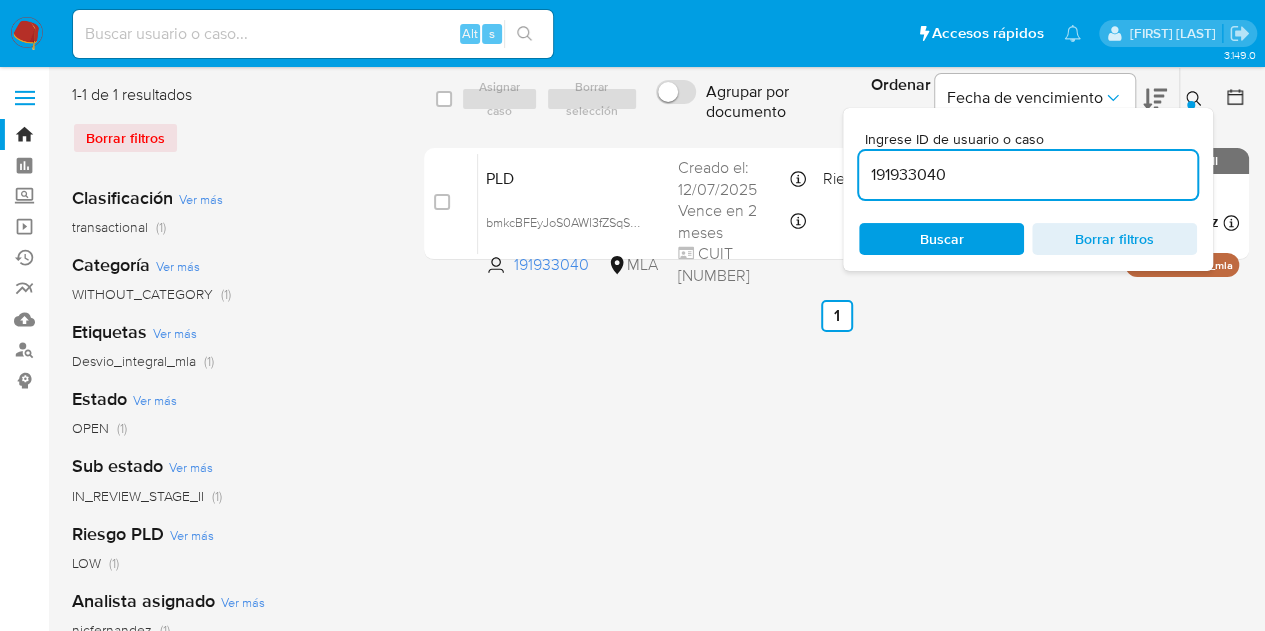 drag, startPoint x: 1005, startPoint y: 163, endPoint x: 694, endPoint y: 124, distance: 313.4358 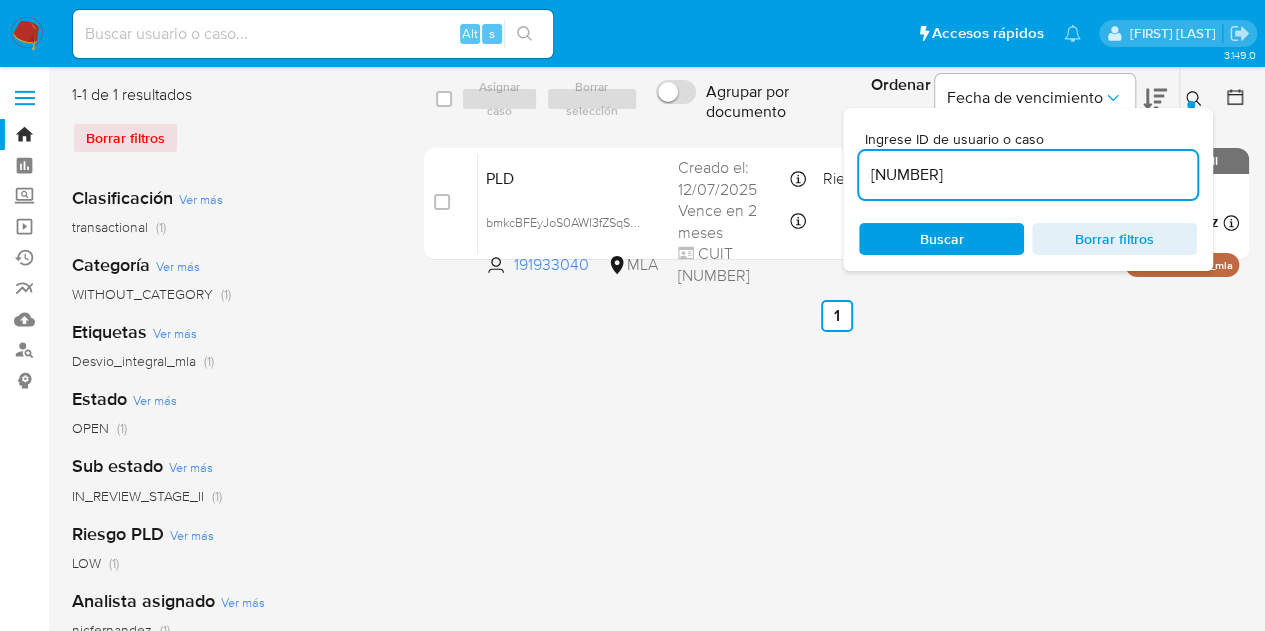 type on "154268556" 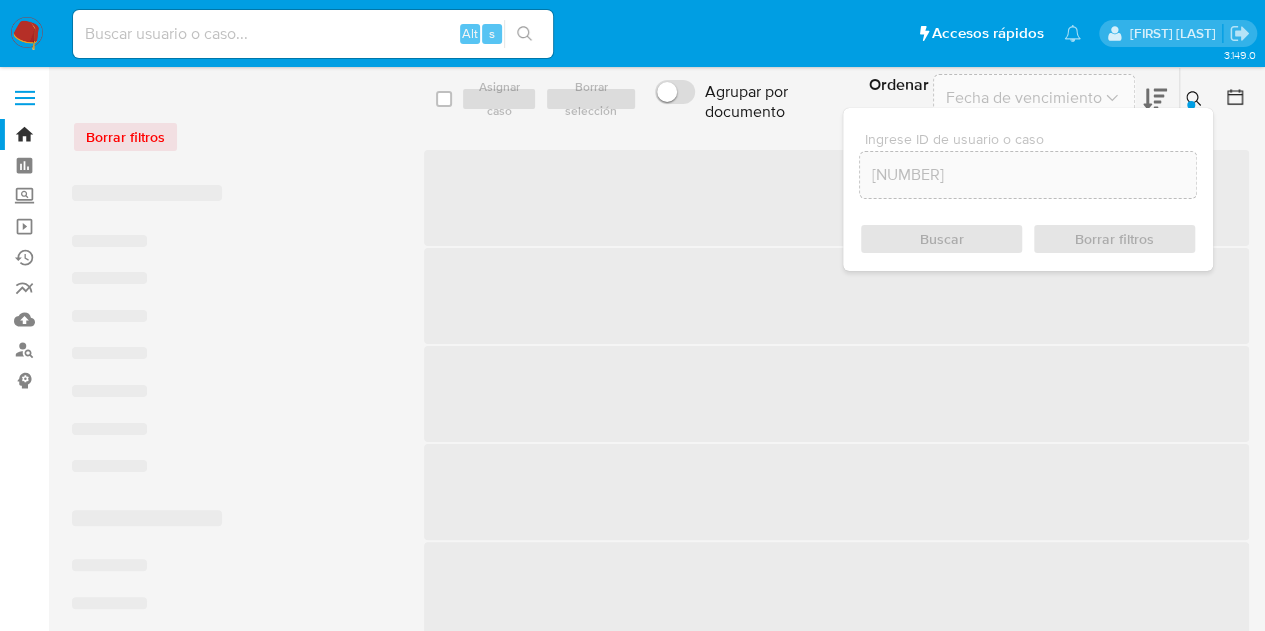 click 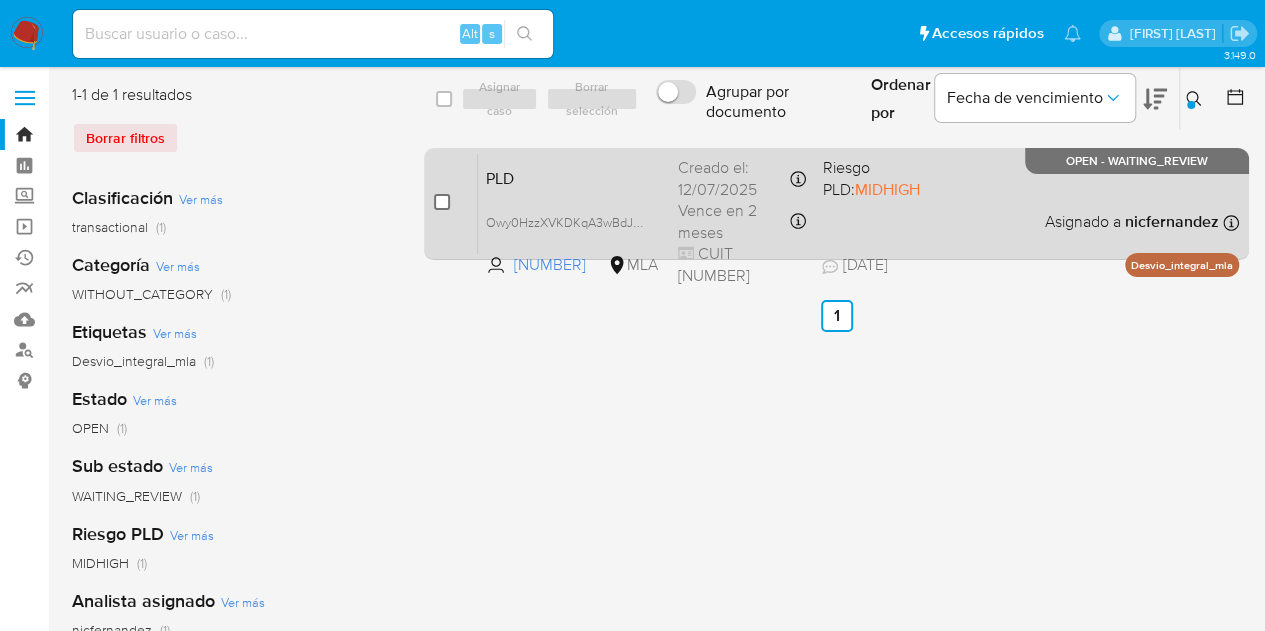 click at bounding box center [442, 202] 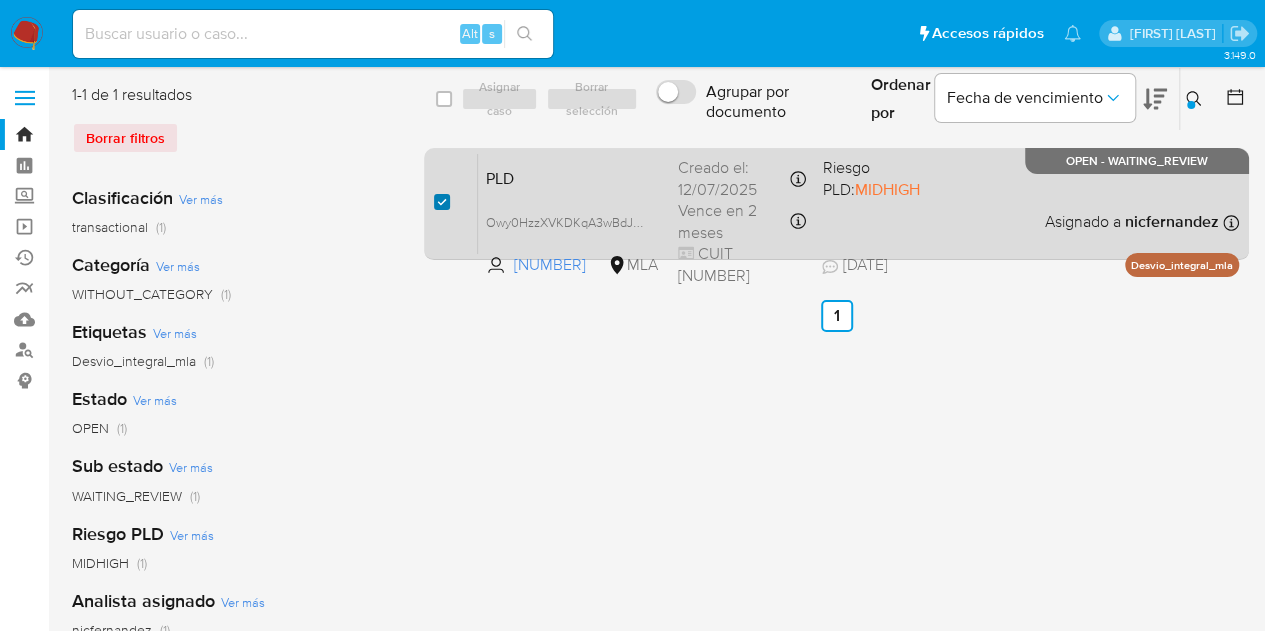 checkbox on "true" 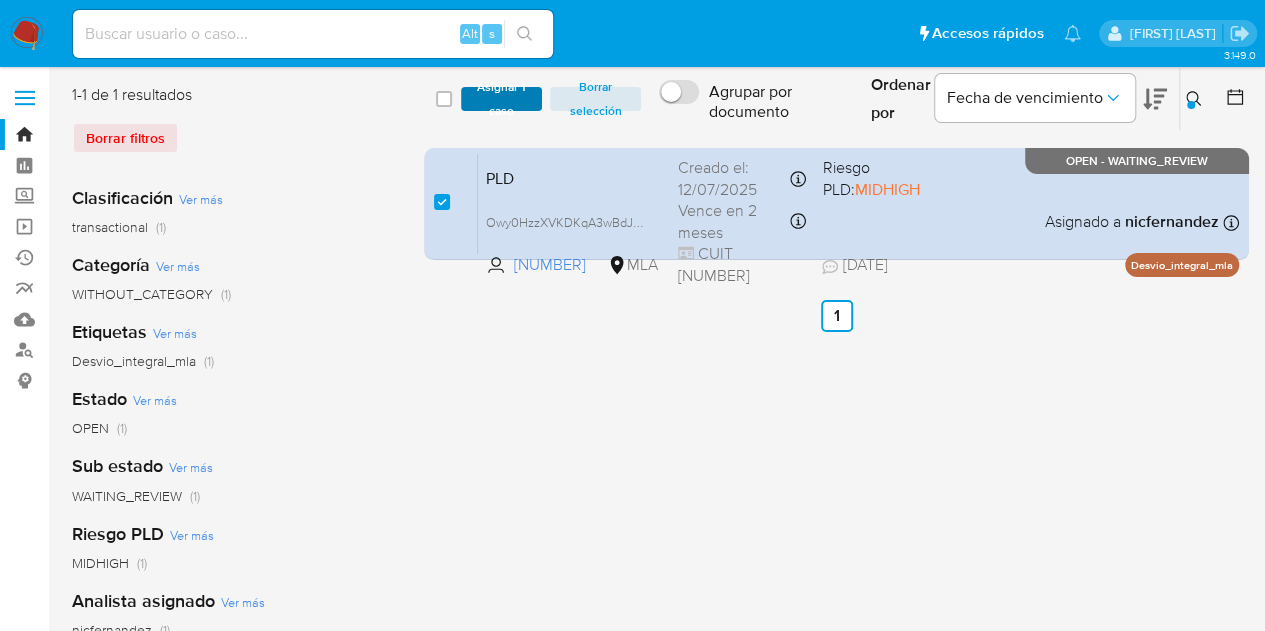 click on "Asignar 1 caso" at bounding box center (502, 99) 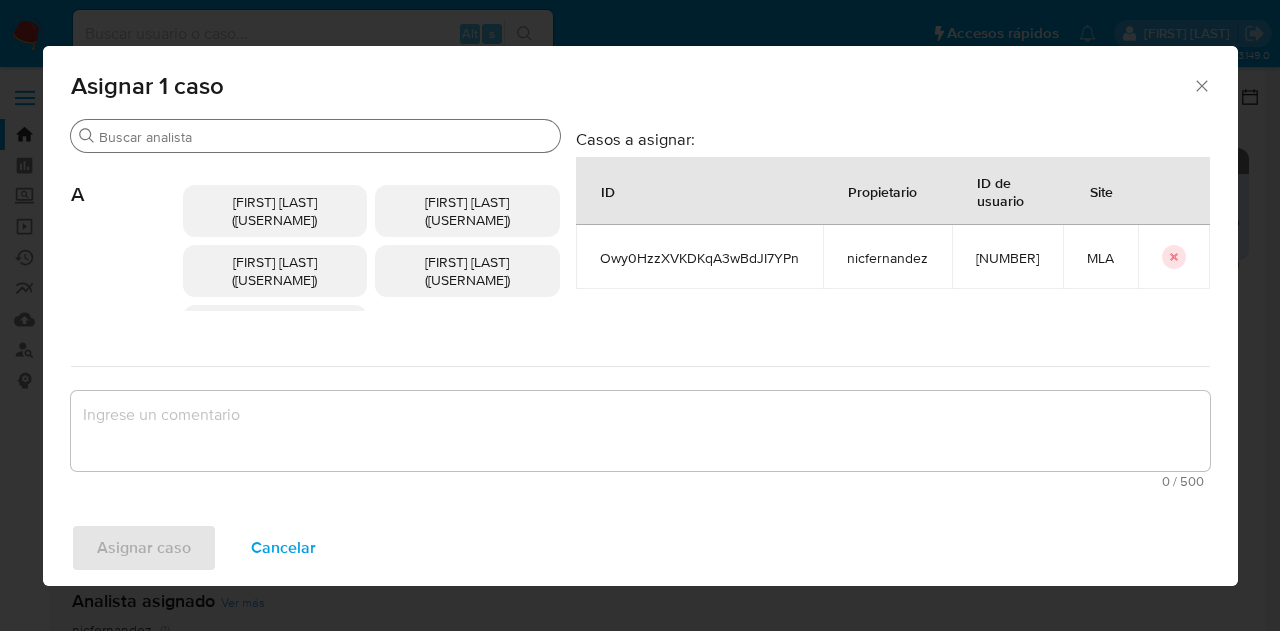 click on "Buscar" at bounding box center [315, 136] 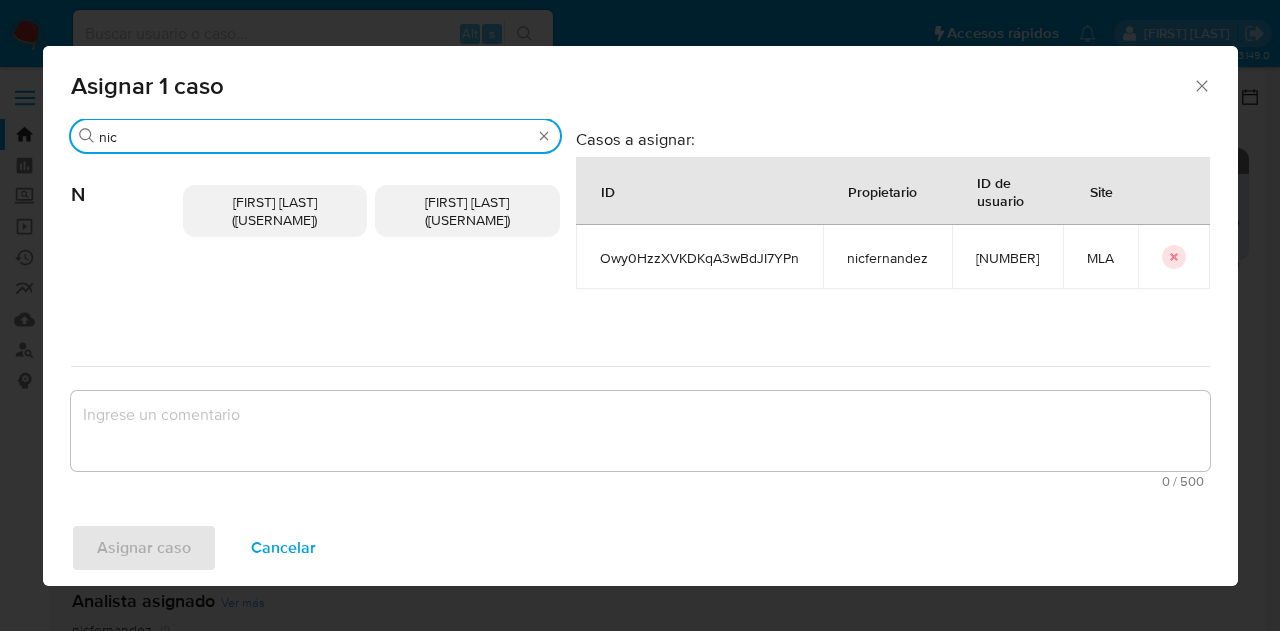 type on "nic" 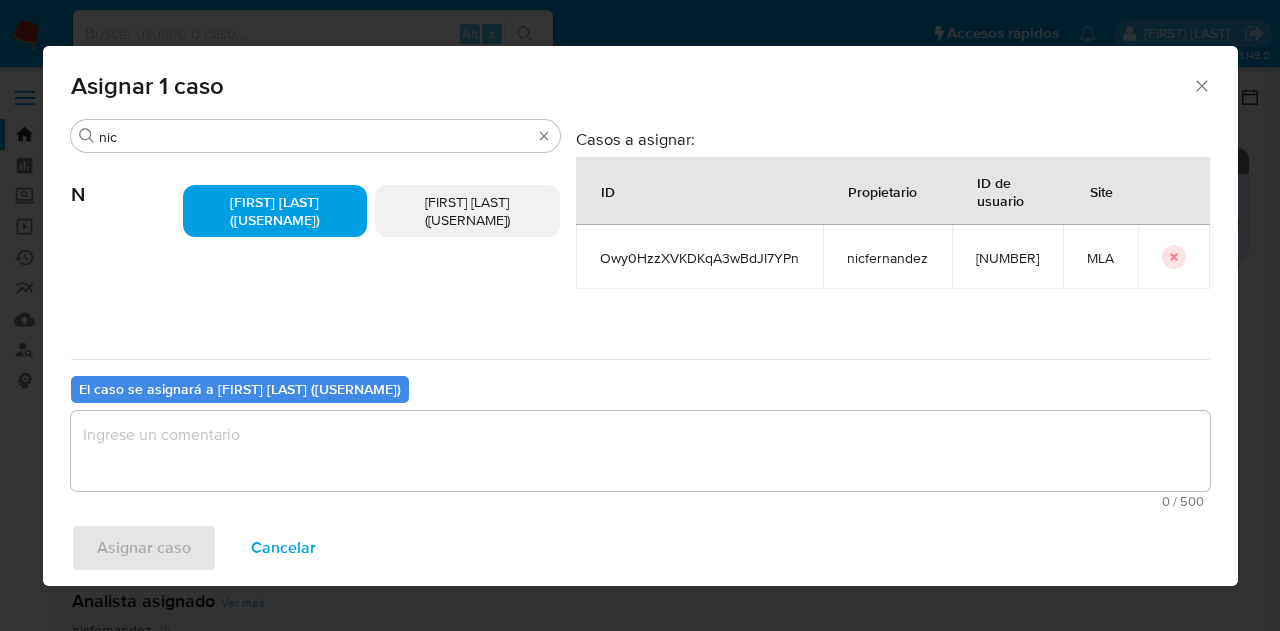 click at bounding box center [640, 451] 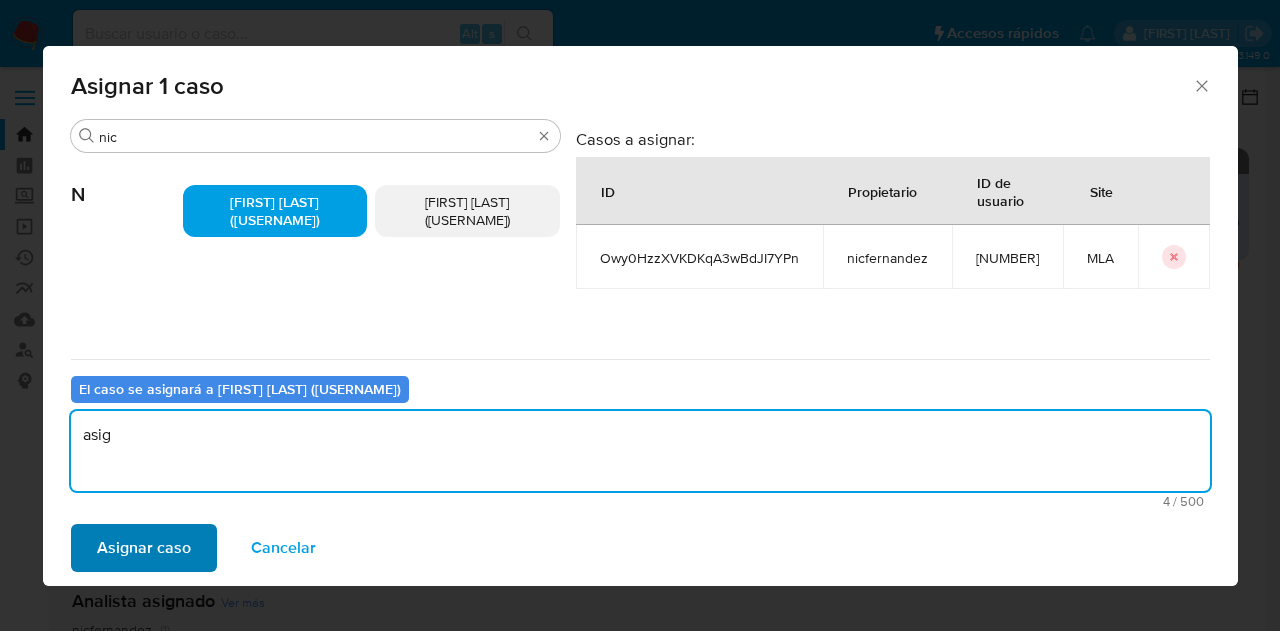 type on "asig" 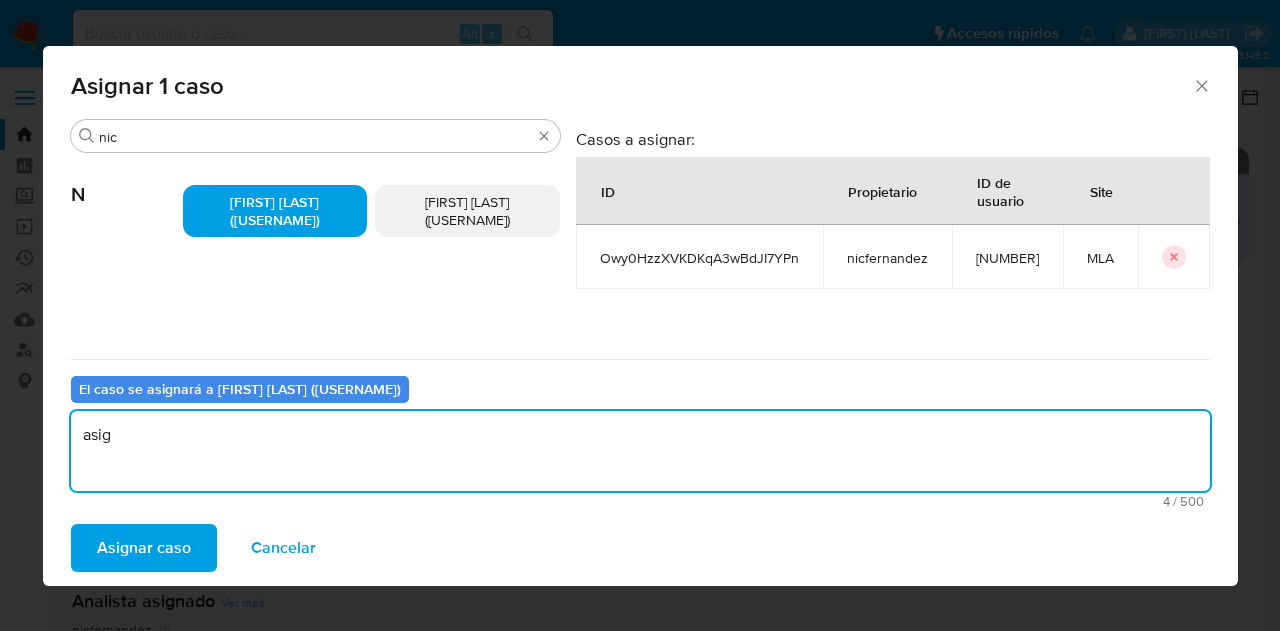 click on "Asignar caso" at bounding box center [144, 548] 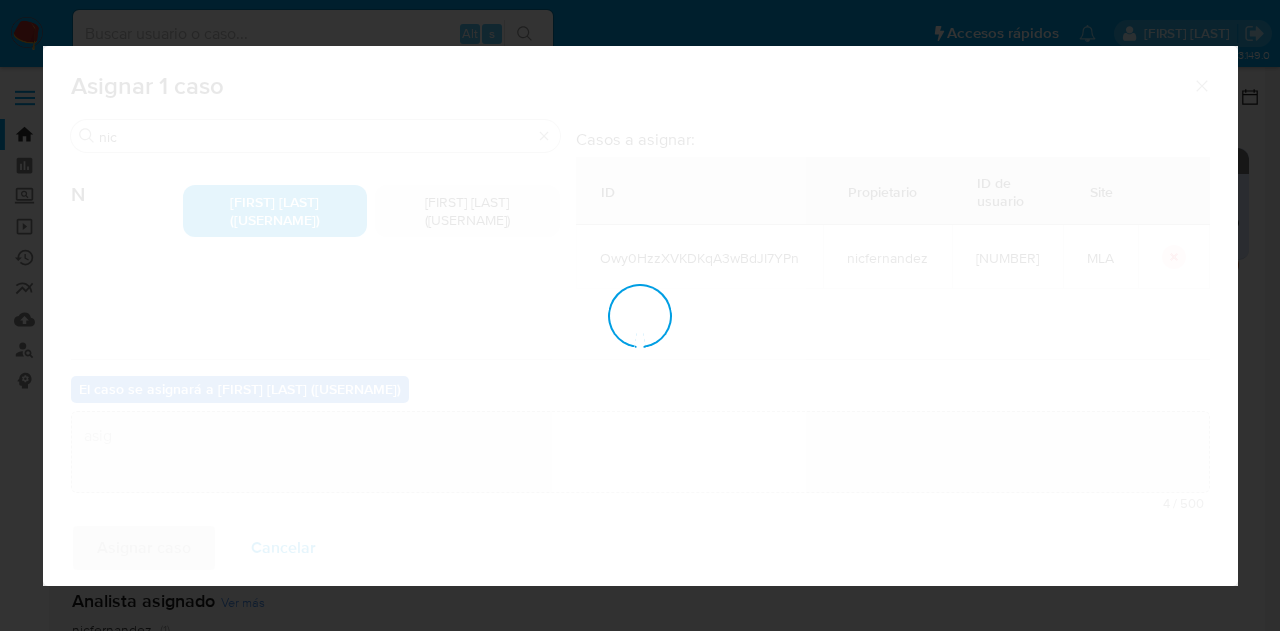 type 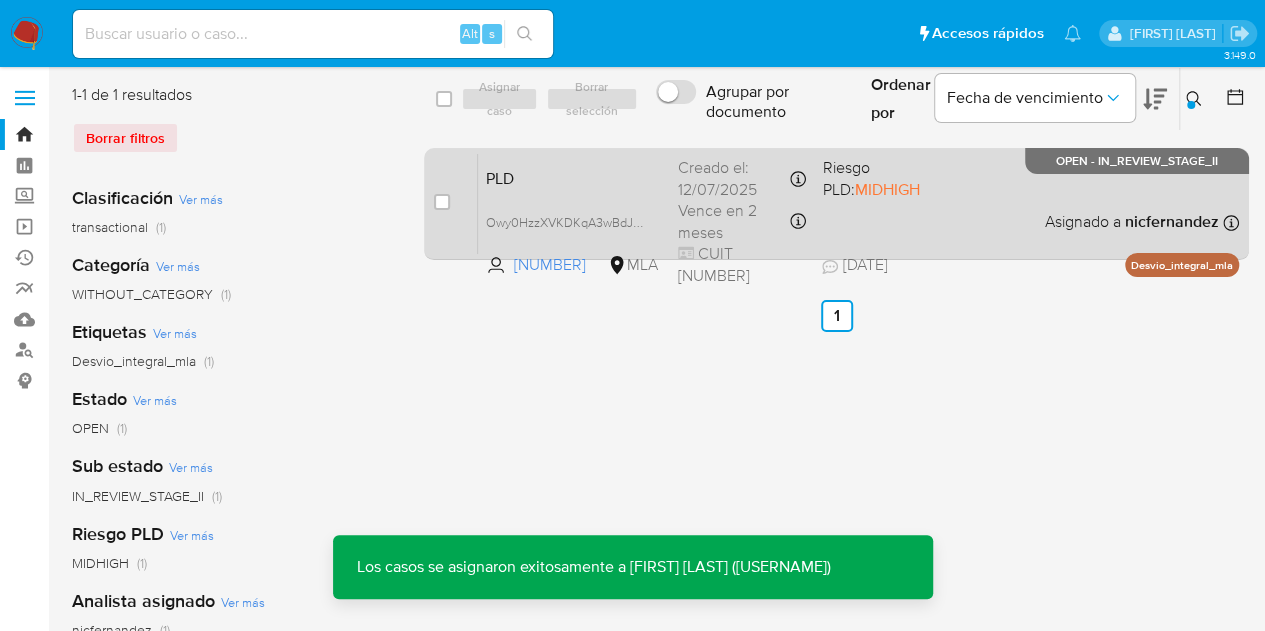 click on "PLD" at bounding box center (574, 177) 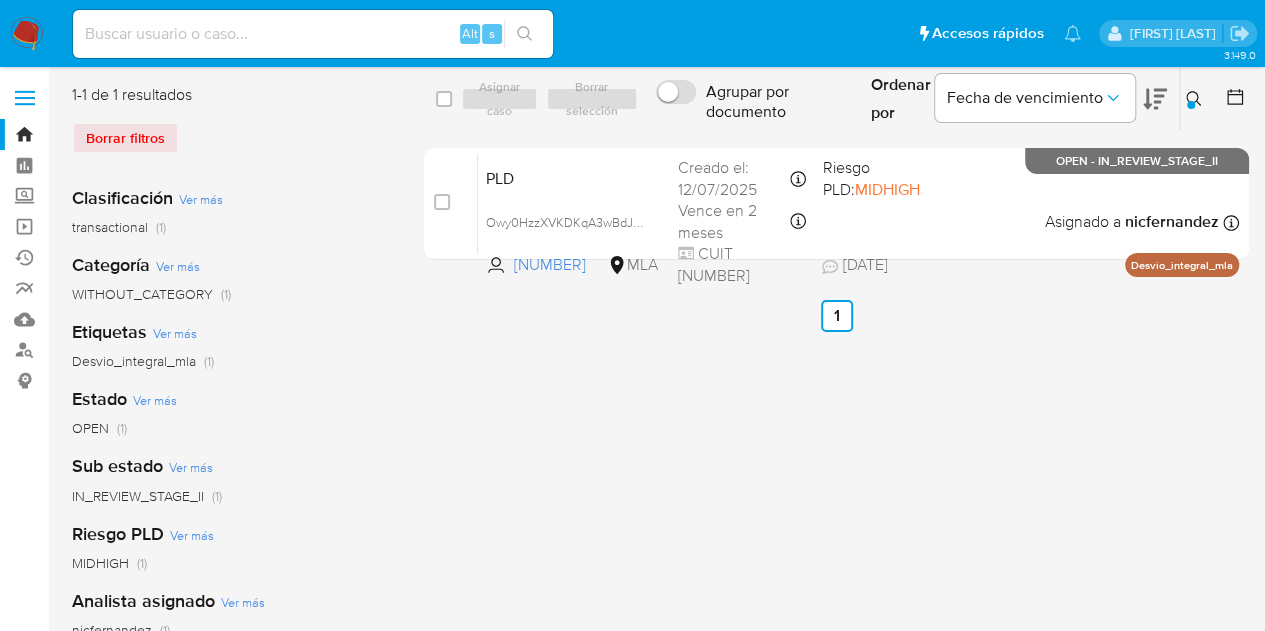 click 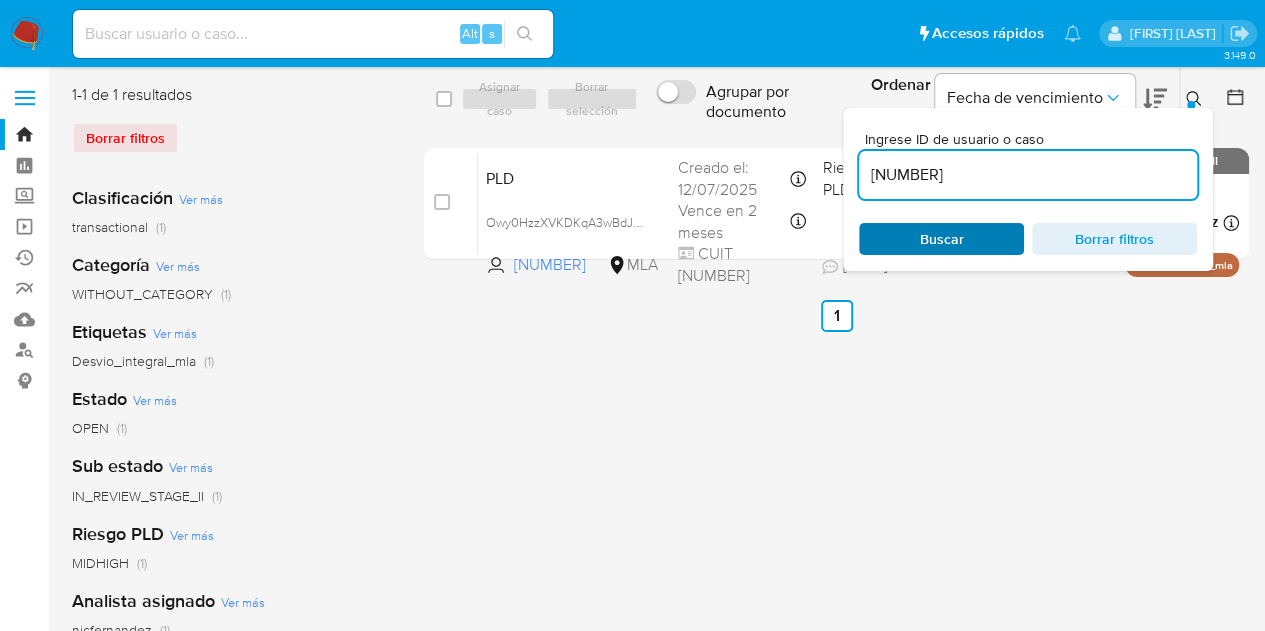 click on "Buscar" at bounding box center [941, 239] 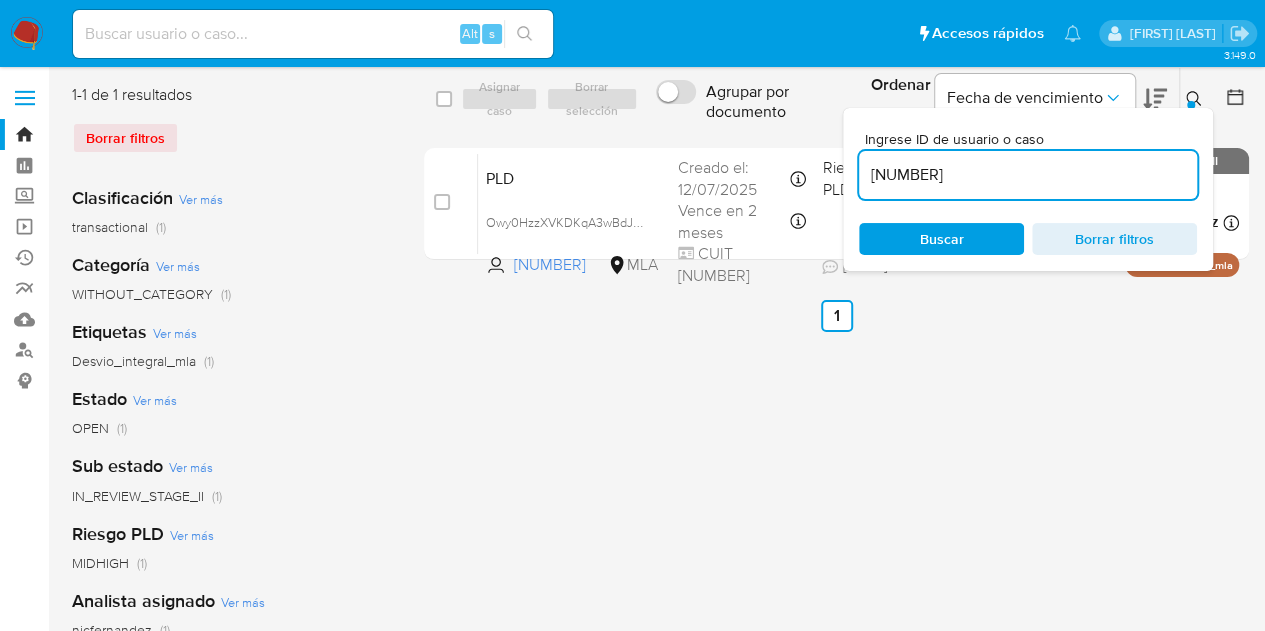 click 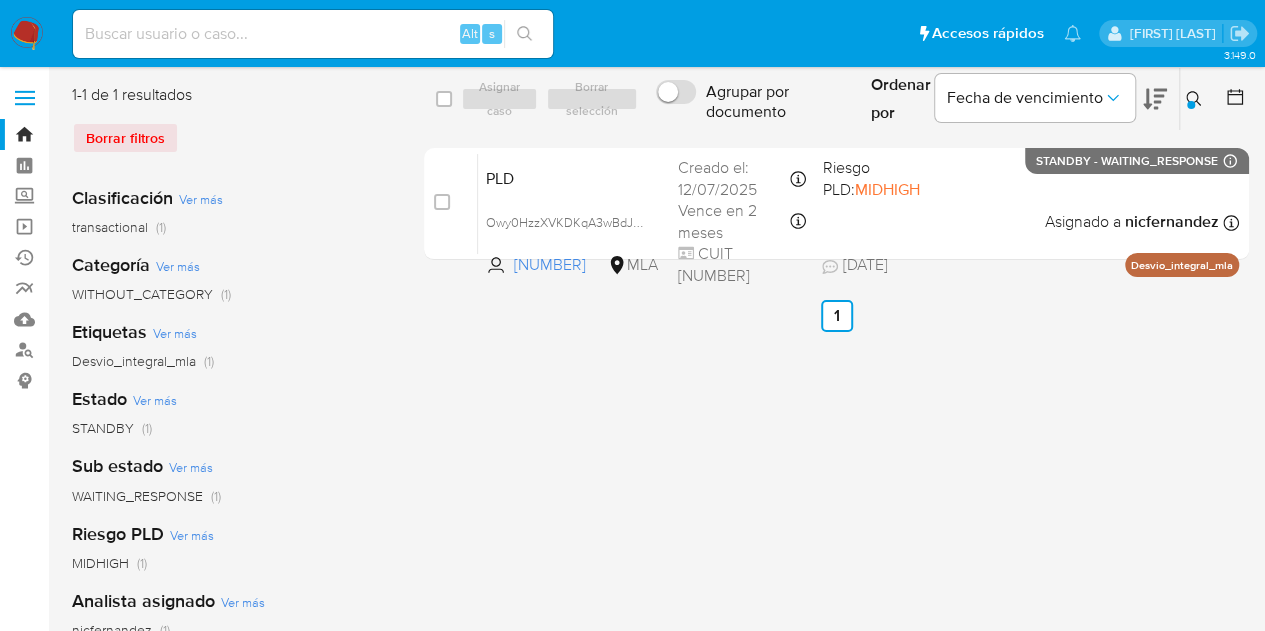 click at bounding box center (1191, 105) 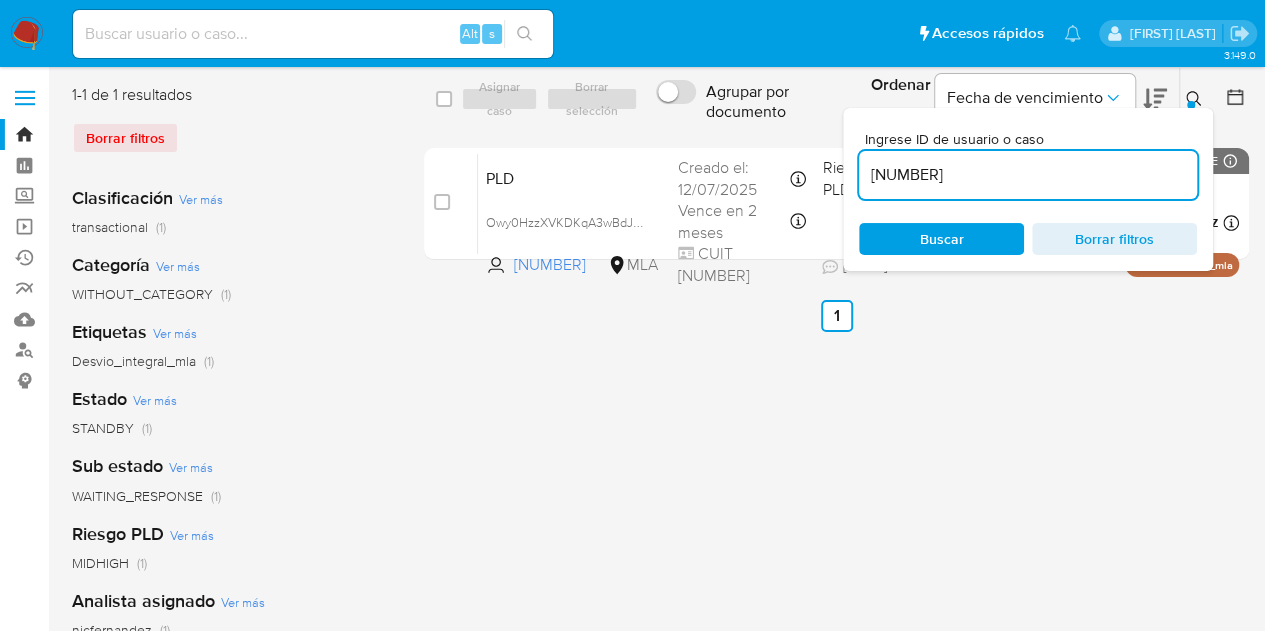 drag, startPoint x: 964, startPoint y: 185, endPoint x: 955, endPoint y: 178, distance: 11.401754 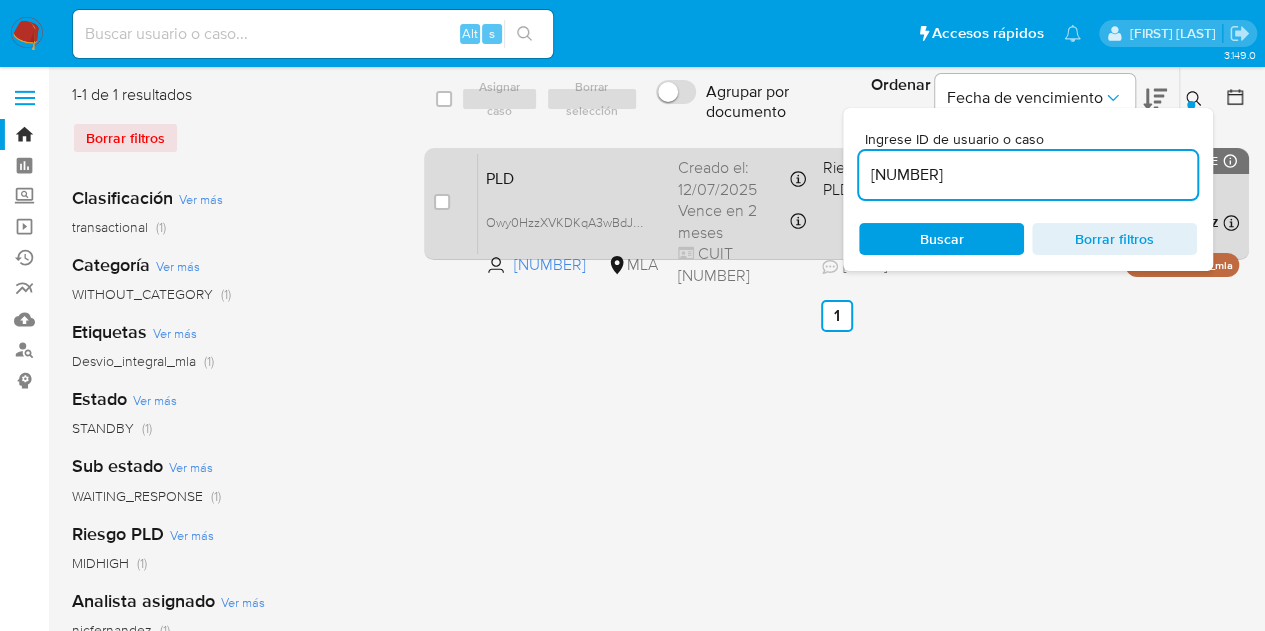 drag, startPoint x: 957, startPoint y: 176, endPoint x: 744, endPoint y: 152, distance: 214.34785 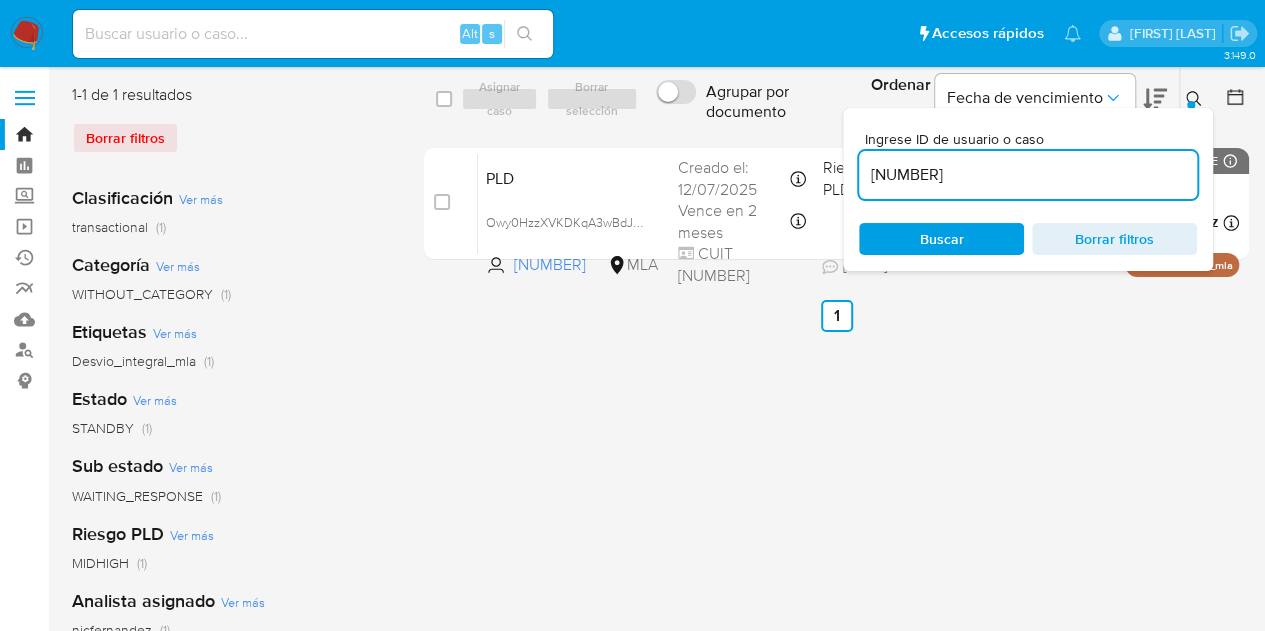 paste on "78317758" 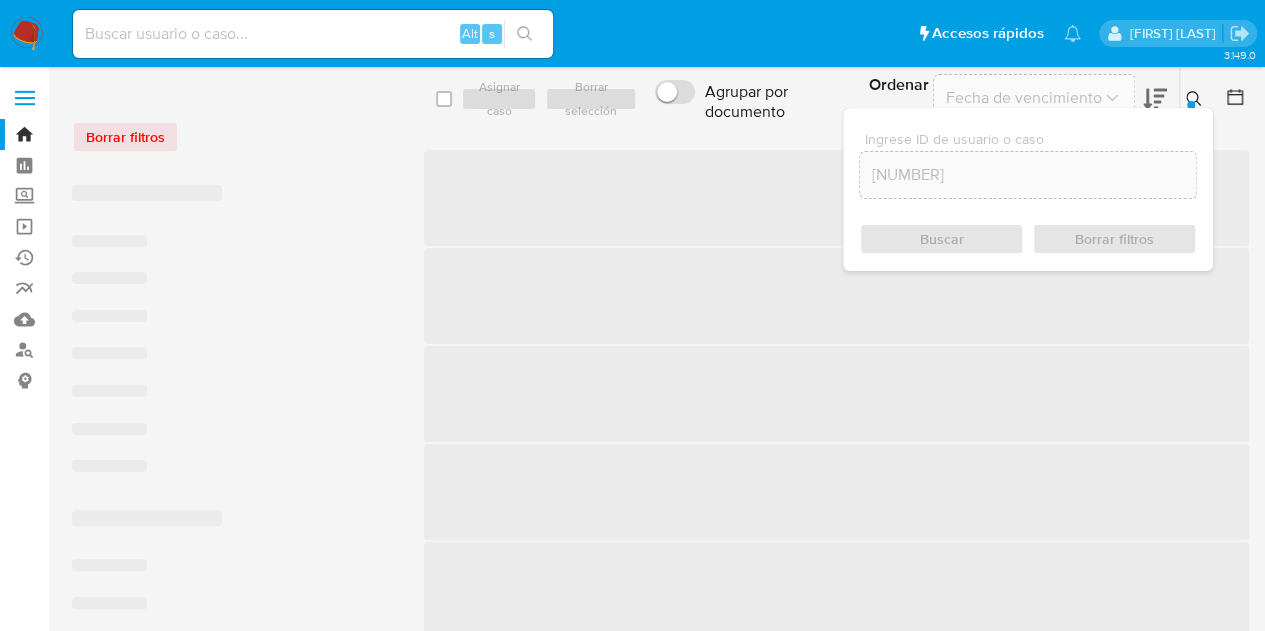 click 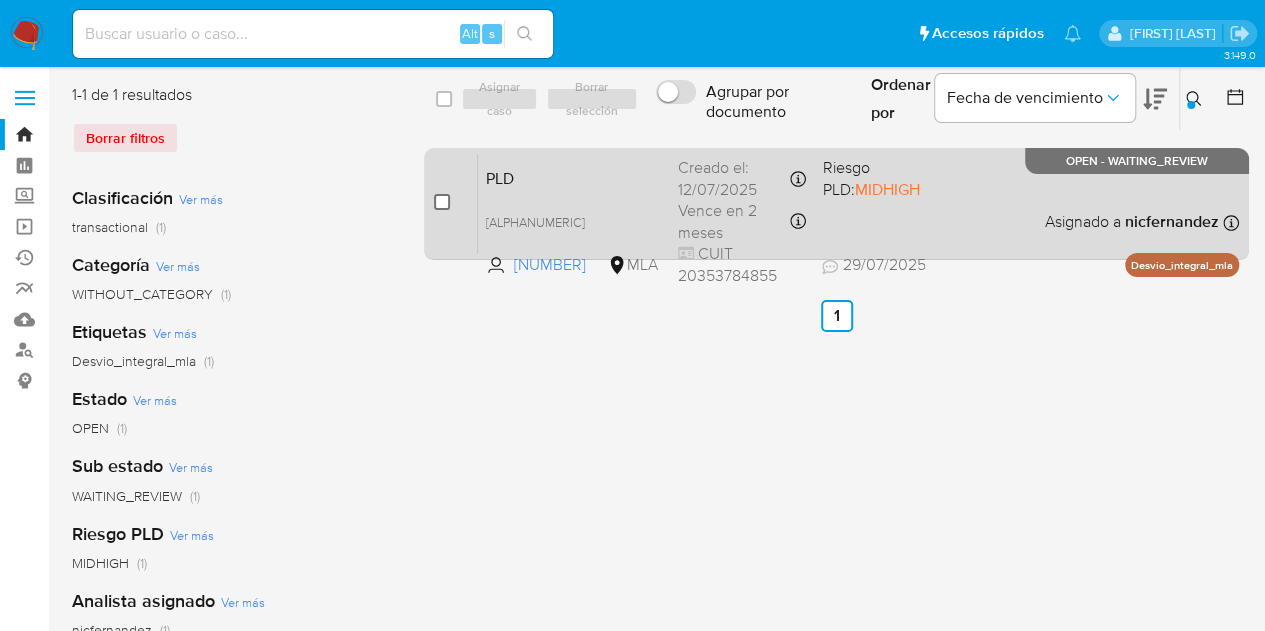 click at bounding box center [442, 202] 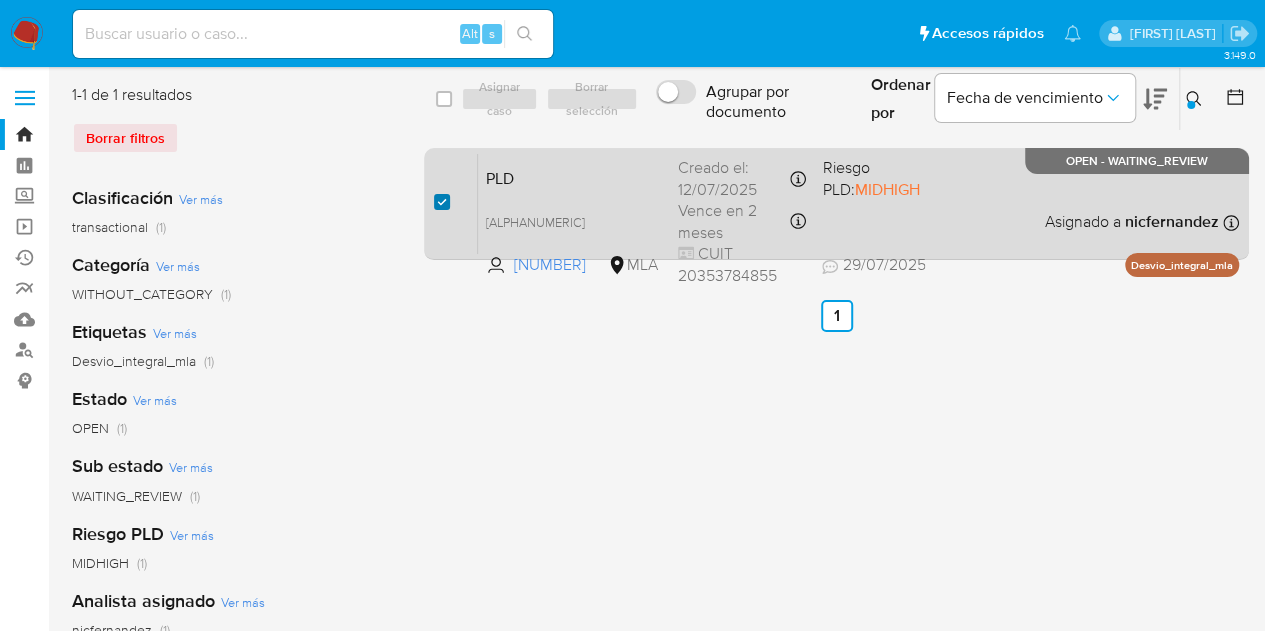 checkbox on "true" 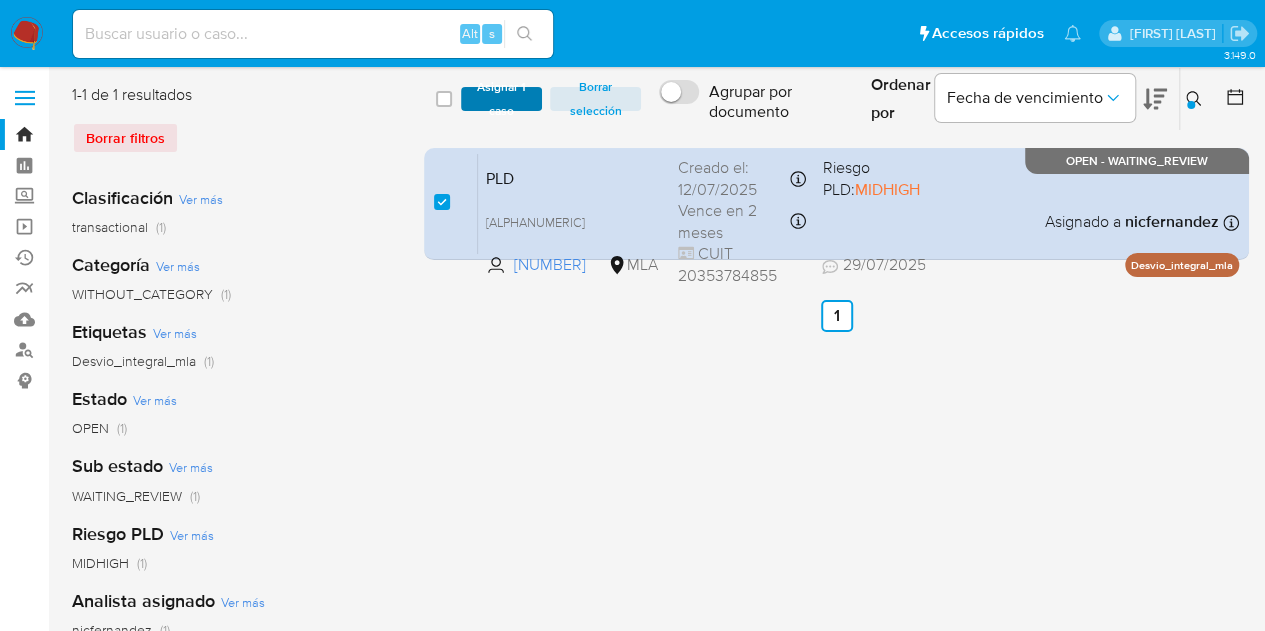 click on "Asignar 1 caso" at bounding box center (502, 99) 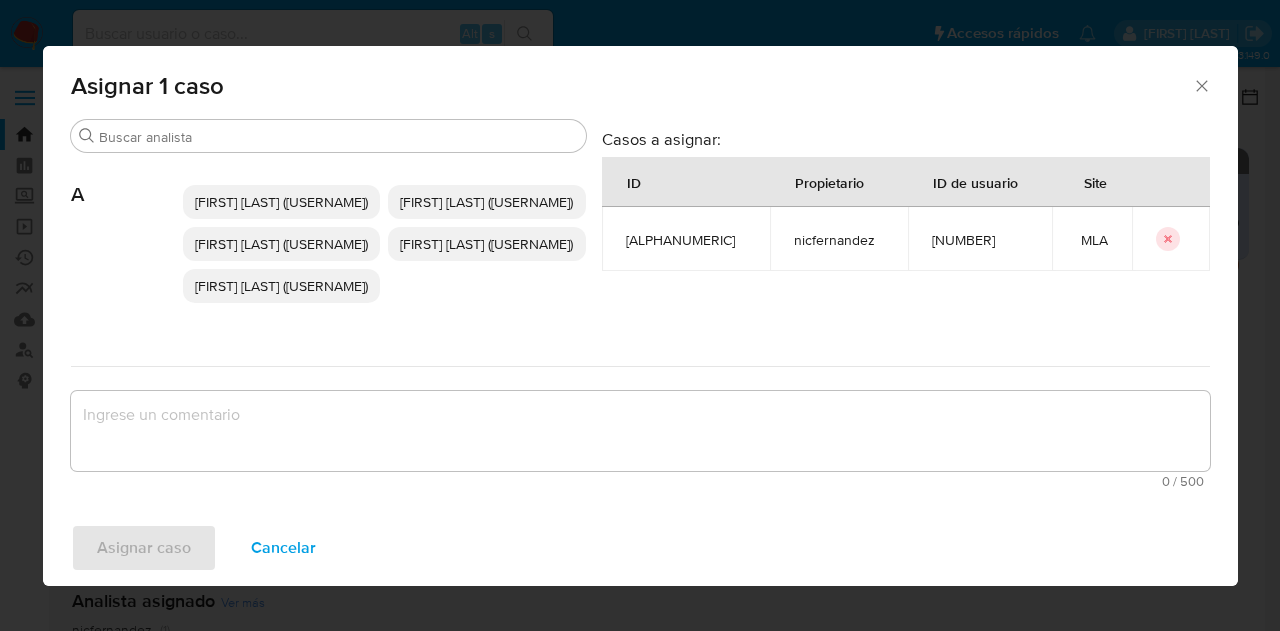 click on "Abril Karina Medzovich (amedzovich) Agostina Dinora Faruolo (afaruolo) Agustina Belen Viggiano (aviggiano) Alejandra Alicia Barbieri (alebarbieri) Andres Ignacio Vilosio (avilosio)" at bounding box center [384, 244] 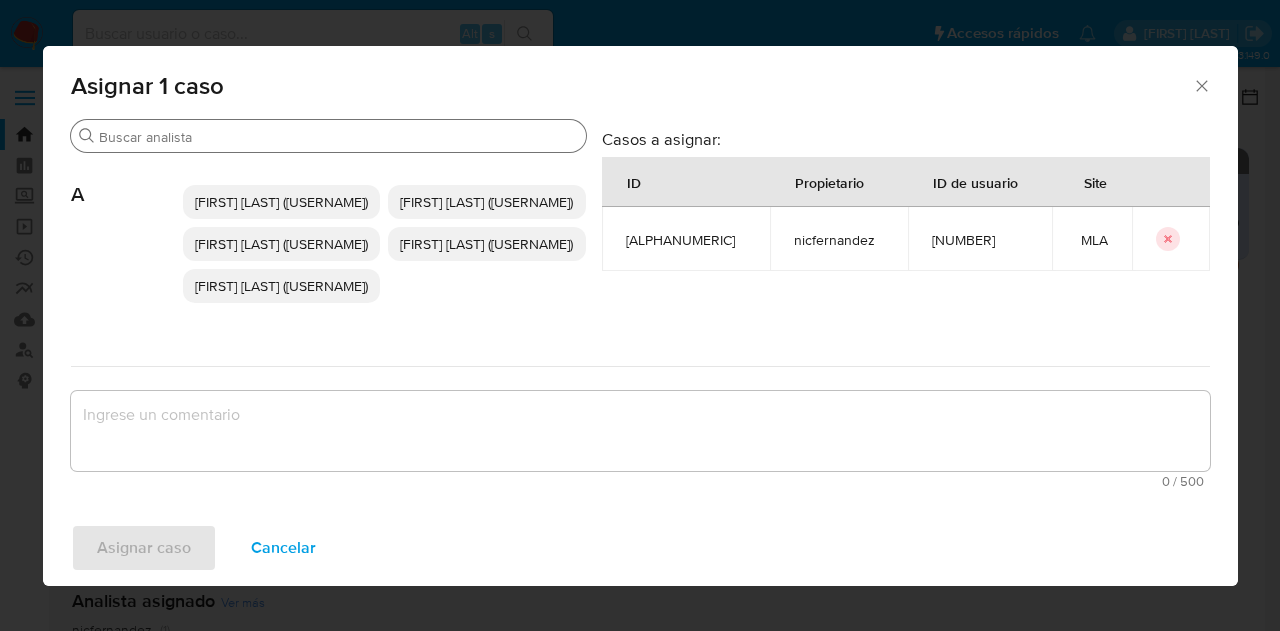 click on "Buscar" at bounding box center [328, 136] 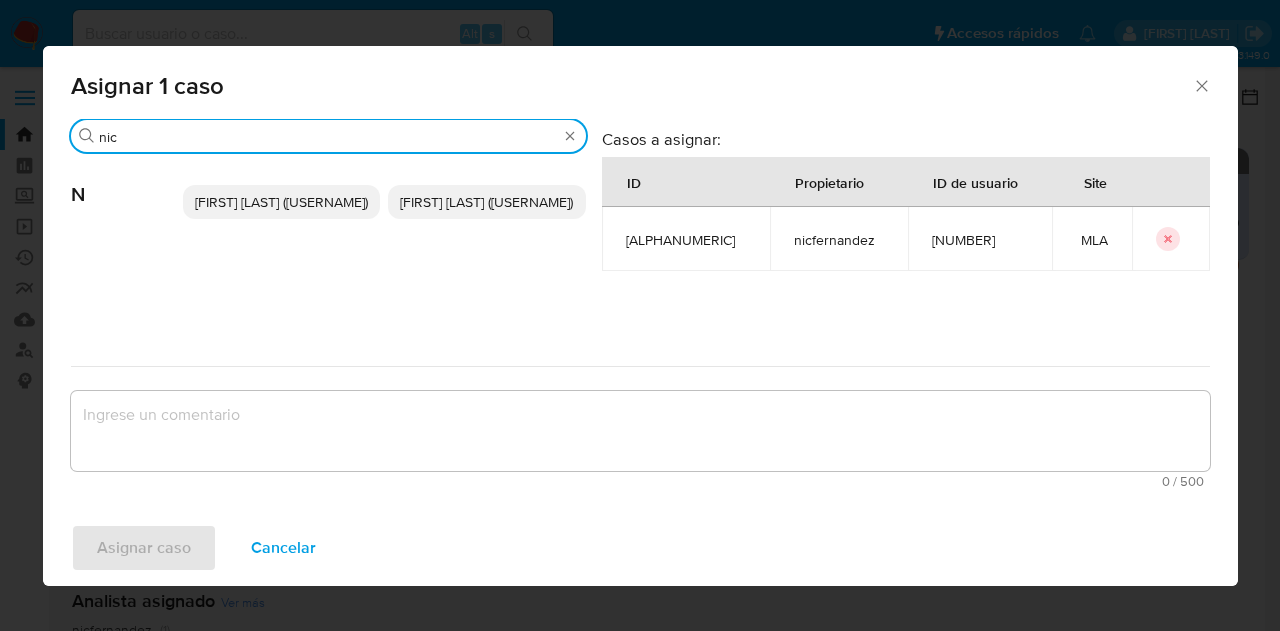 type on "nic" 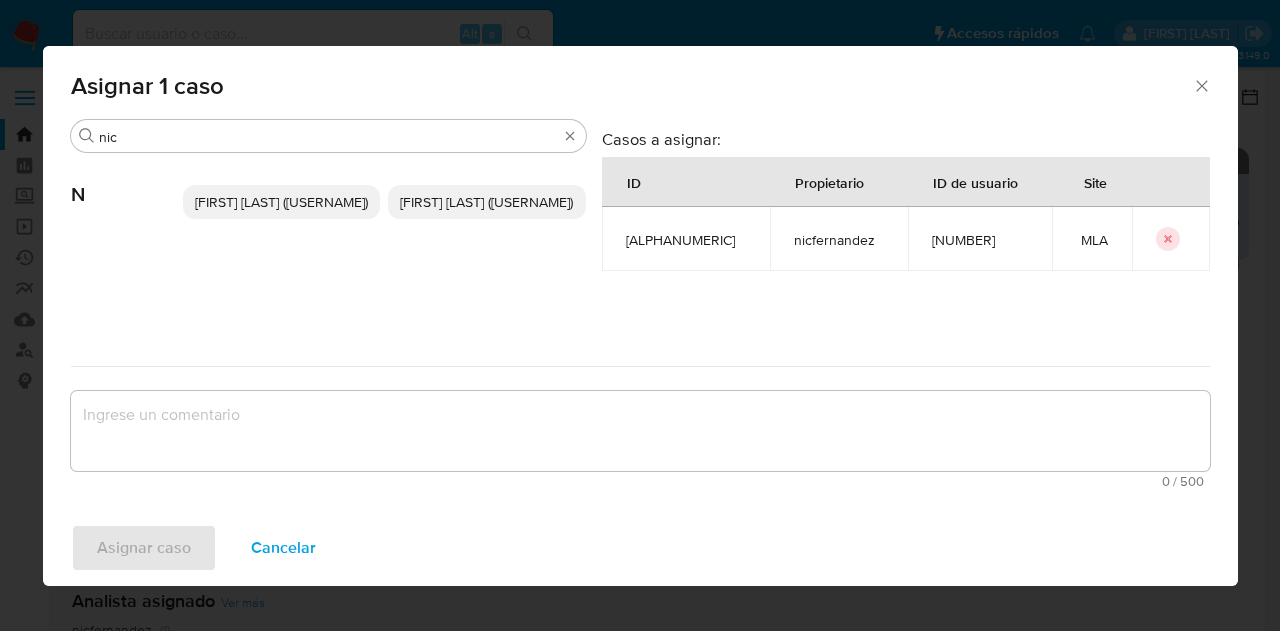 click on "Nicolas Fernandez Allen (nicfernandez)" at bounding box center (281, 202) 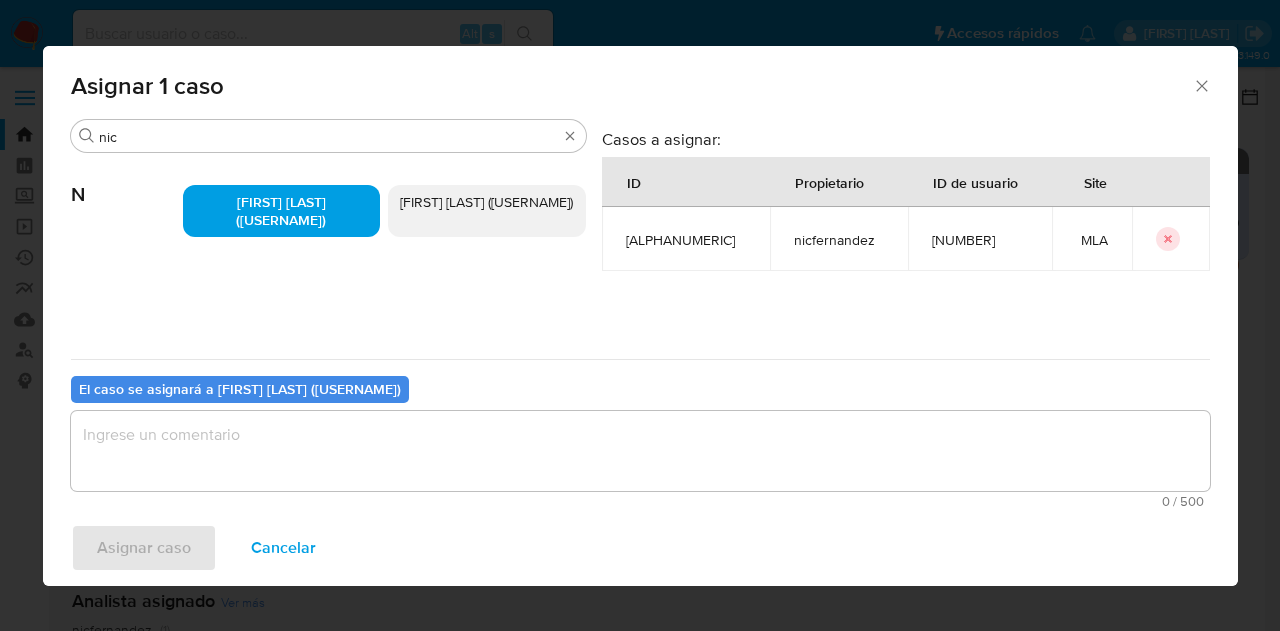 click at bounding box center (640, 451) 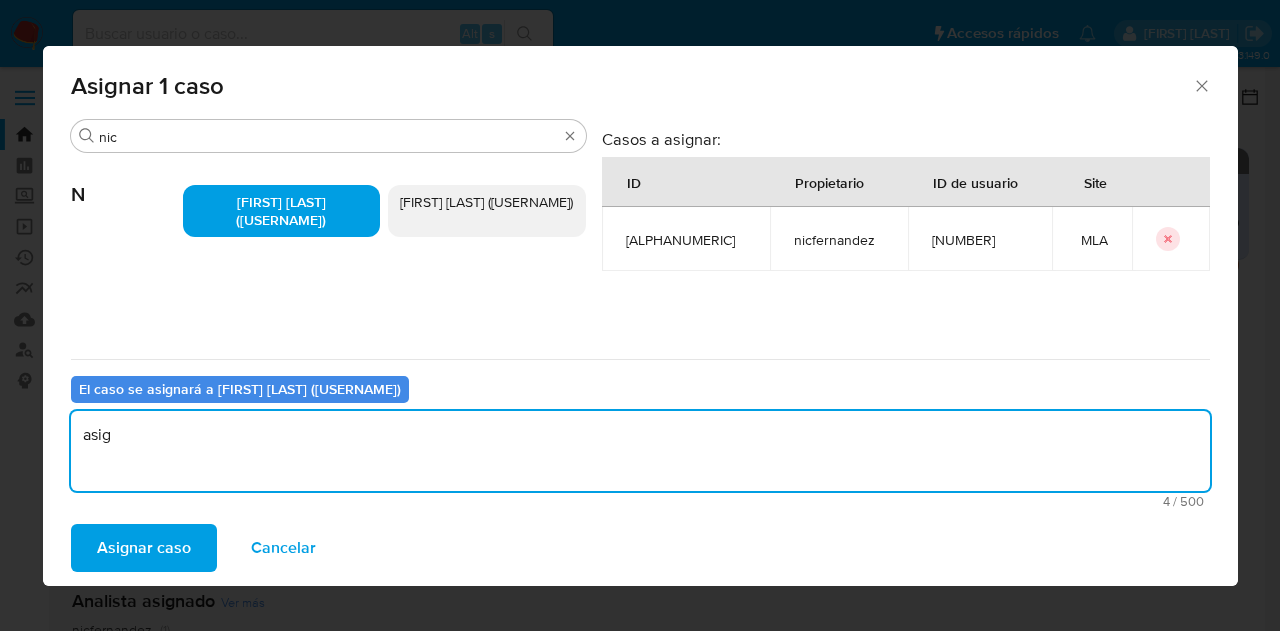 type on "asig" 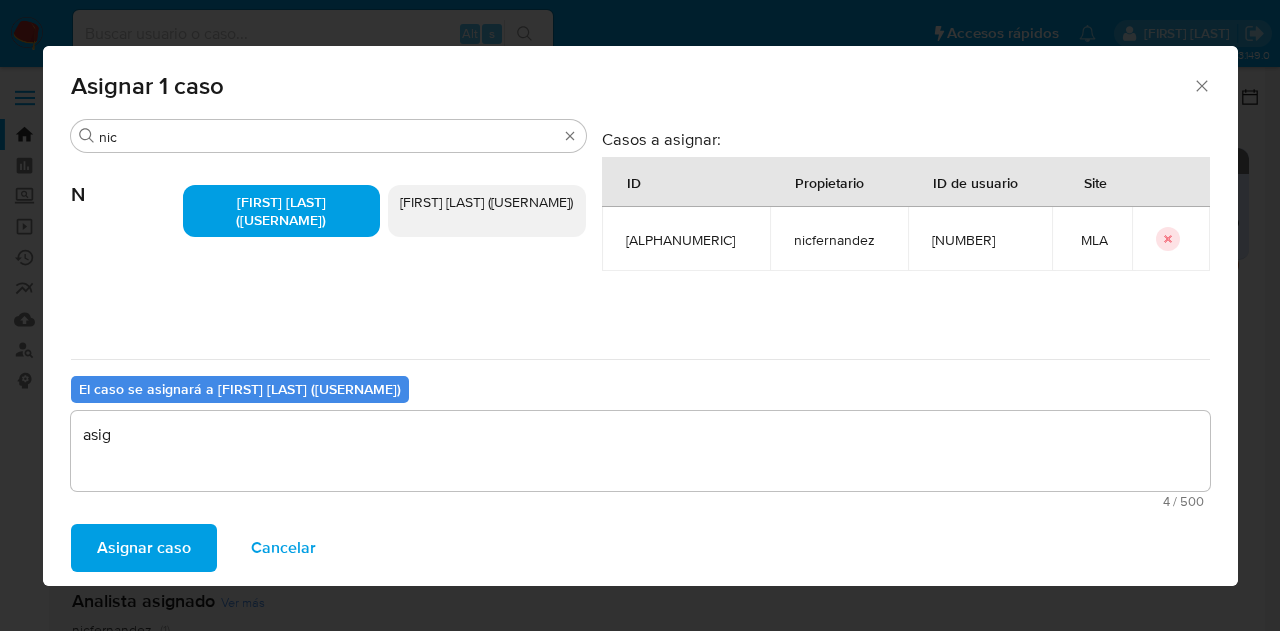 click on "Asignar caso Cancelar" at bounding box center [640, 548] 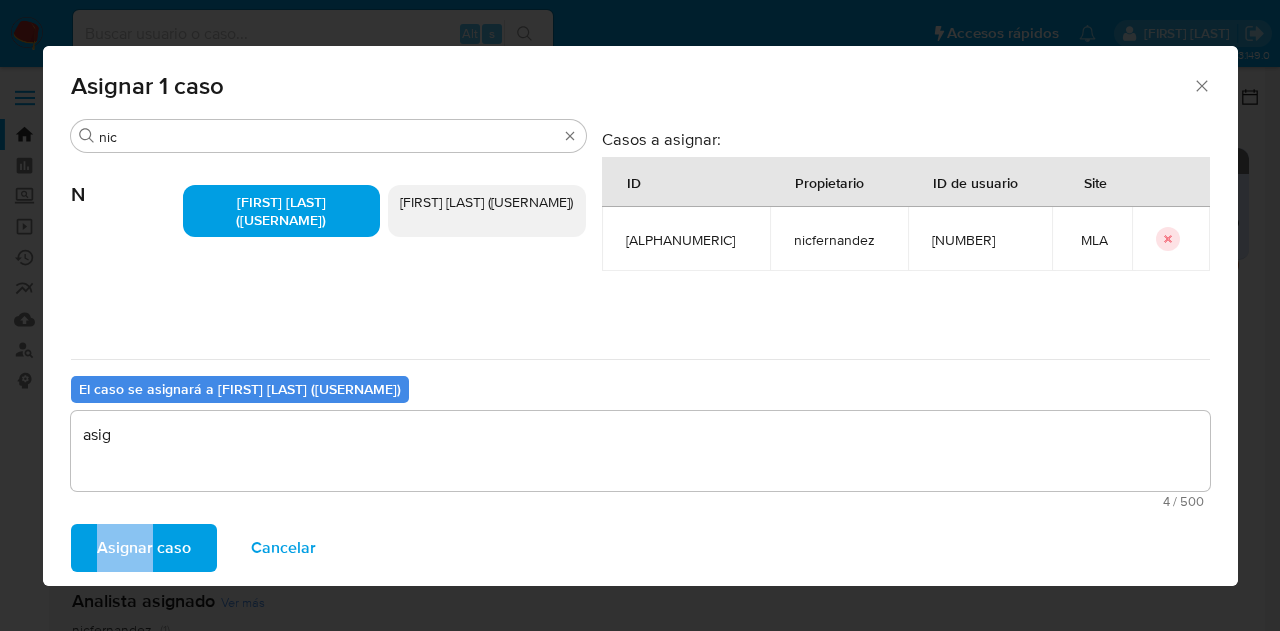 click on "Asignar caso Cancelar" at bounding box center (640, 548) 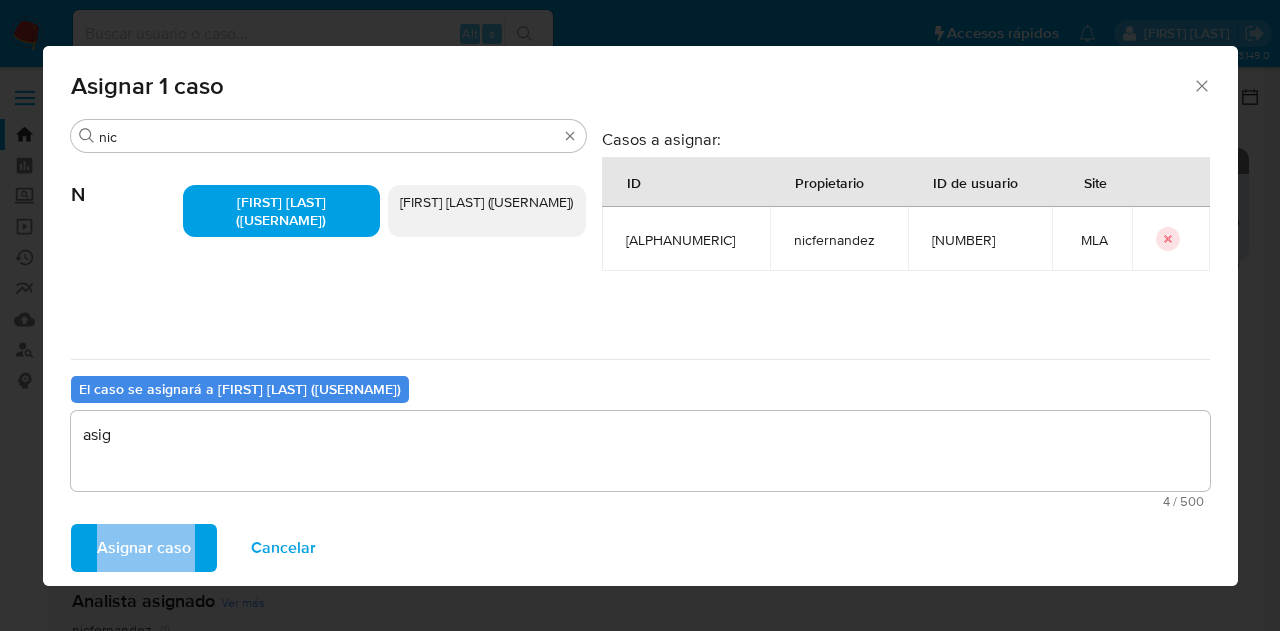 click on "Asignar caso Cancelar" at bounding box center (640, 548) 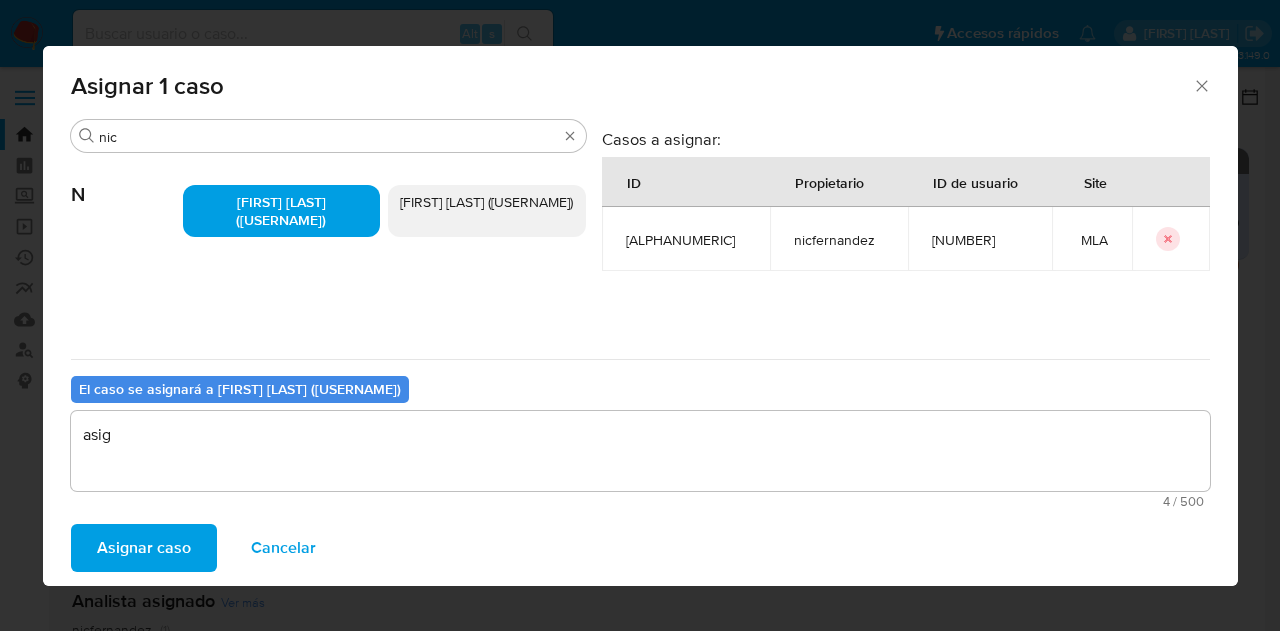click on "asig" at bounding box center [640, 451] 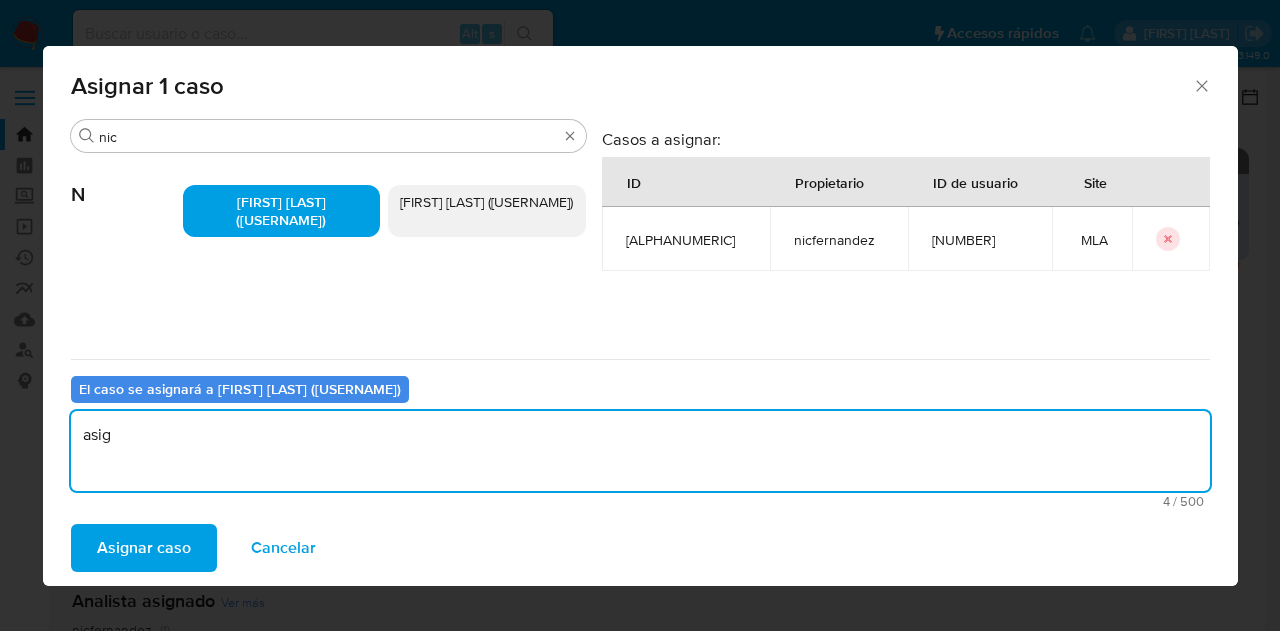 click on "Asignar caso" at bounding box center [144, 548] 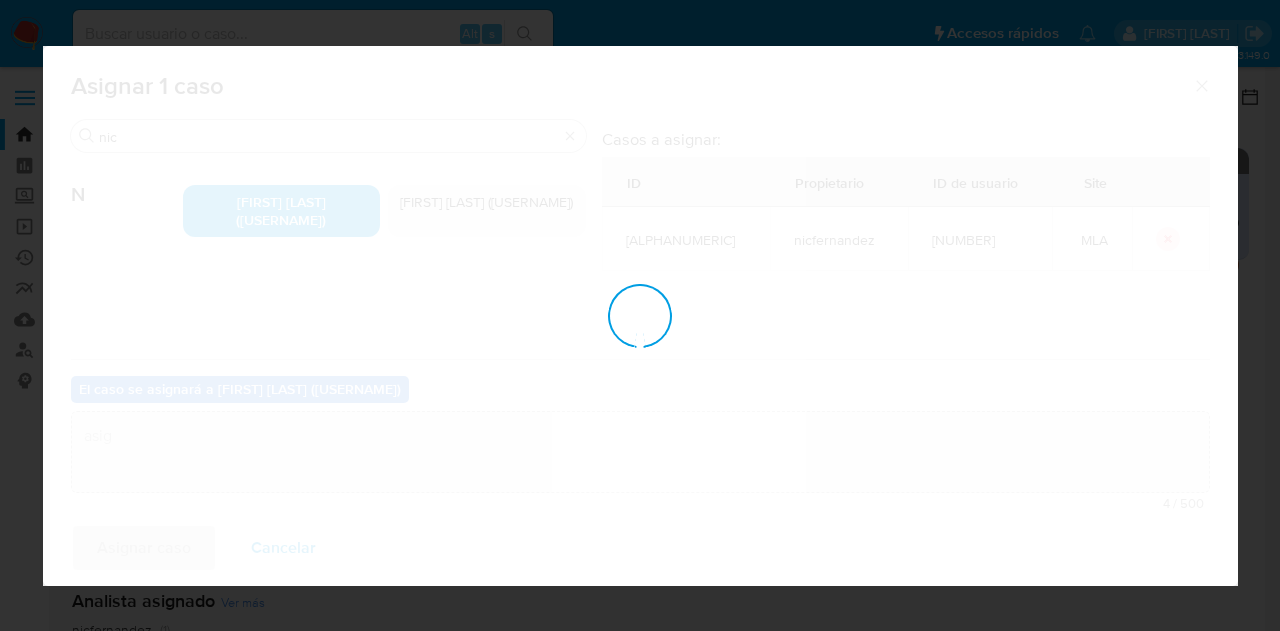 type 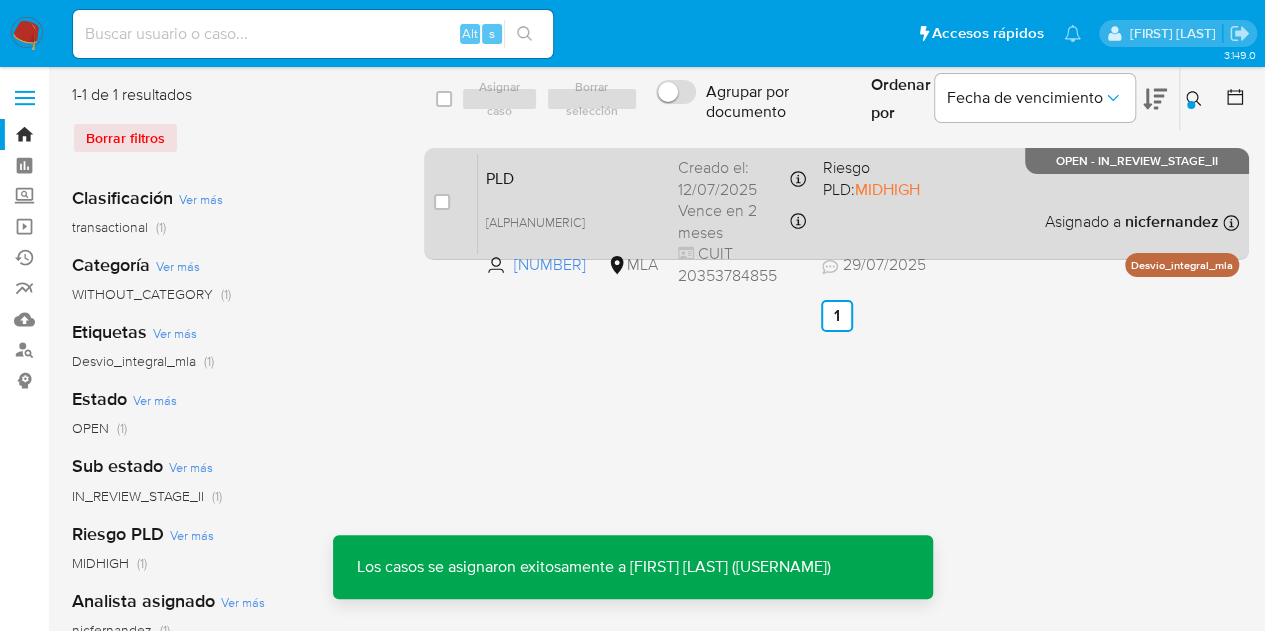 click on "PLD" at bounding box center (574, 177) 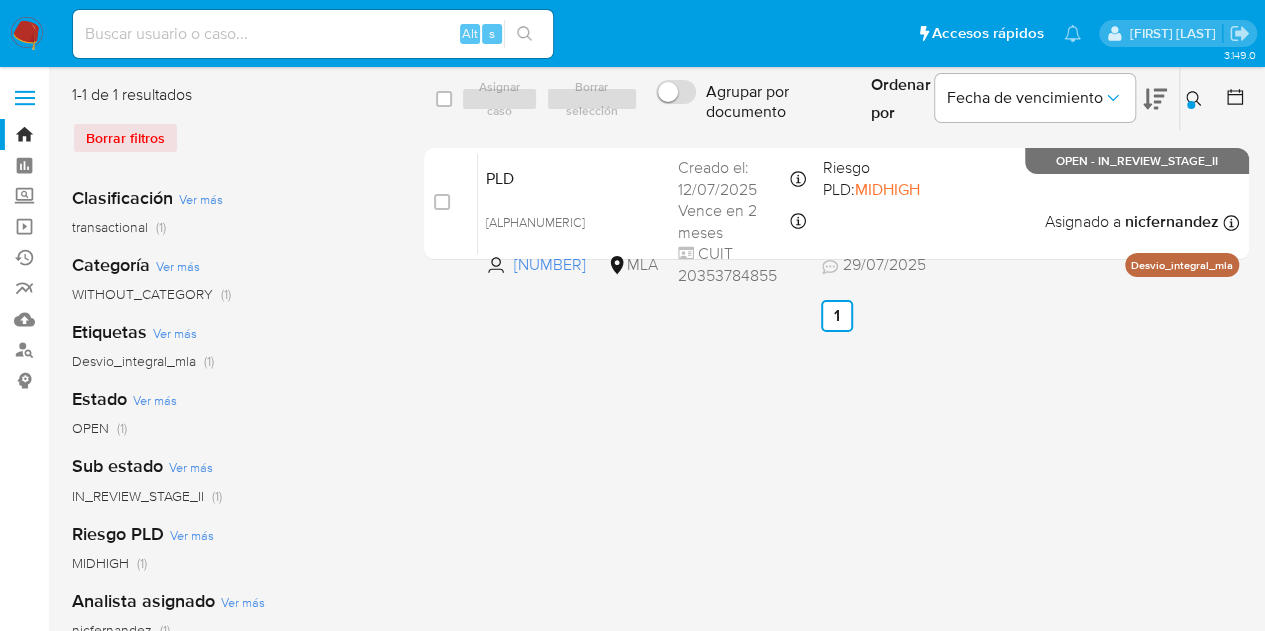 click 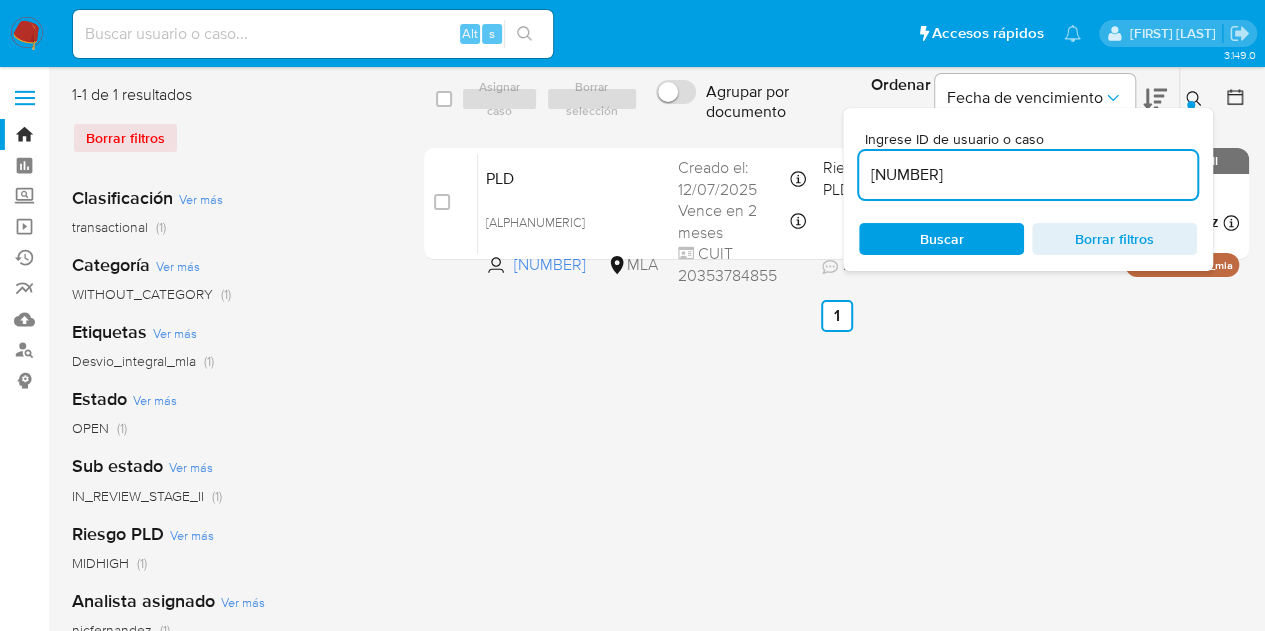 drag, startPoint x: 970, startPoint y: 177, endPoint x: 738, endPoint y: 124, distance: 237.97688 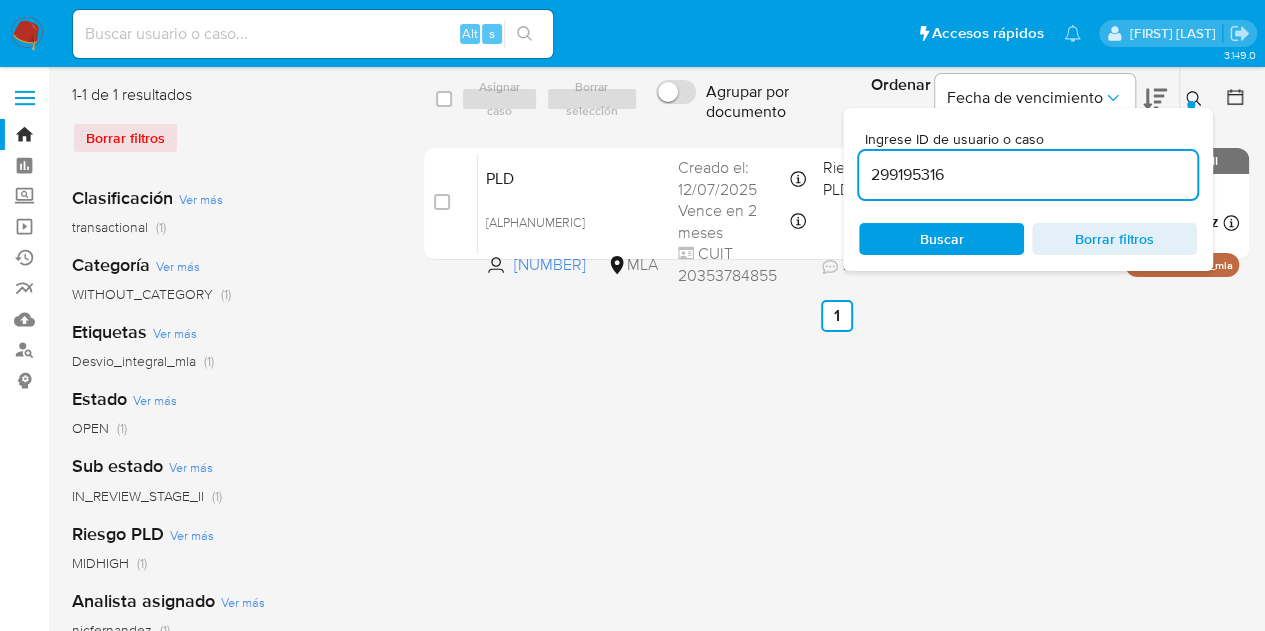 type on "299195316" 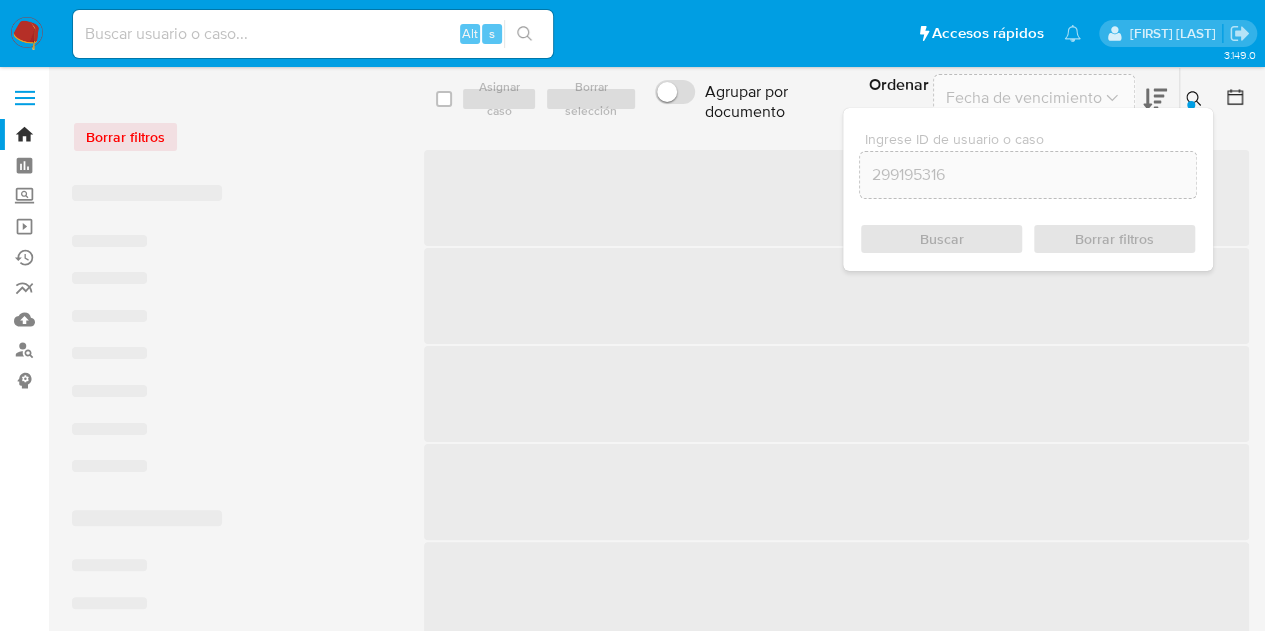 click at bounding box center (1196, 99) 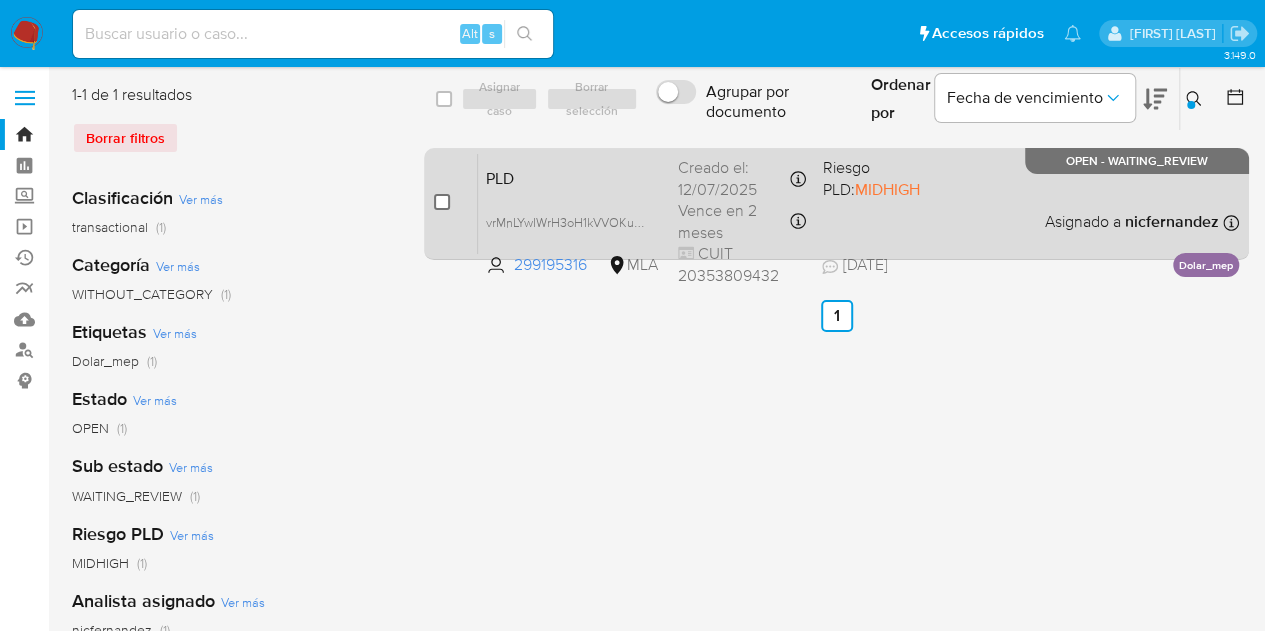 click at bounding box center (442, 202) 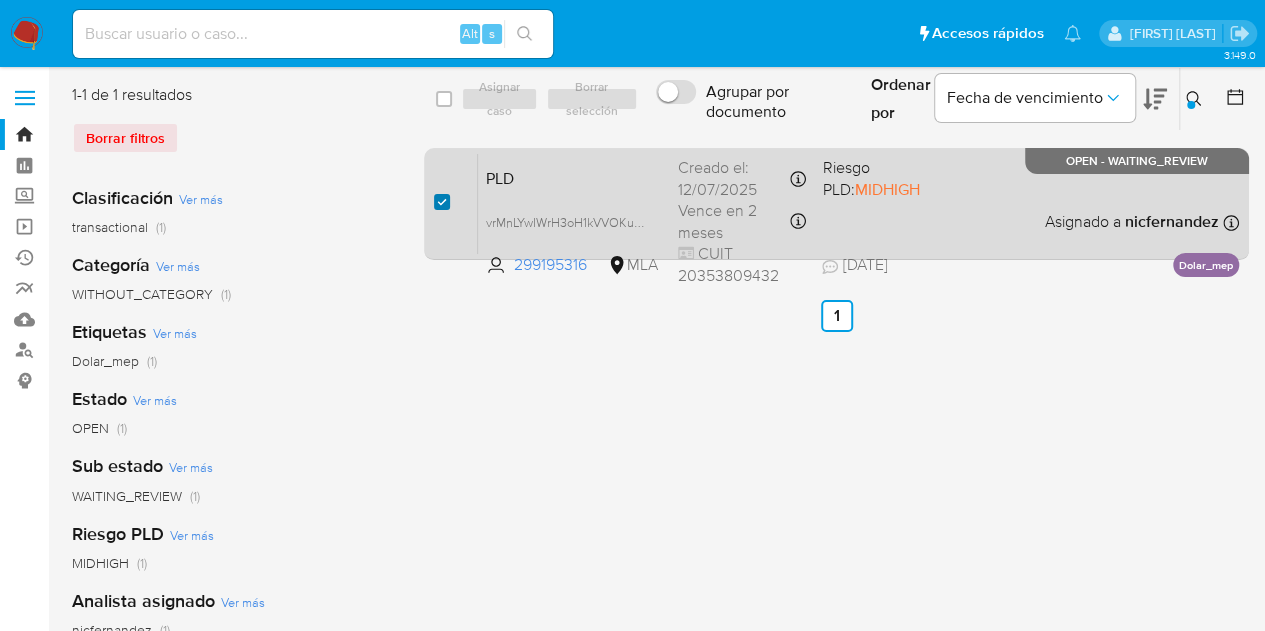 checkbox on "true" 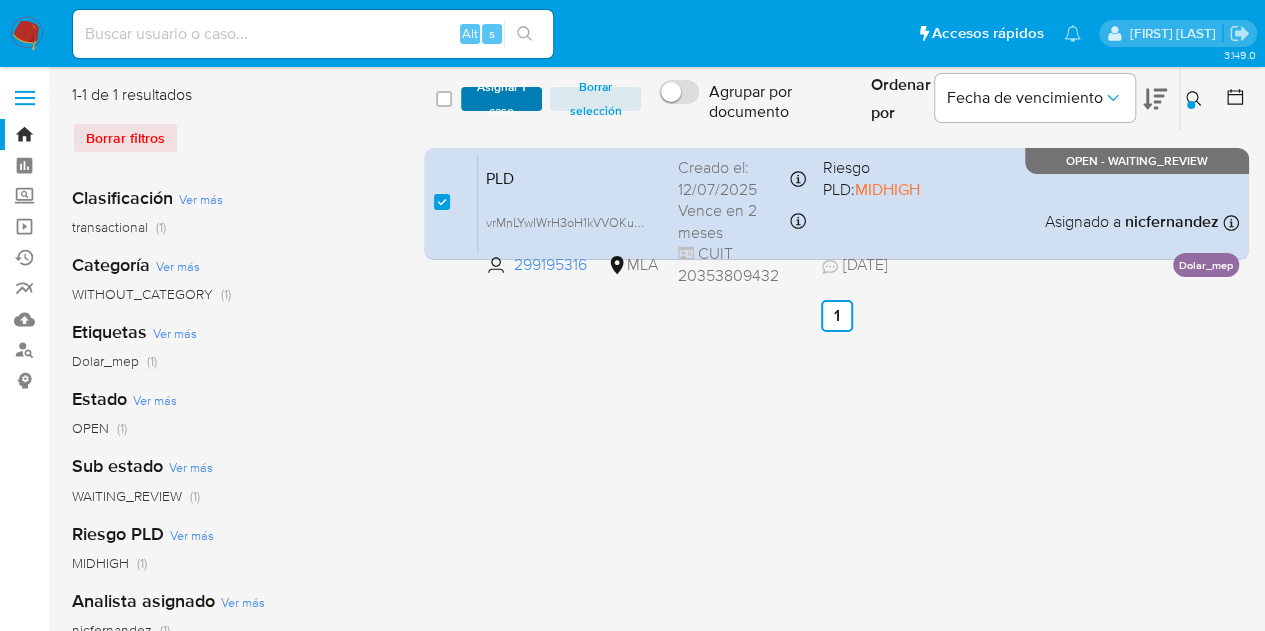 click on "Asignar 1 caso" at bounding box center [502, 99] 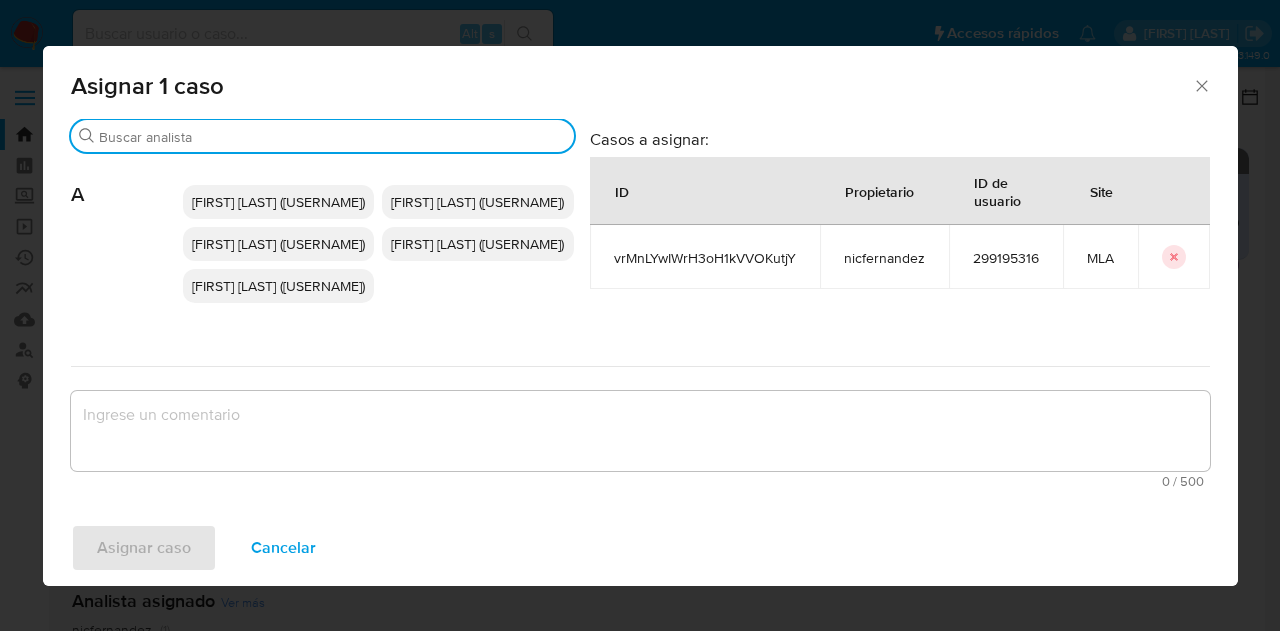 click on "Buscar" at bounding box center [332, 137] 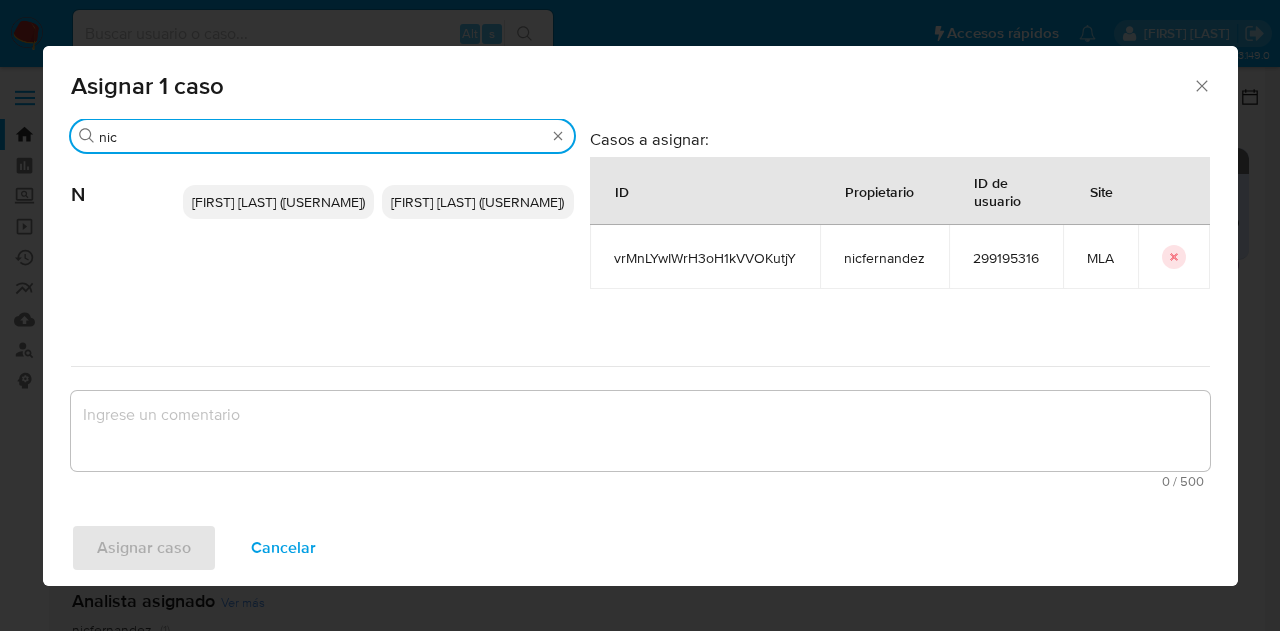 type on "nic" 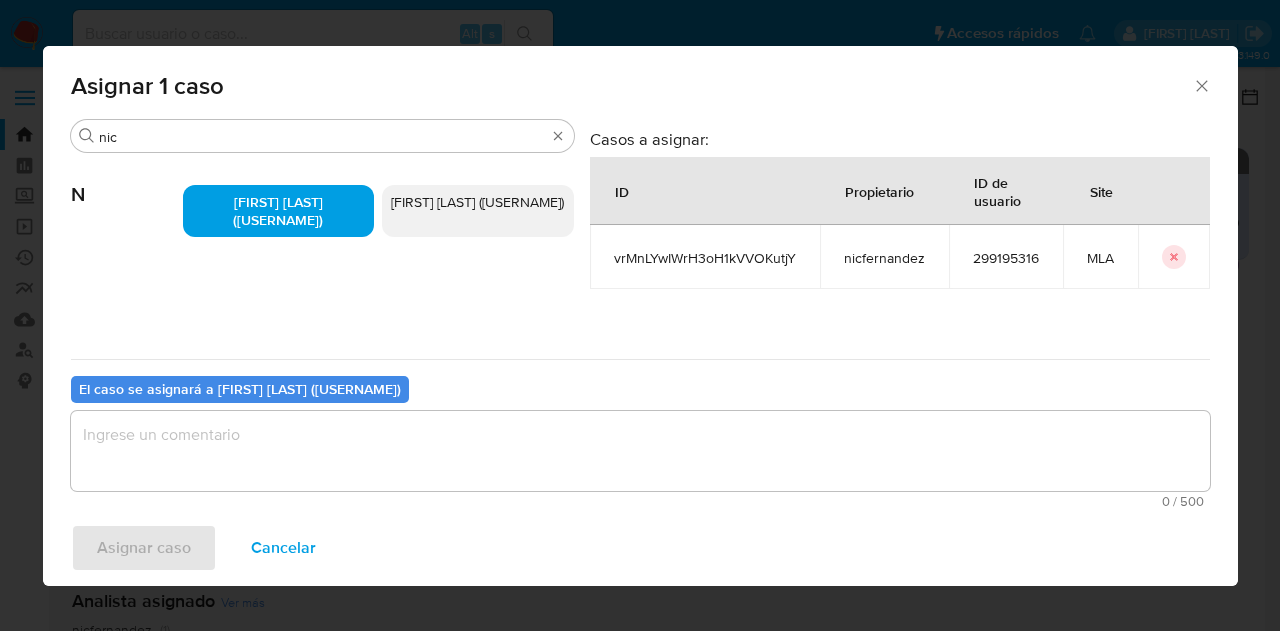 click at bounding box center [640, 451] 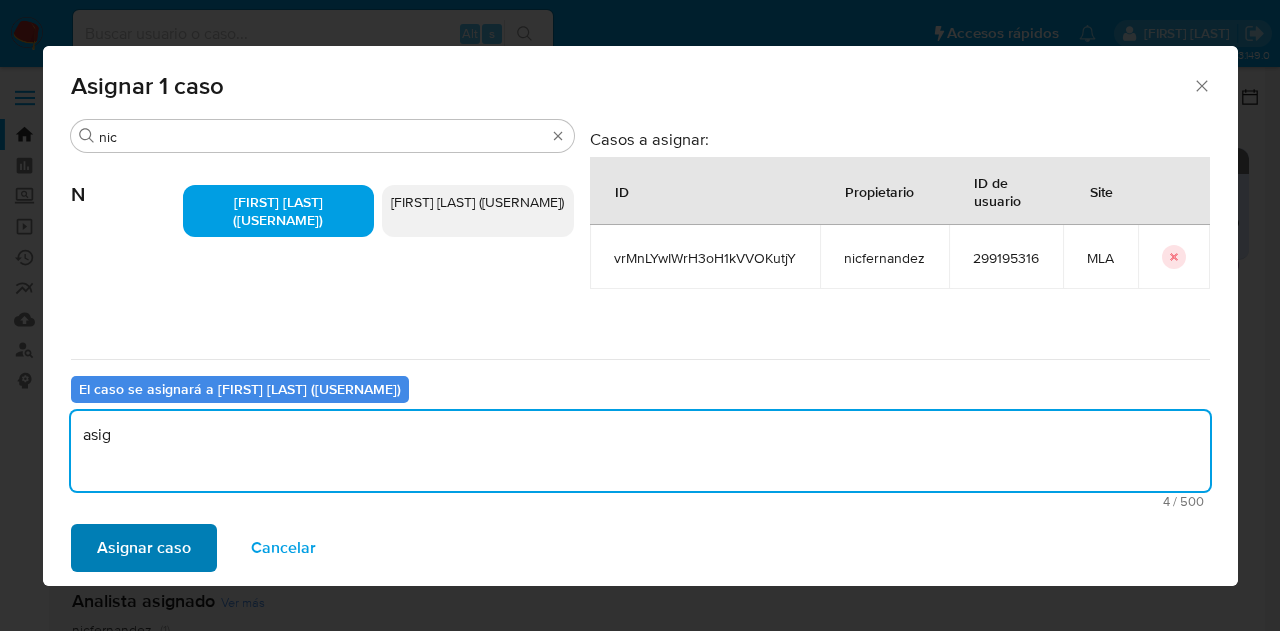 type on "asig" 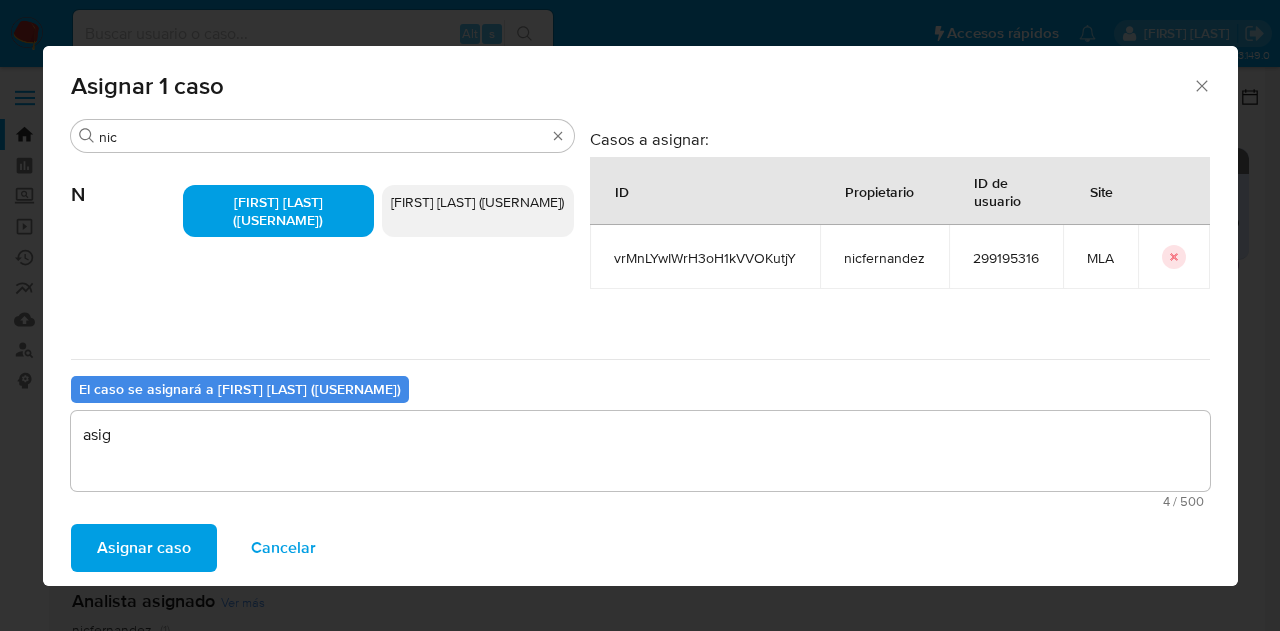 click on "Asignar caso" at bounding box center [144, 548] 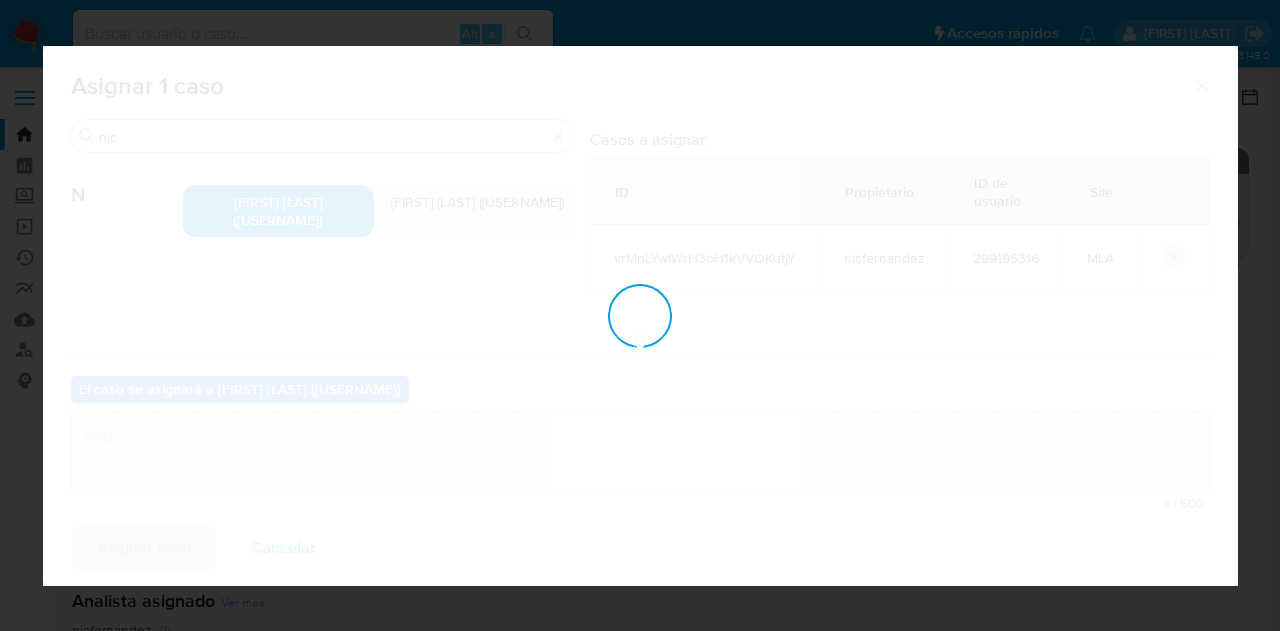 type 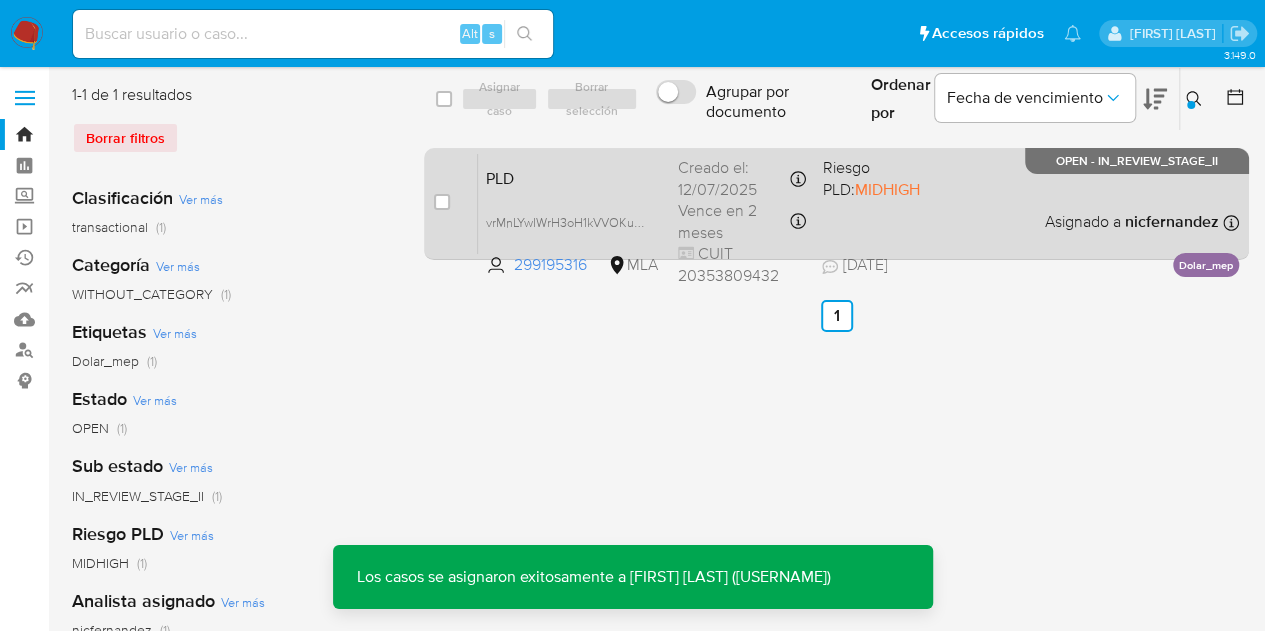 click on "PLD" at bounding box center (574, 177) 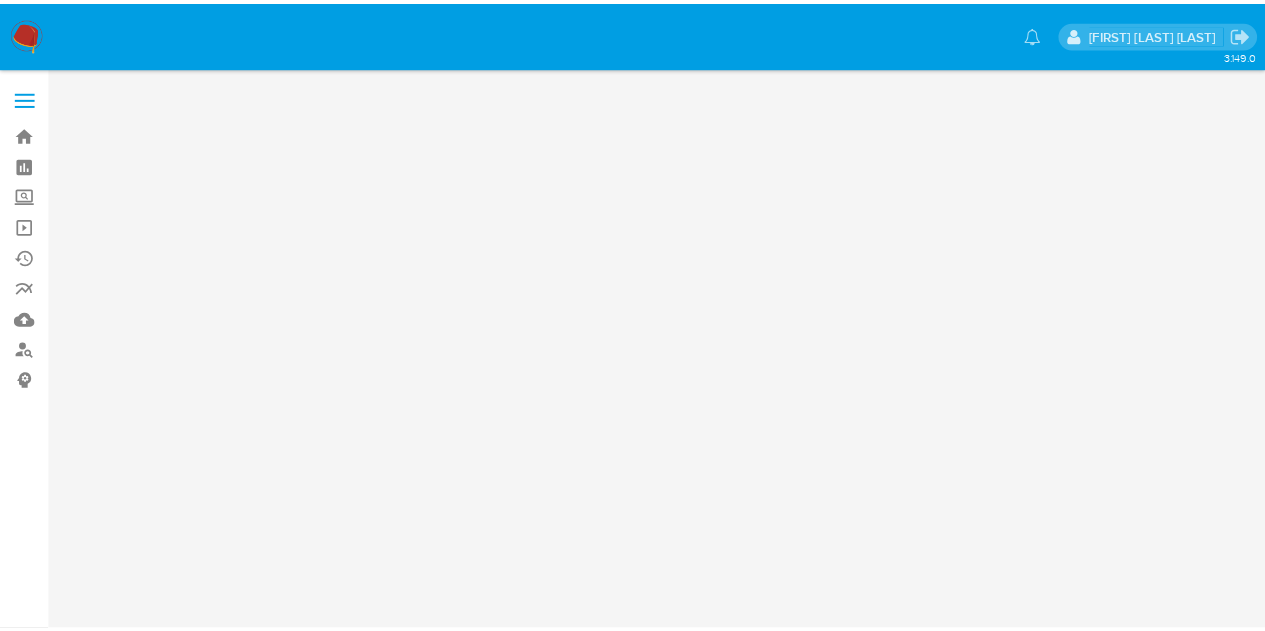 scroll, scrollTop: 0, scrollLeft: 0, axis: both 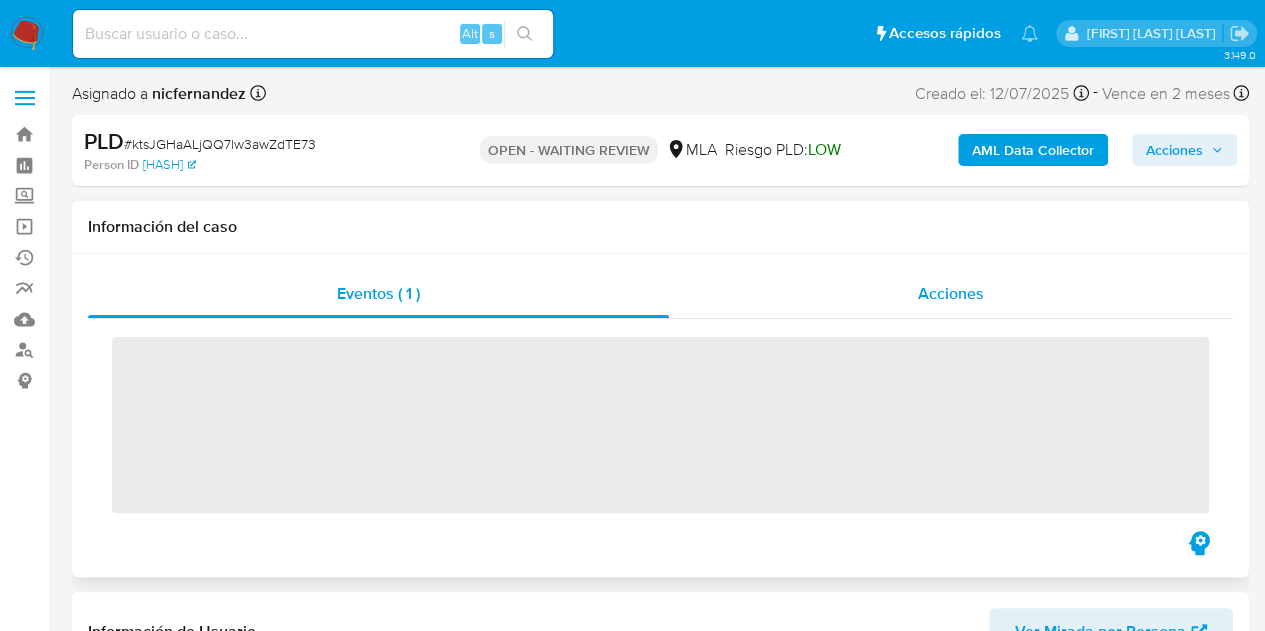 click on "Acciones" at bounding box center [951, 294] 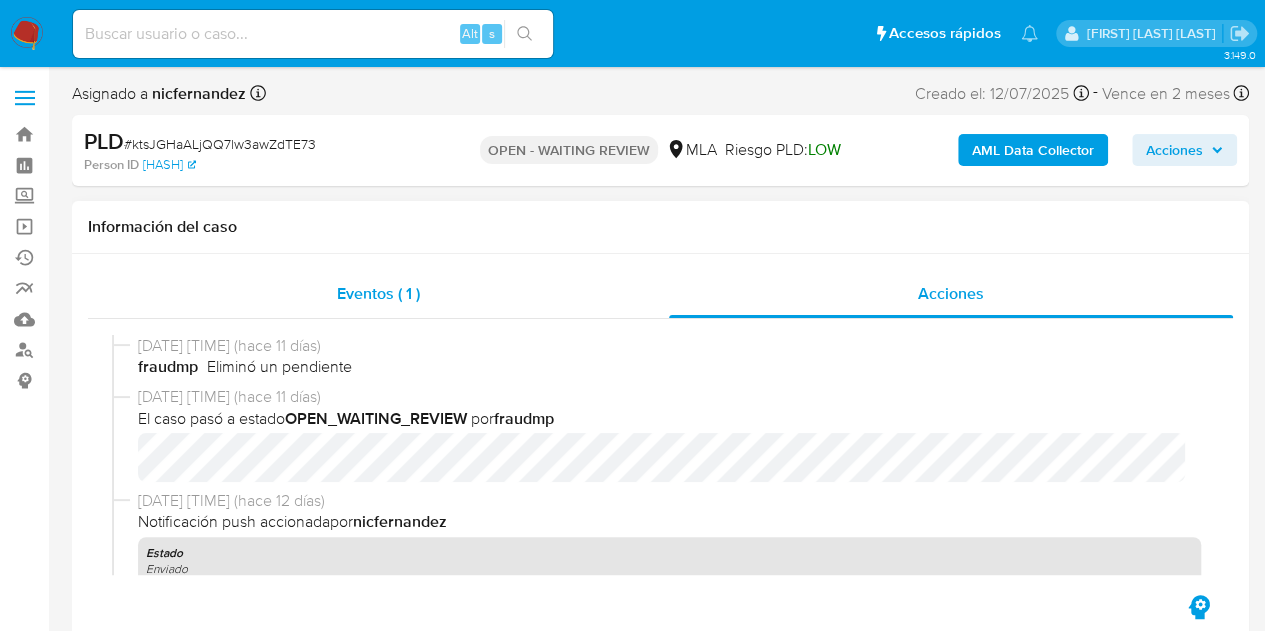 select on "10" 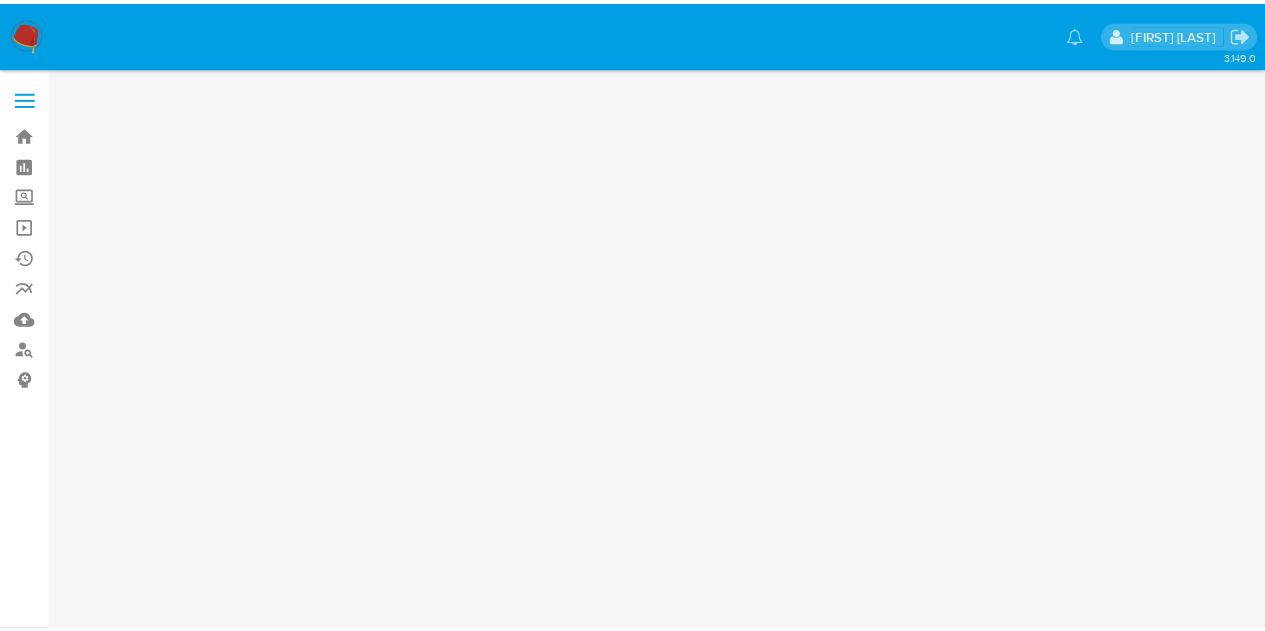 scroll, scrollTop: 0, scrollLeft: 0, axis: both 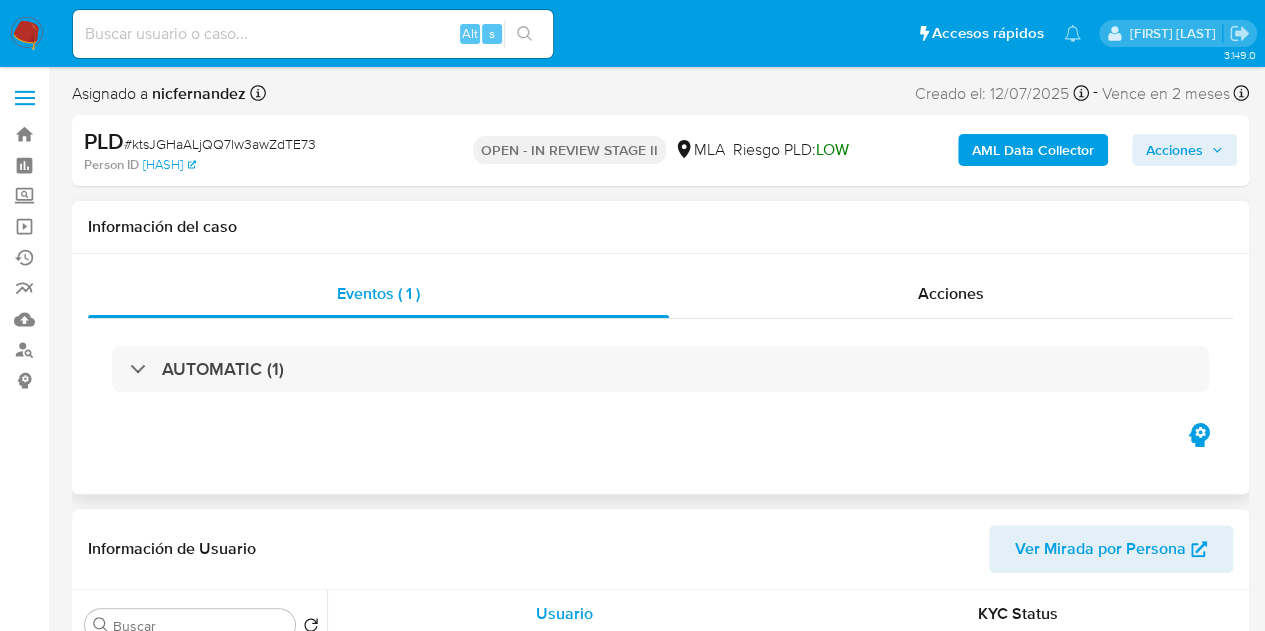 select on "10" 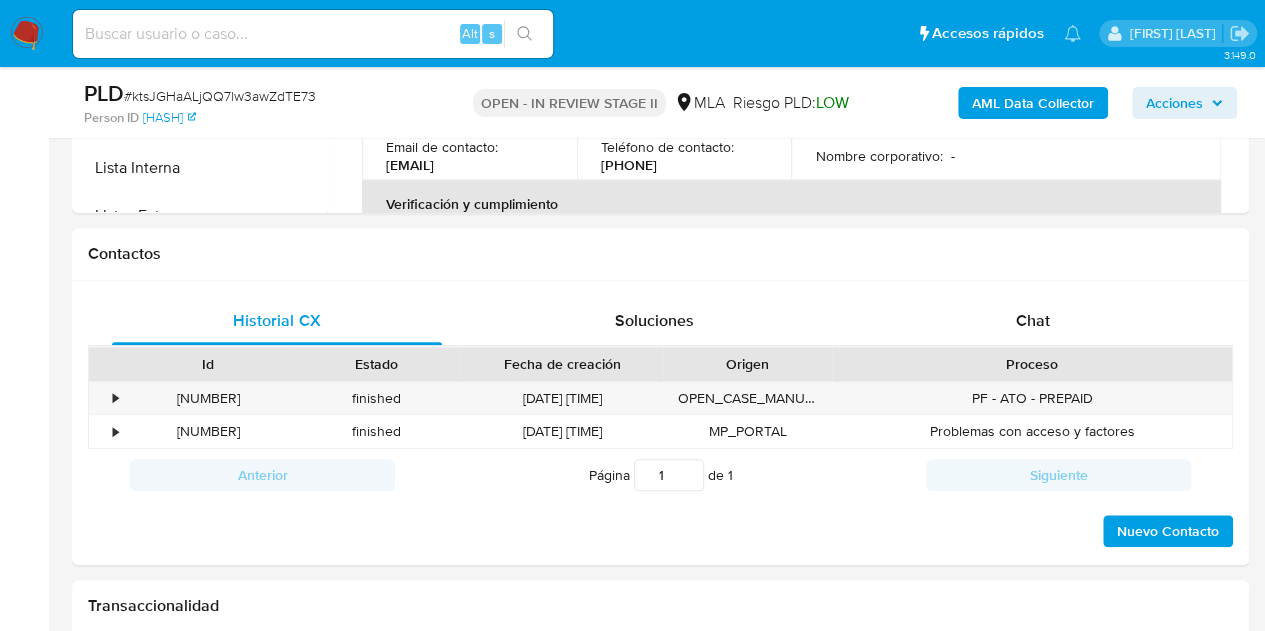 scroll, scrollTop: 822, scrollLeft: 0, axis: vertical 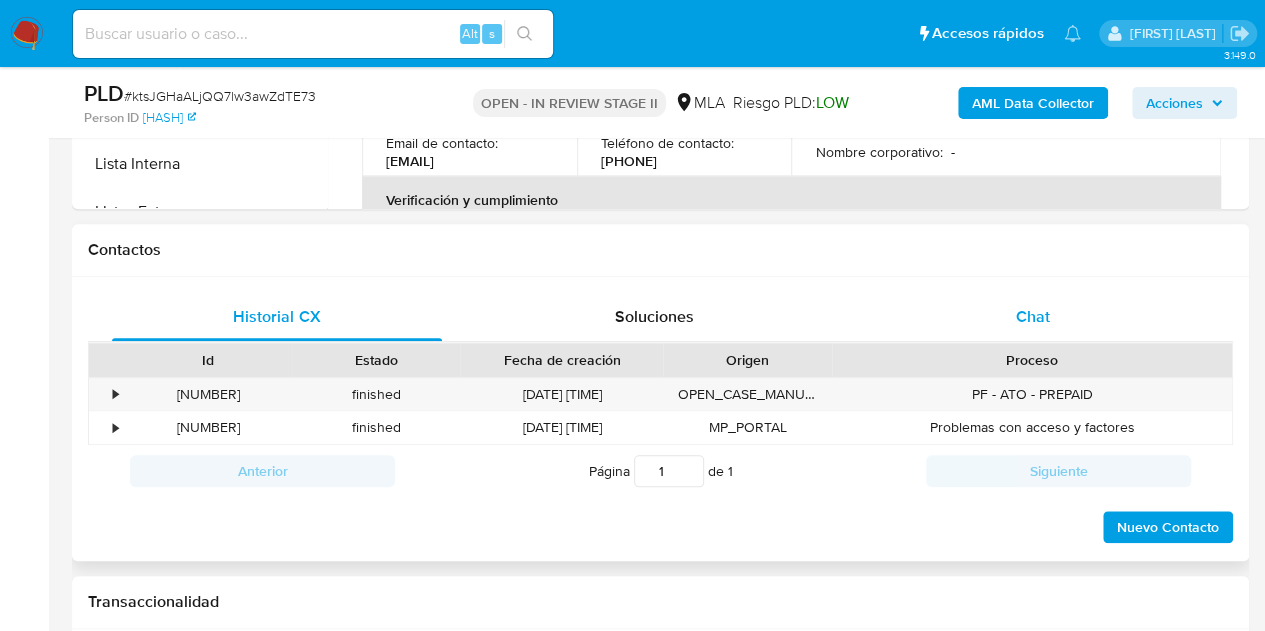 click on "Chat" at bounding box center [1033, 316] 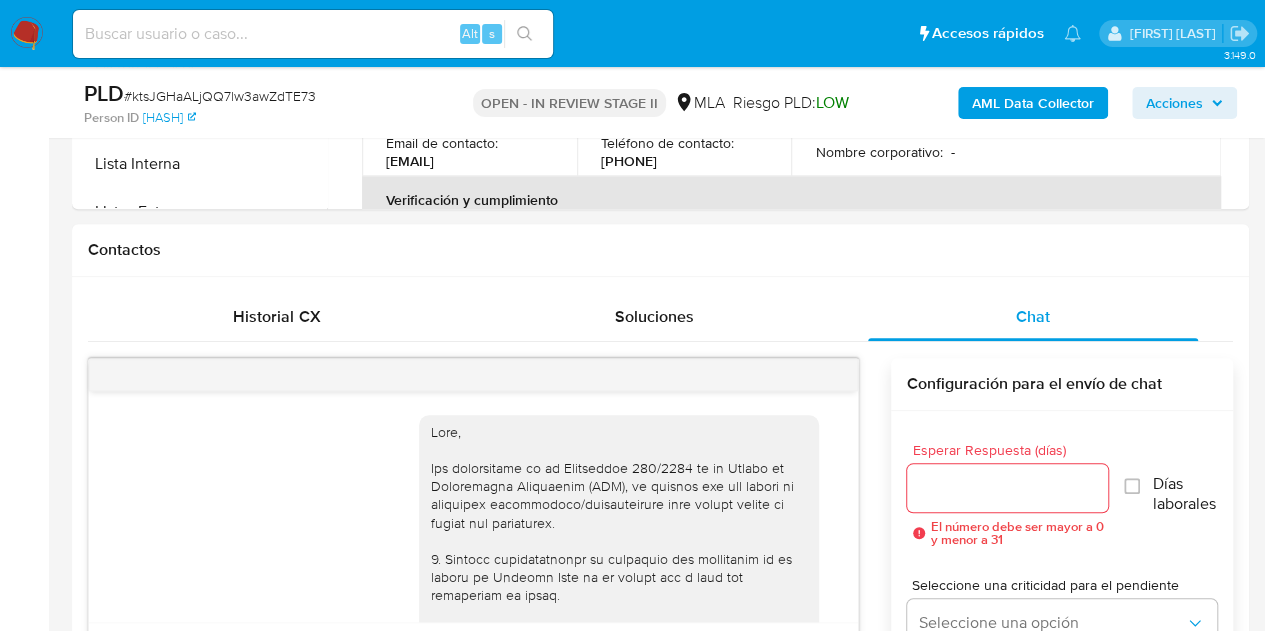 scroll, scrollTop: 907, scrollLeft: 0, axis: vertical 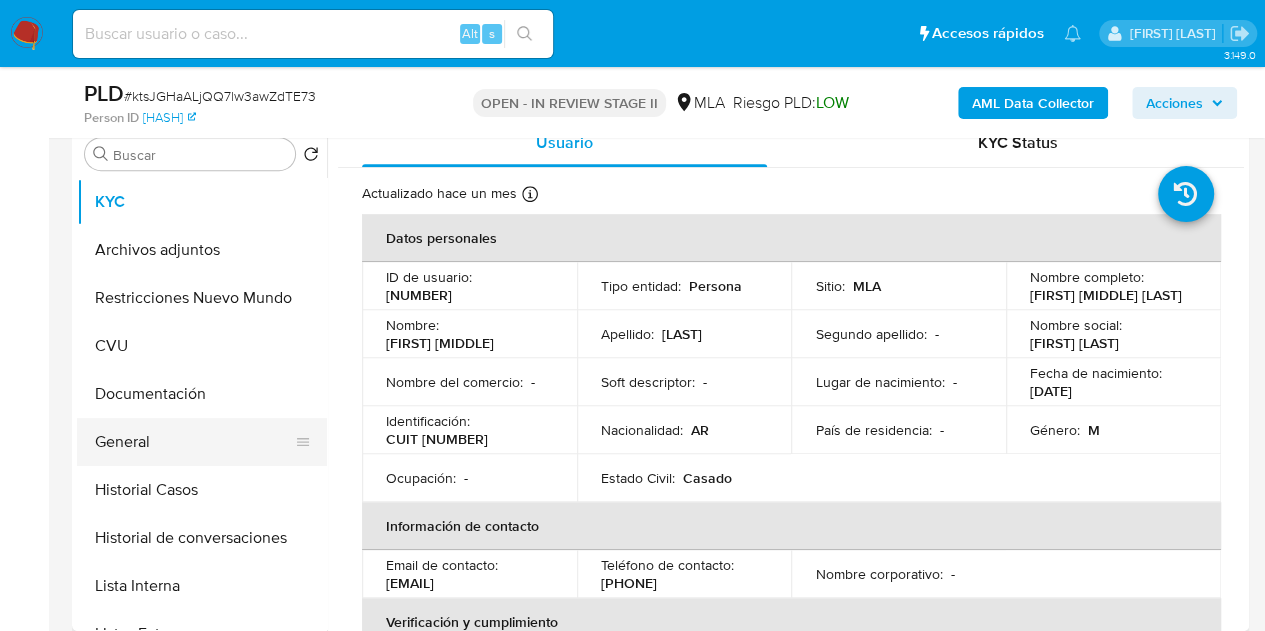 click on "General" at bounding box center (194, 442) 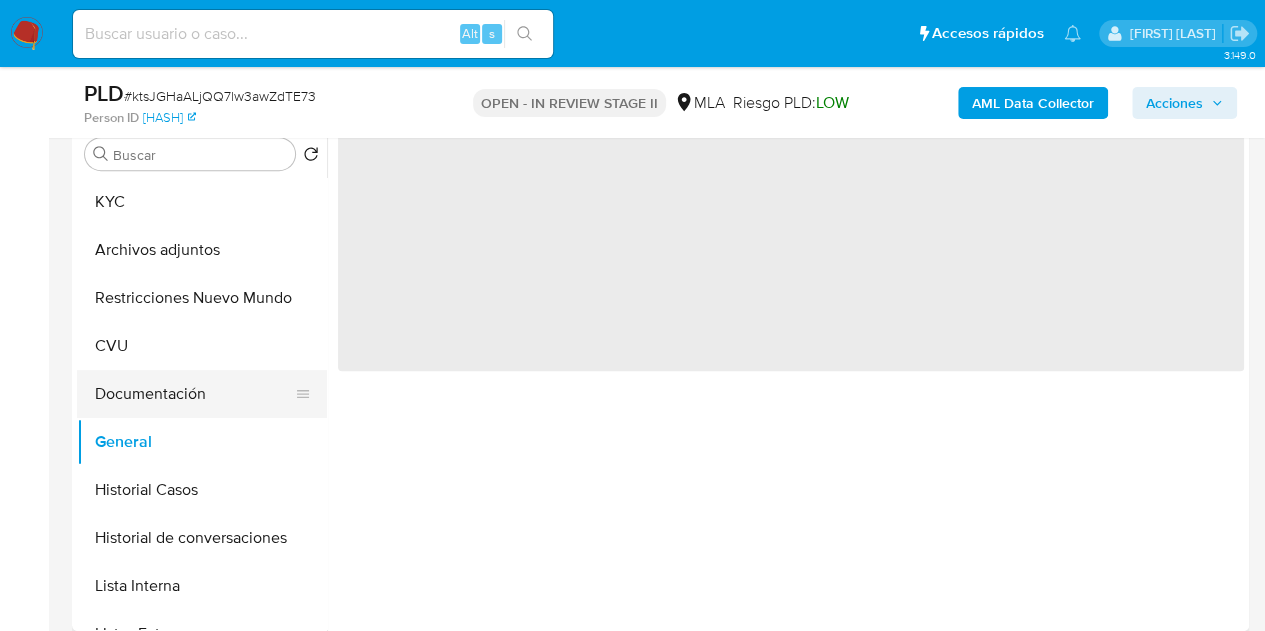 click on "Documentación" at bounding box center [194, 394] 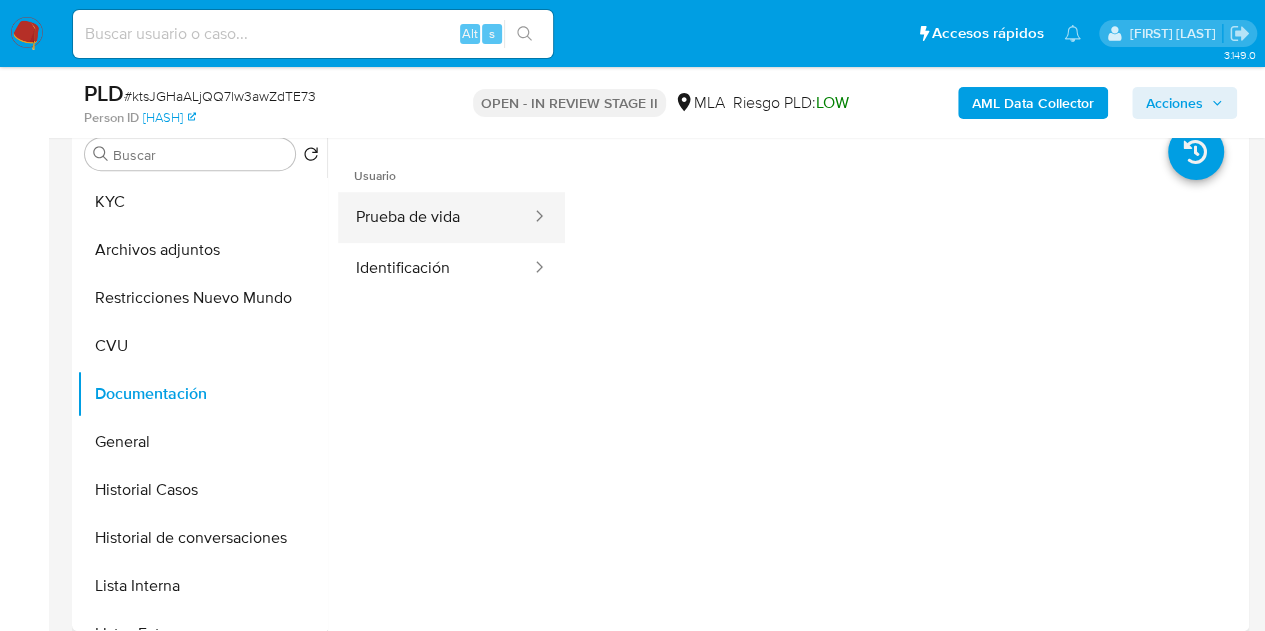 click on "Prueba de vida" at bounding box center [435, 217] 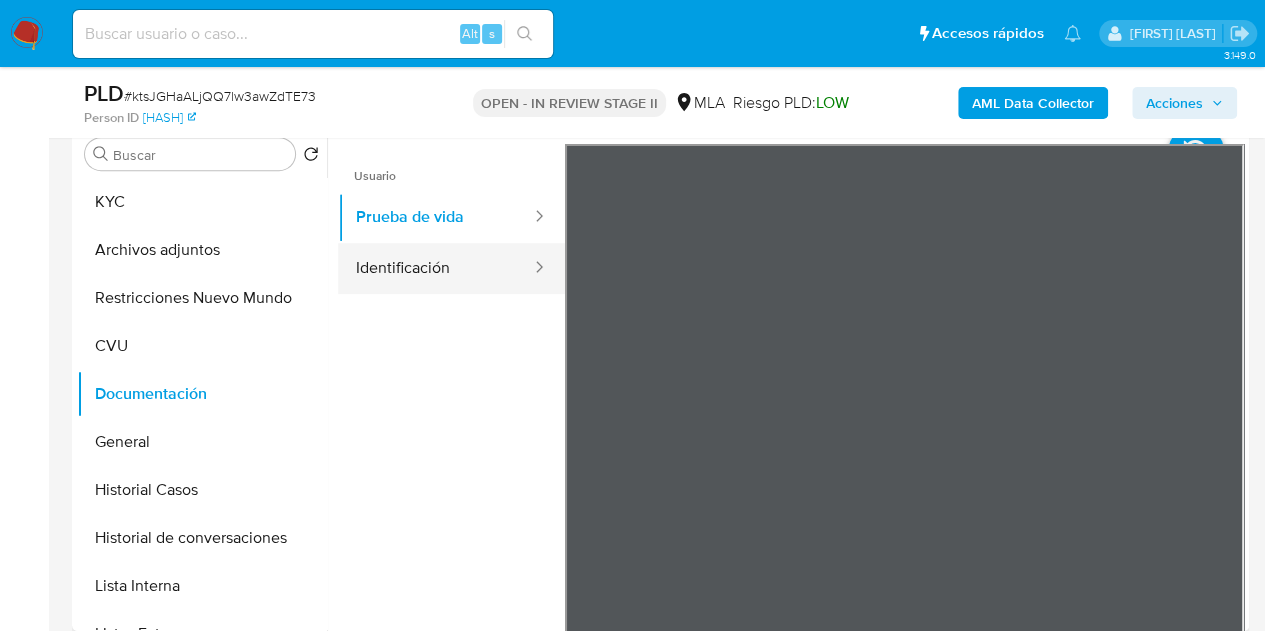 click on "Identificación" at bounding box center (435, 268) 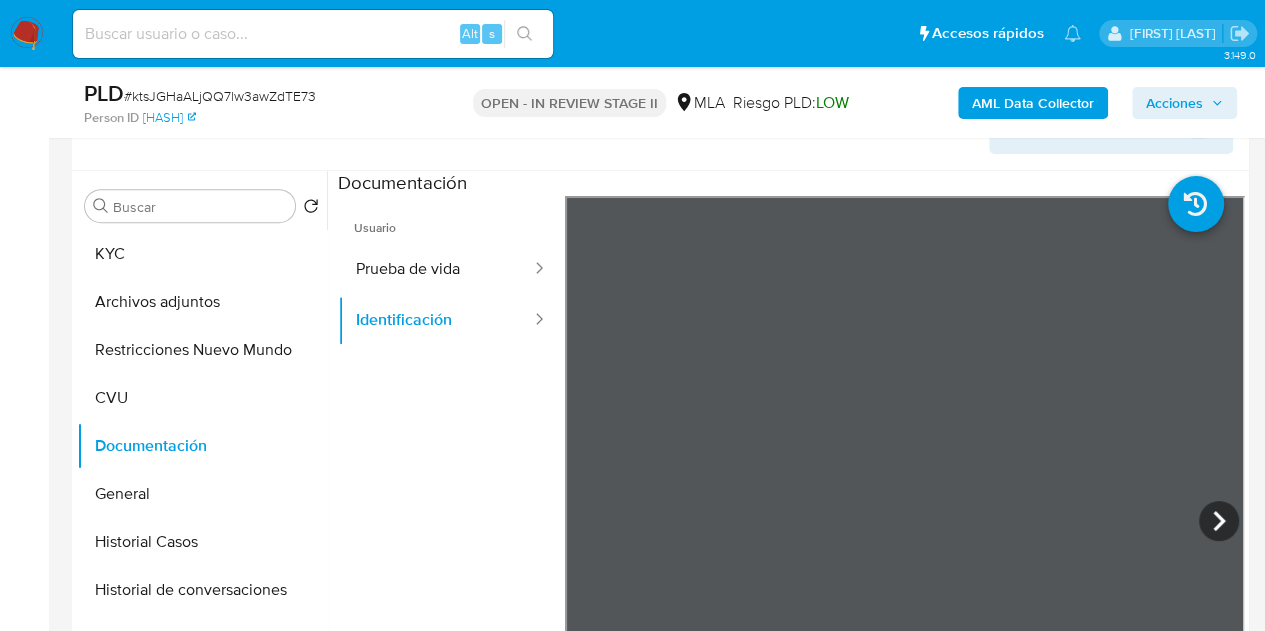 scroll, scrollTop: 308, scrollLeft: 0, axis: vertical 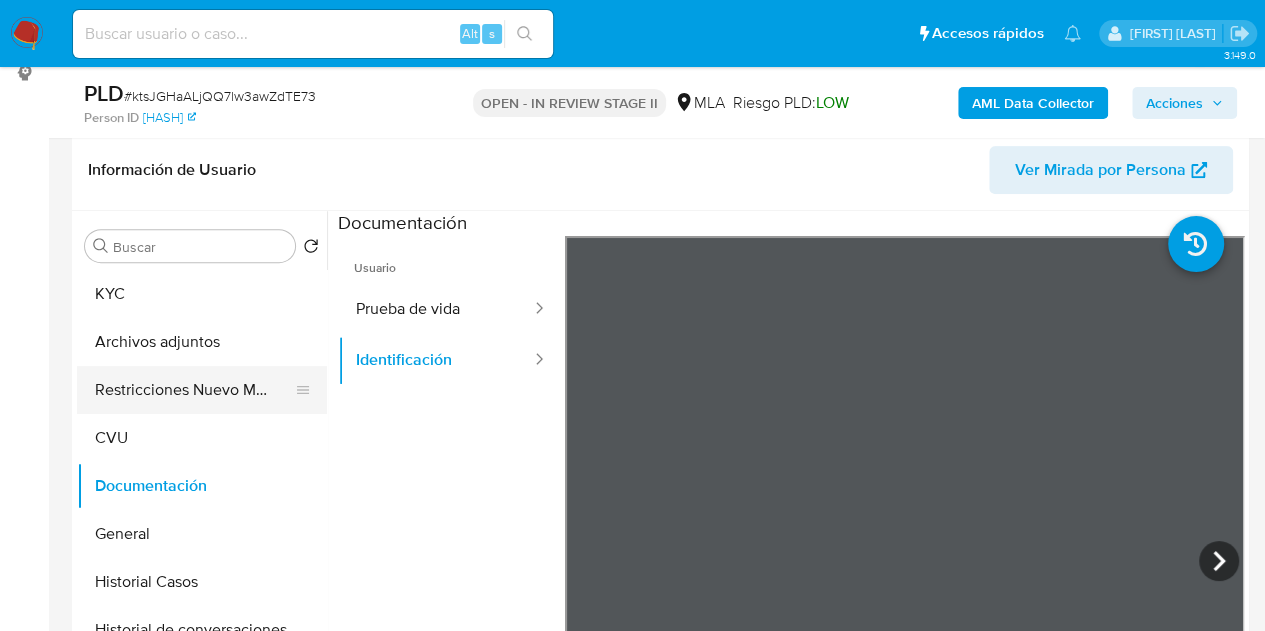 drag, startPoint x: 157, startPoint y: 291, endPoint x: 304, endPoint y: 371, distance: 167.3589 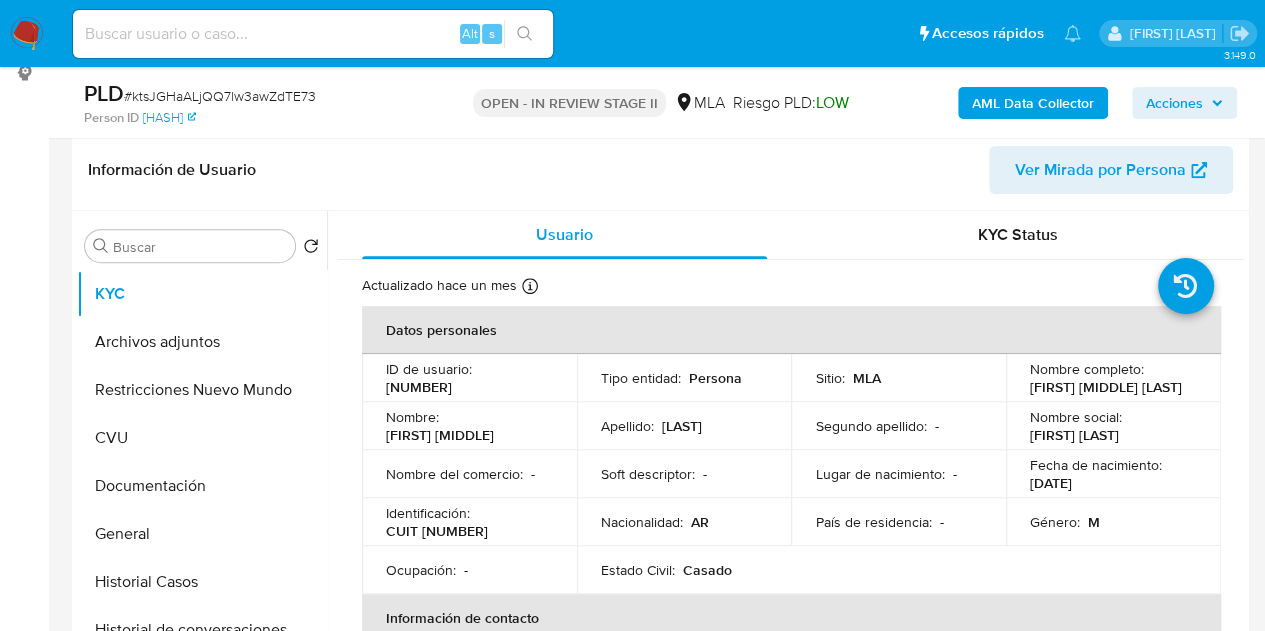drag, startPoint x: 401, startPoint y: 475, endPoint x: 476, endPoint y: 471, distance: 75.10659 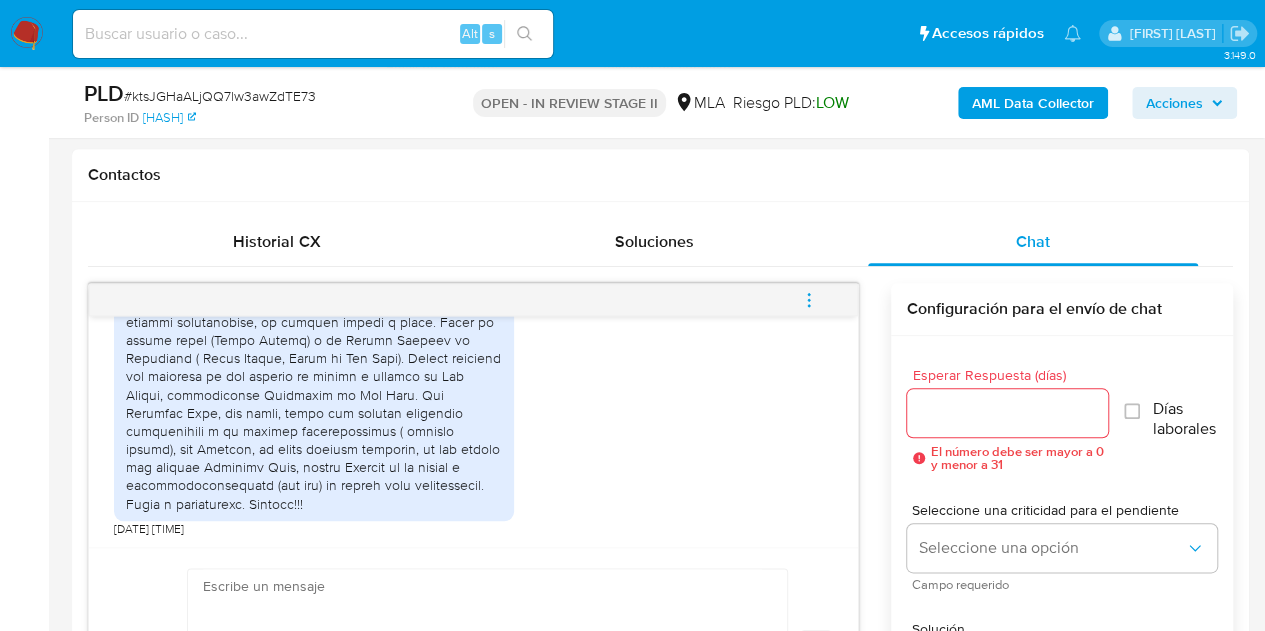 scroll, scrollTop: 902, scrollLeft: 0, axis: vertical 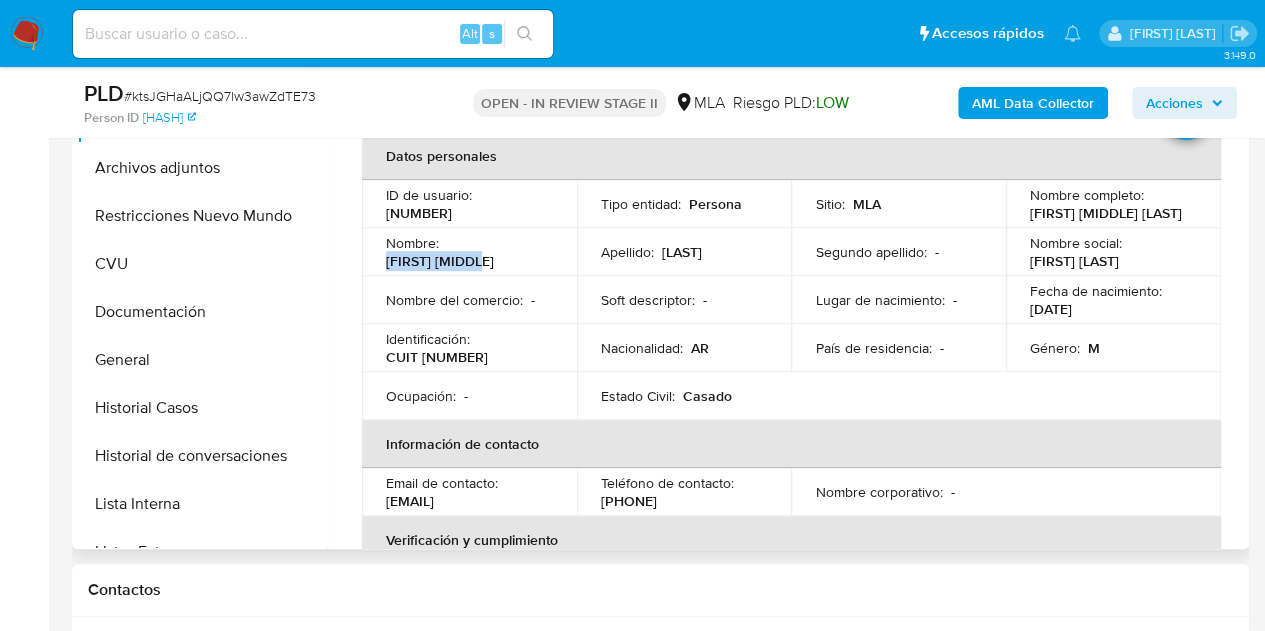 drag, startPoint x: 387, startPoint y: 255, endPoint x: 508, endPoint y: 261, distance: 121.14867 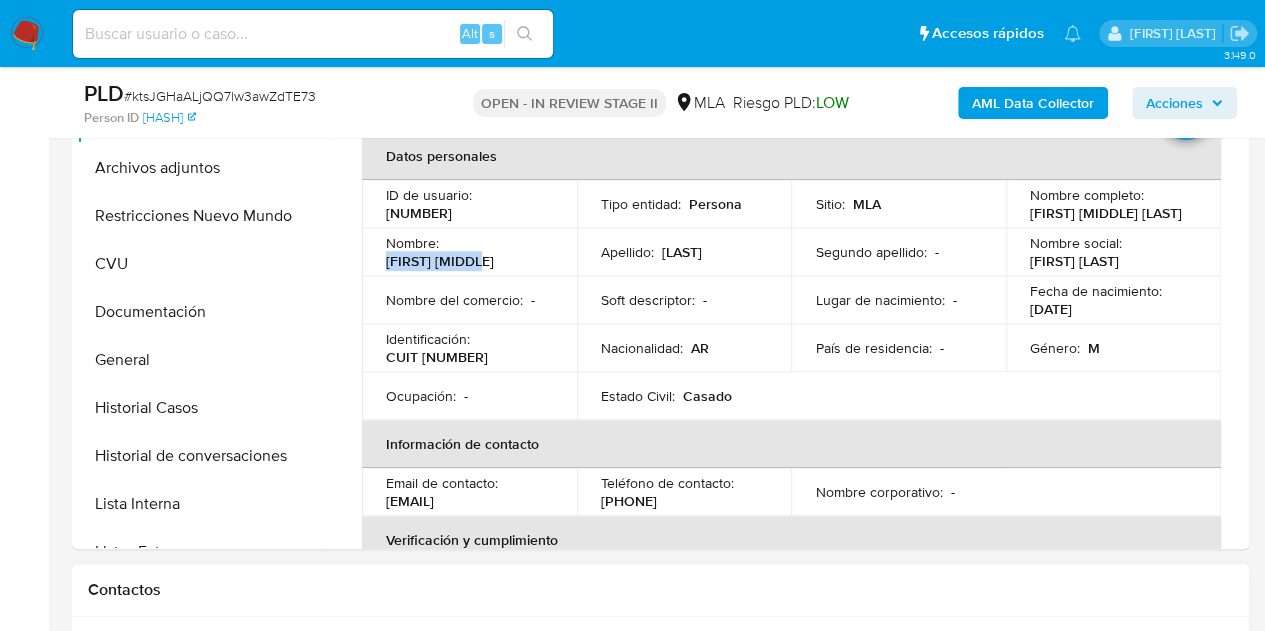 copy on "Cesar Ambrosio" 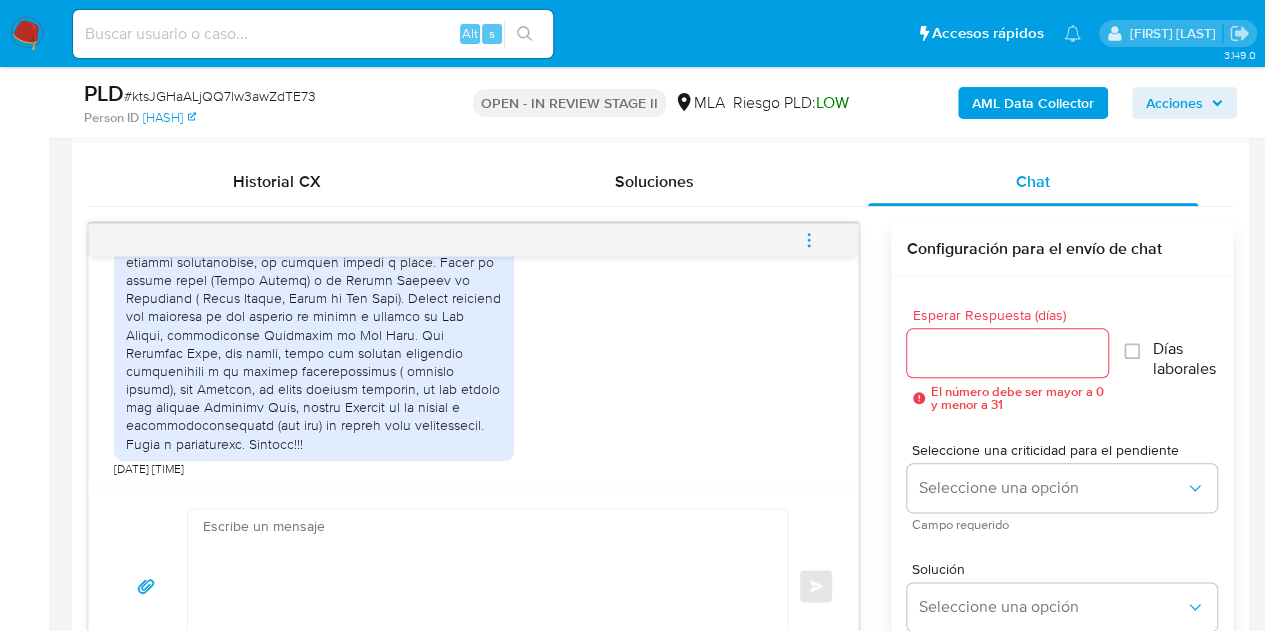scroll, scrollTop: 992, scrollLeft: 0, axis: vertical 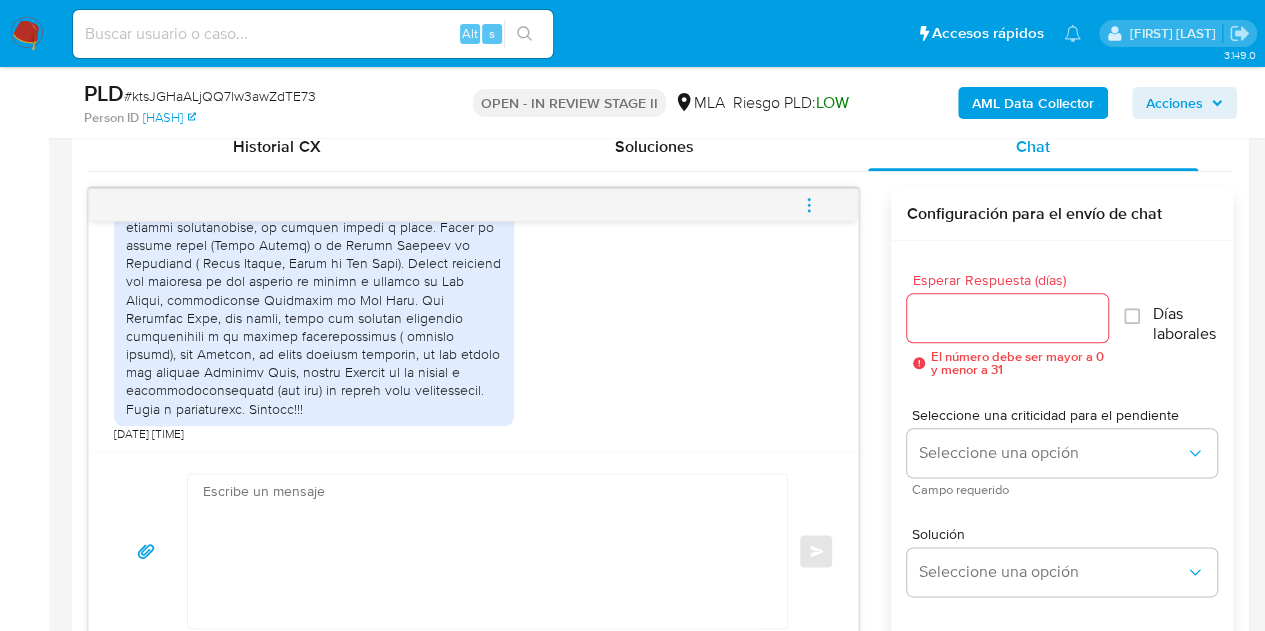 click at bounding box center [482, 551] 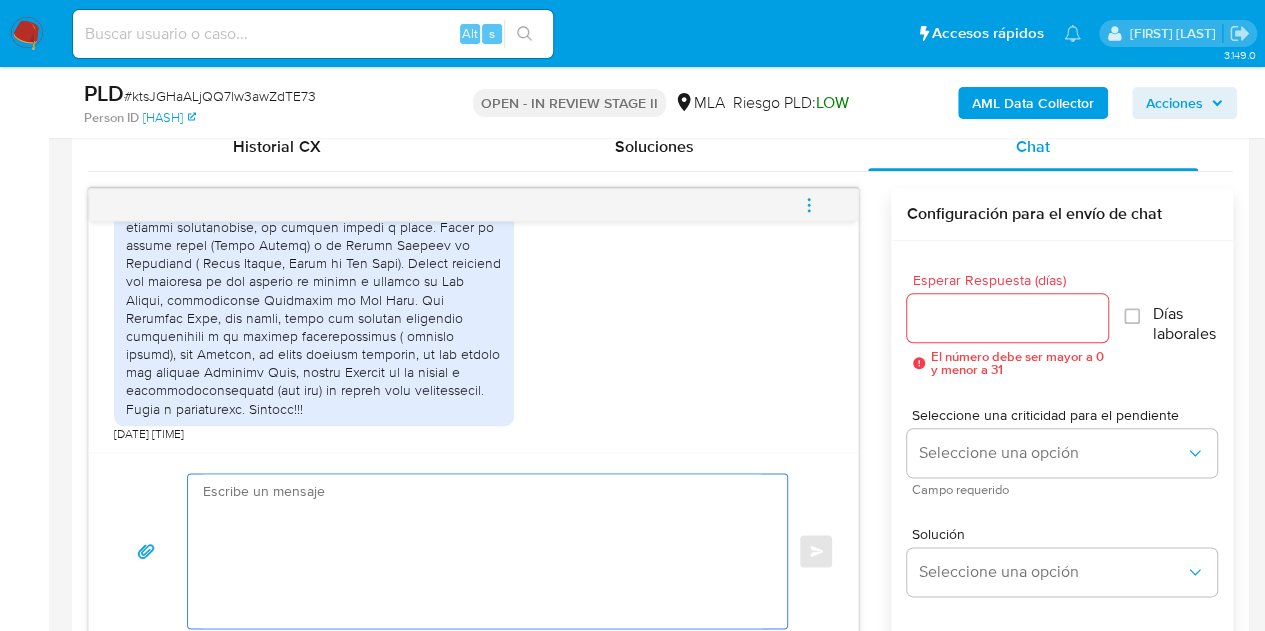 paste on "Hola Cesar Ambrosio,
Muchas gracias por tu respuesta.
Te pedimos por favor que nos envíes documentación de respaldo de tus ingresos para poder justificar lo operado en tu cuenta.
Es importante que sepas que, en caso de no responder a lo solicitado o si lo presentado resulta insuficiente, tu cuenta podría ser inhabilitada de acuerdo con los términos y condiciones de uso de Mercado Pago.
Aguardamos tu respuesta.
Saludos,
Equipo de Mercado Pago." 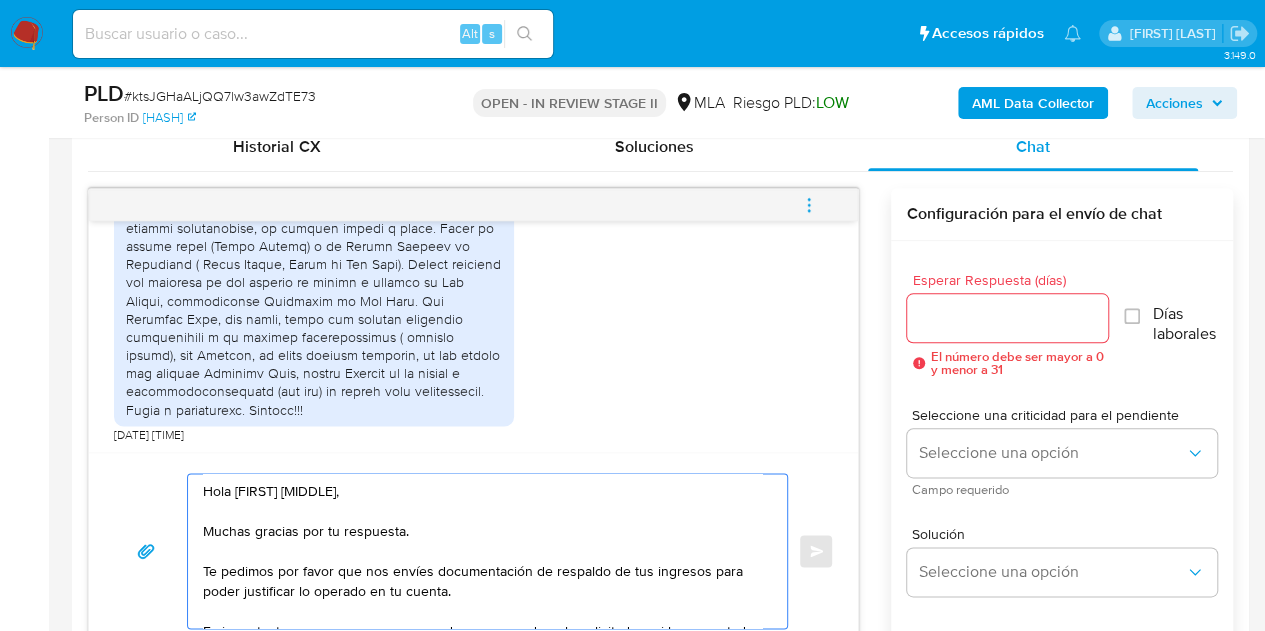 scroll, scrollTop: 127, scrollLeft: 0, axis: vertical 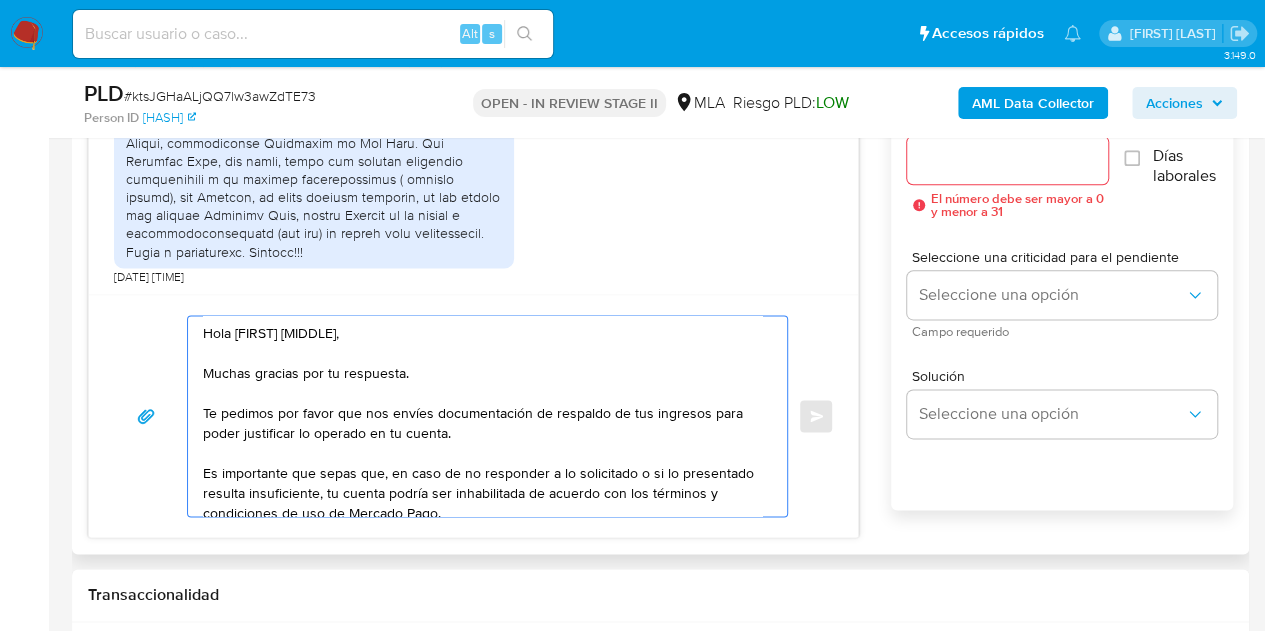 type on "Hola Cesar Ambrosio,
Muchas gracias por tu respuesta.
Te pedimos por favor que nos envíes documentación de respaldo de tus ingresos para poder justificar lo operado en tu cuenta.
Es importante que sepas que, en caso de no responder a lo solicitado o si lo presentado resulta insuficiente, tu cuenta podría ser inhabilitada de acuerdo con los términos y condiciones de uso de Mercado Pago.
Aguardamos tu respuesta.
Saludos,
Equipo de Mercado Pago." 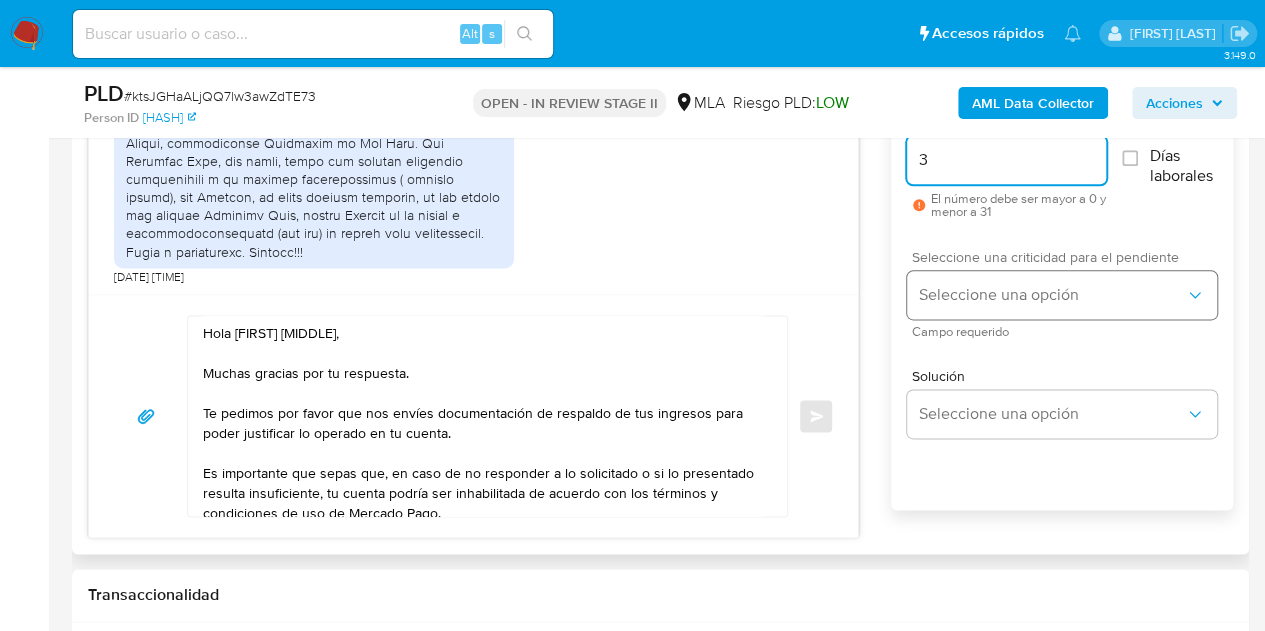 type on "3" 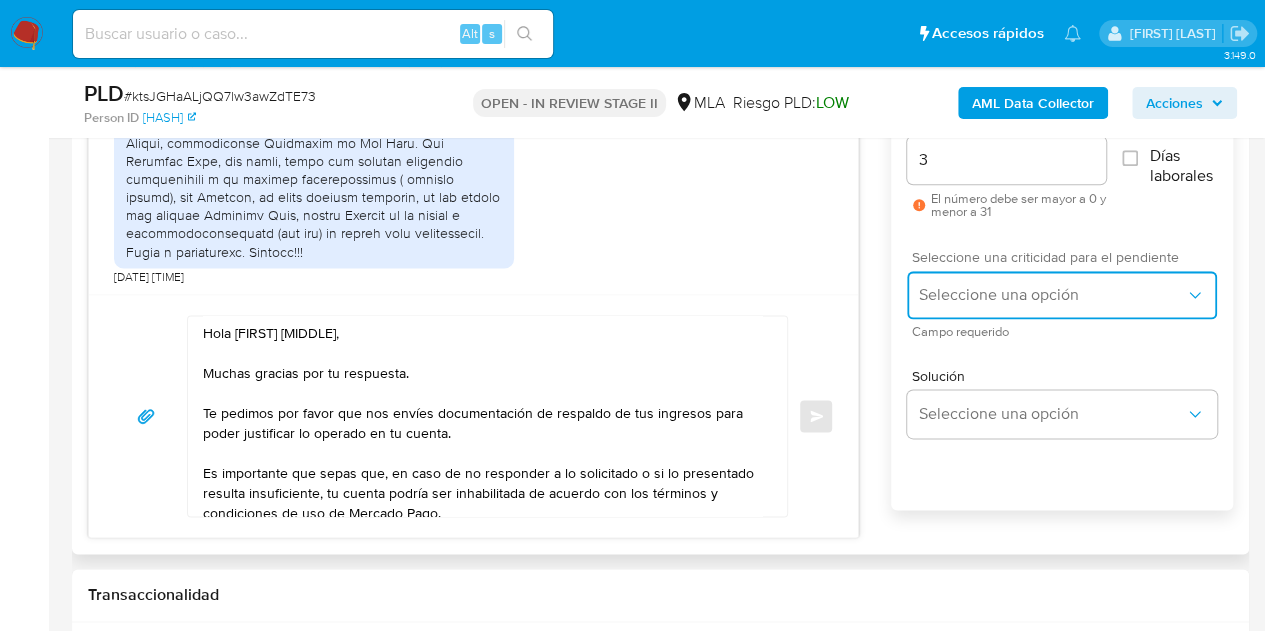 click on "Seleccione una opción" at bounding box center [1062, 295] 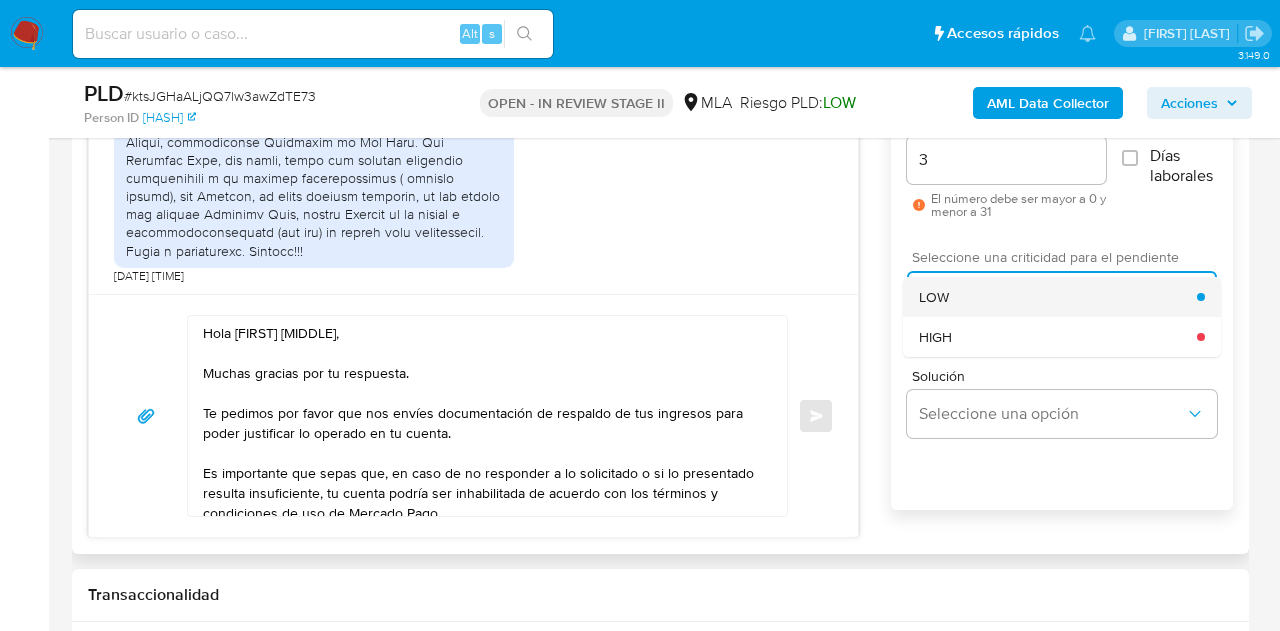 click on "LOW" at bounding box center (1058, 297) 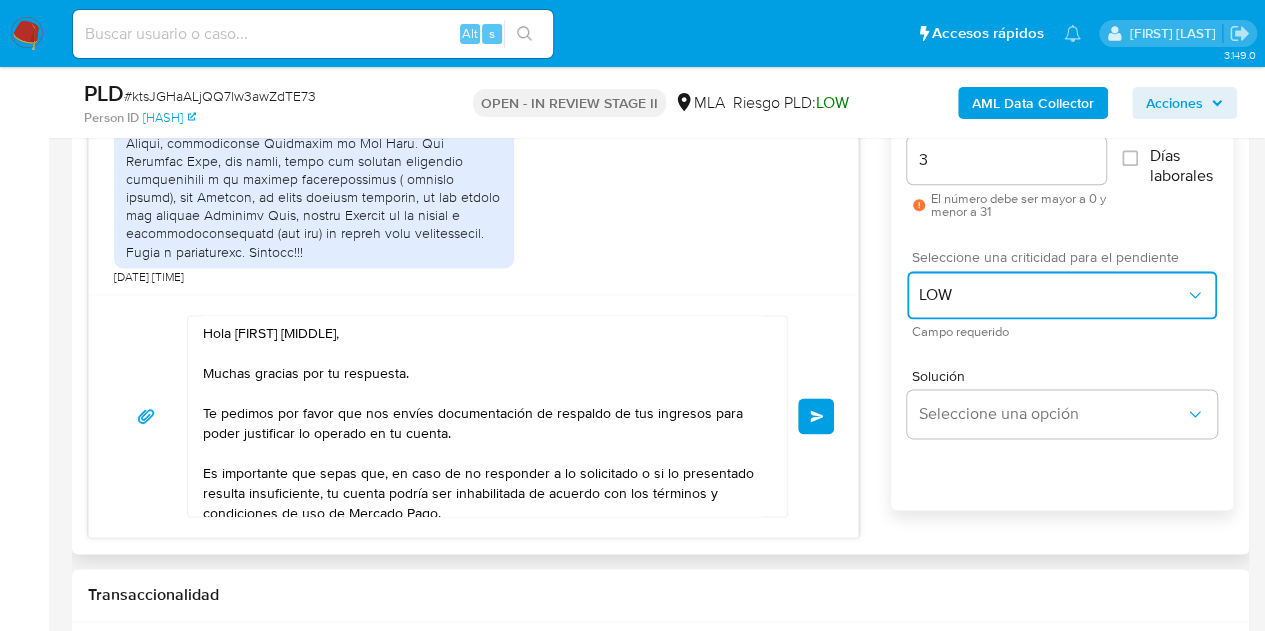 click on "LOW" at bounding box center [1062, 295] 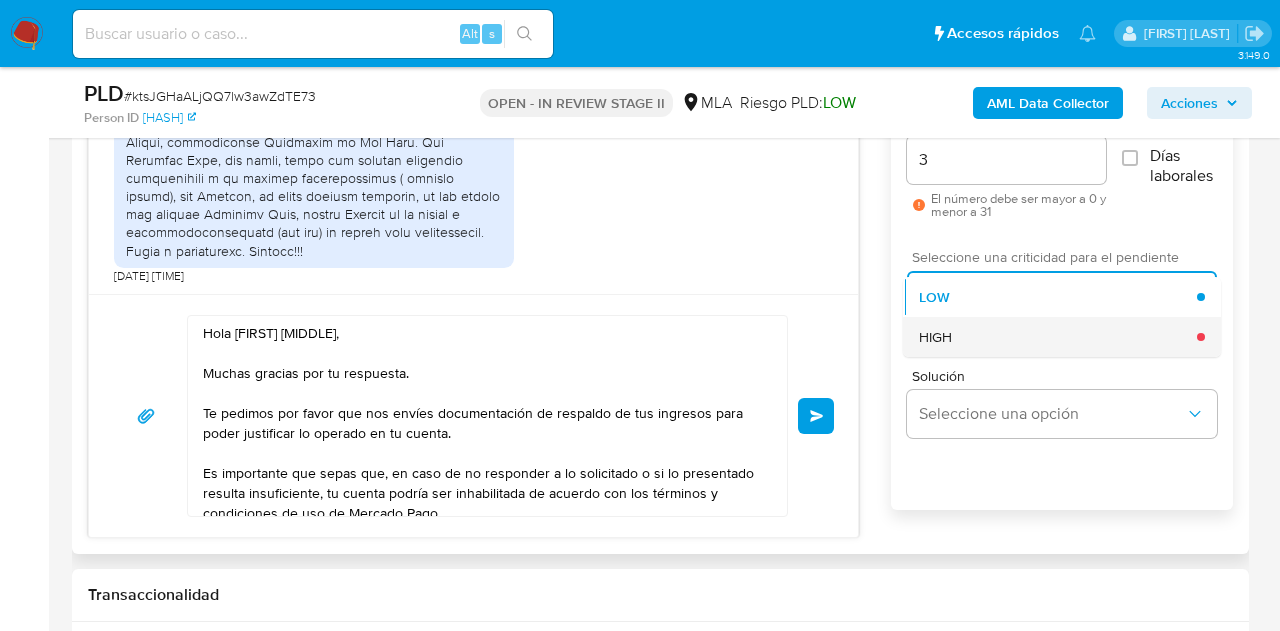 click on "HIGH" at bounding box center [1058, 337] 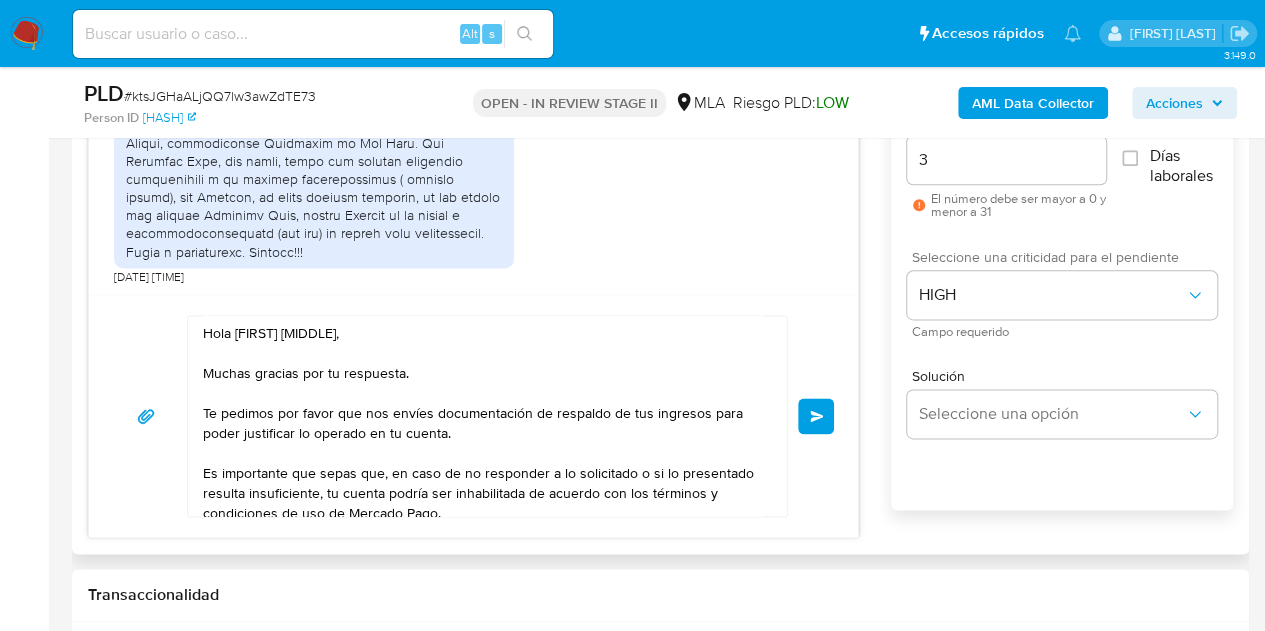 click on "Hola Cesar Ambrosio,
Muchas gracias por tu respuesta.
Te pedimos por favor que nos envíes documentación de respaldo de tus ingresos para poder justificar lo operado en tu cuenta.
Es importante que sepas que, en caso de no responder a lo solicitado o si lo presentado resulta insuficiente, tu cuenta podría ser inhabilitada de acuerdo con los términos y condiciones de uso de Mercado Pago.
Aguardamos tu respuesta.
Saludos,
Equipo de Mercado Pago. Enviar" at bounding box center (473, 416) 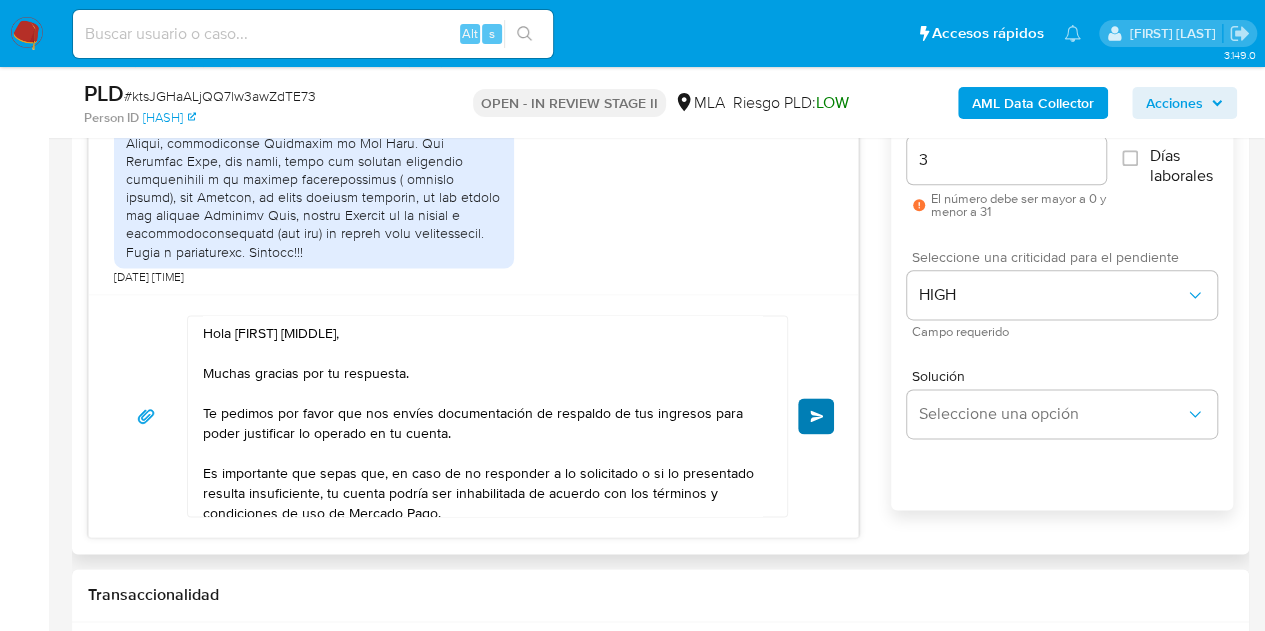 type 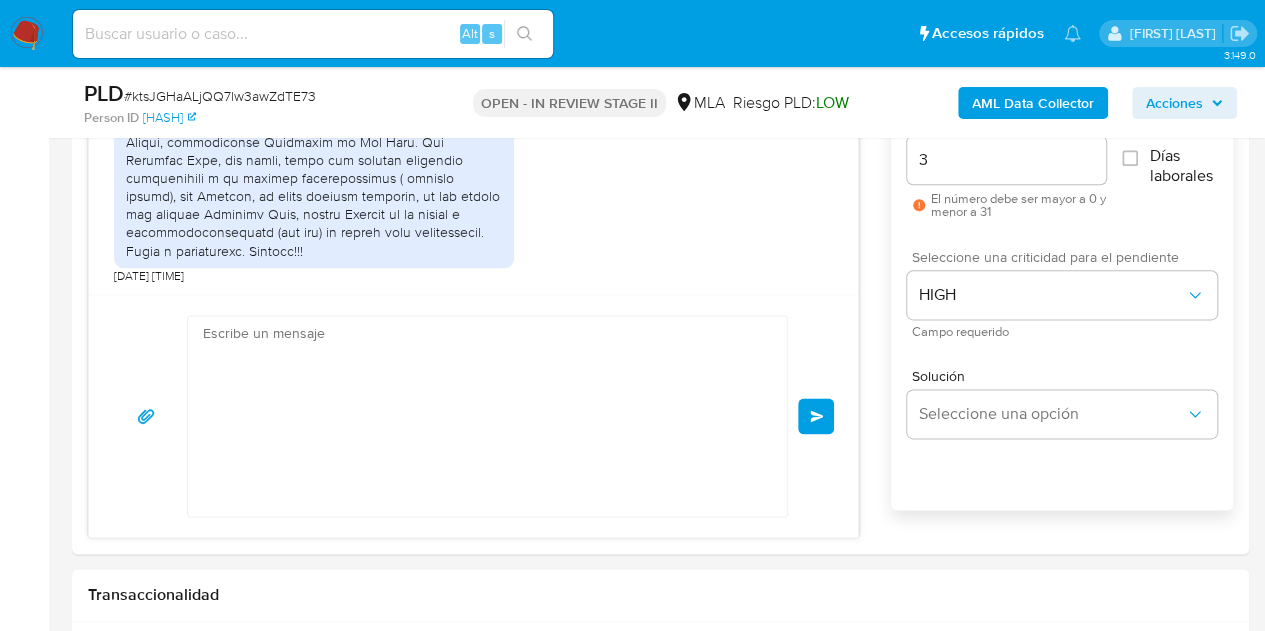 scroll, scrollTop: 2304, scrollLeft: 0, axis: vertical 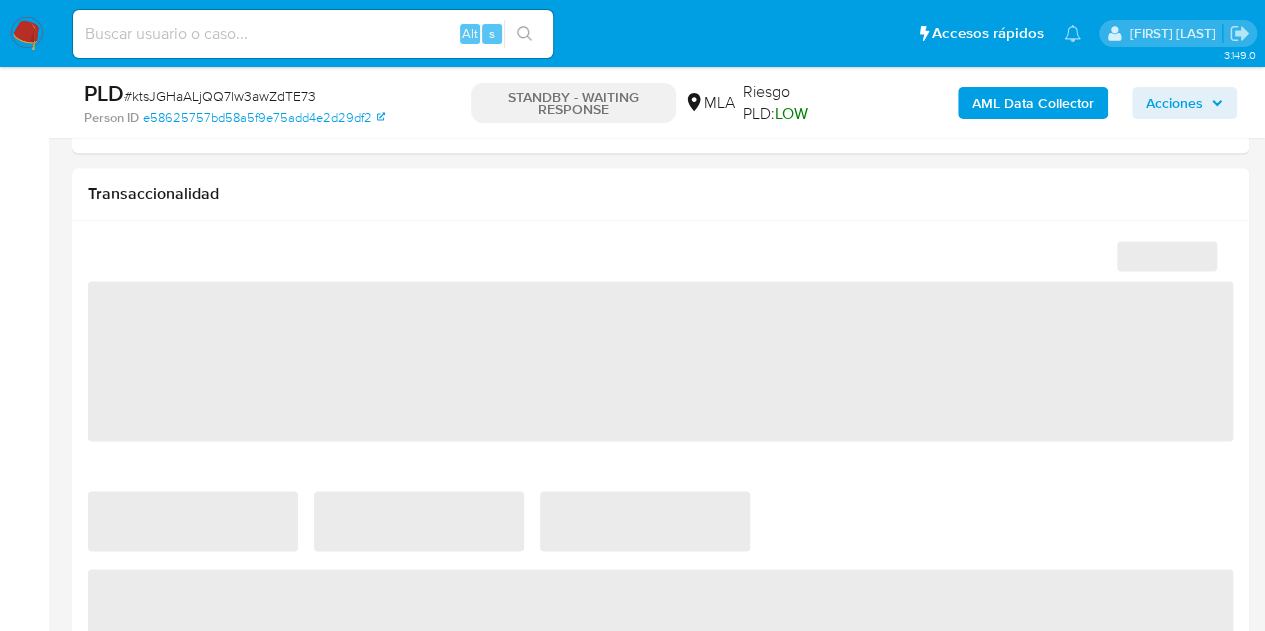 select on "10" 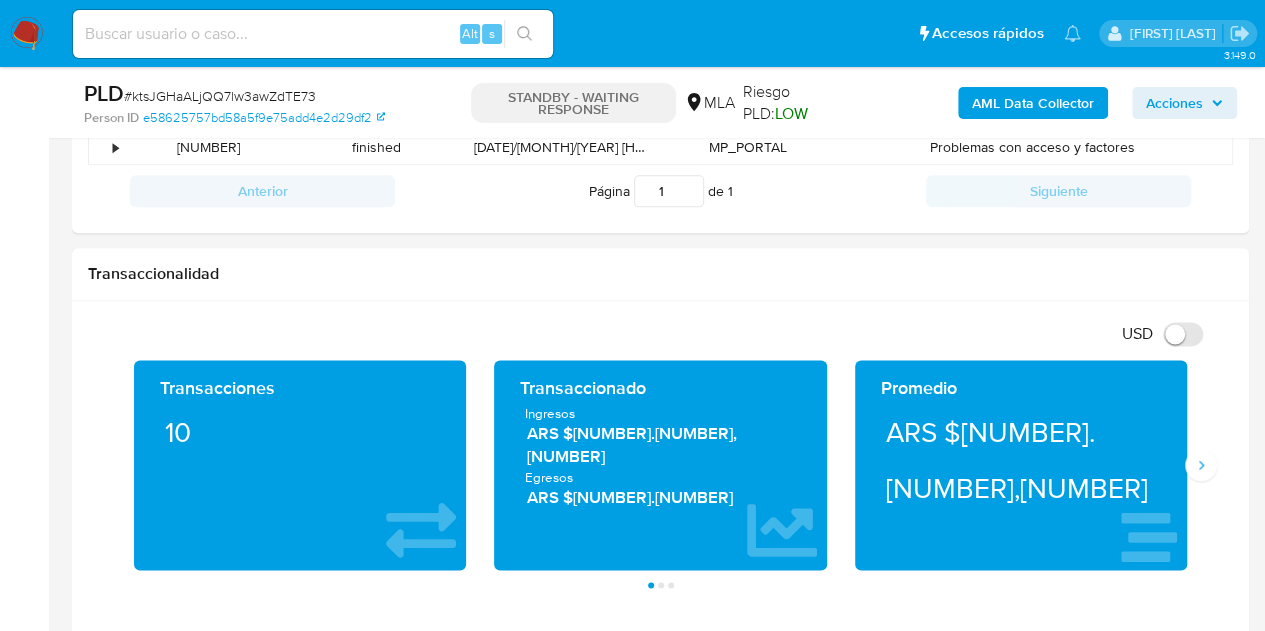 scroll, scrollTop: 860, scrollLeft: 0, axis: vertical 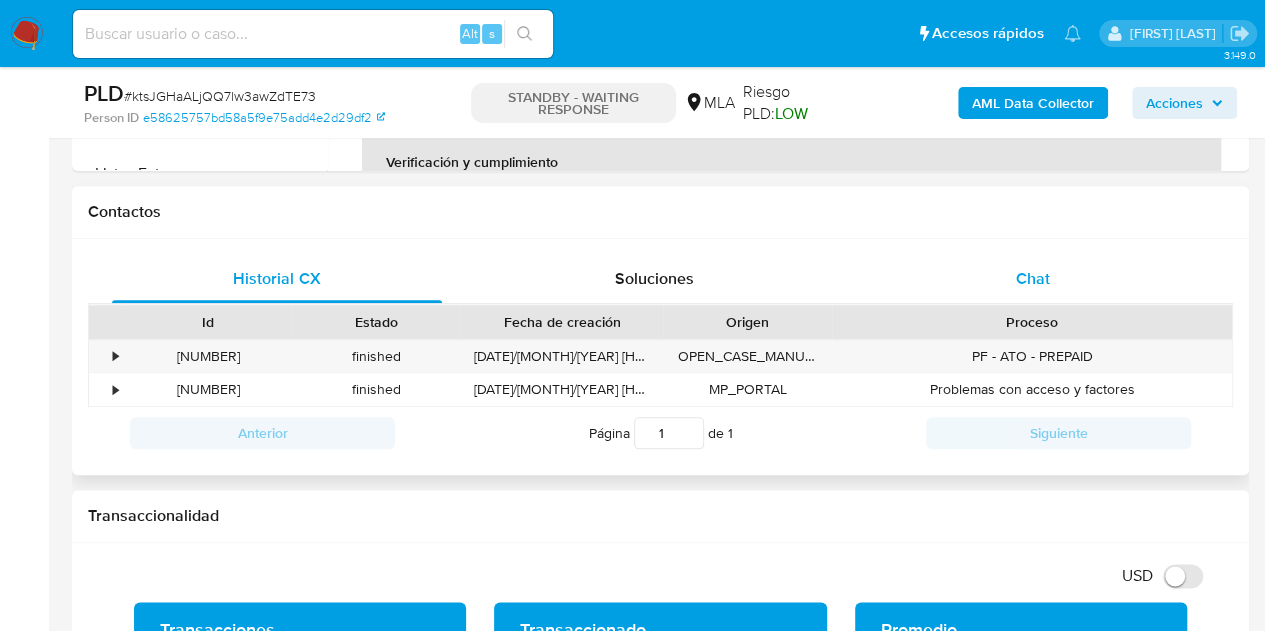 click on "Chat" at bounding box center (1033, 279) 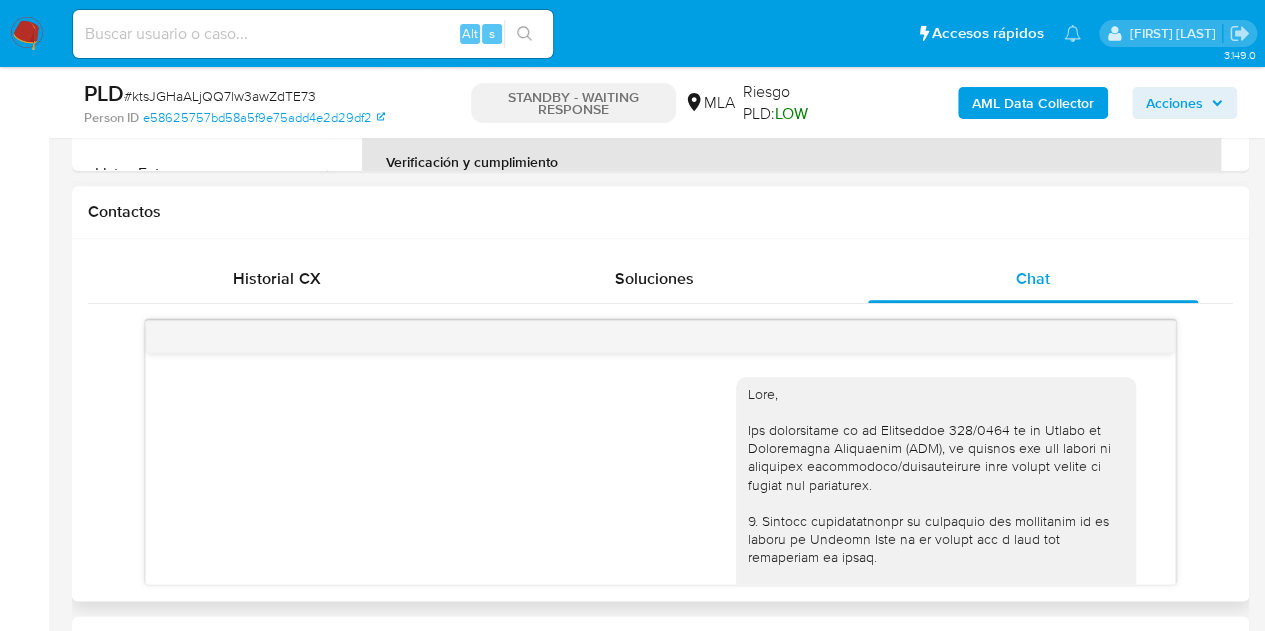 scroll, scrollTop: 2304, scrollLeft: 0, axis: vertical 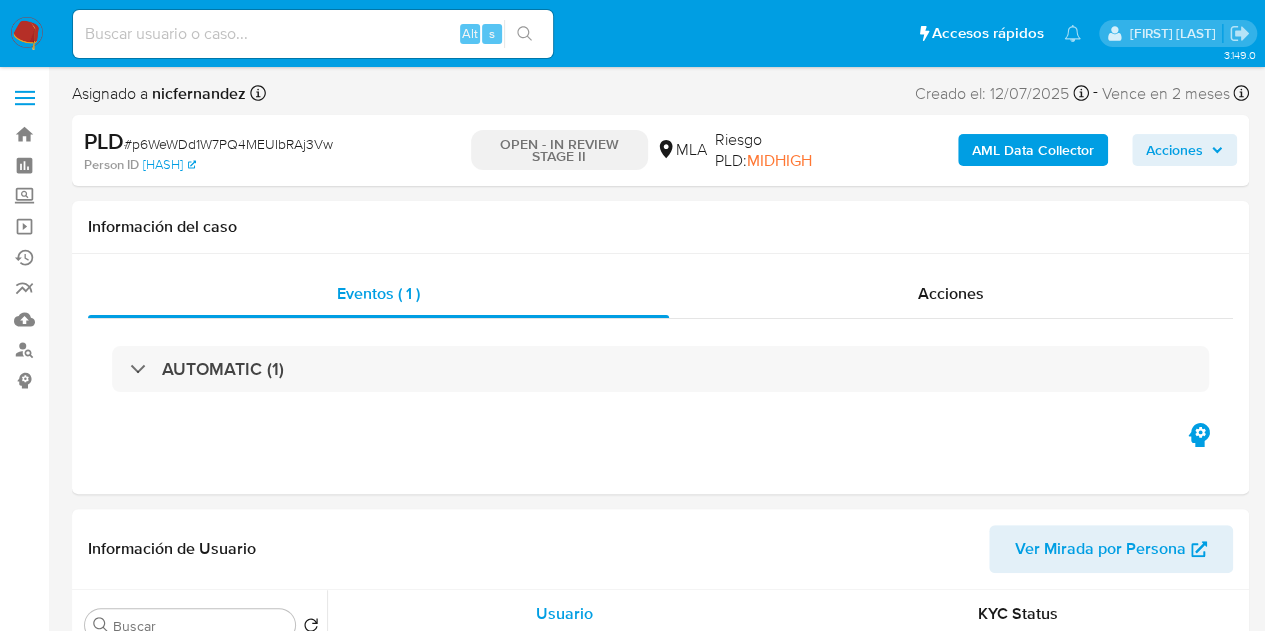select on "10" 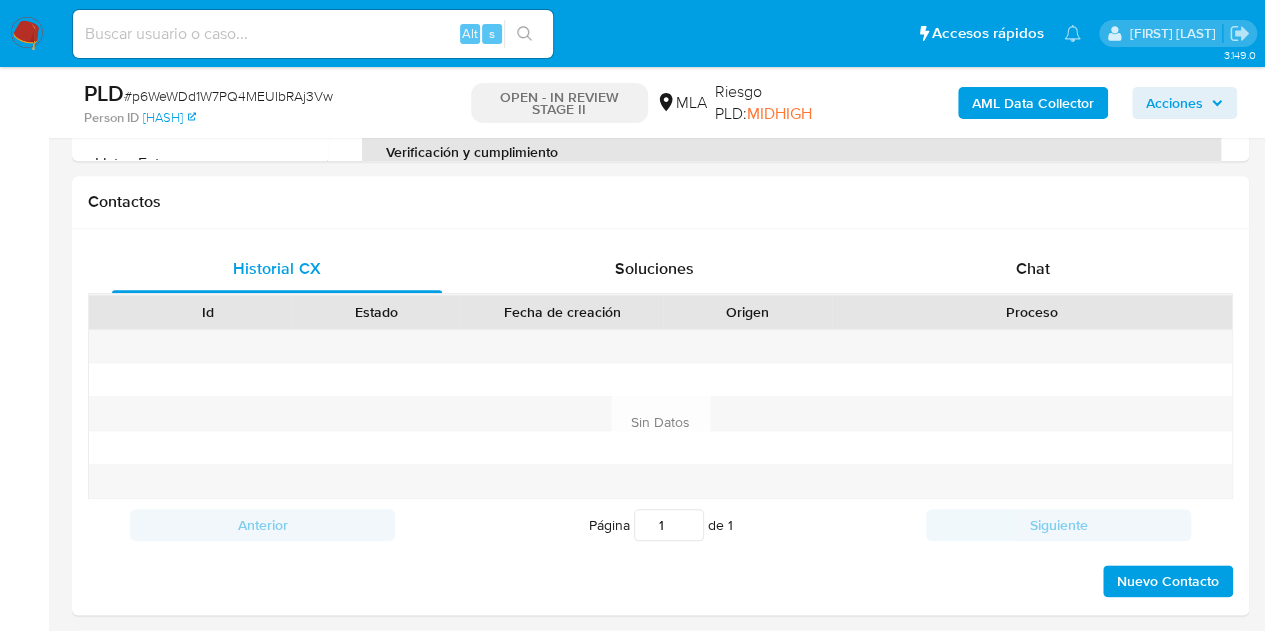 scroll, scrollTop: 924, scrollLeft: 0, axis: vertical 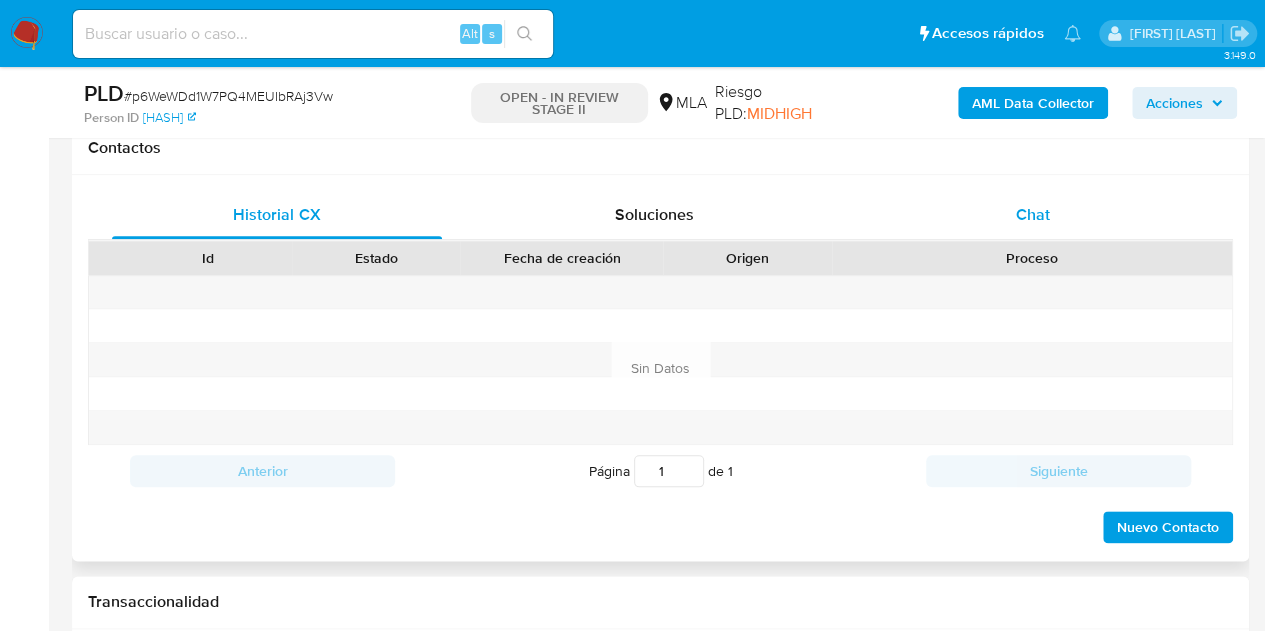 click on "Chat" at bounding box center (1033, 215) 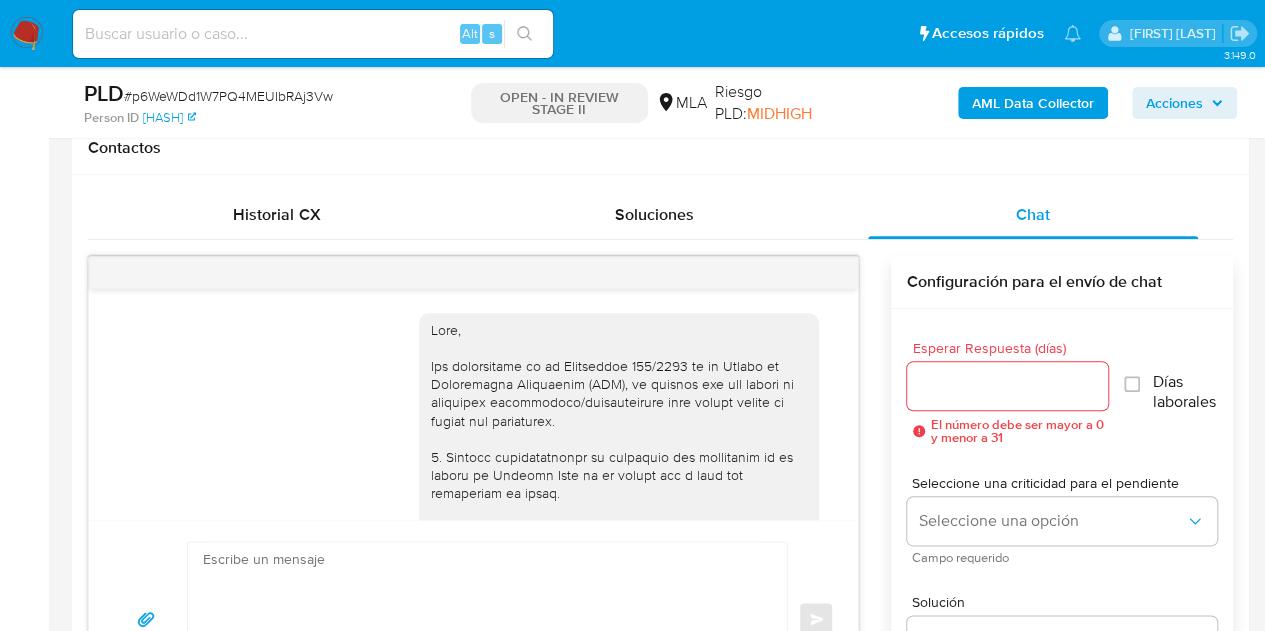 scroll, scrollTop: 1964, scrollLeft: 0, axis: vertical 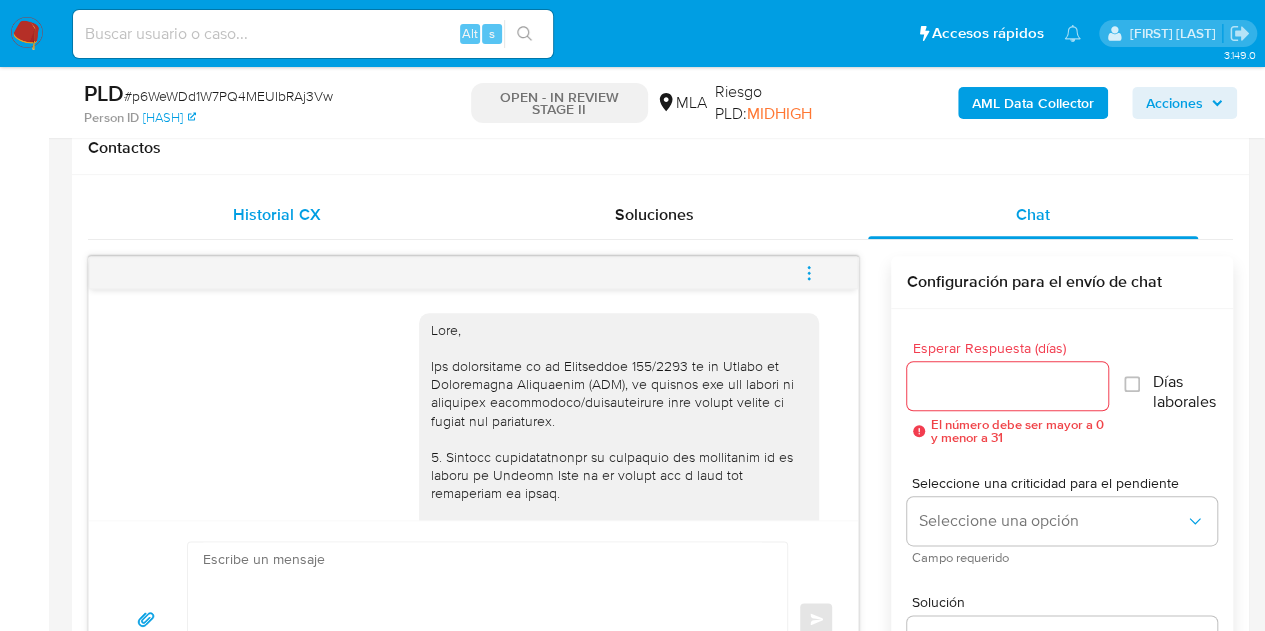 click on "Historial CX" at bounding box center (277, 215) 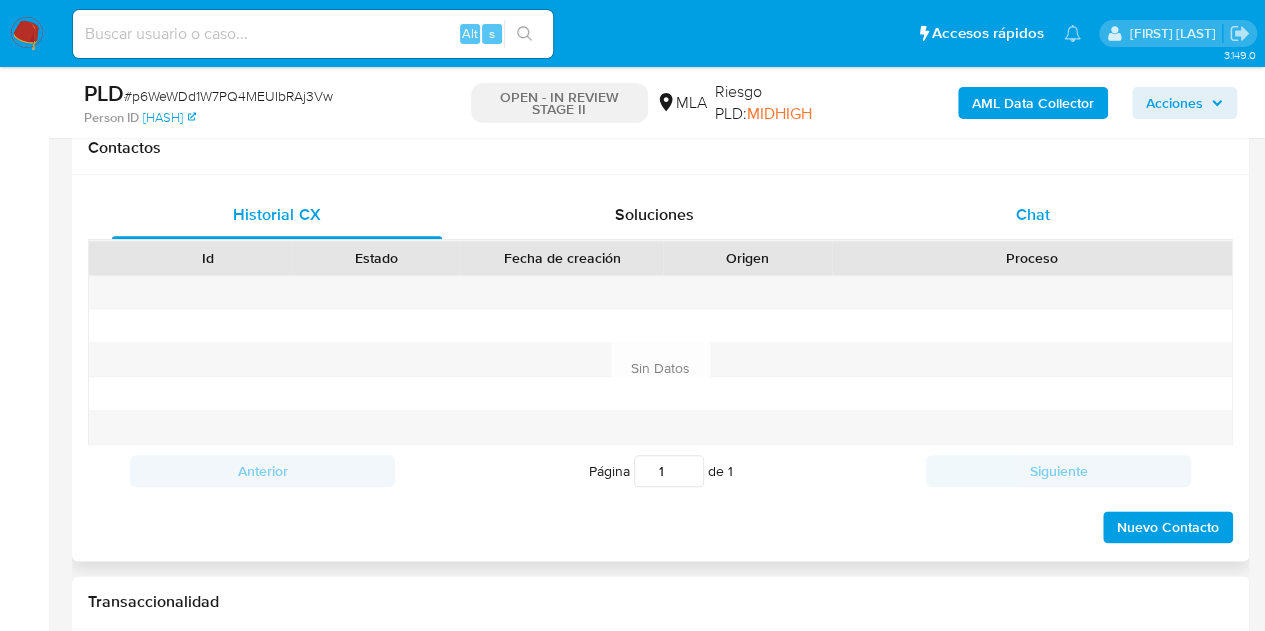 click on "Chat" at bounding box center (1033, 215) 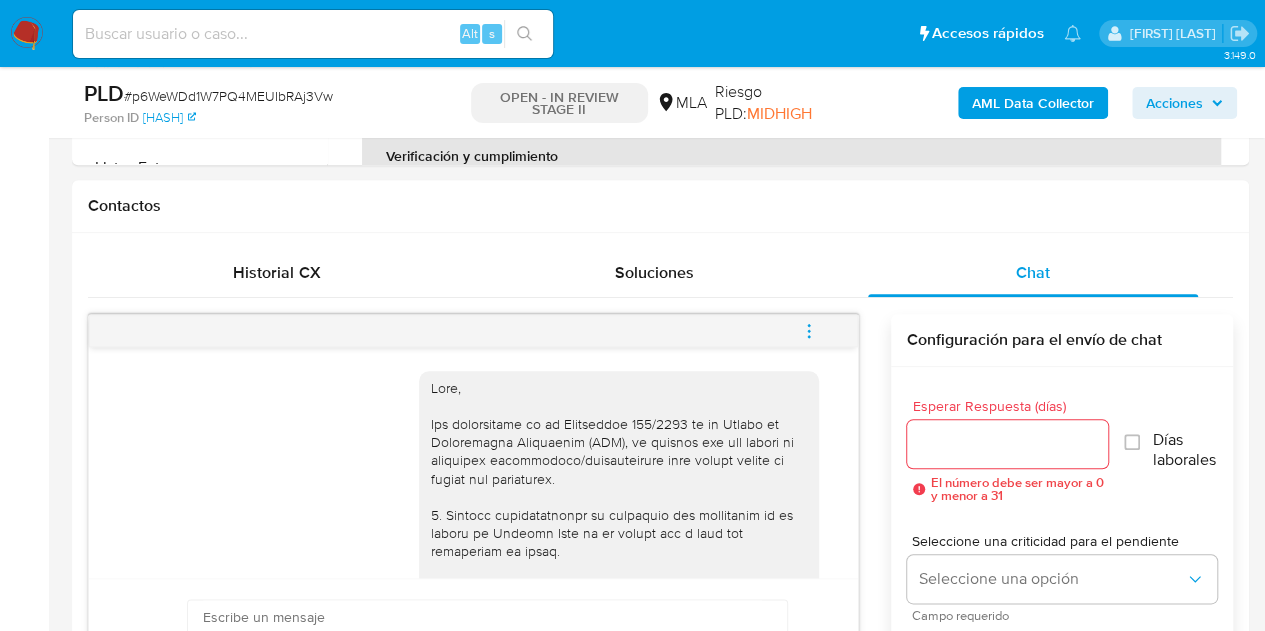 scroll, scrollTop: 665, scrollLeft: 0, axis: vertical 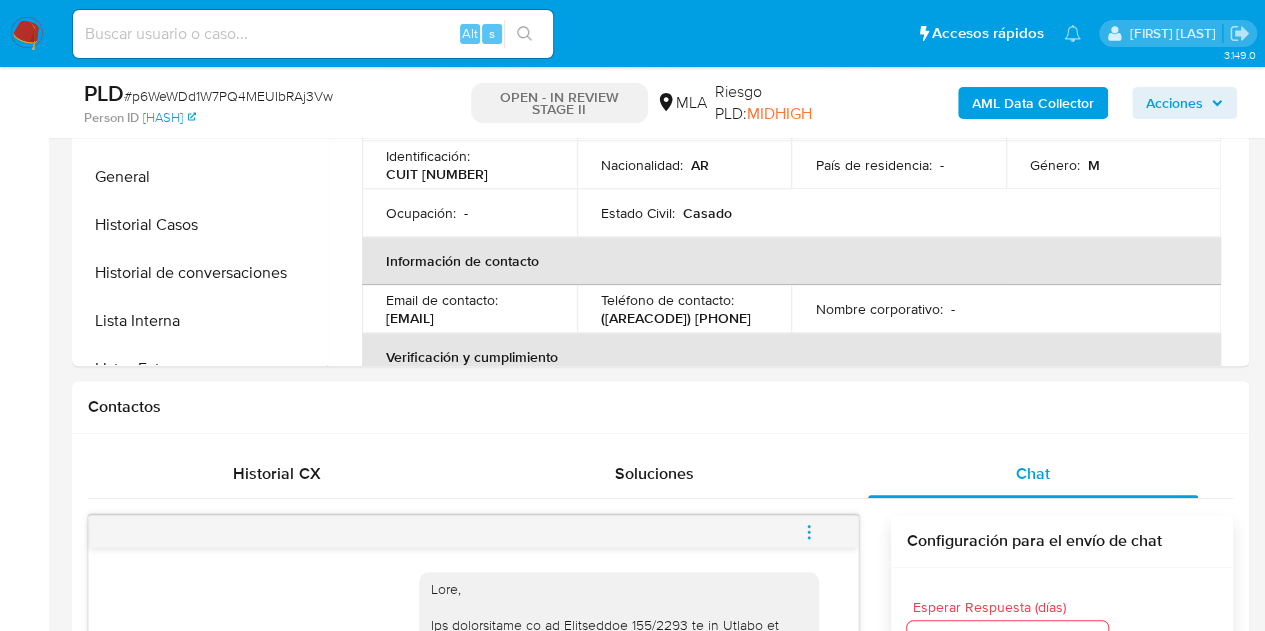 type 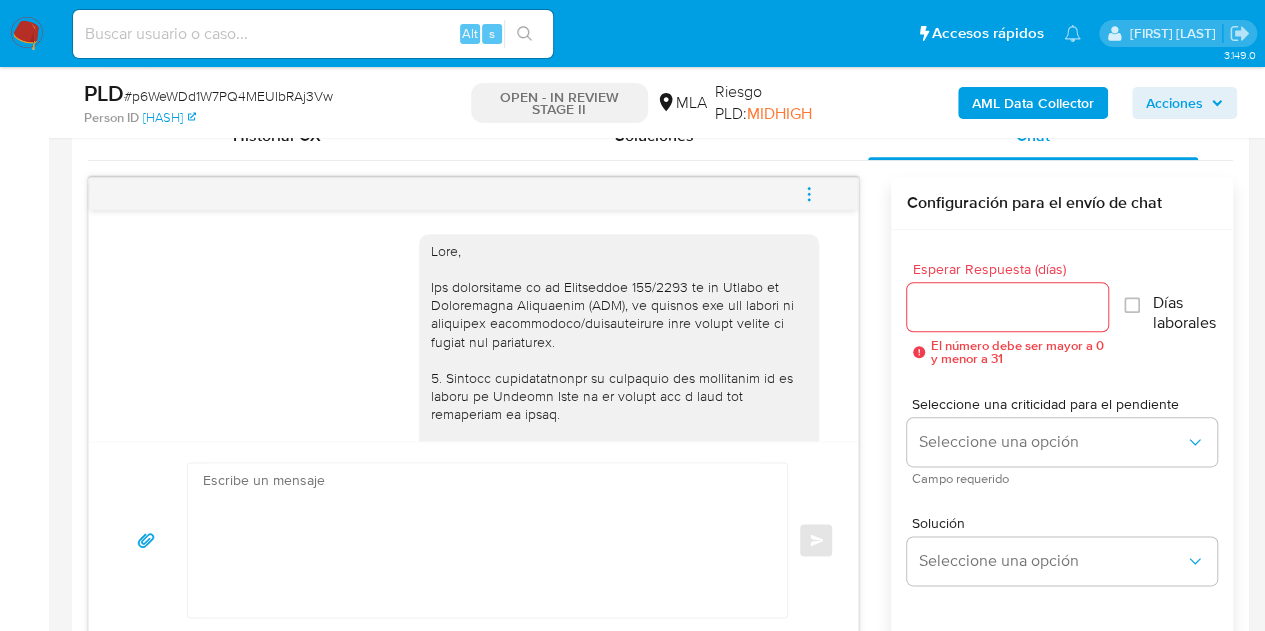 scroll, scrollTop: 994, scrollLeft: 0, axis: vertical 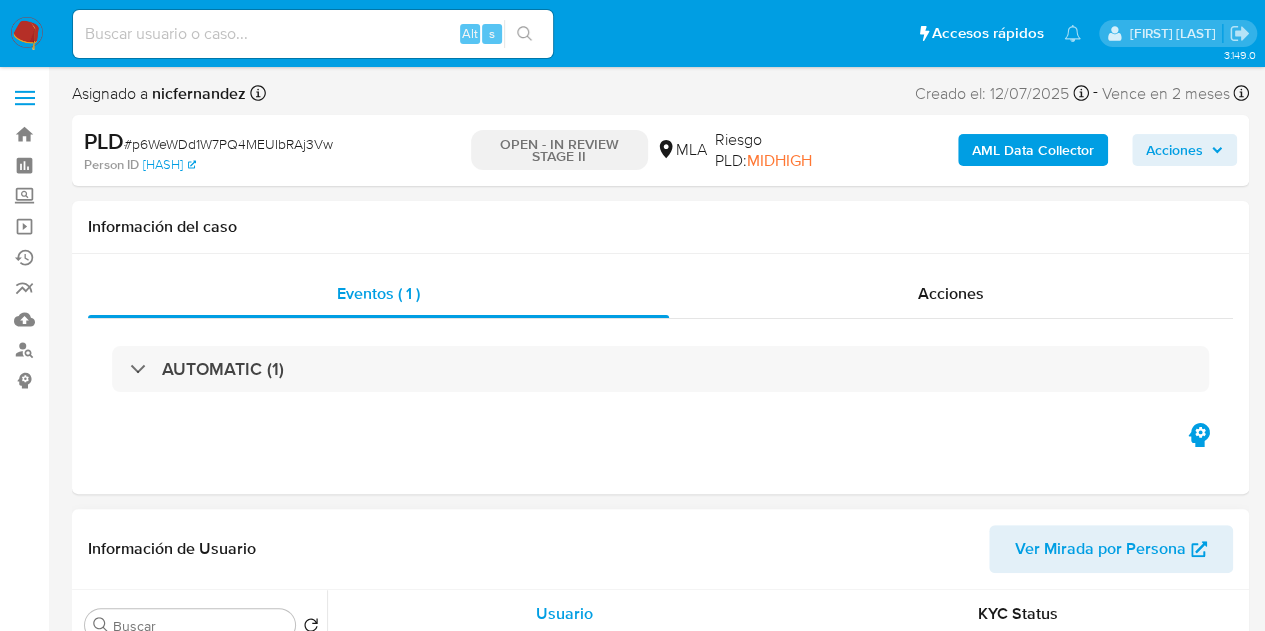 click on "Ver Mirada por Persona" at bounding box center [1100, 549] 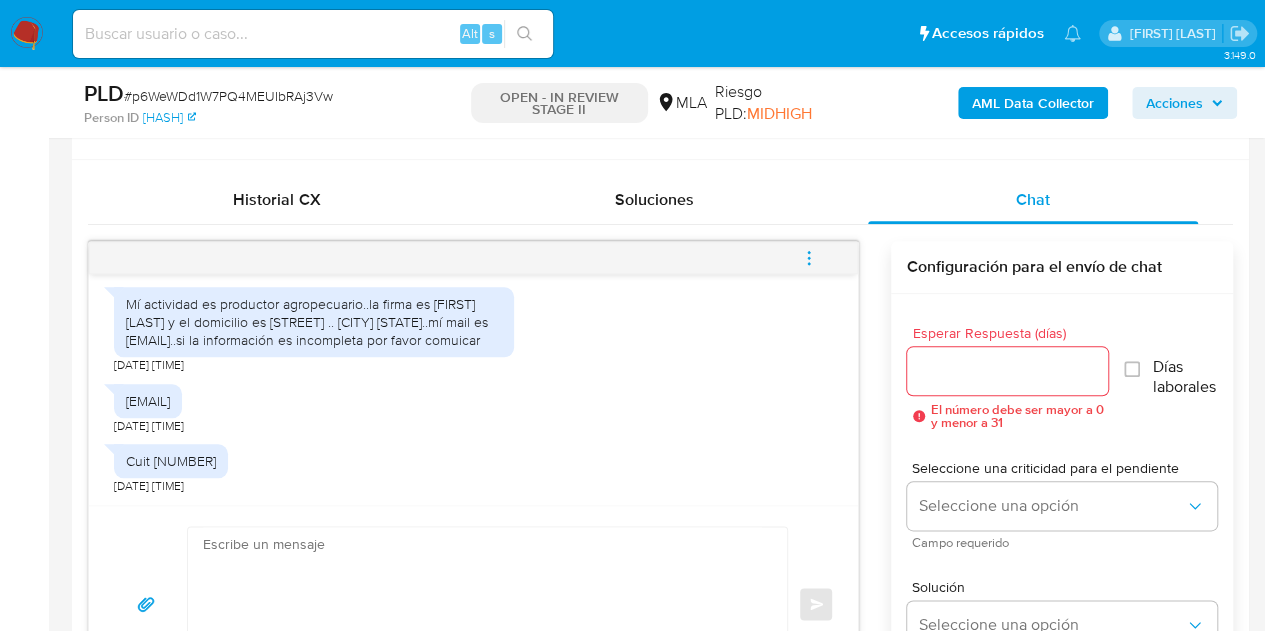 scroll, scrollTop: 944, scrollLeft: 0, axis: vertical 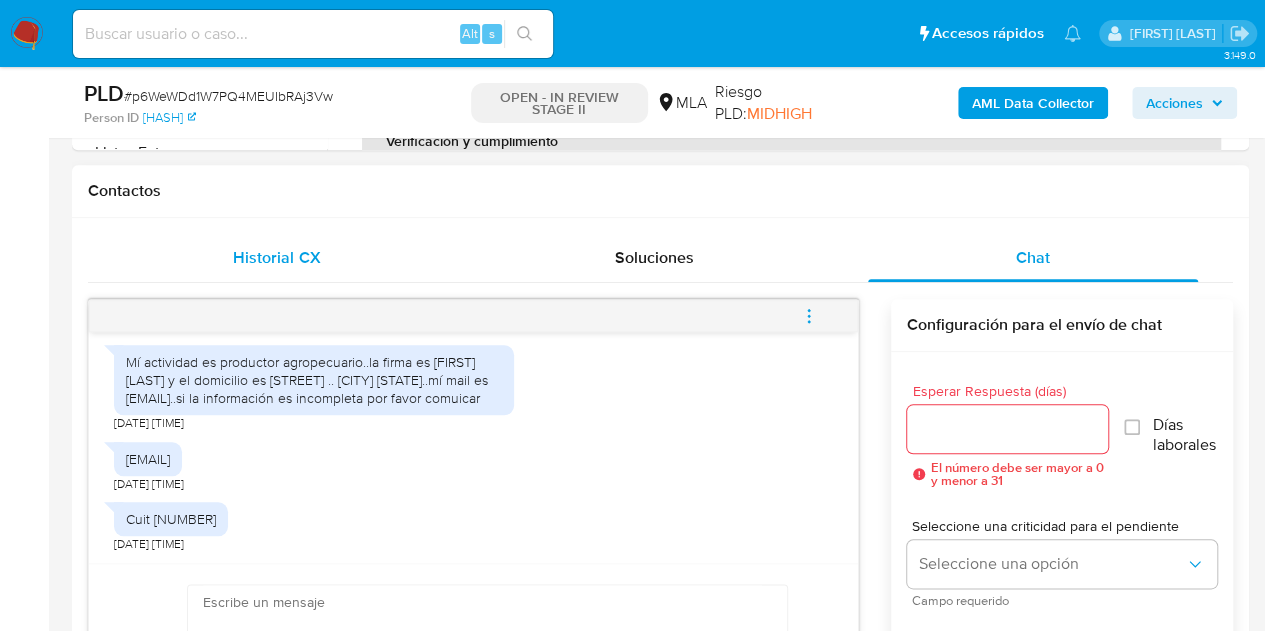 click on "Historial CX" at bounding box center [276, 257] 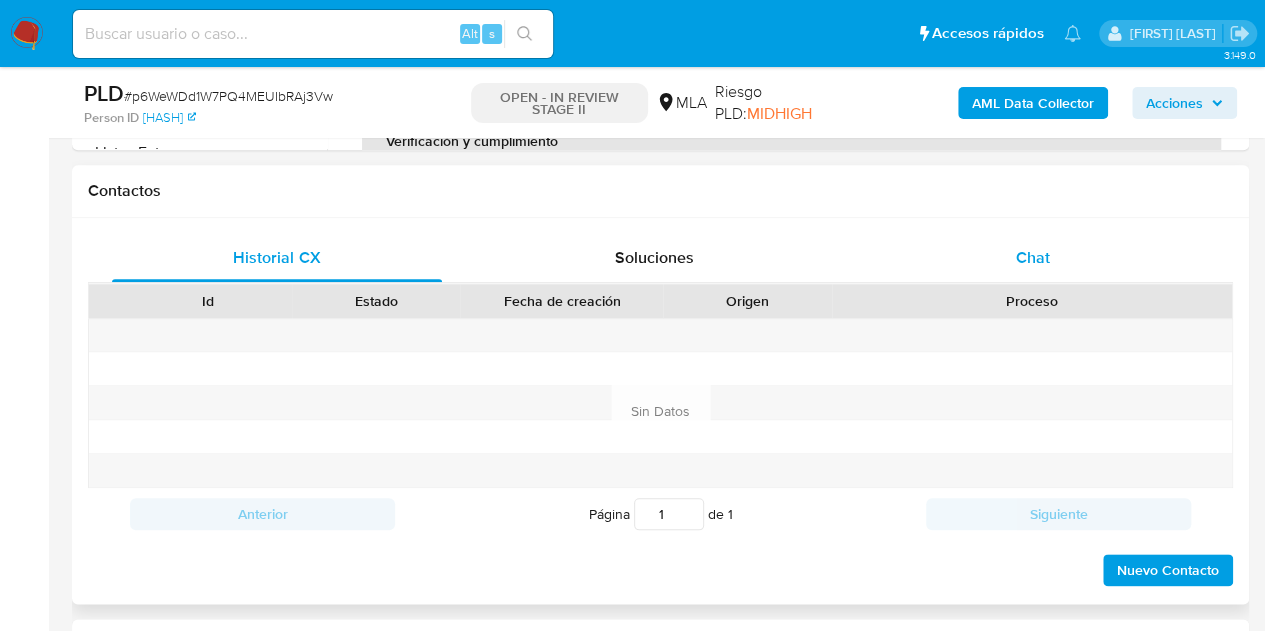 click on "Chat" at bounding box center [1033, 258] 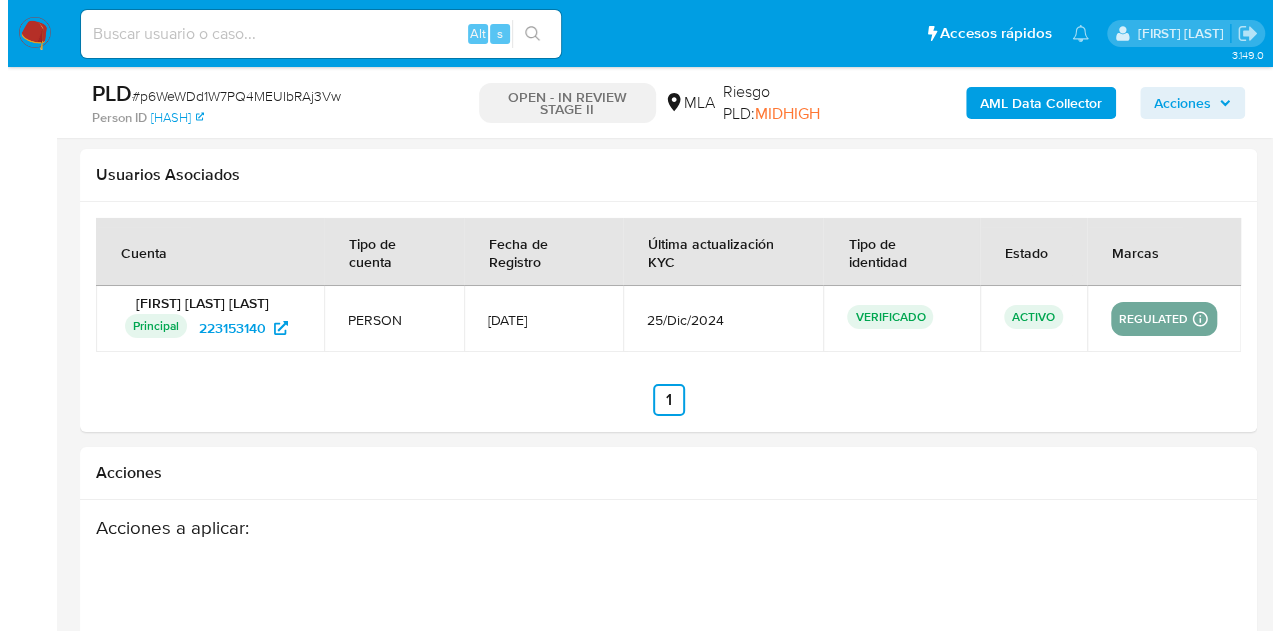 scroll, scrollTop: 3532, scrollLeft: 0, axis: vertical 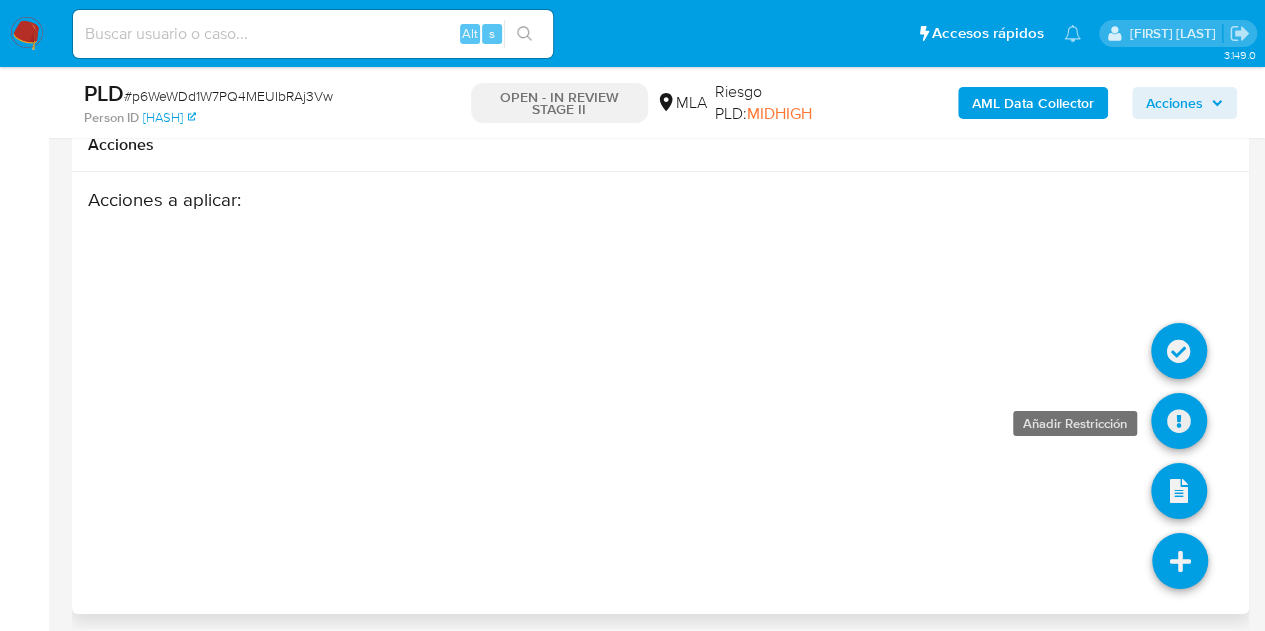 click at bounding box center [1179, 421] 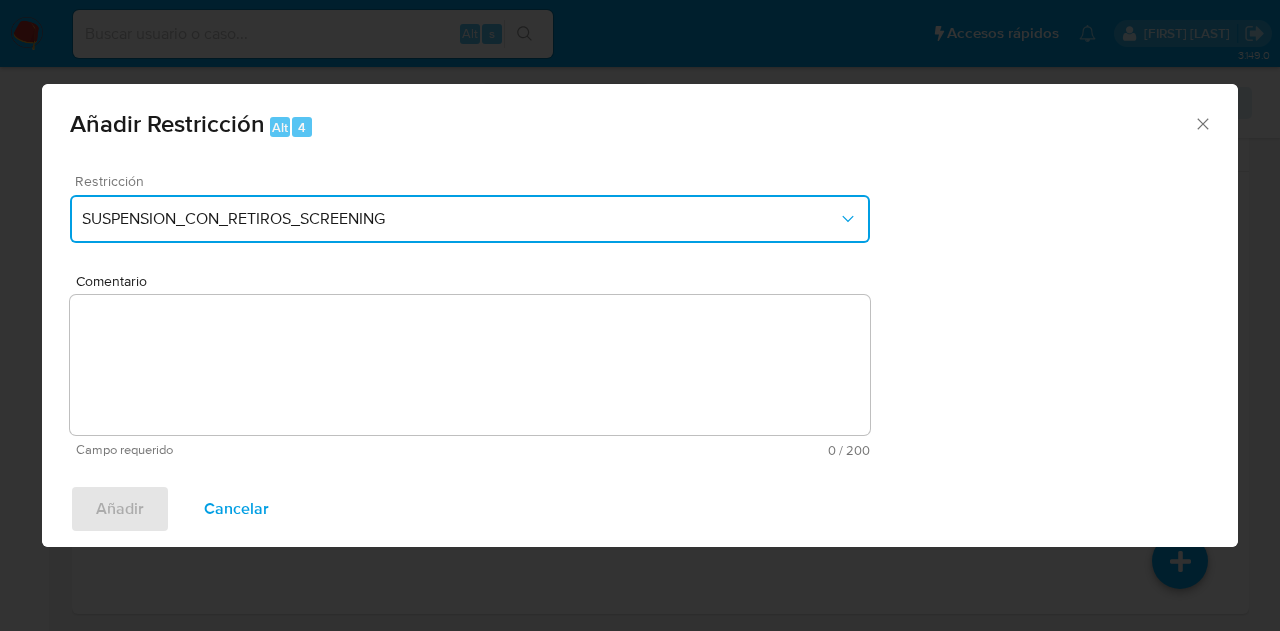 click on "SUSPENSION_CON_RETIROS_SCREENING" at bounding box center (470, 219) 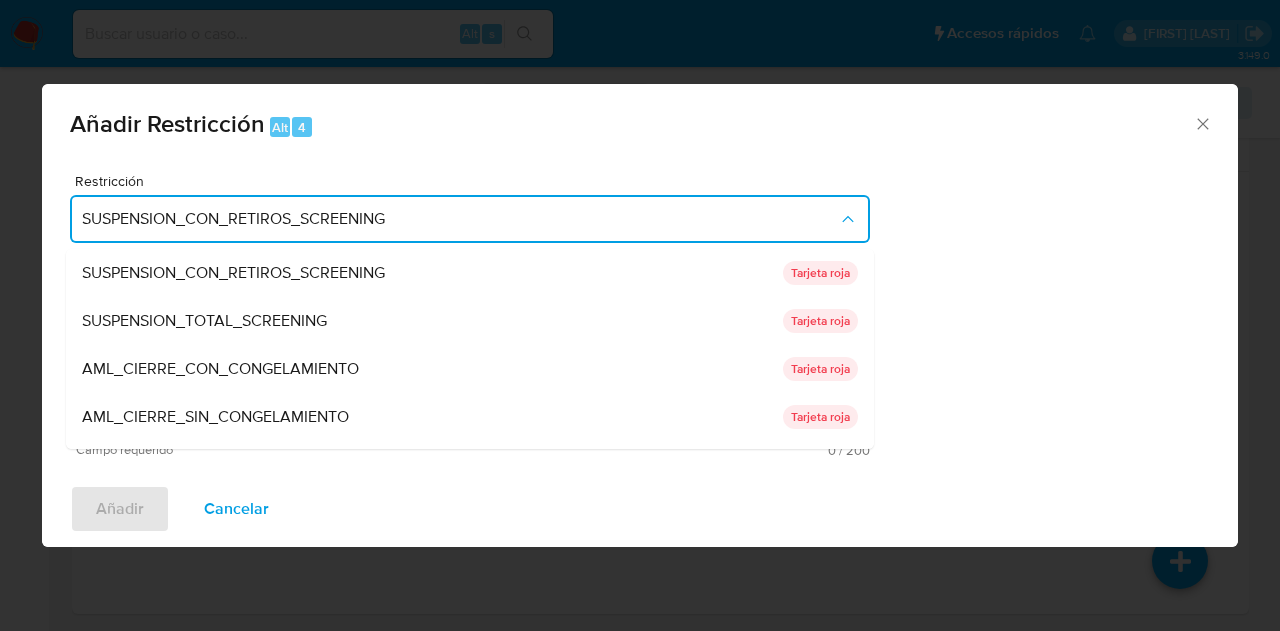 drag, startPoint x: 864, startPoint y: 295, endPoint x: 829, endPoint y: 485, distance: 193.1968 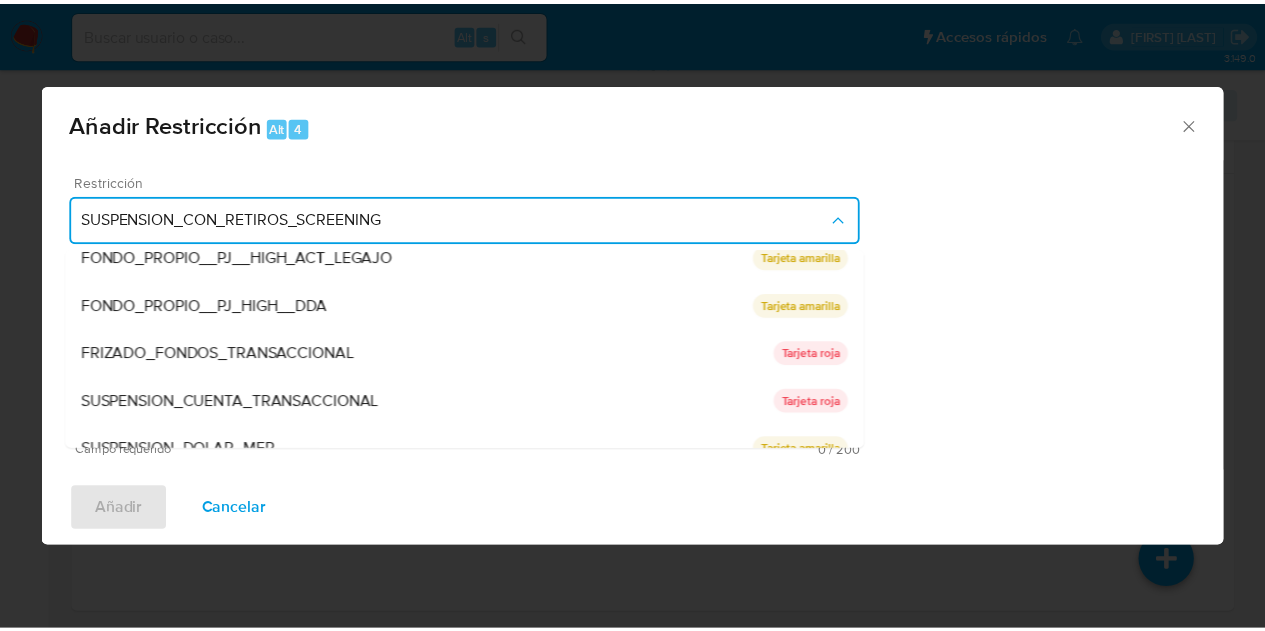 scroll, scrollTop: 328, scrollLeft: 0, axis: vertical 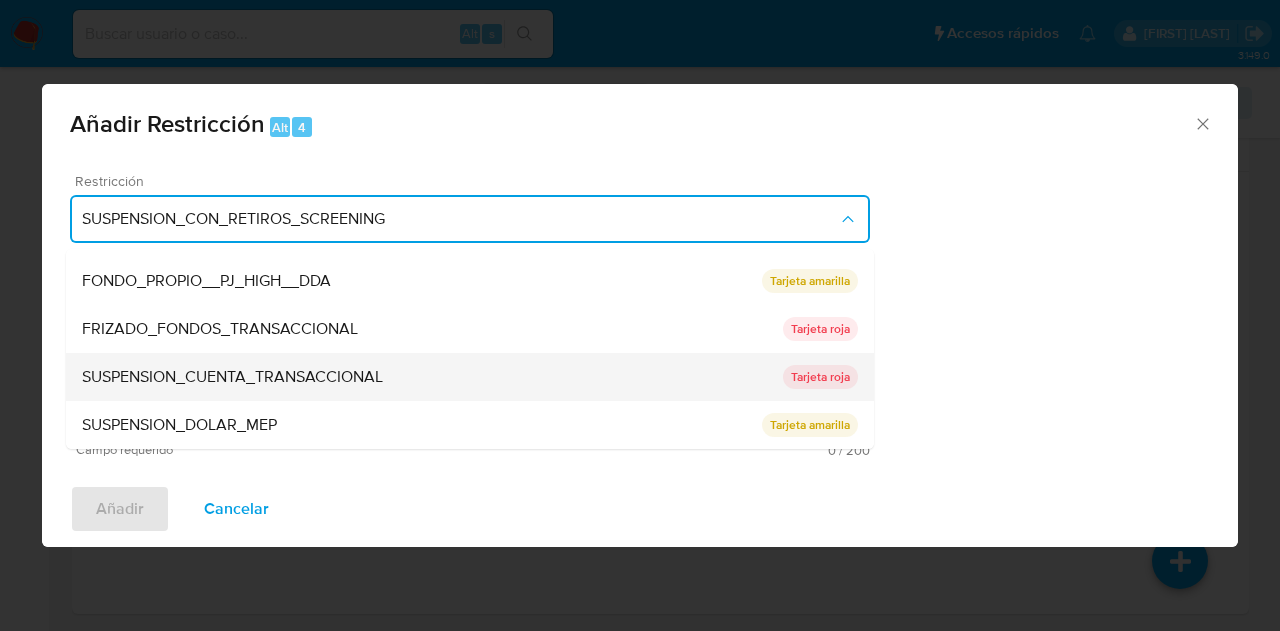 click on "SUSPENSION_CUENTA_TRANSACCIONAL" at bounding box center (432, 377) 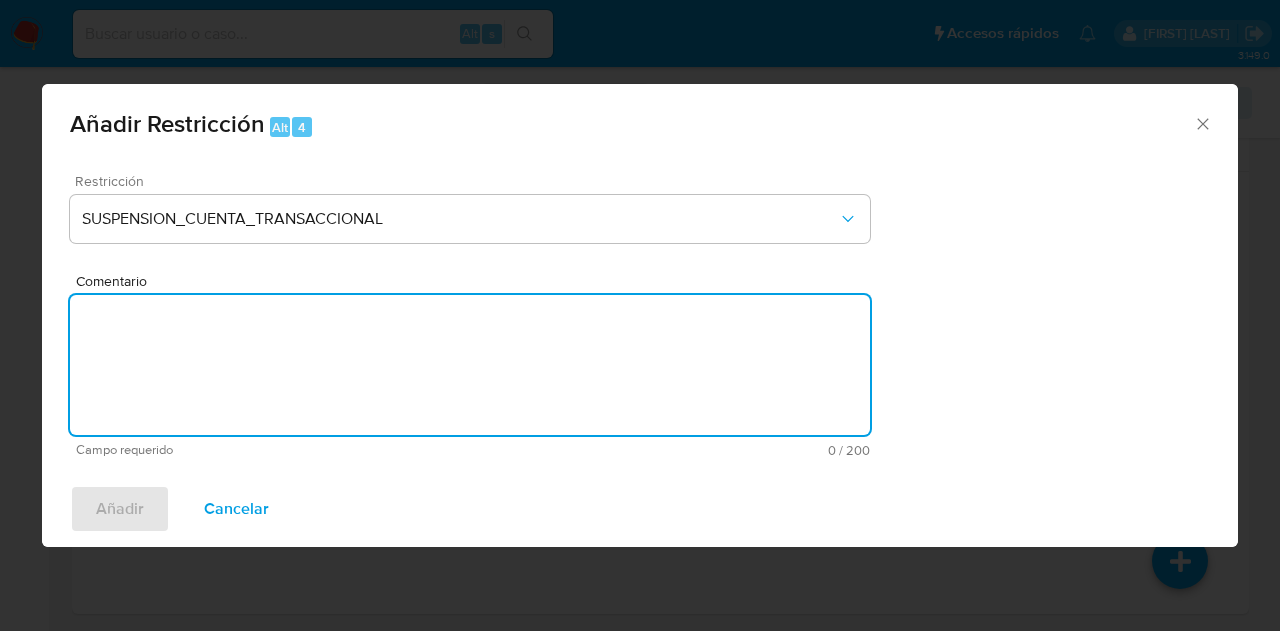 click on "Comentario" at bounding box center [470, 365] 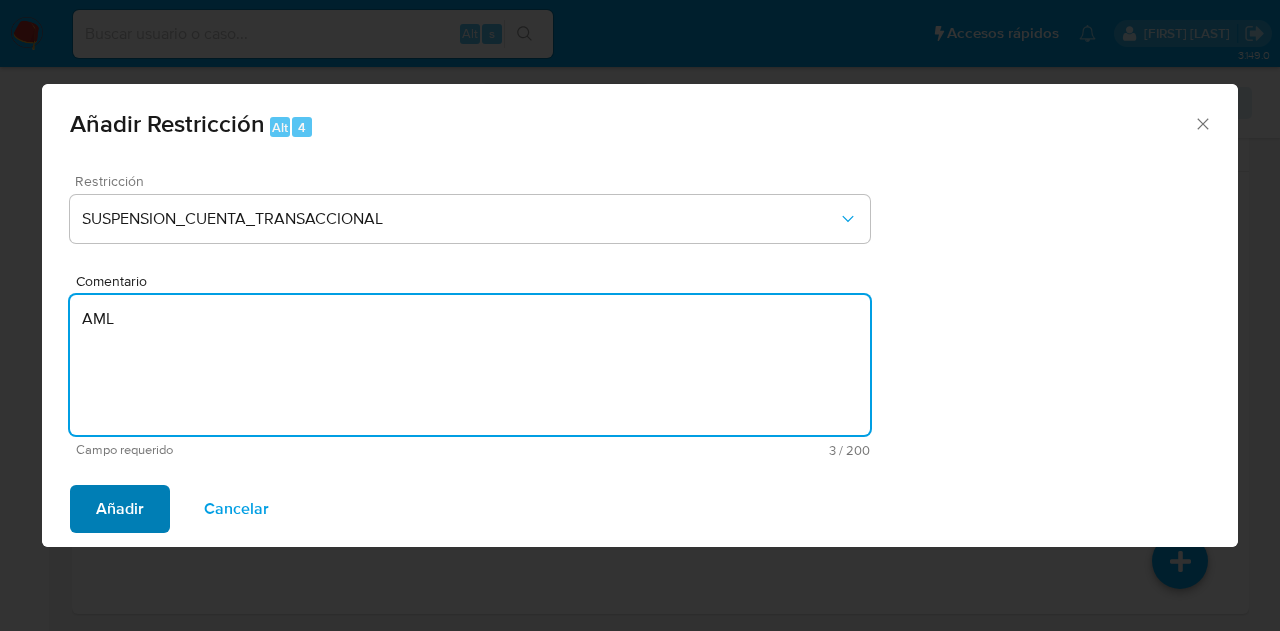 type on "AML" 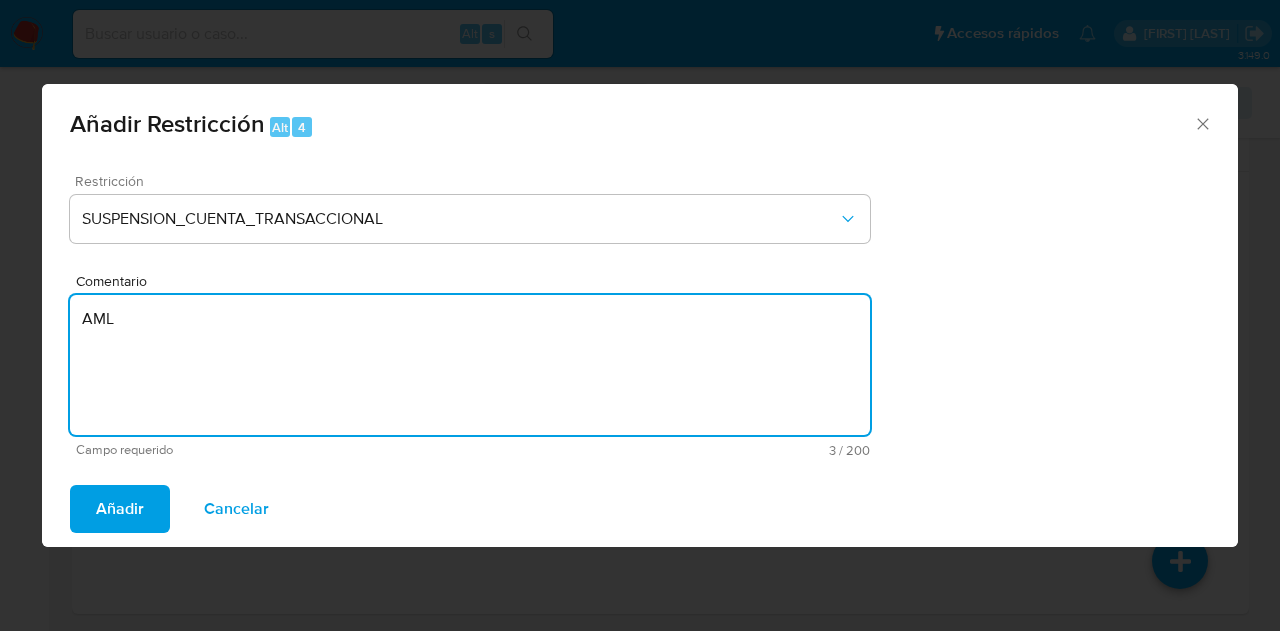 click on "Añadir" at bounding box center (120, 509) 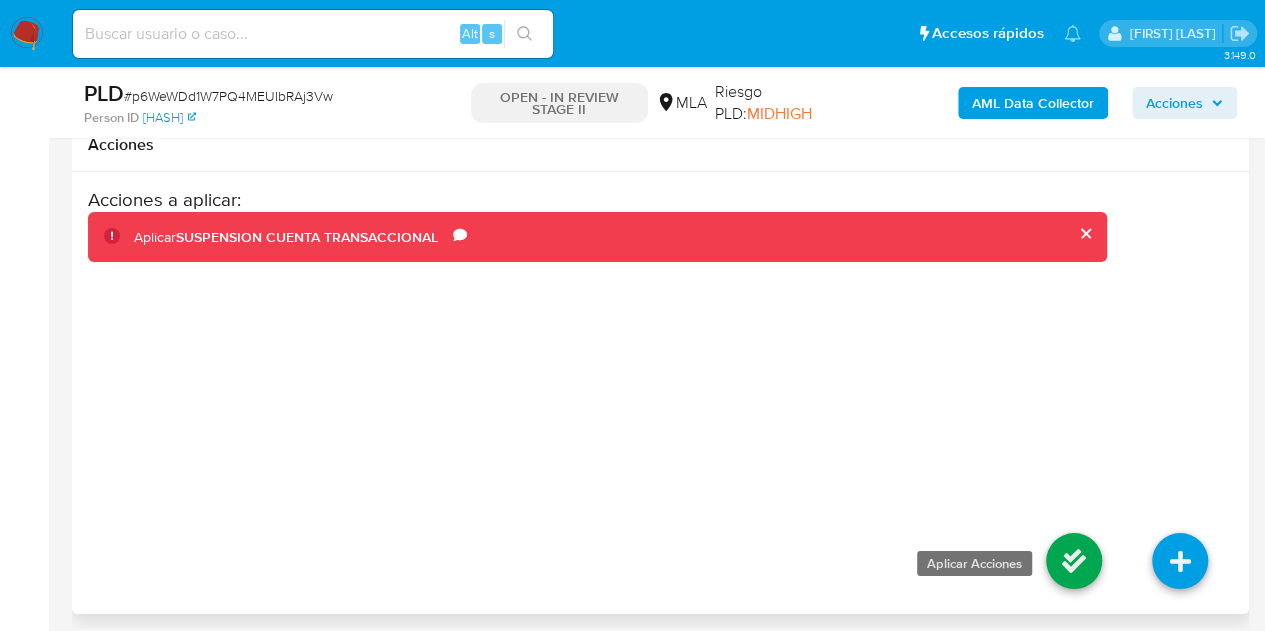 click at bounding box center [1074, 561] 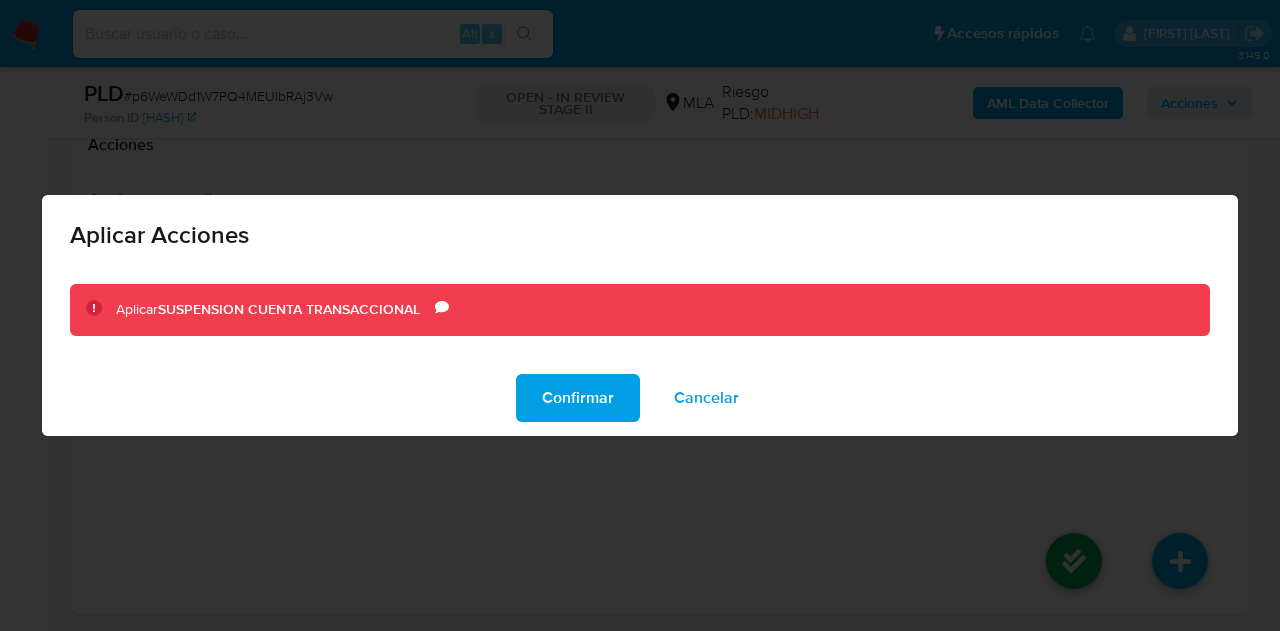 click on "Confirmar" at bounding box center [578, 398] 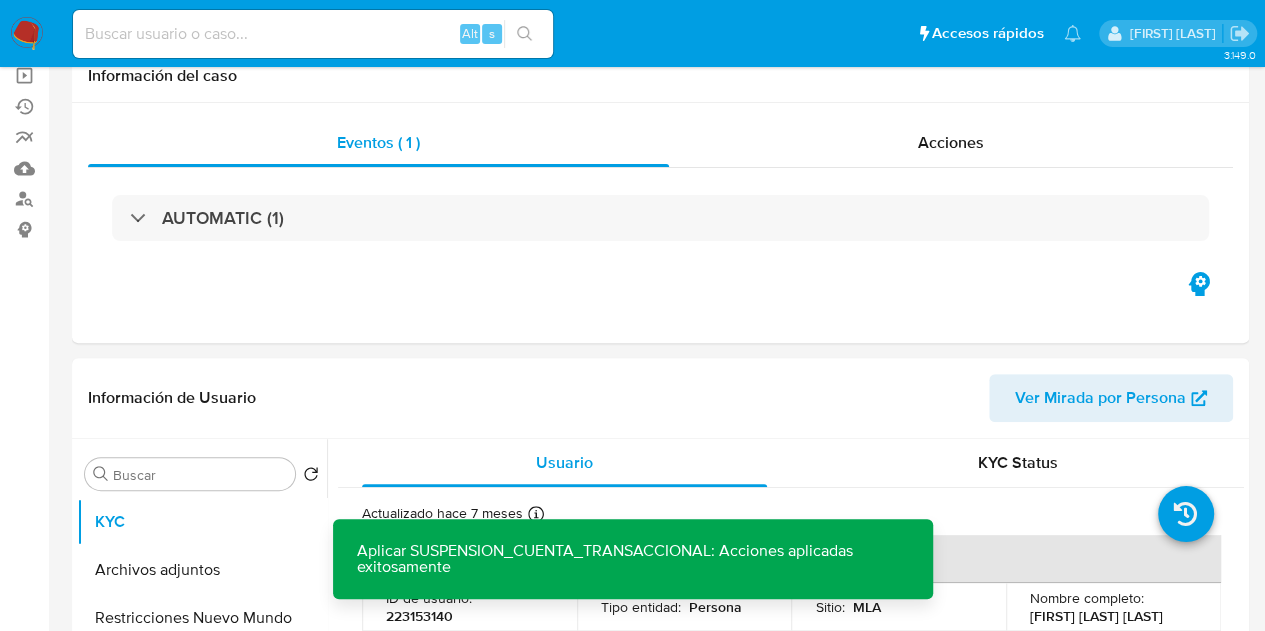 scroll, scrollTop: 0, scrollLeft: 0, axis: both 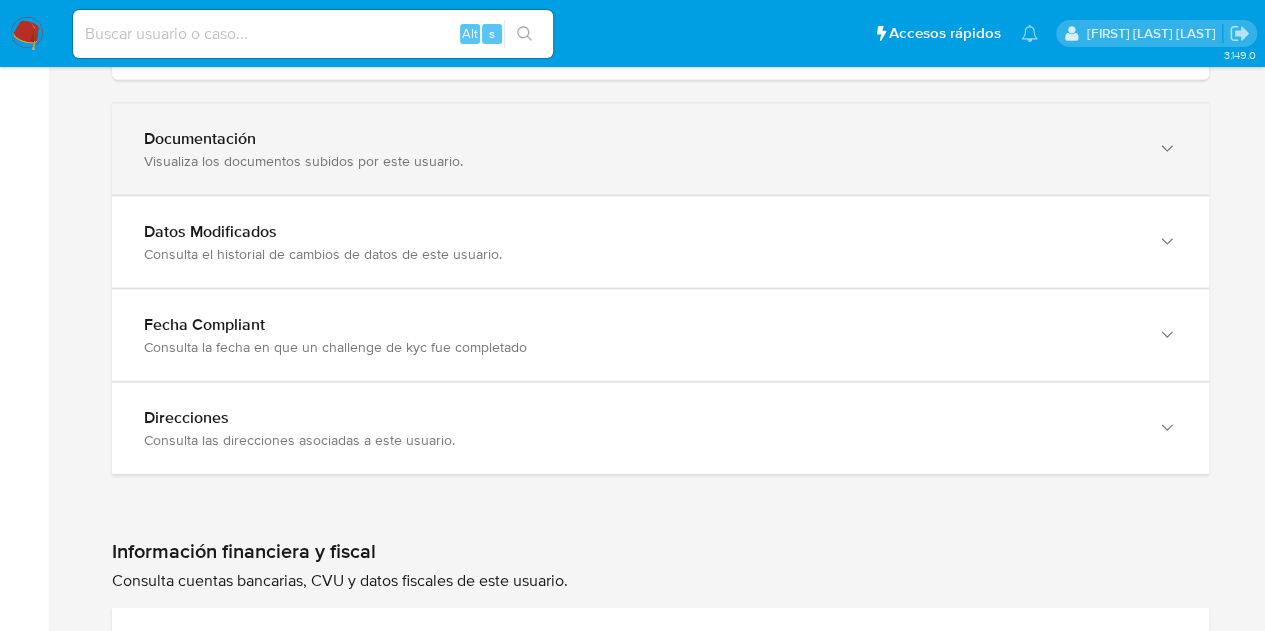 click on "Documentación Visualiza los documentos subidos por este usuario." at bounding box center (660, 149) 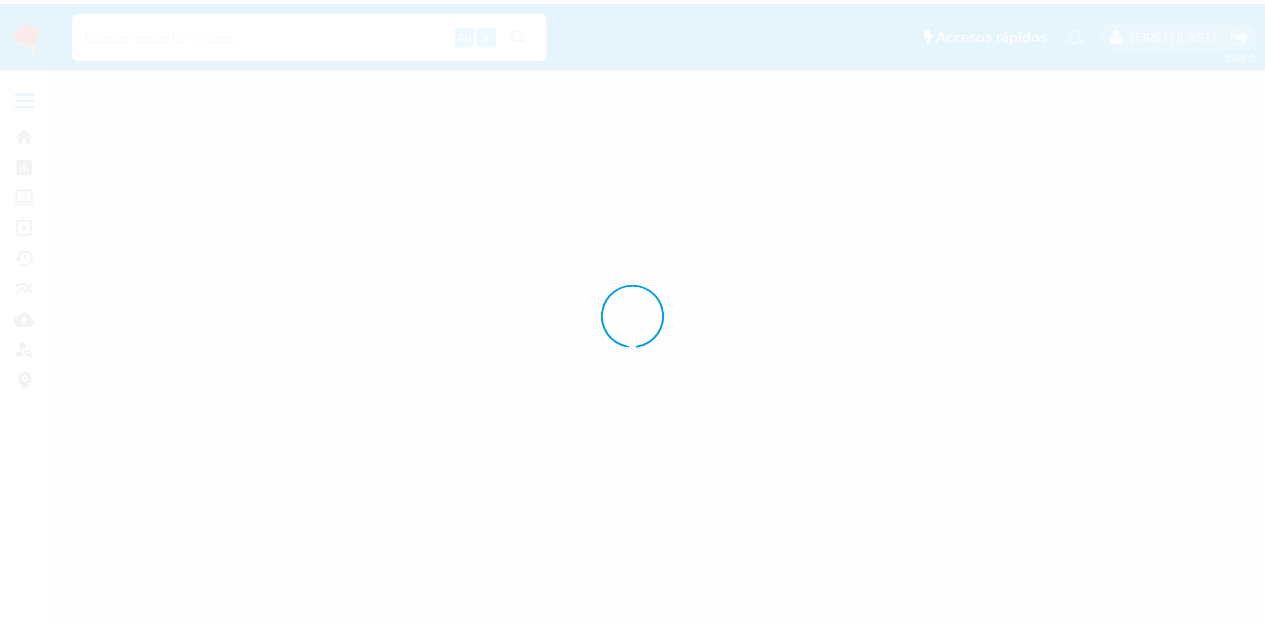scroll, scrollTop: 0, scrollLeft: 0, axis: both 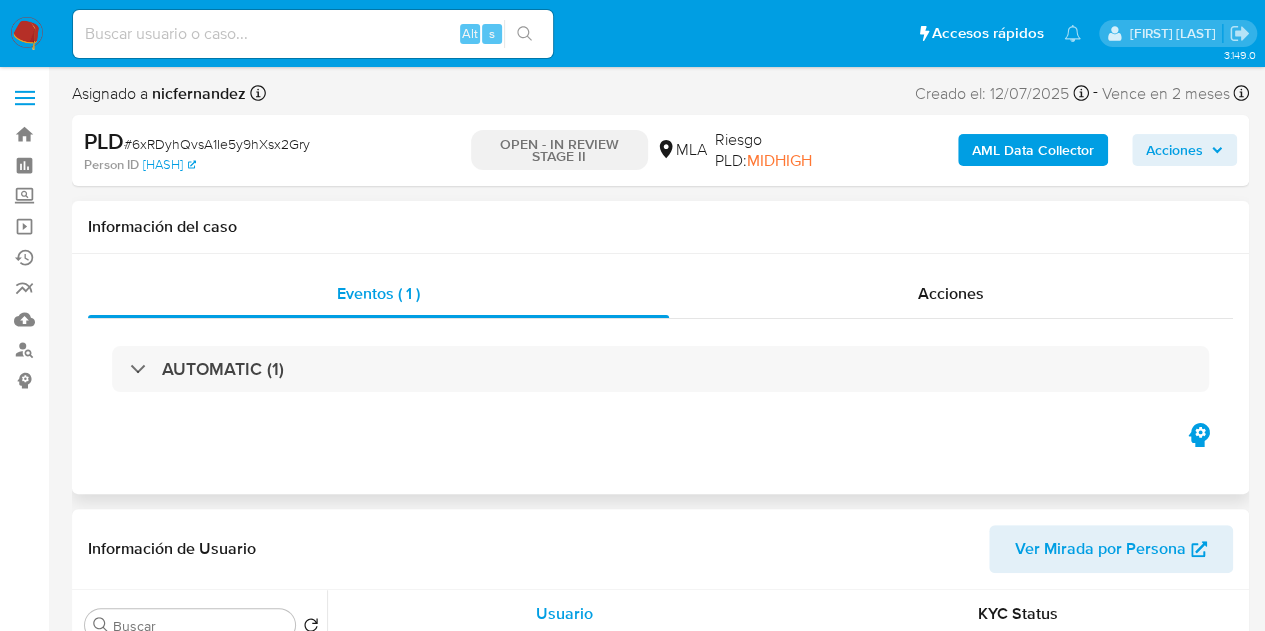 select on "10" 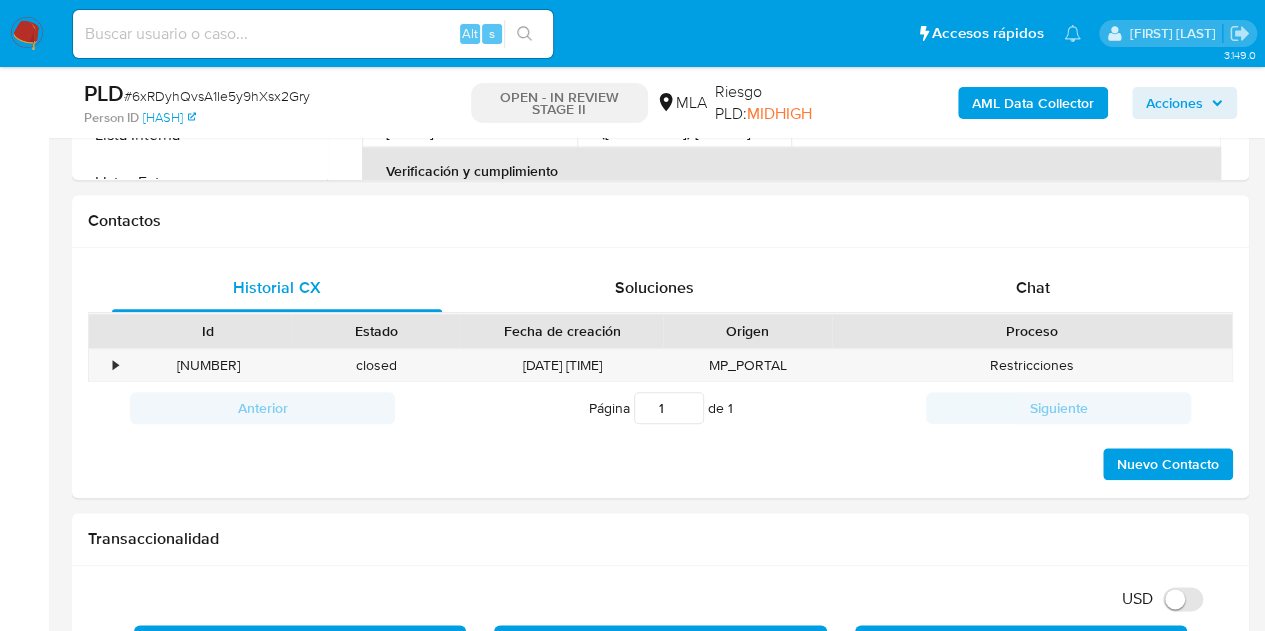 scroll, scrollTop: 865, scrollLeft: 0, axis: vertical 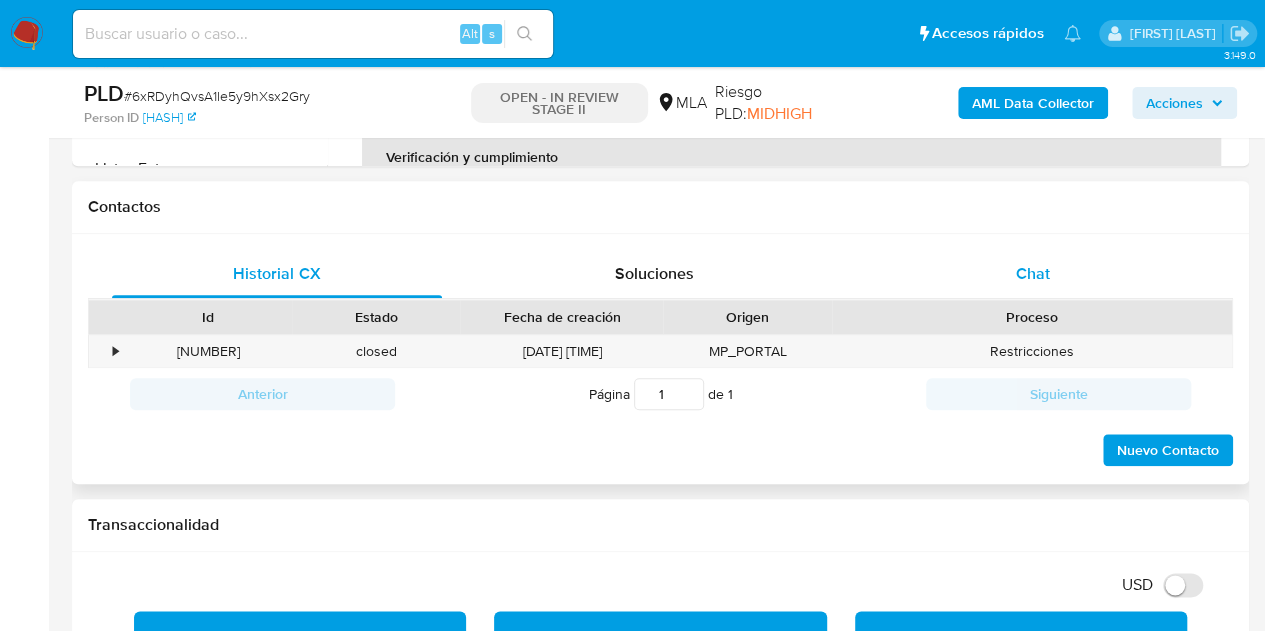 click on "Chat" at bounding box center [1033, 274] 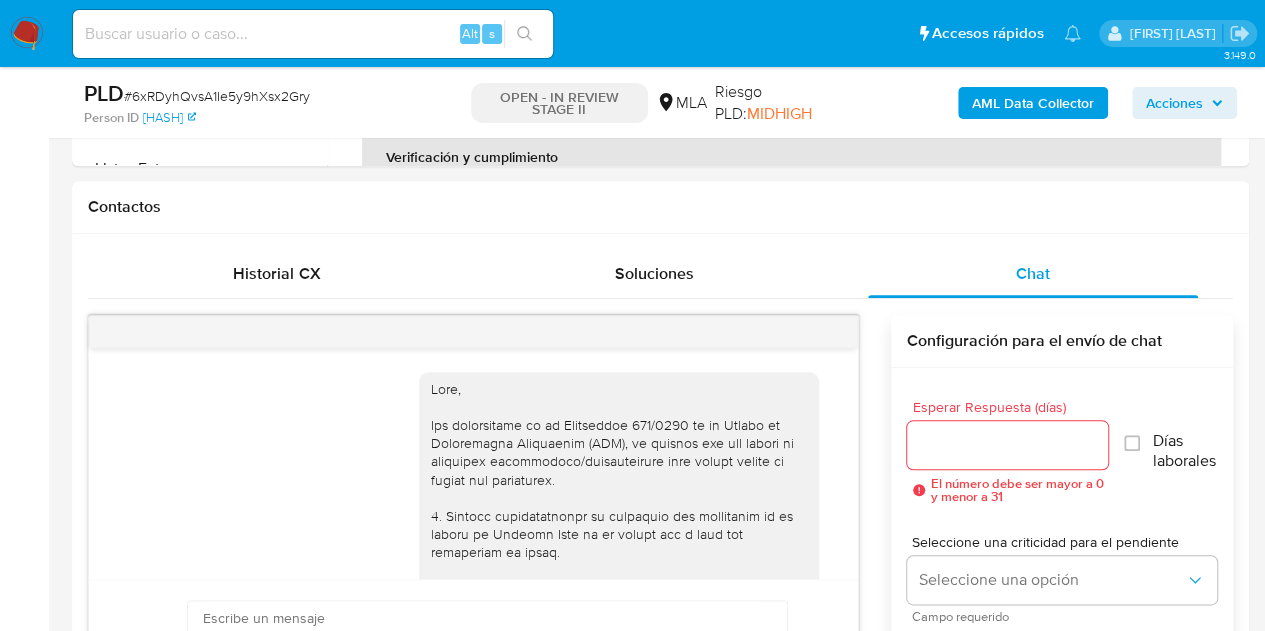 scroll, scrollTop: 1746, scrollLeft: 0, axis: vertical 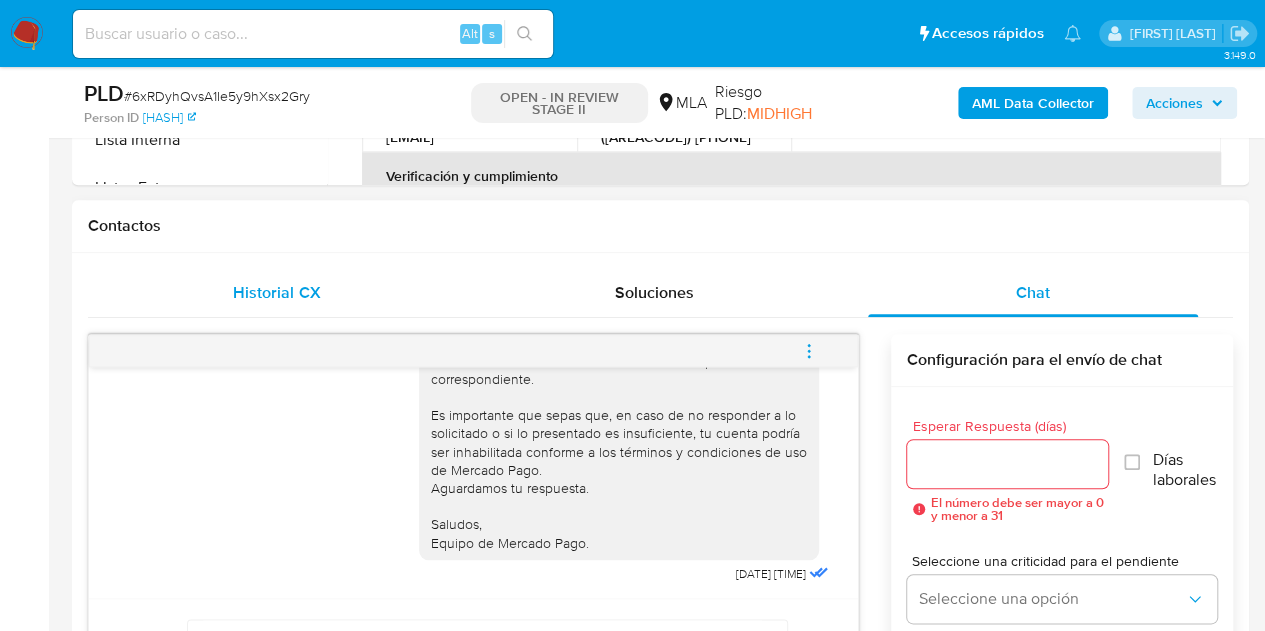click on "Historial CX" at bounding box center (276, 292) 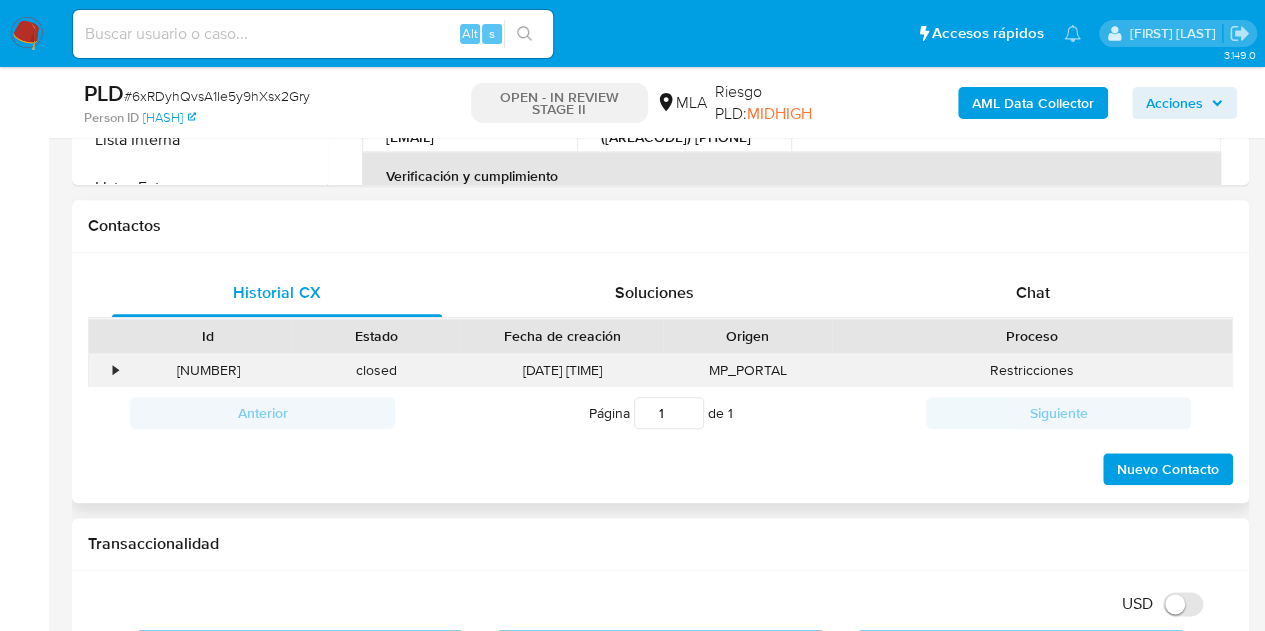 click on "[NUMBER]" at bounding box center [208, 370] 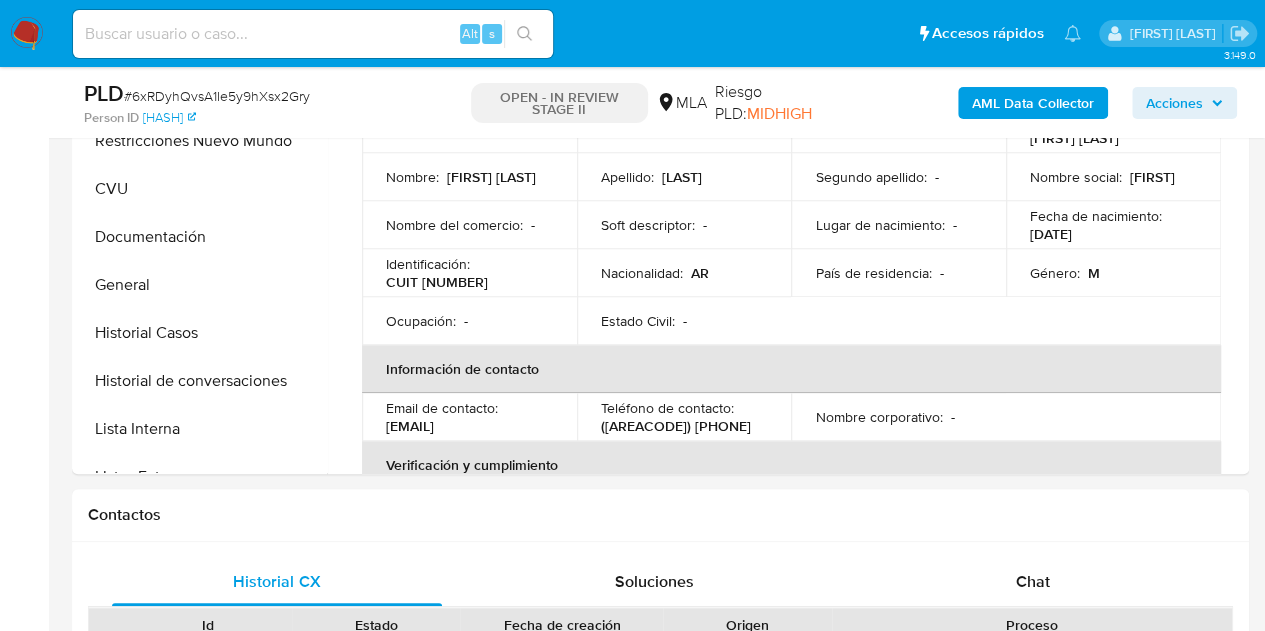 scroll, scrollTop: 498, scrollLeft: 0, axis: vertical 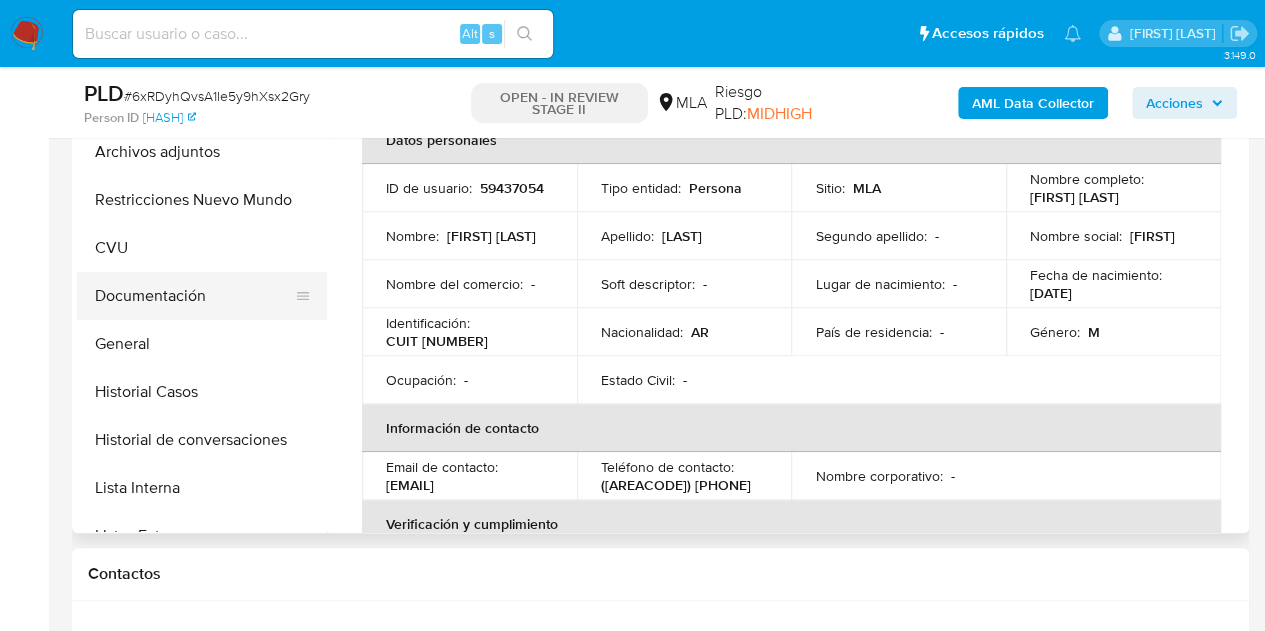 click on "Documentación" at bounding box center (194, 296) 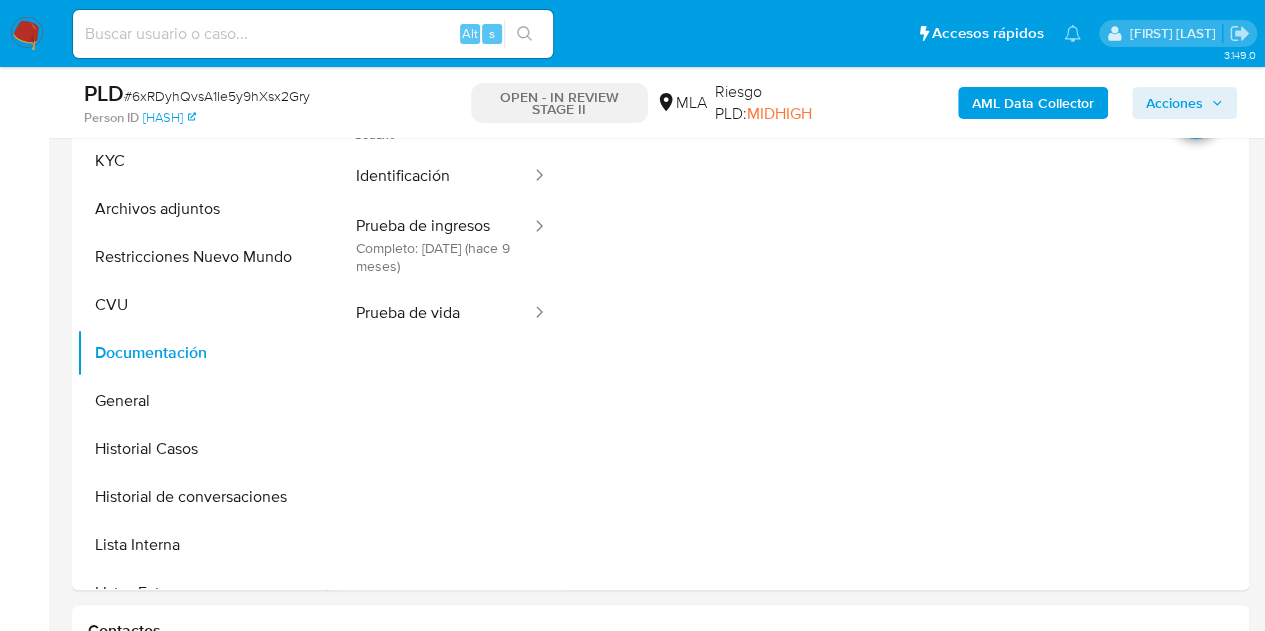 scroll, scrollTop: 391, scrollLeft: 0, axis: vertical 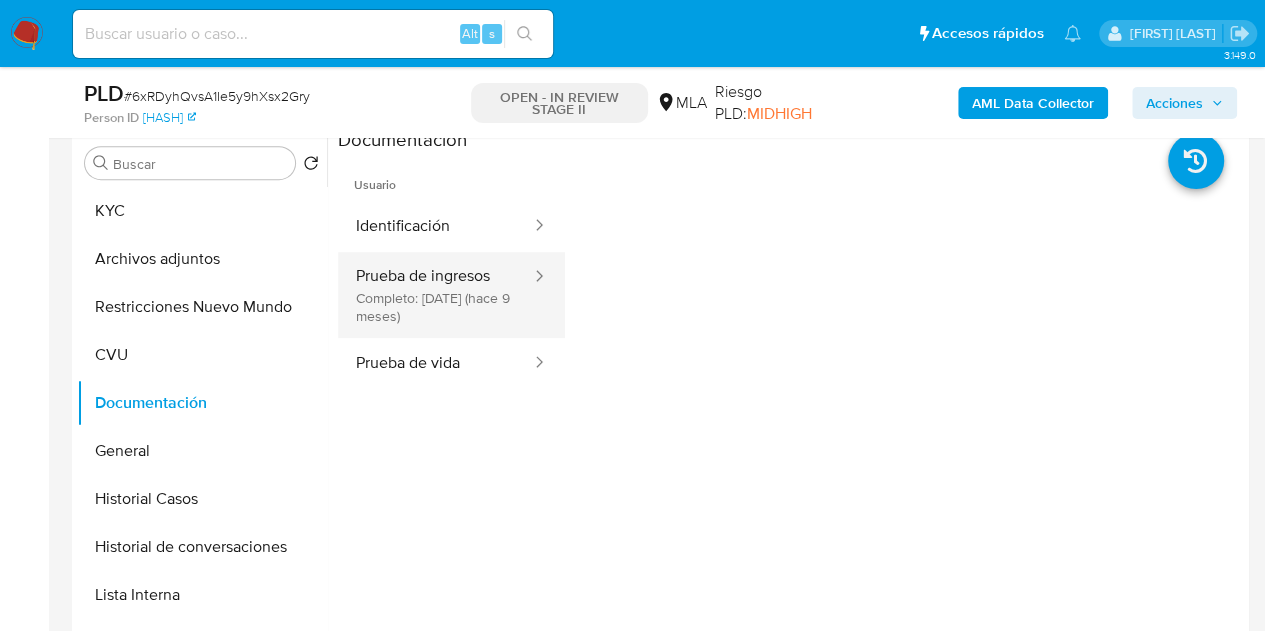 click on "Prueba de ingresos Completo: [DATE] (hace 9 meses)" at bounding box center [435, 295] 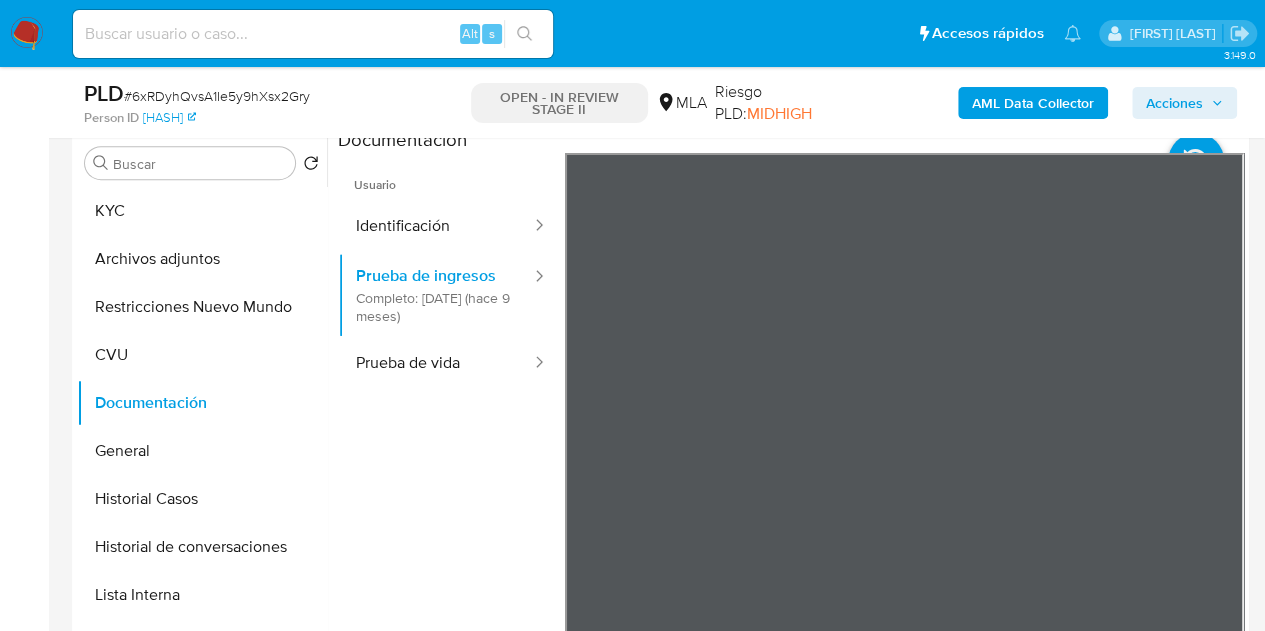 scroll, scrollTop: 952, scrollLeft: 0, axis: vertical 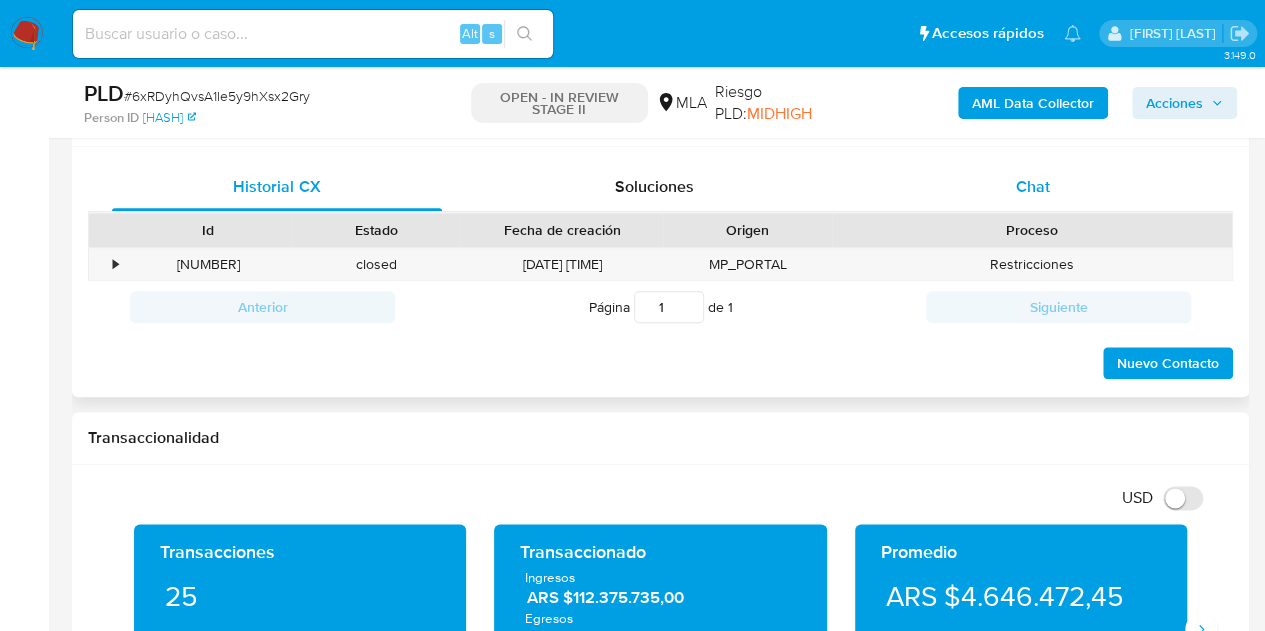 click on "Chat" at bounding box center (1033, 187) 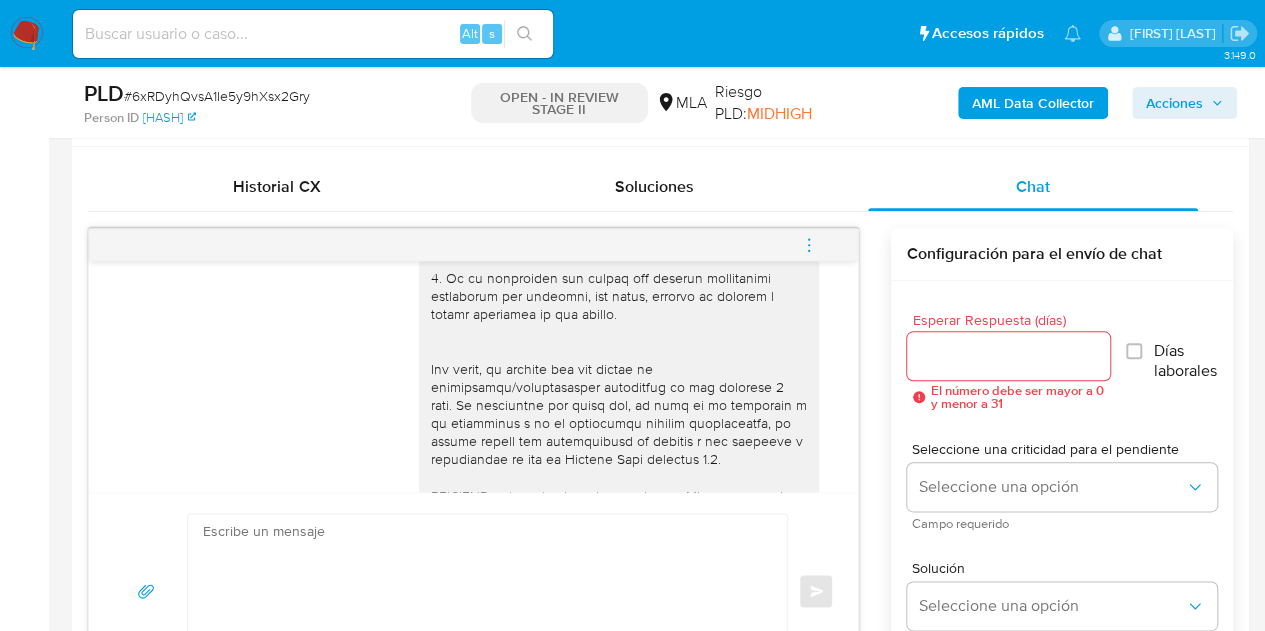 scroll, scrollTop: 1746, scrollLeft: 0, axis: vertical 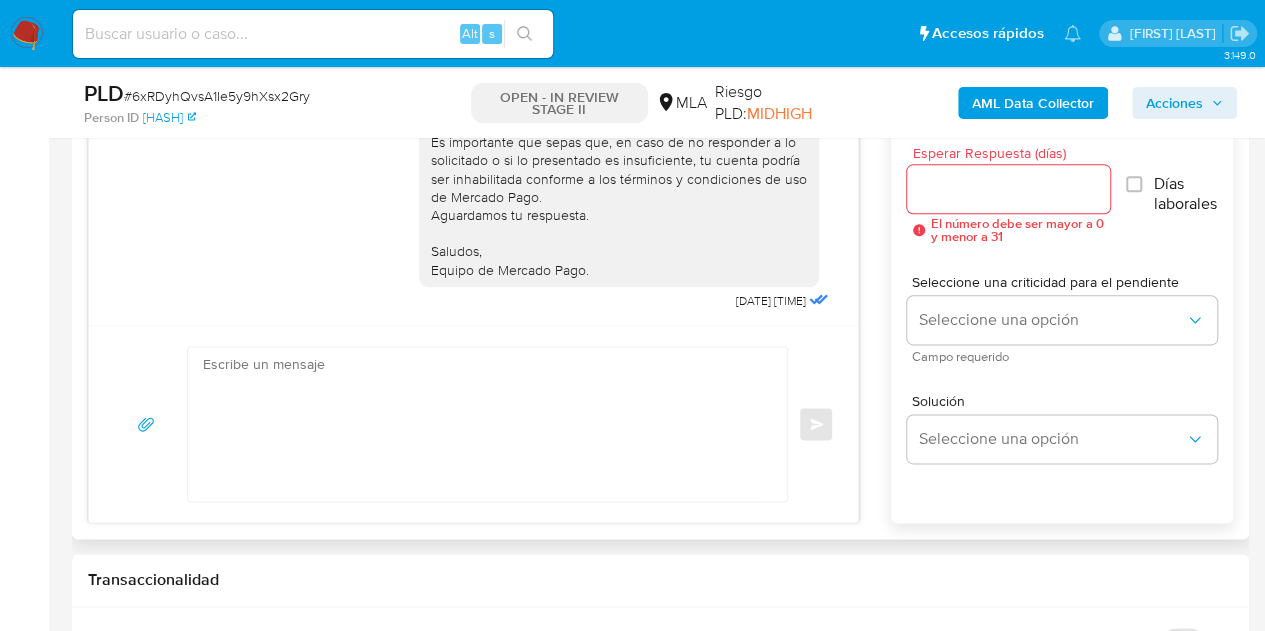 drag, startPoint x: 416, startPoint y: 177, endPoint x: 588, endPoint y: 266, distance: 193.66208 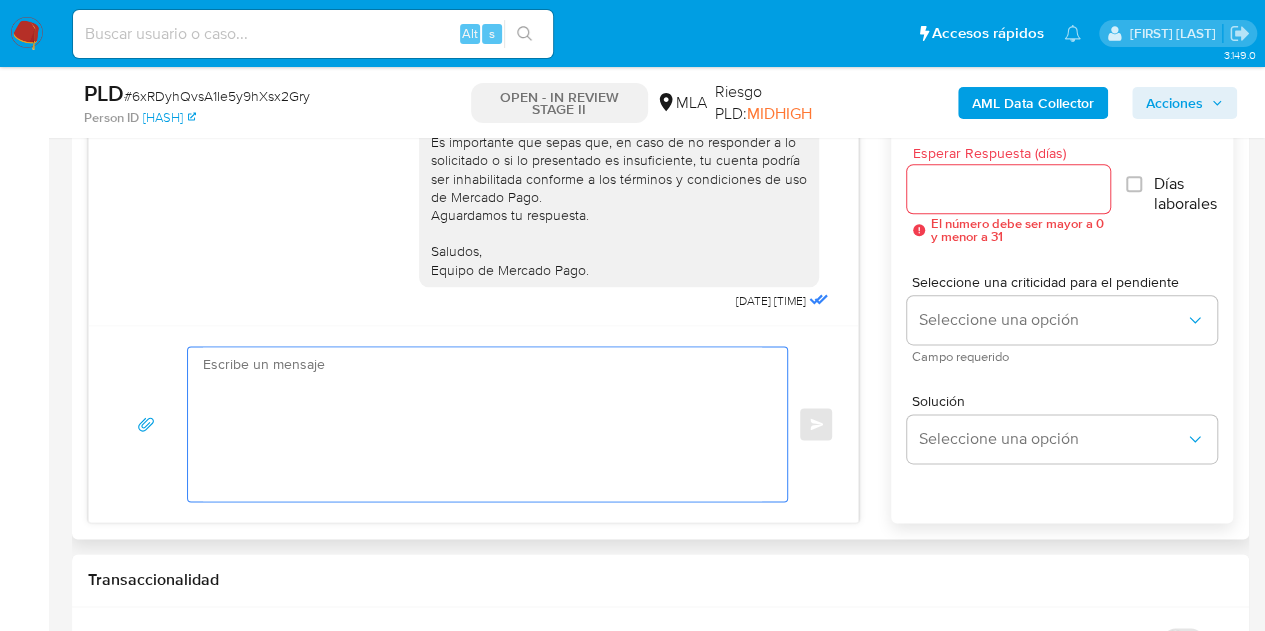 click at bounding box center [482, 424] 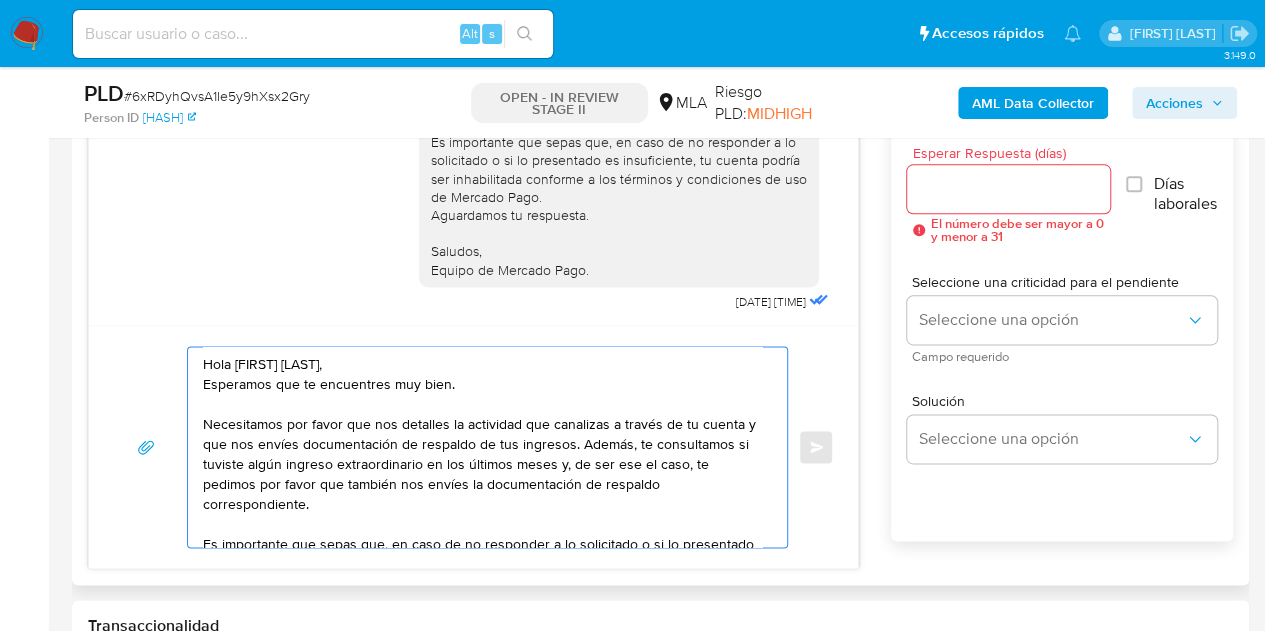 scroll, scrollTop: 127, scrollLeft: 0, axis: vertical 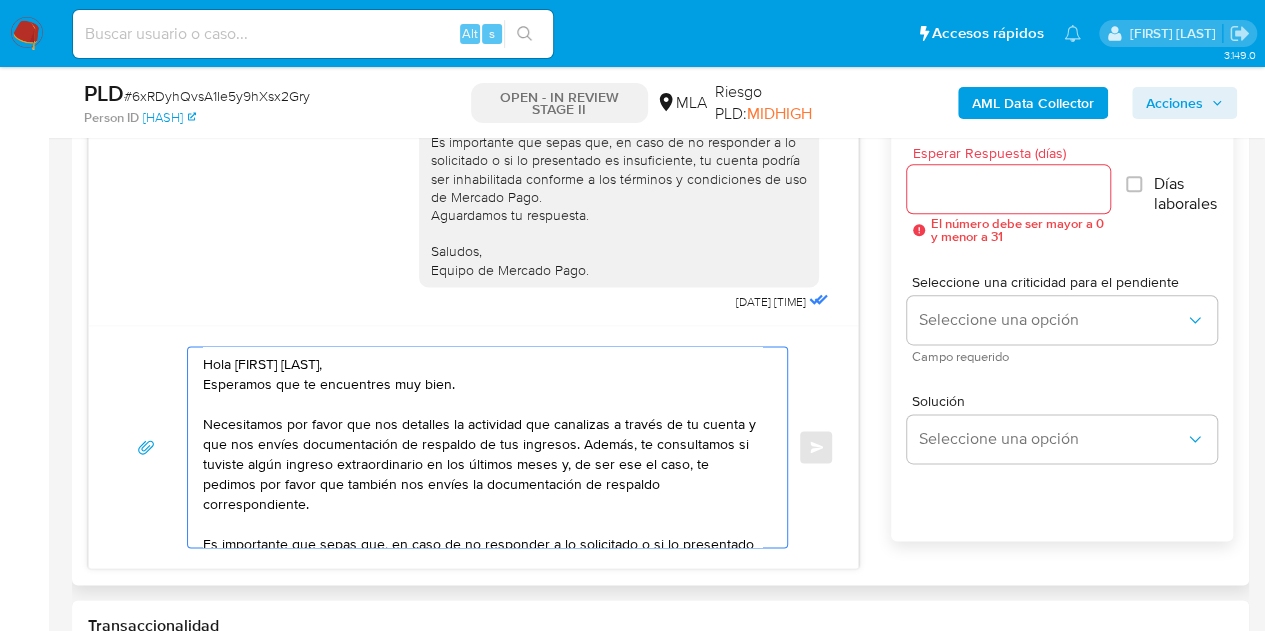click on "Hola Daniel Guillermo,
Esperamos que te encuentres muy bien.
Necesitamos por favor que nos detalles la actividad que canalizas a través de tu cuenta y que nos envíes documentación de respaldo de tus ingresos. Además, te consultamos si tuviste algún ingreso extraordinario en los últimos meses y, de ser ese el caso, te pedimos por favor que también nos envíes la documentación de respaldo correspondiente.
Es importante que sepas que, en caso de no responder a lo solicitado o si lo presentado es insuficiente, tu cuenta podría ser inhabilitada conforme a los términos y condiciones de uso de Mercado Pago.
Aguardamos tu respuesta.
Saludos,
Equipo de Mercado Pago." at bounding box center (482, 447) 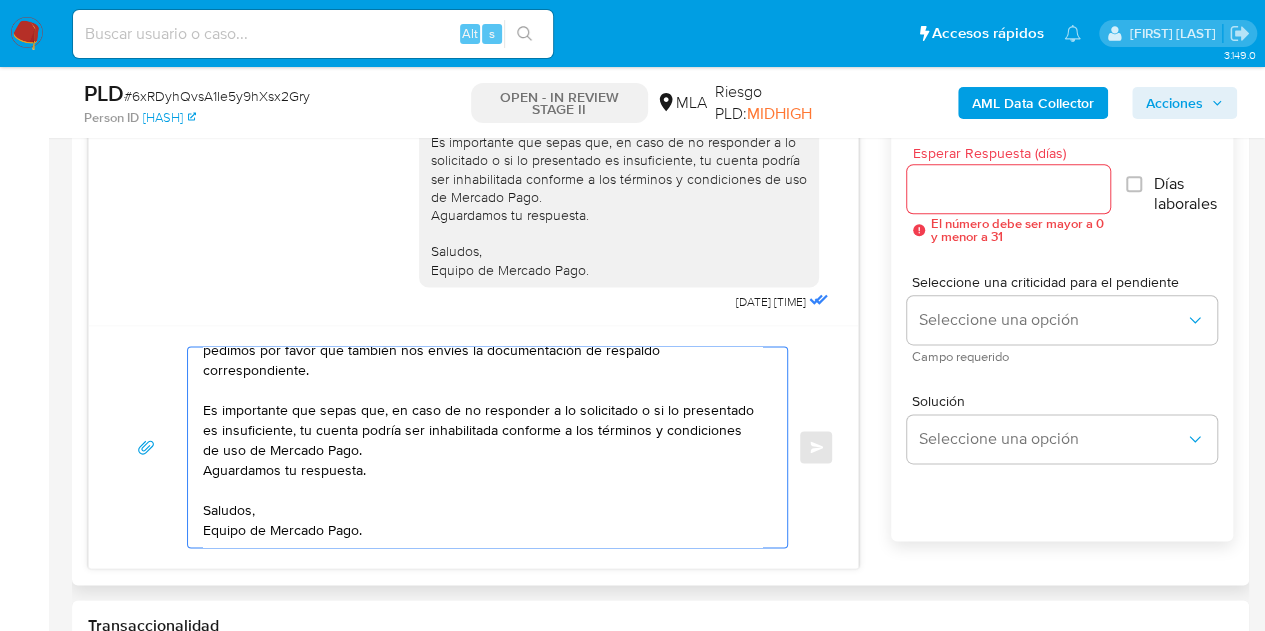 scroll, scrollTop: 0, scrollLeft: 0, axis: both 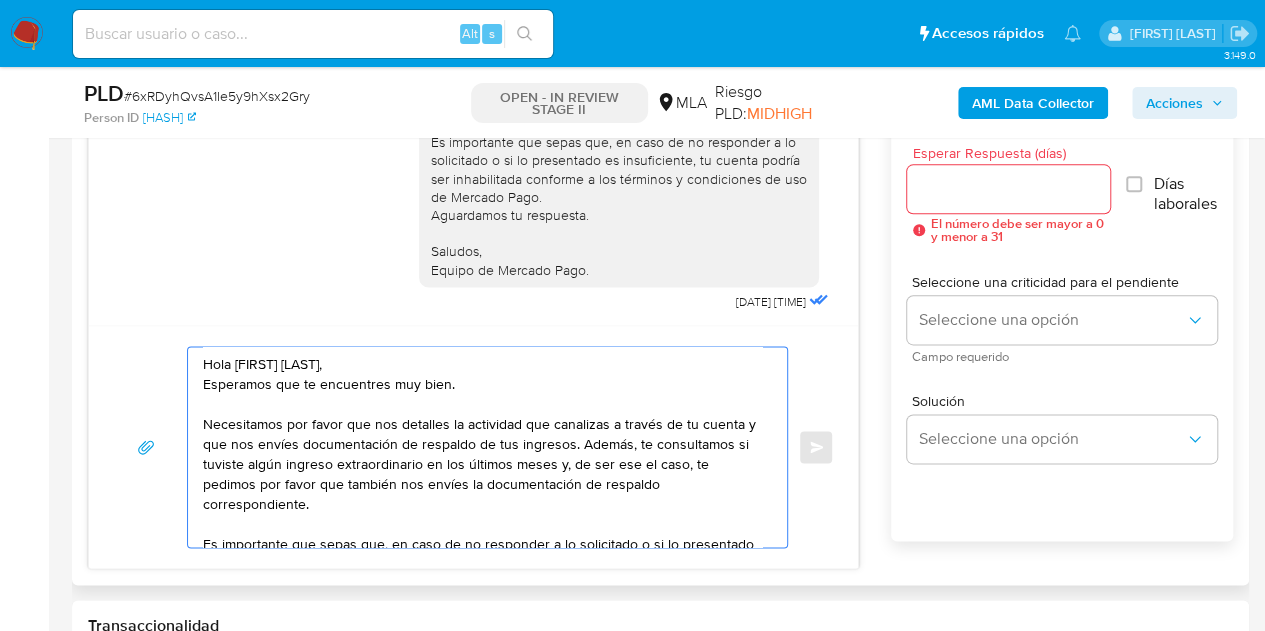 type on "Hola Daniel Guillermo,
Esperamos que te encuentres muy bien.
Necesitamos por favor que nos detalles la actividad que canalizas a través de tu cuenta y que nos envíes documentación de respaldo de tus ingresos. Además, te consultamos si tuviste algún ingreso extraordinario en los últimos meses y, de ser ese el caso, te pedimos por favor que también nos envíes la documentación de respaldo correspondiente.
Es importante que sepas que, en caso de no responder a lo solicitado o si lo presentado es insuficiente, tu cuenta podría ser inhabilitada conforme a los términos y condiciones de uso de Mercado Pago.
Aguardamos tu respuesta.
Saludos,
Equipo de Mercado Pago." 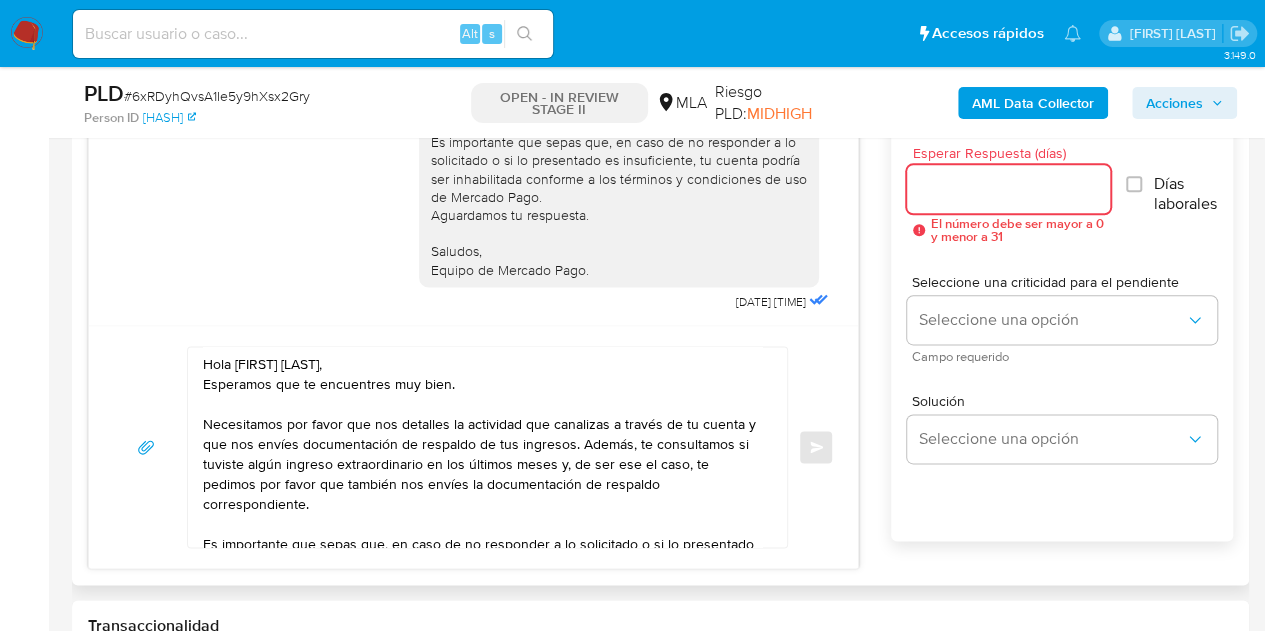click on "Esperar Respuesta (días)" at bounding box center (1008, 189) 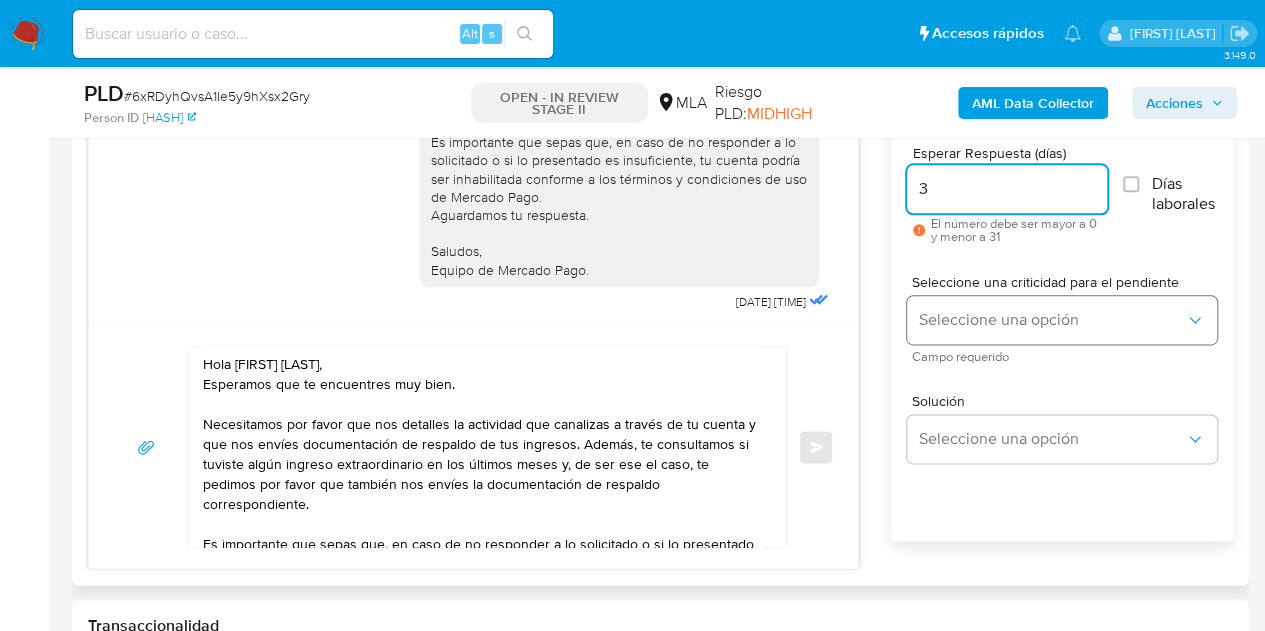 type on "3" 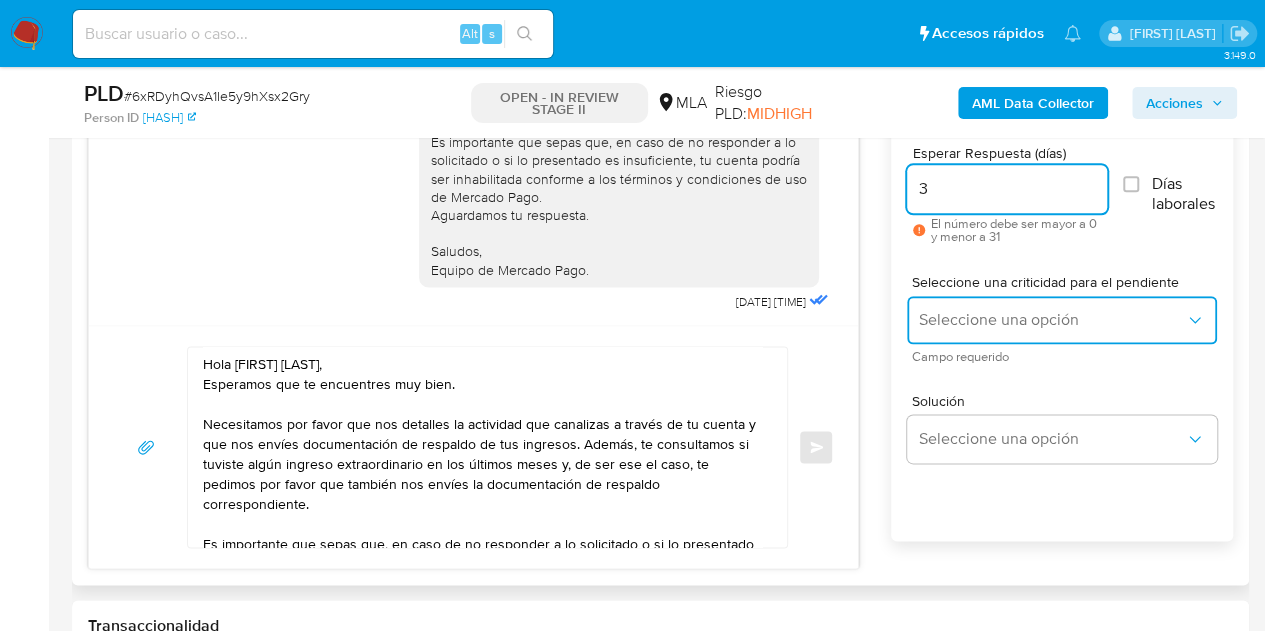 click on "Seleccione una opción" at bounding box center (1052, 320) 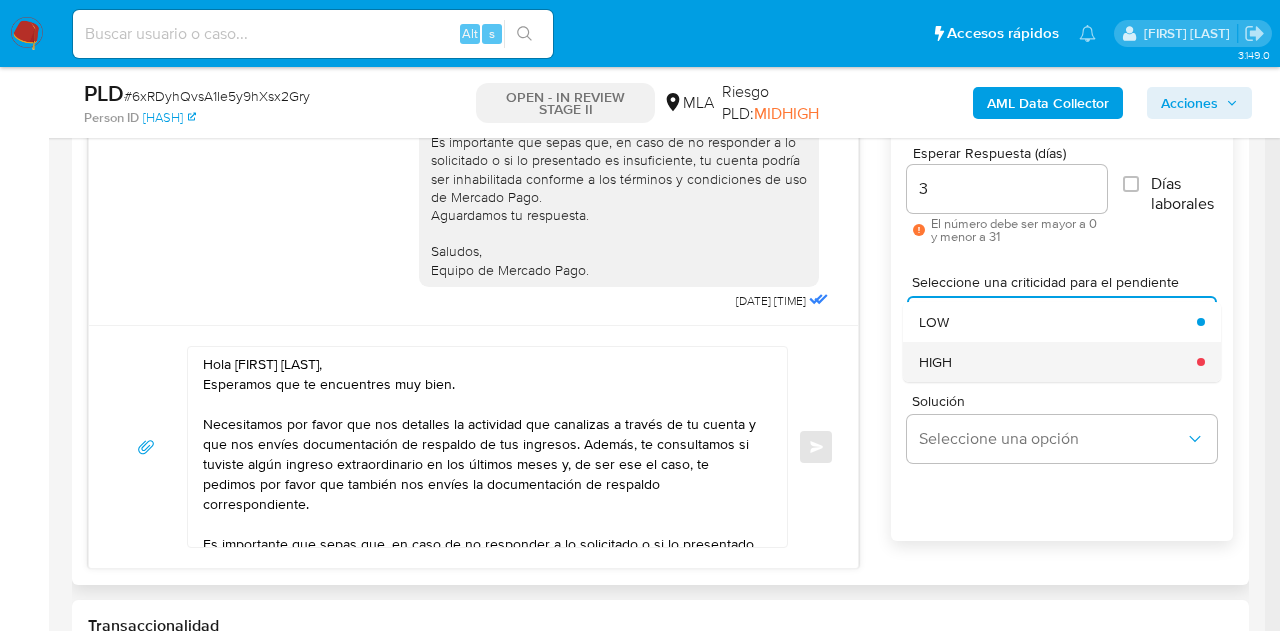 click on "HIGH" at bounding box center (1052, 362) 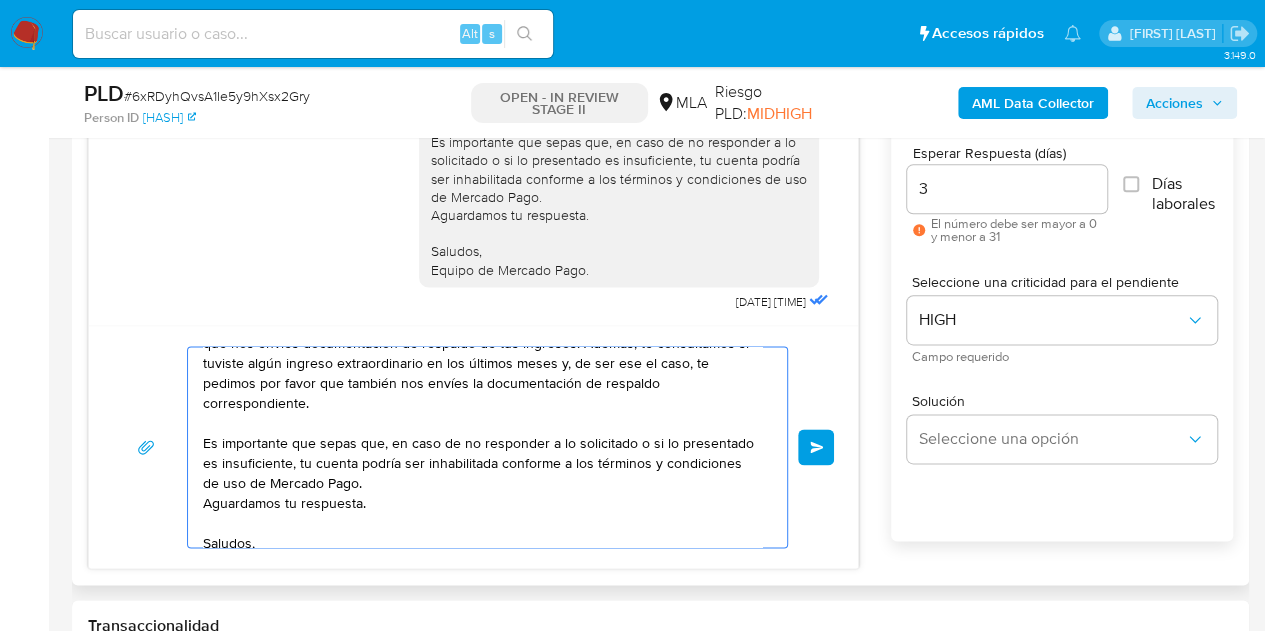 scroll, scrollTop: 134, scrollLeft: 0, axis: vertical 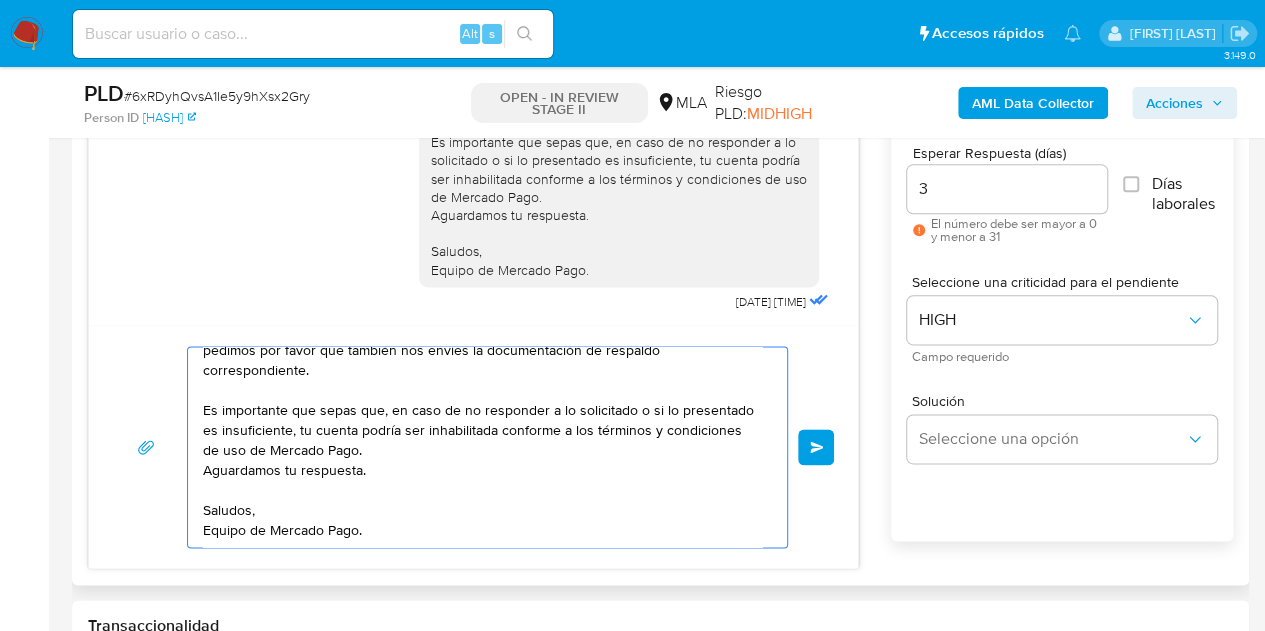 click on "Enviar" at bounding box center (817, 447) 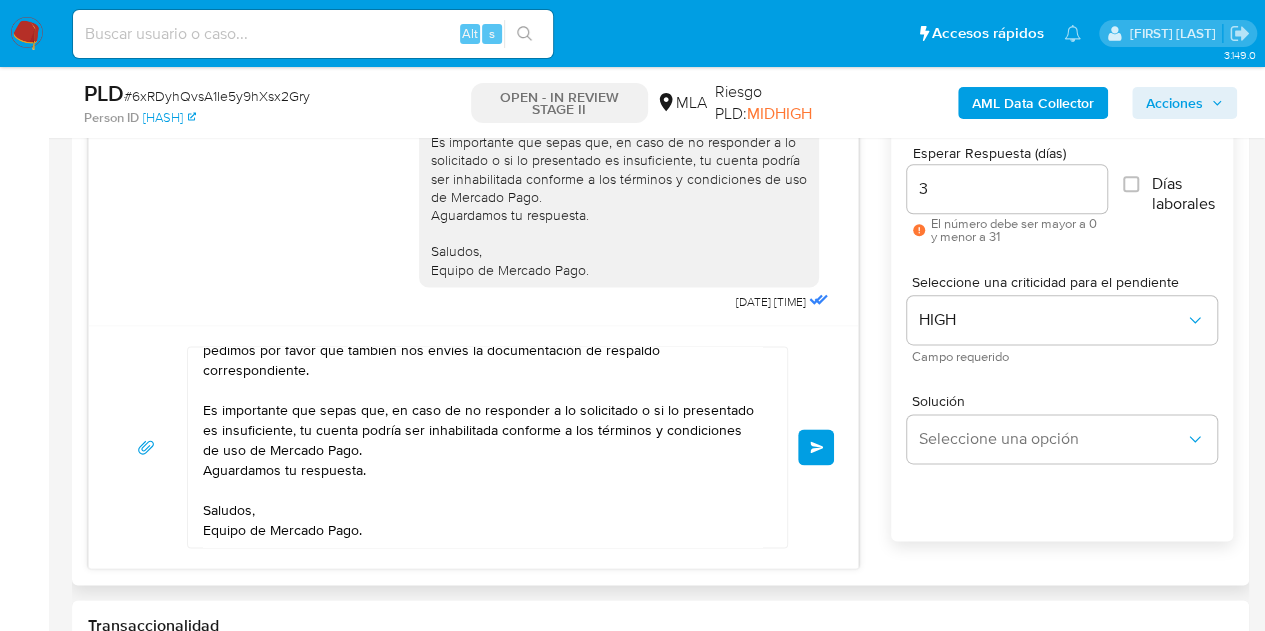 type 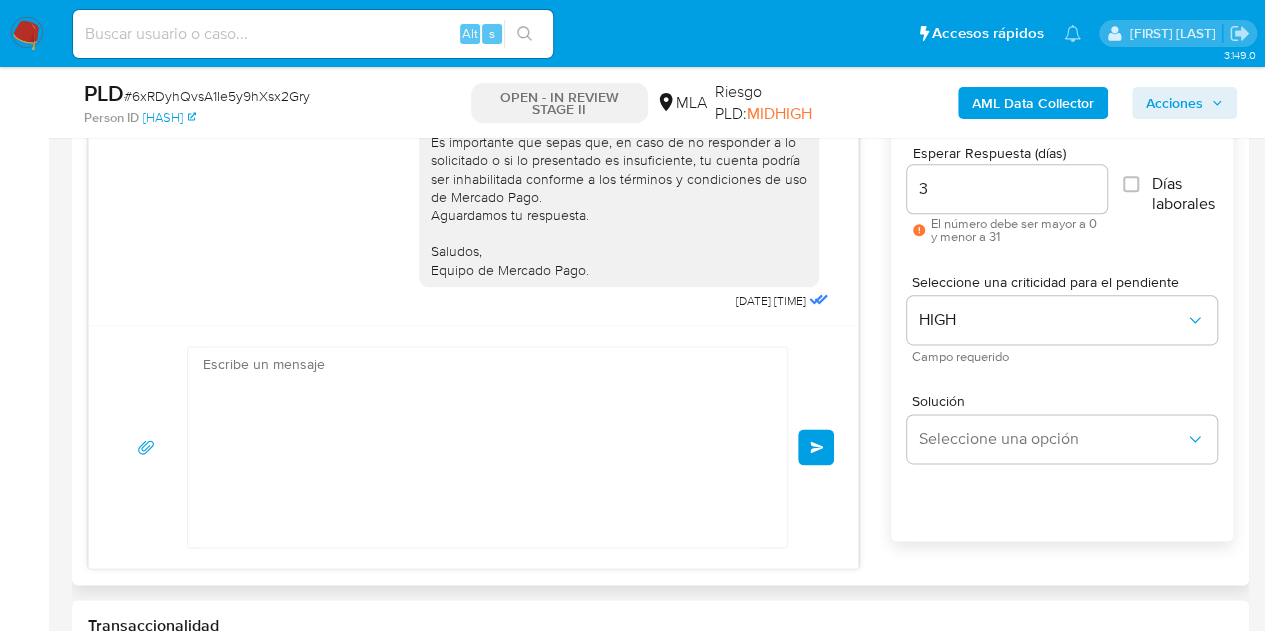 scroll, scrollTop: 0, scrollLeft: 0, axis: both 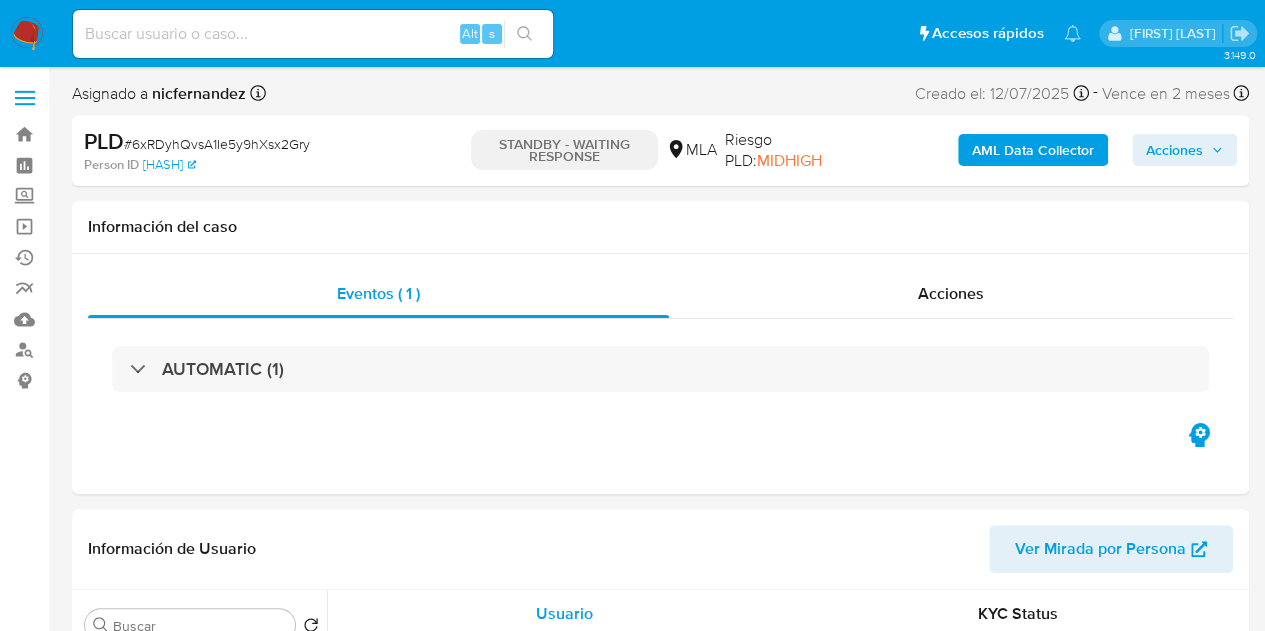 select on "10" 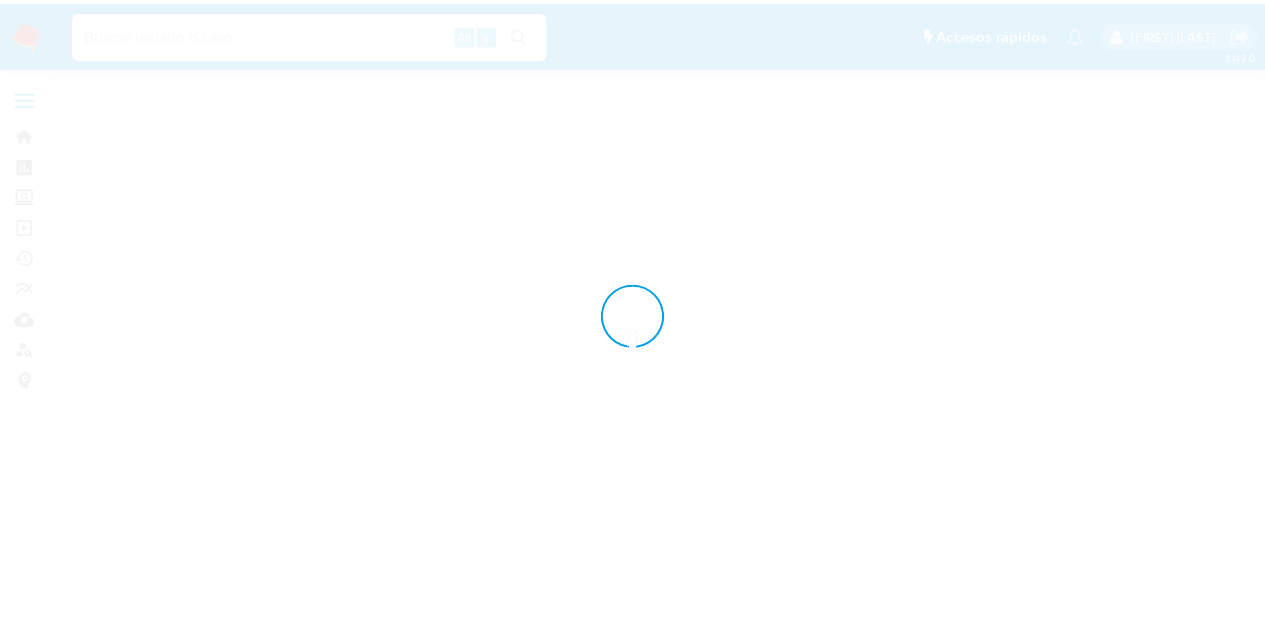 scroll, scrollTop: 0, scrollLeft: 0, axis: both 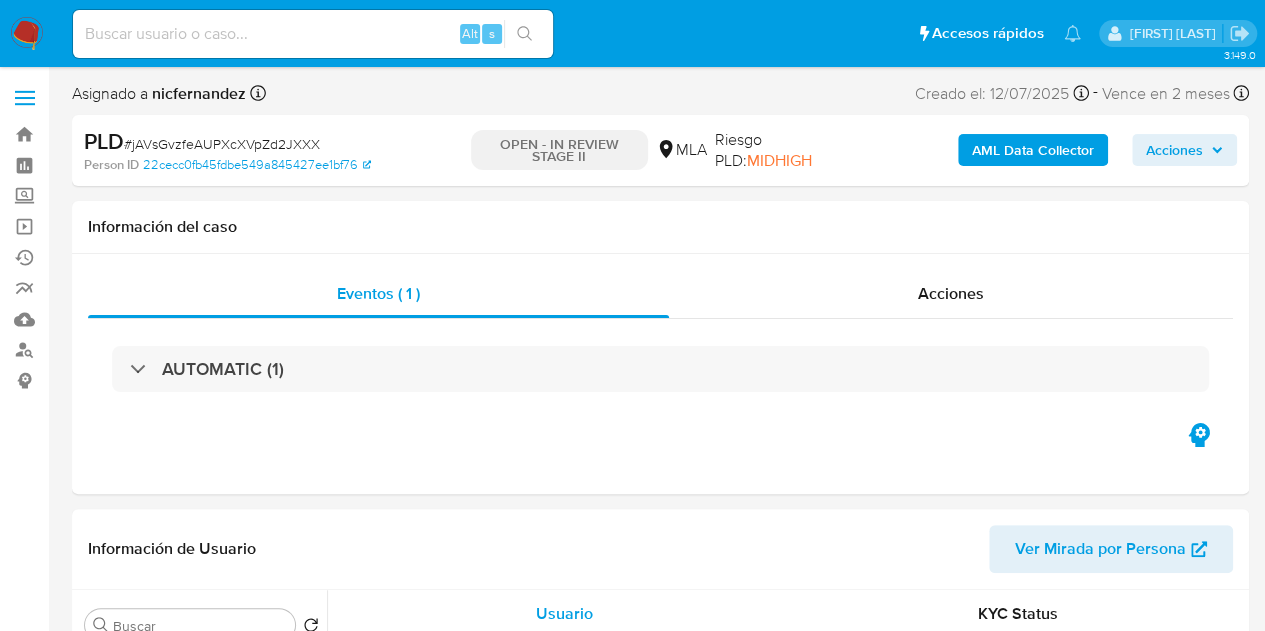select on "10" 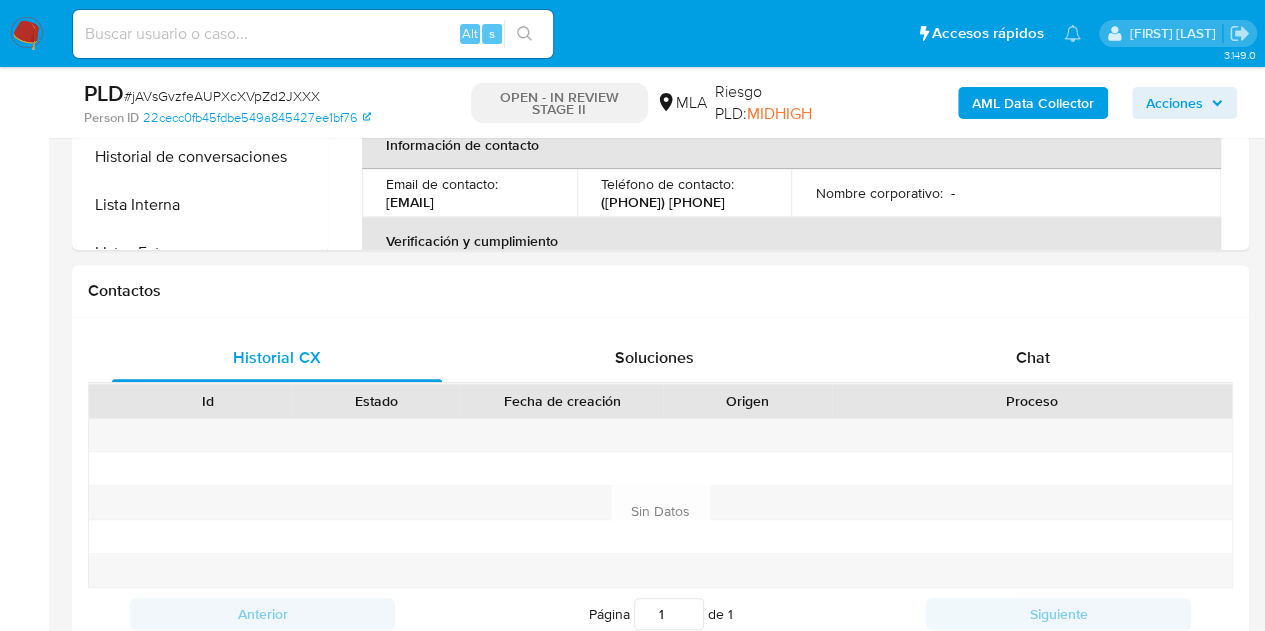scroll, scrollTop: 845, scrollLeft: 0, axis: vertical 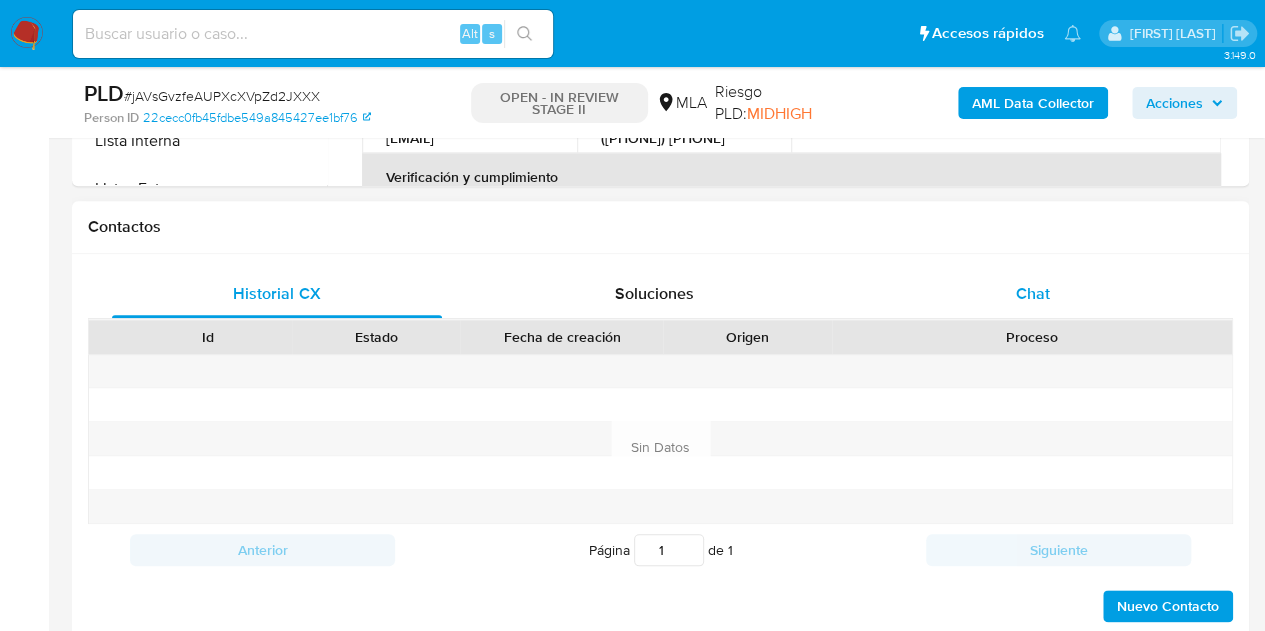 click on "Chat" at bounding box center (1033, 294) 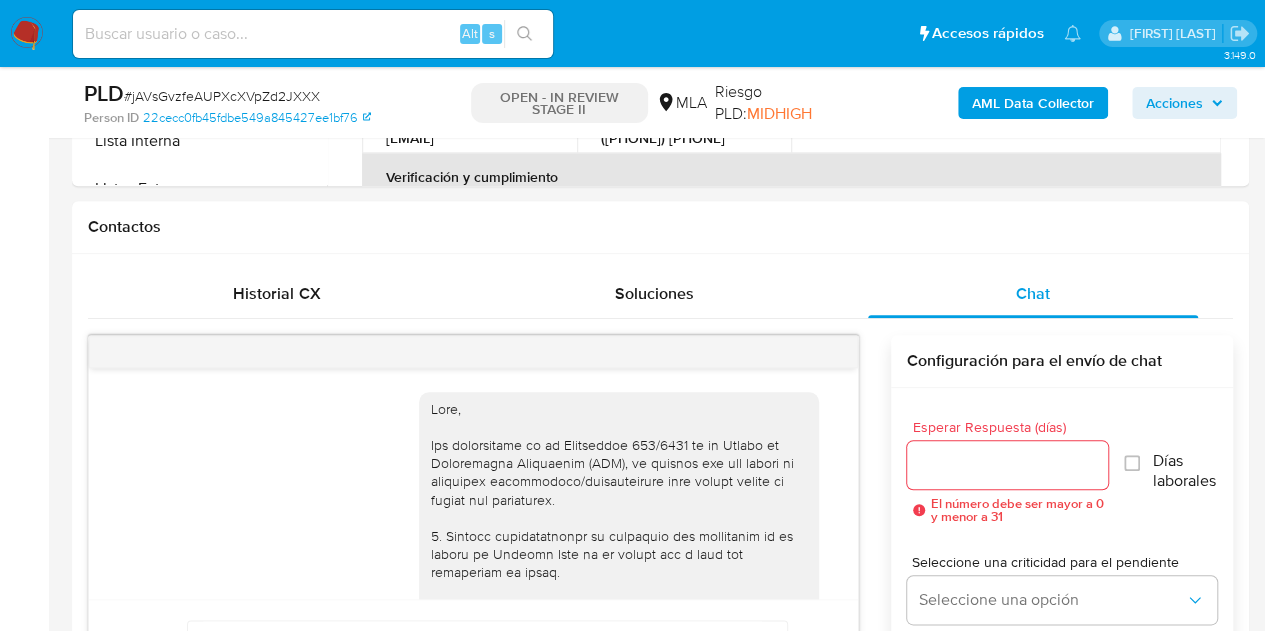 scroll, scrollTop: 1746, scrollLeft: 0, axis: vertical 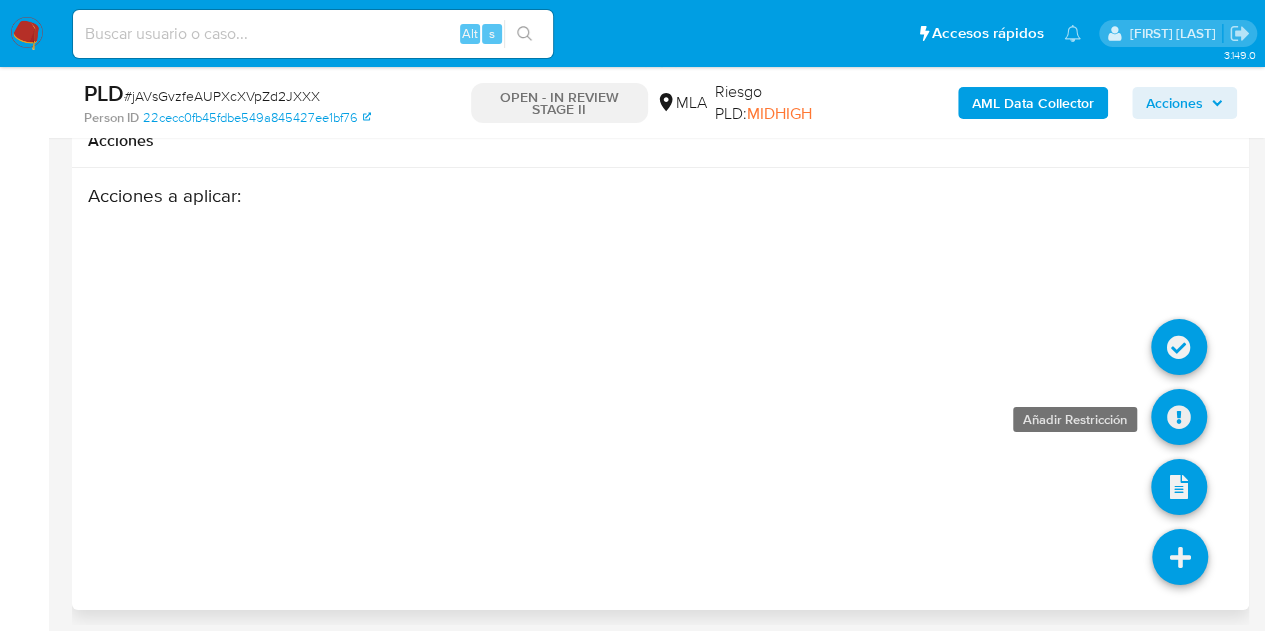 click at bounding box center (1179, 417) 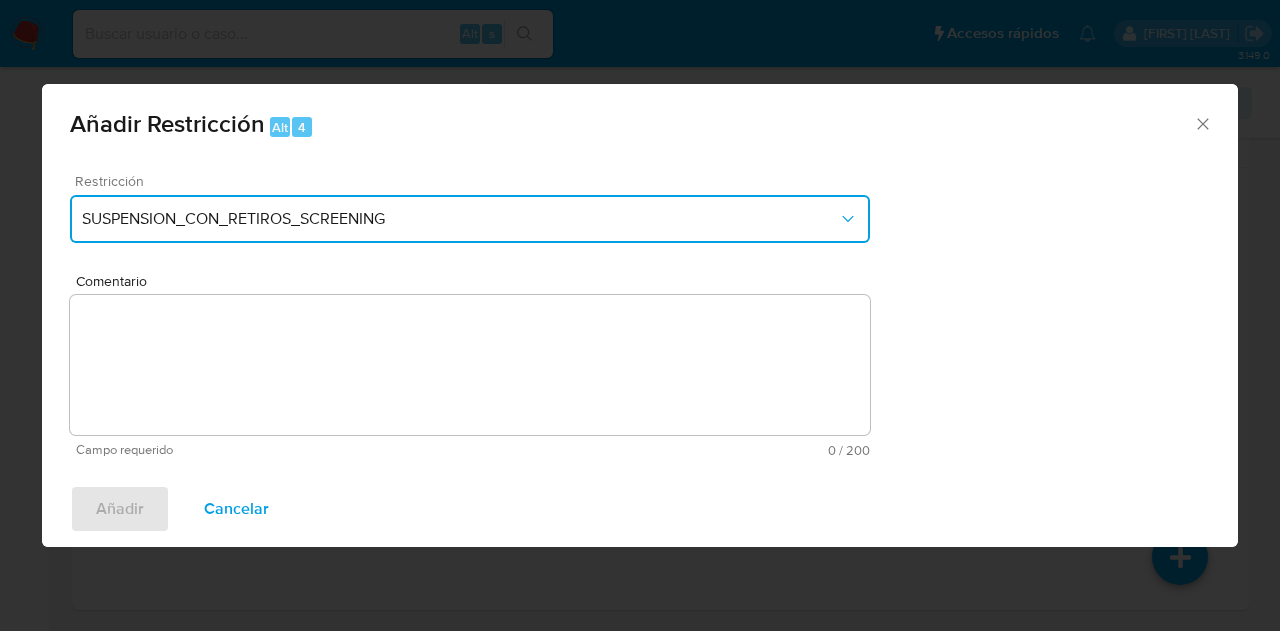 click on "SUSPENSION_CON_RETIROS_SCREENING" at bounding box center [470, 219] 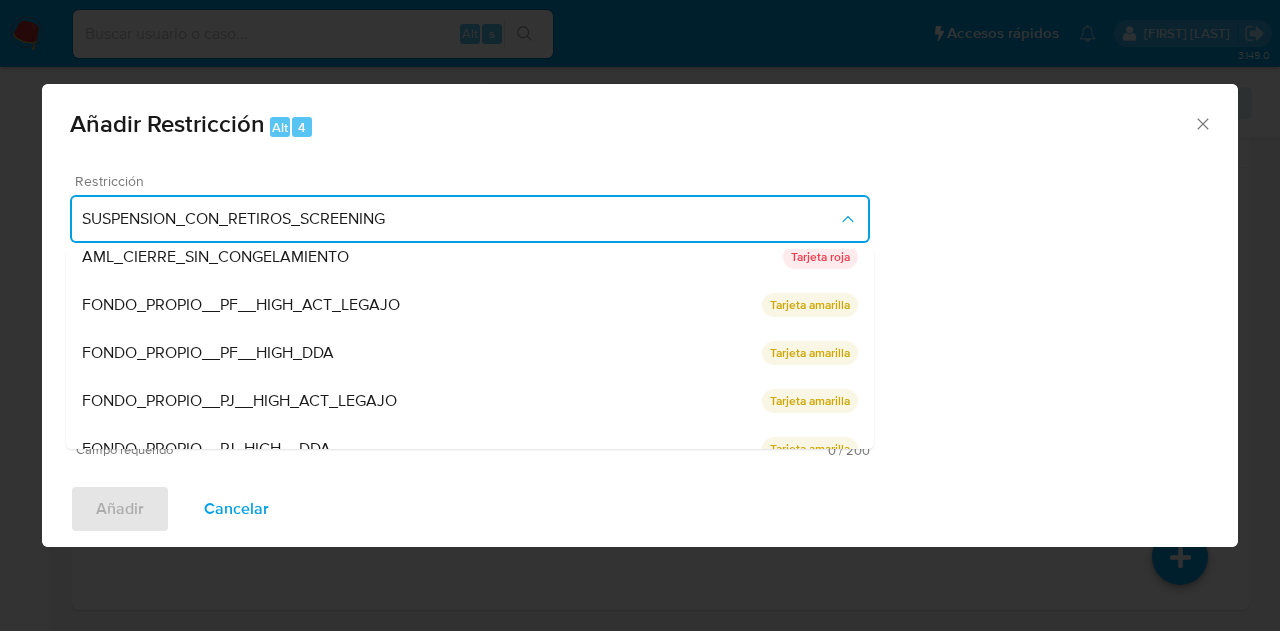 scroll, scrollTop: 194, scrollLeft: 0, axis: vertical 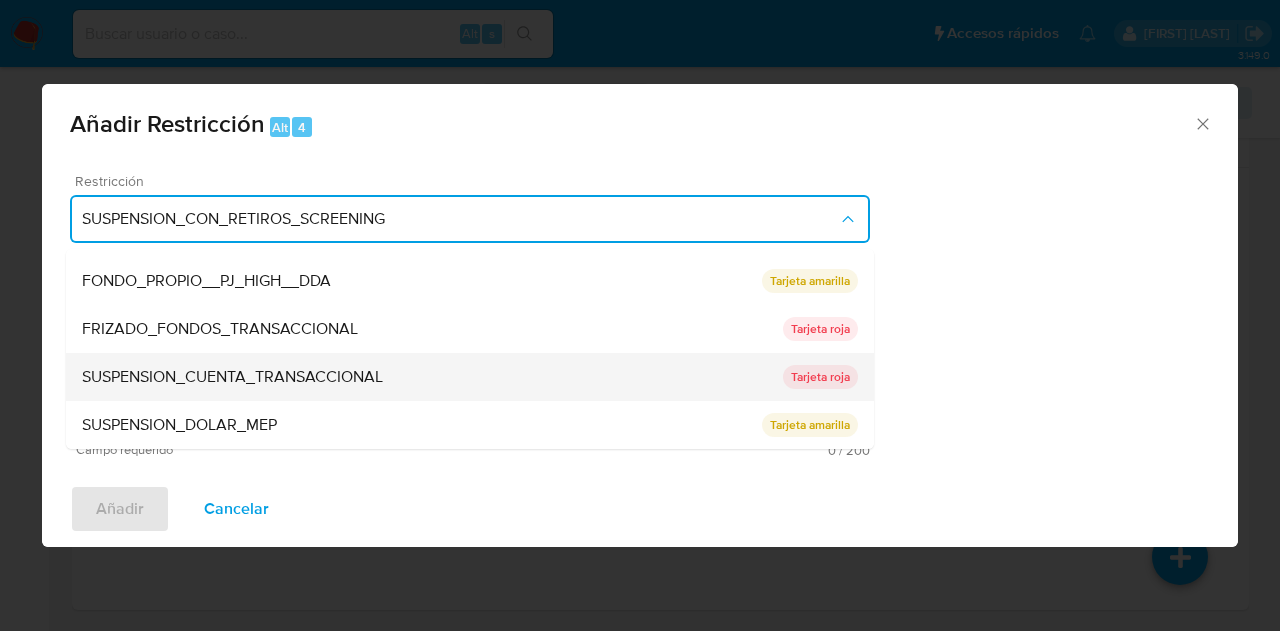click on "SUSPENSION_CUENTA_TRANSACCIONAL" at bounding box center (432, 377) 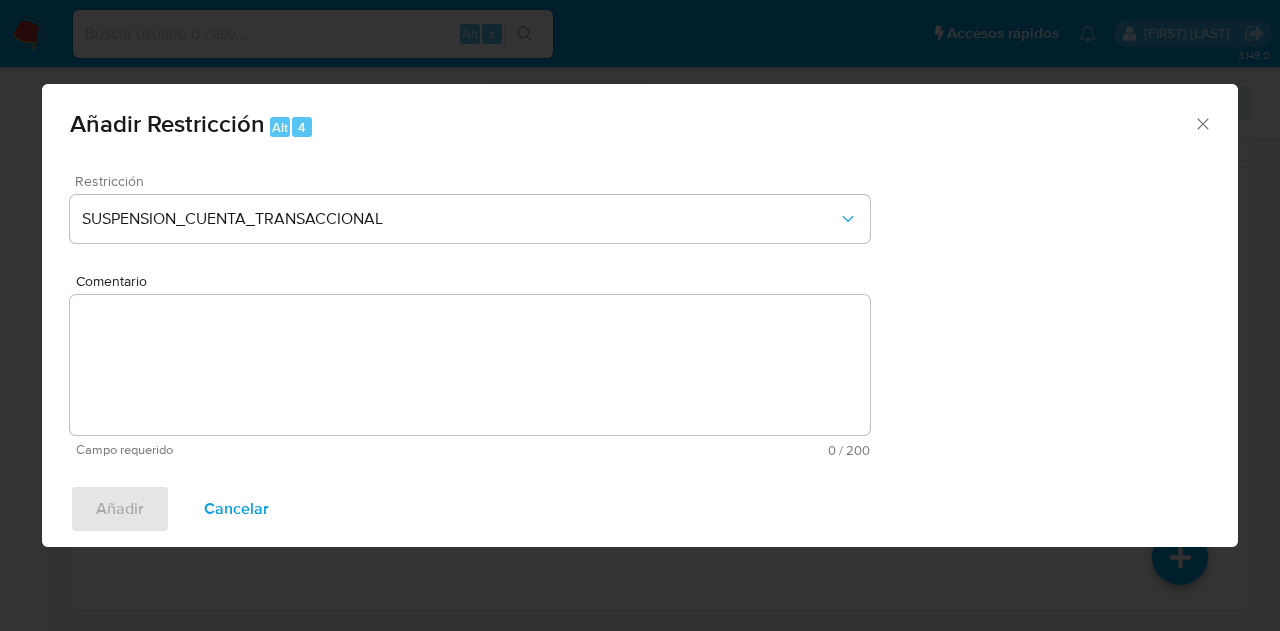 click on "Comentario" at bounding box center [470, 365] 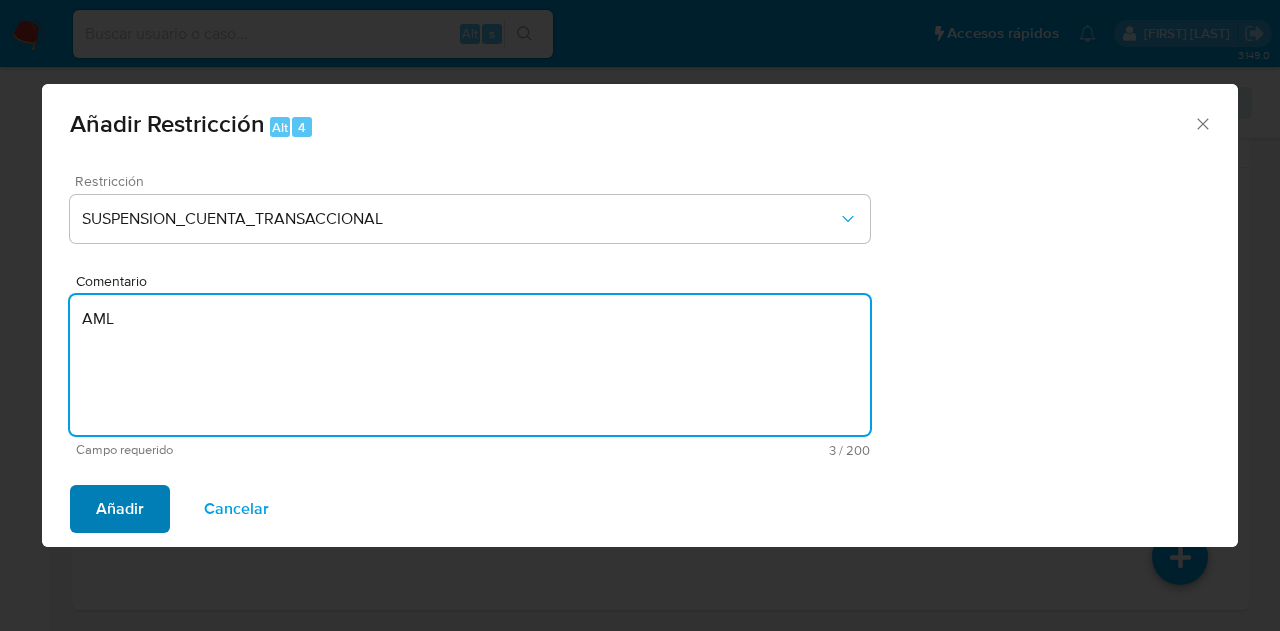 type on "AML" 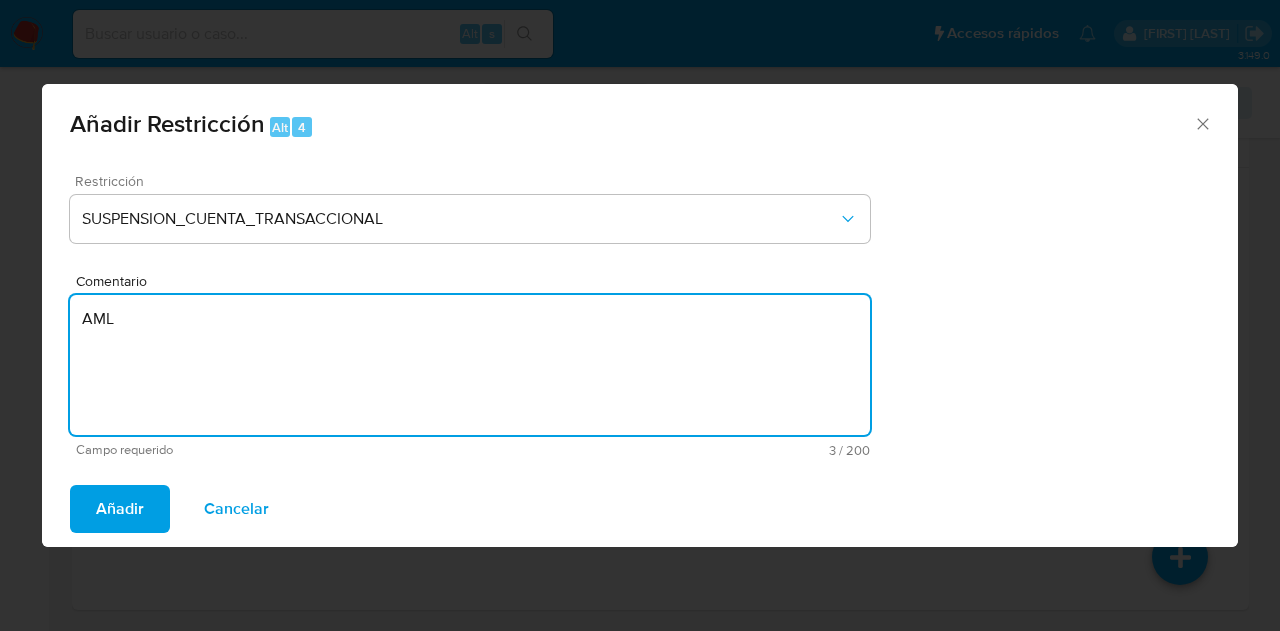click on "Añadir" at bounding box center (120, 509) 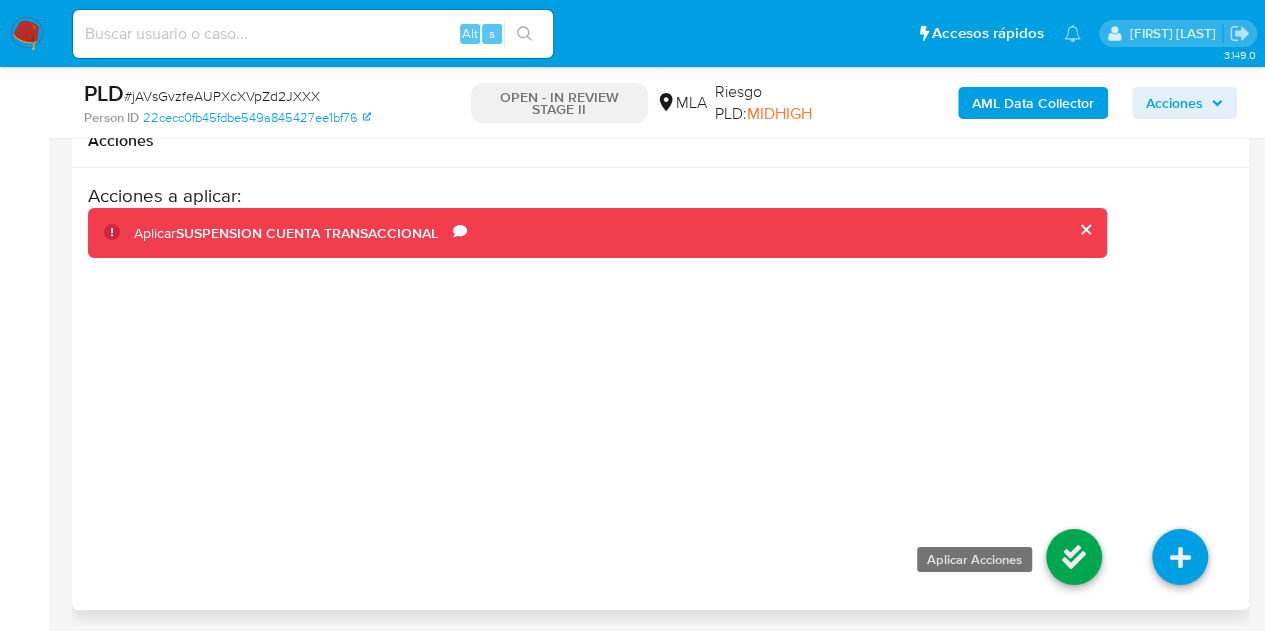 click at bounding box center [1074, 557] 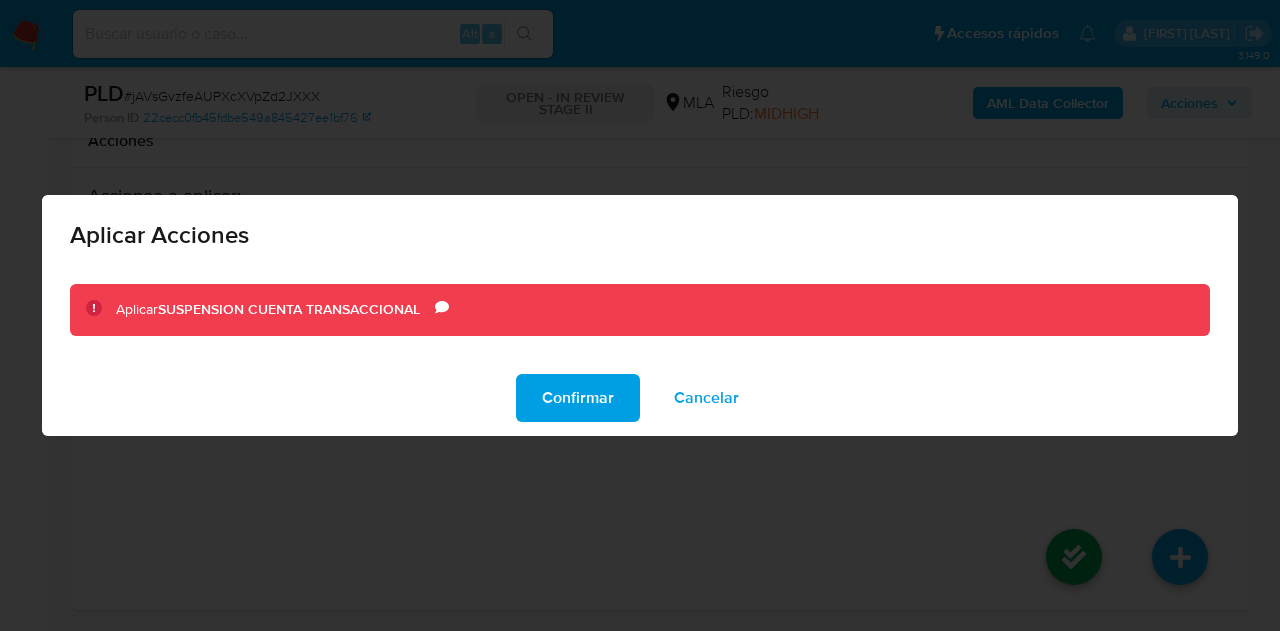 click on "Confirmar" at bounding box center [578, 398] 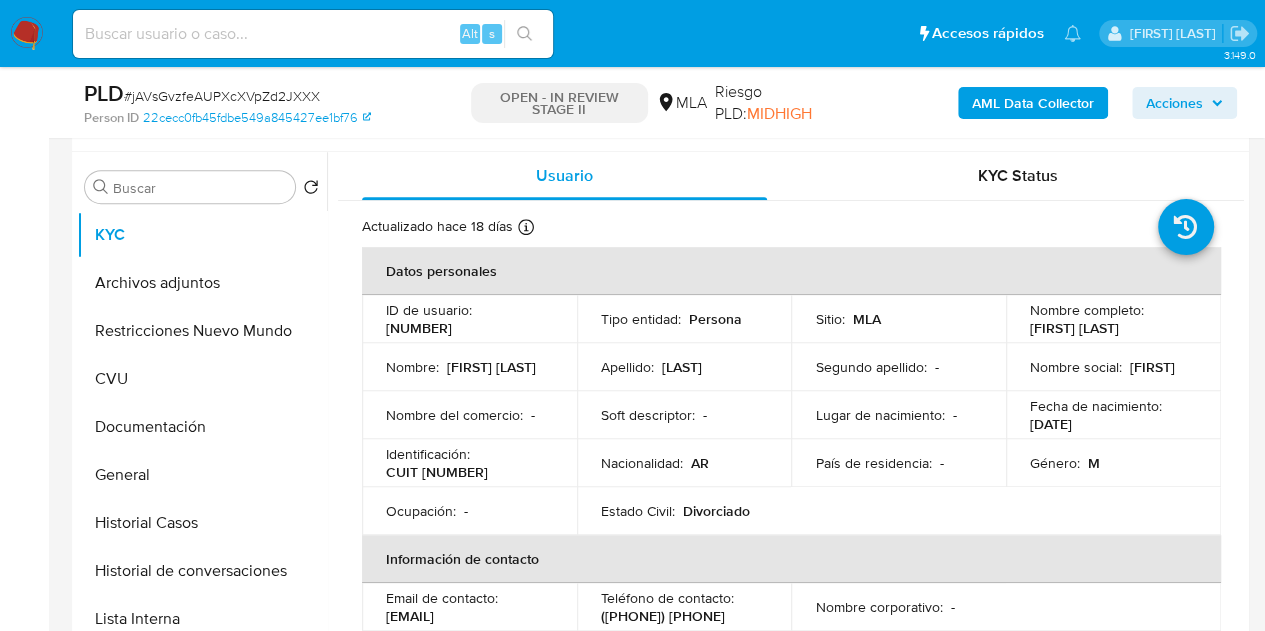 scroll, scrollTop: 348, scrollLeft: 0, axis: vertical 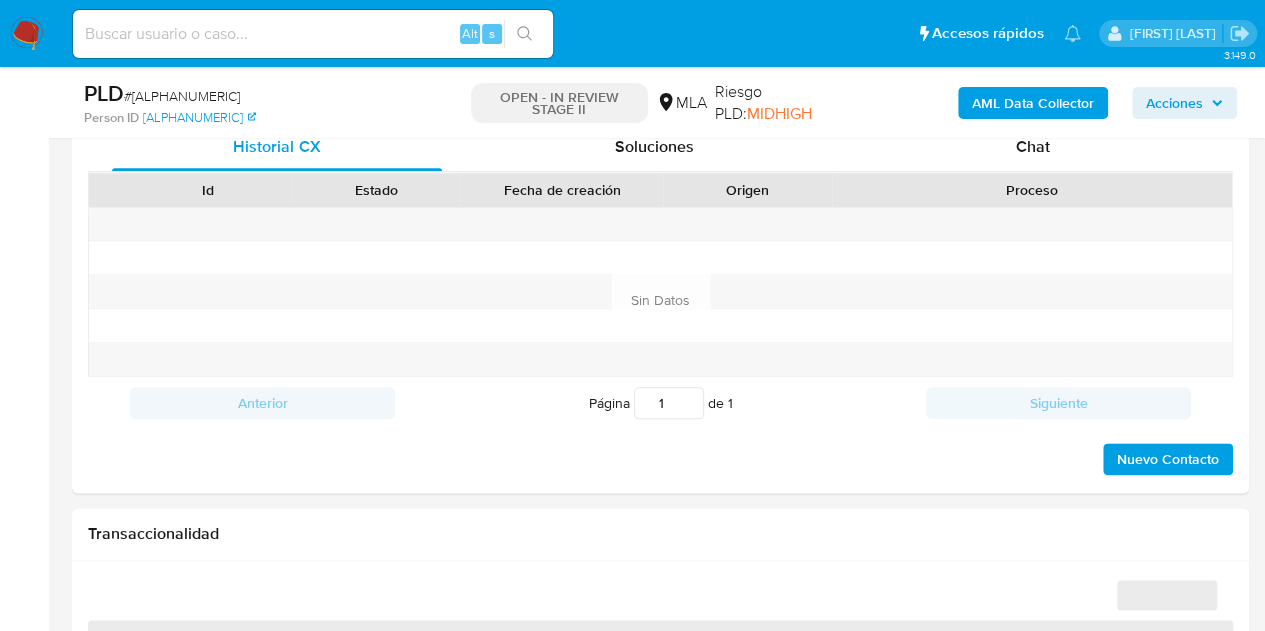 select on "10" 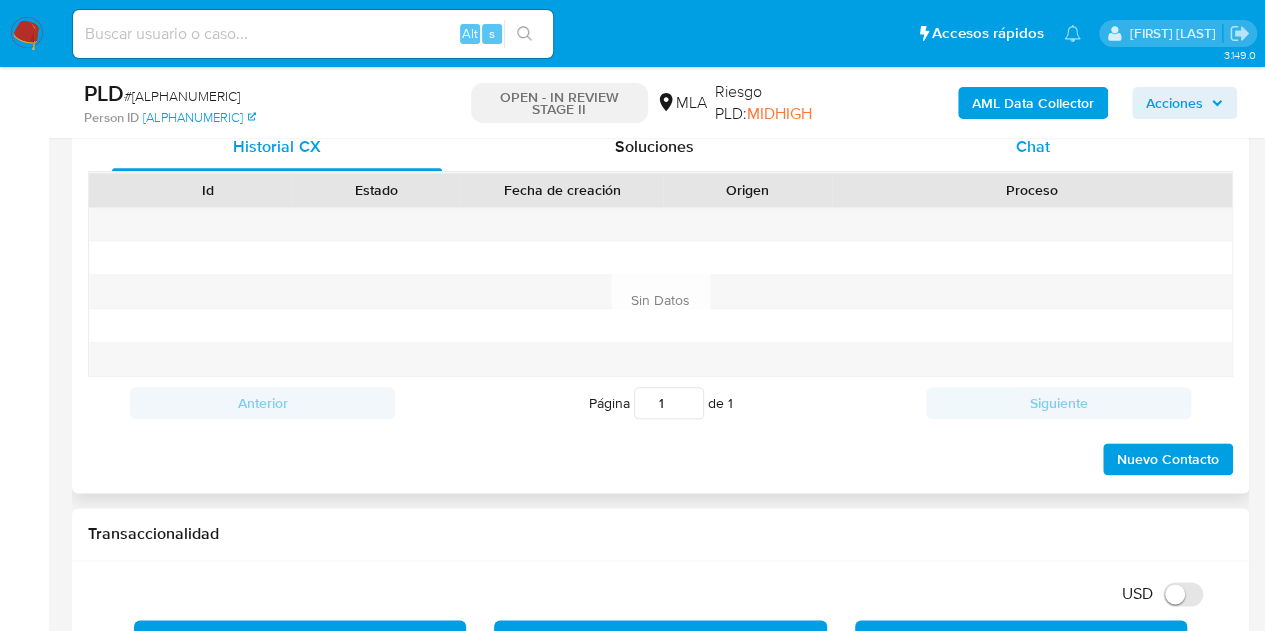 click on "Chat" at bounding box center (1033, 147) 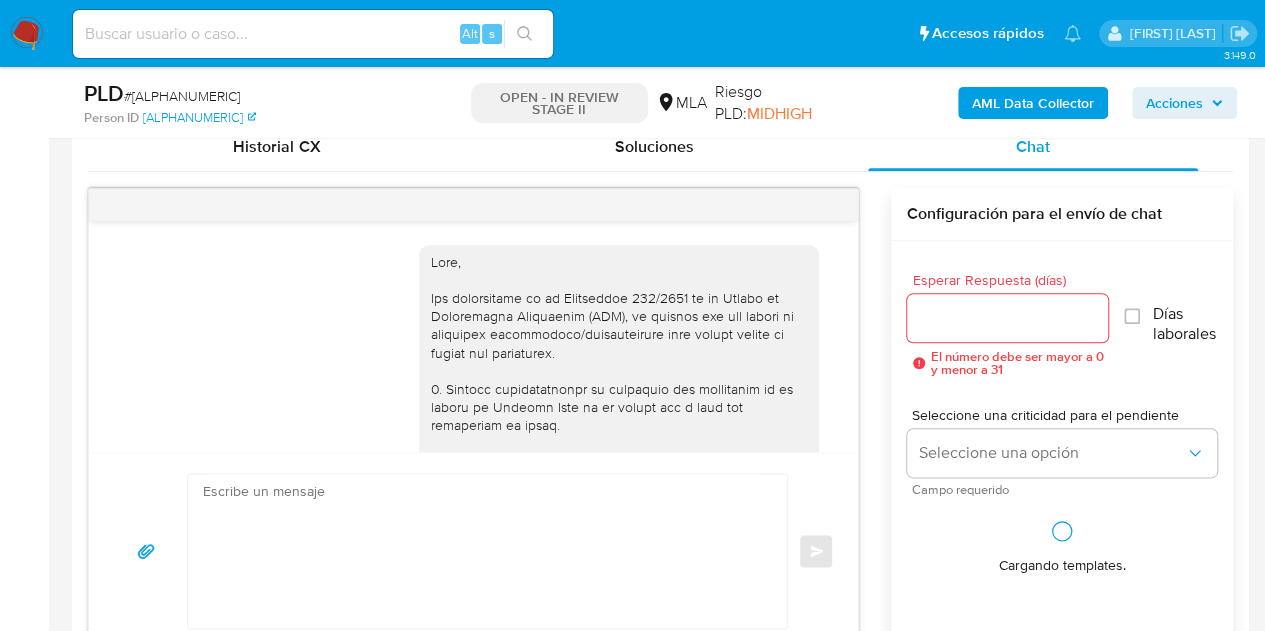 scroll, scrollTop: 924, scrollLeft: 0, axis: vertical 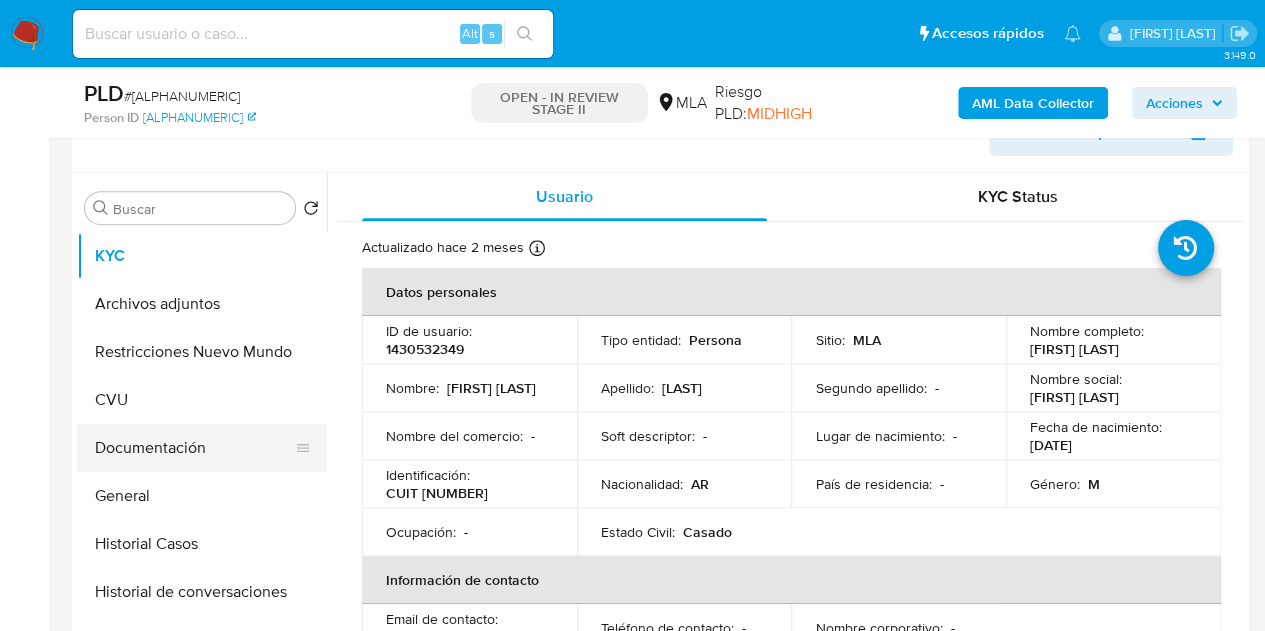 click on "Documentación" at bounding box center (194, 448) 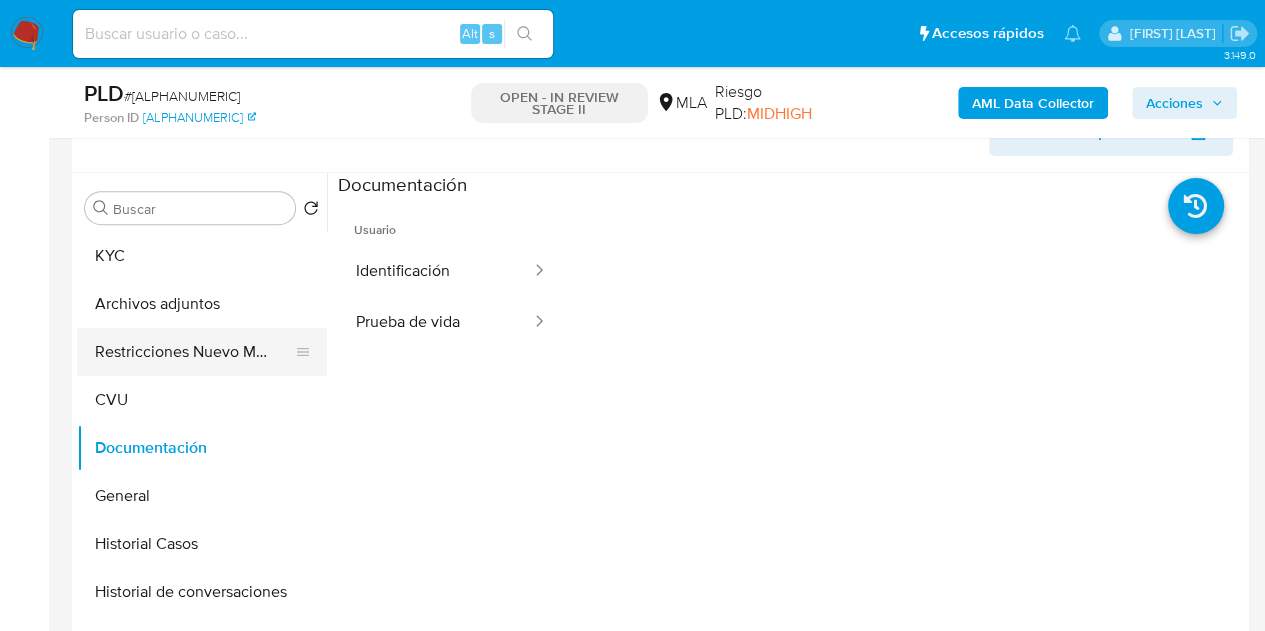click on "Restricciones Nuevo Mundo" at bounding box center [194, 352] 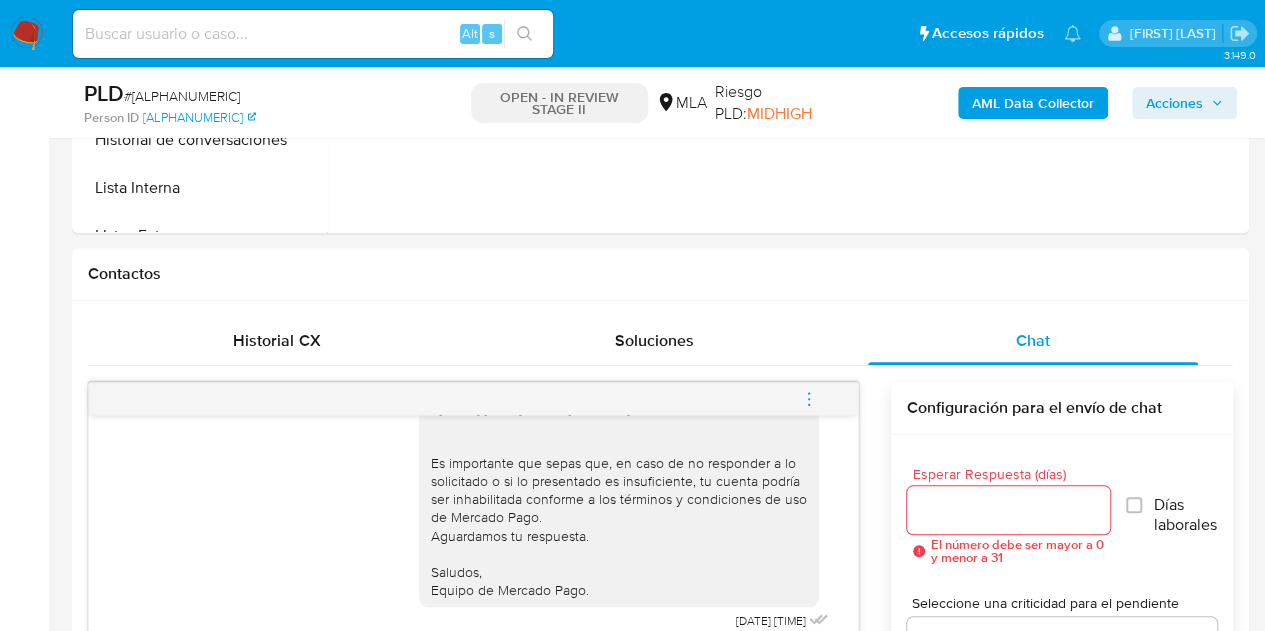 scroll, scrollTop: 885, scrollLeft: 0, axis: vertical 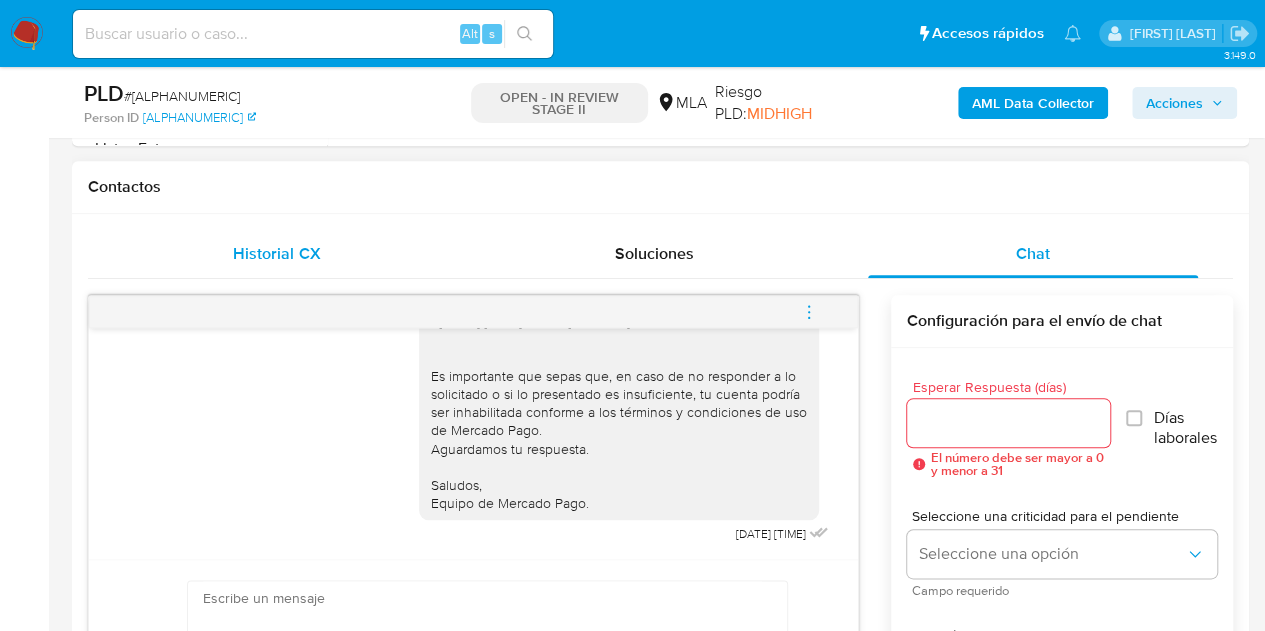 click on "Historial CX" at bounding box center (277, 254) 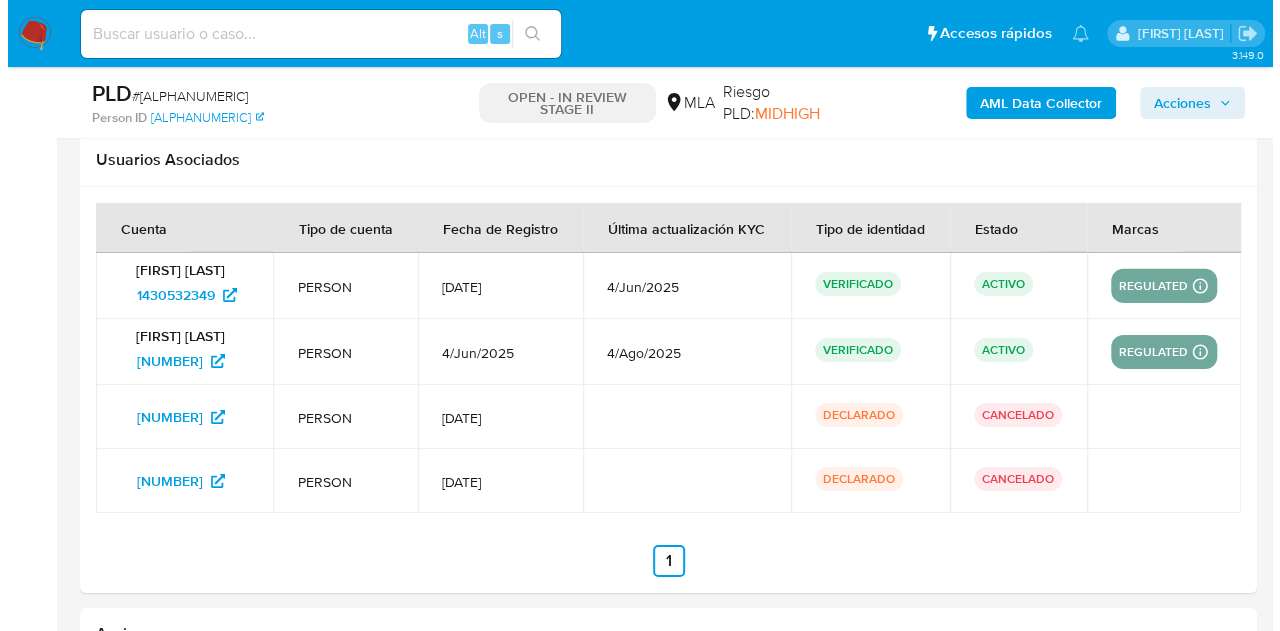 scroll, scrollTop: 3558, scrollLeft: 0, axis: vertical 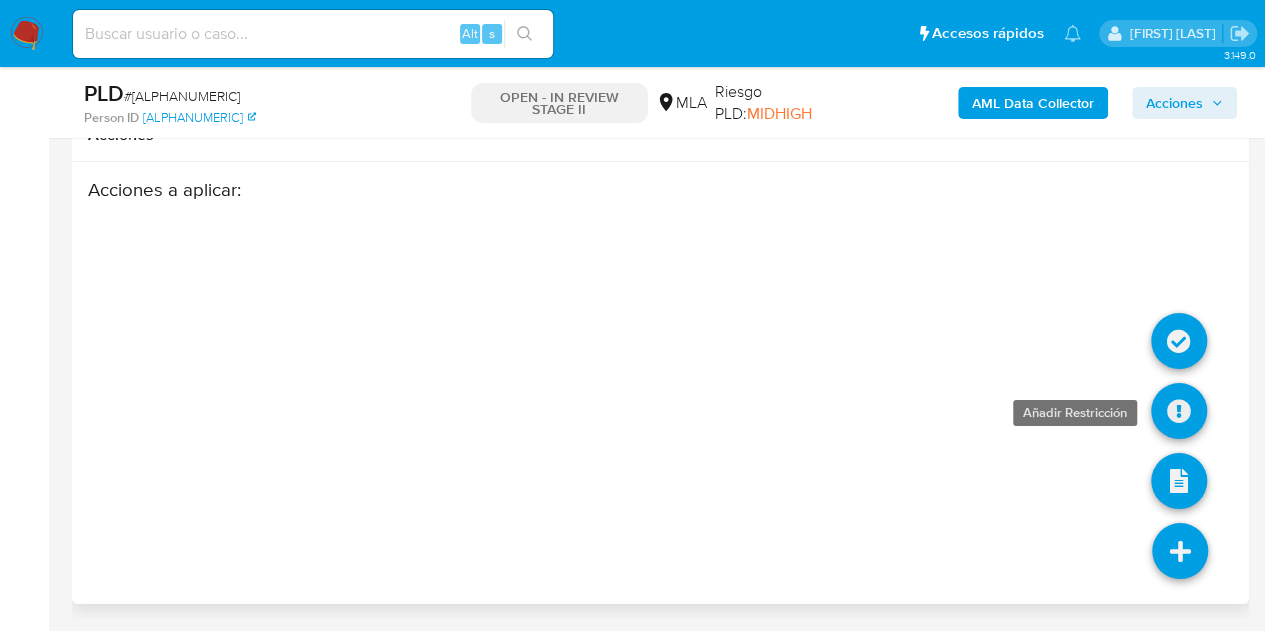 click at bounding box center (1179, 411) 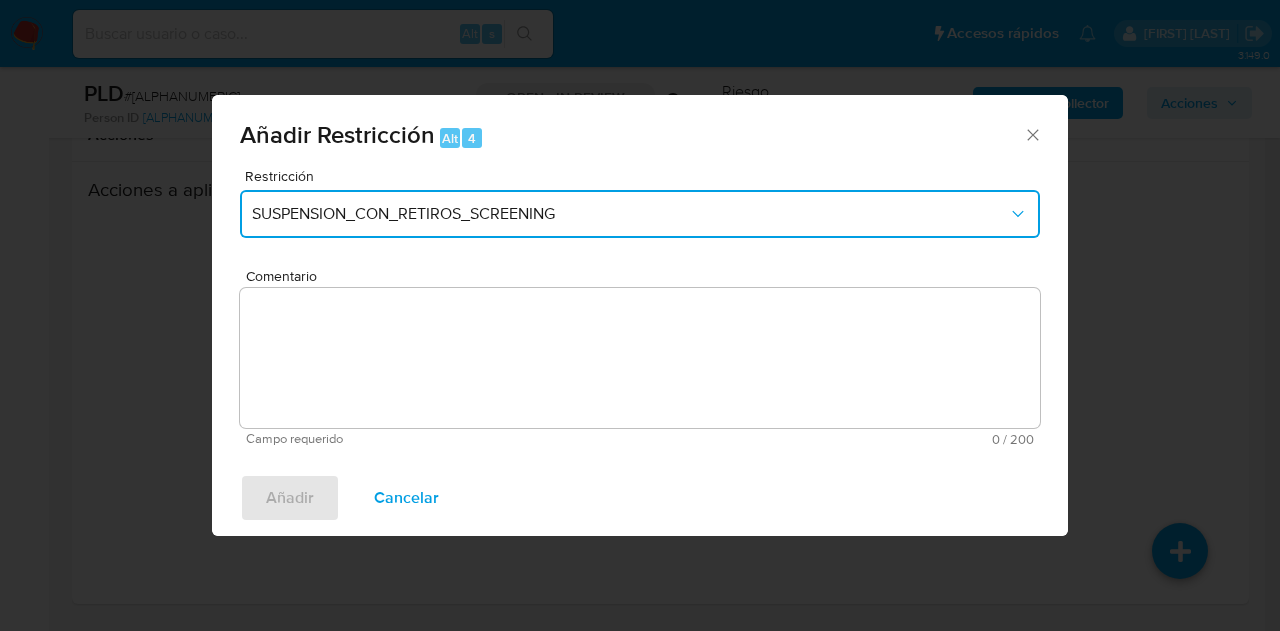 click on "SUSPENSION_CON_RETIROS_SCREENING" at bounding box center (630, 214) 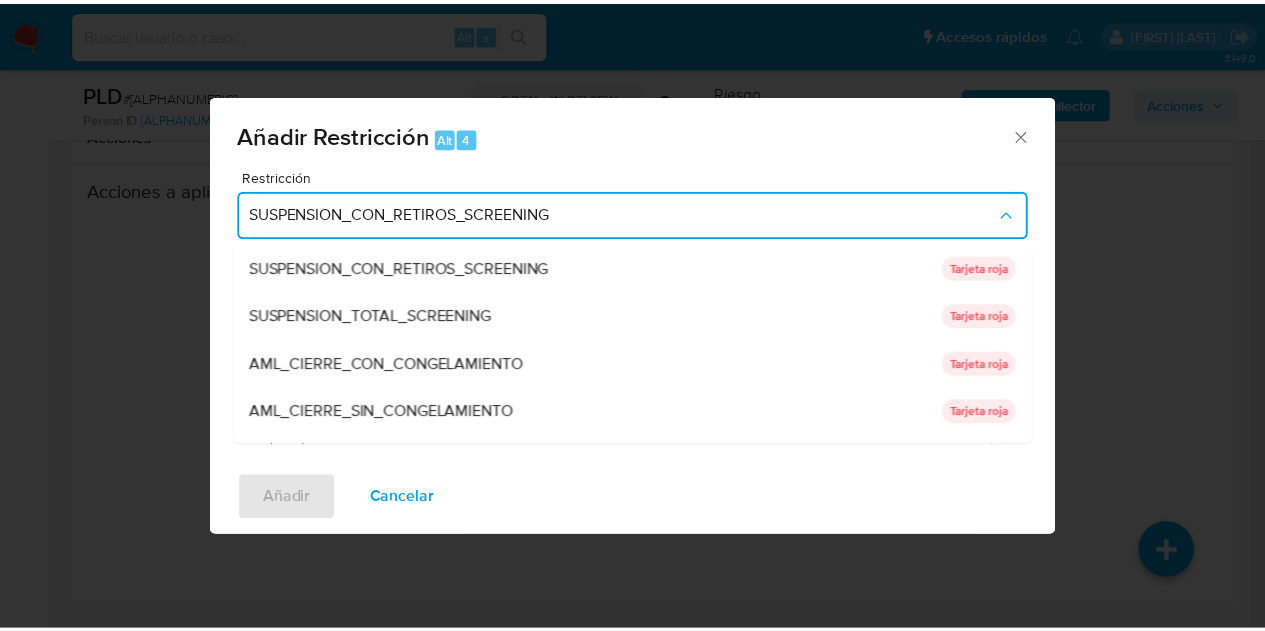 scroll, scrollTop: 328, scrollLeft: 0, axis: vertical 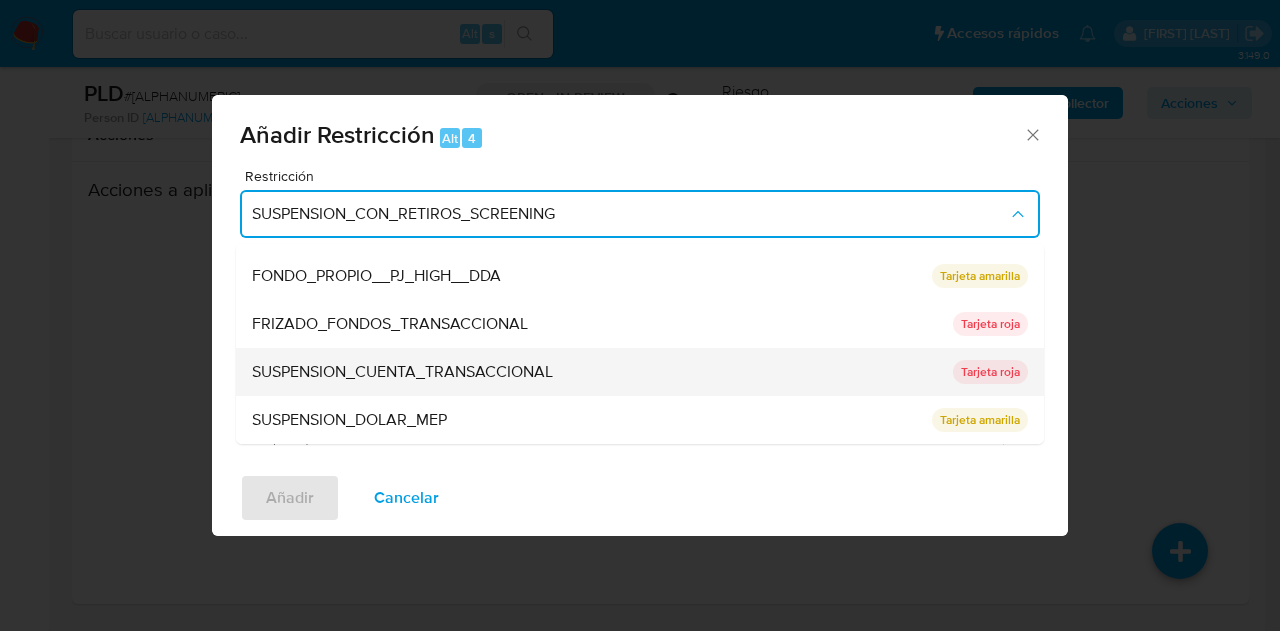 click on "SUSPENSION_CUENTA_TRANSACCIONAL" at bounding box center [402, 372] 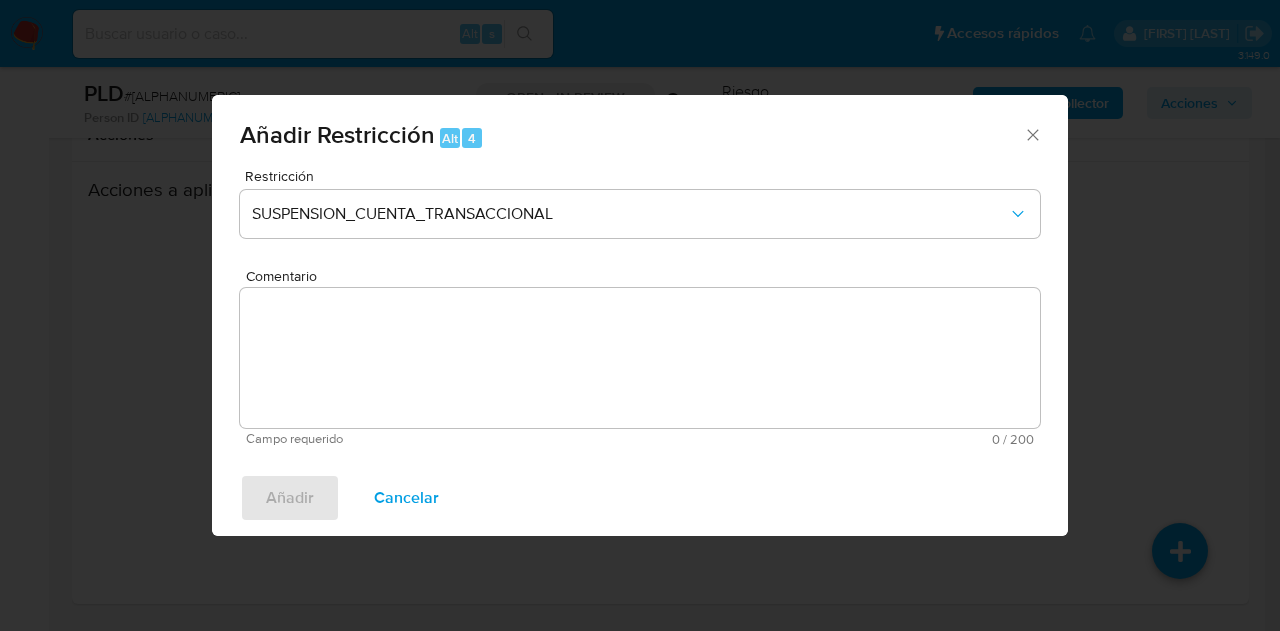 click on "Comentario" at bounding box center (640, 358) 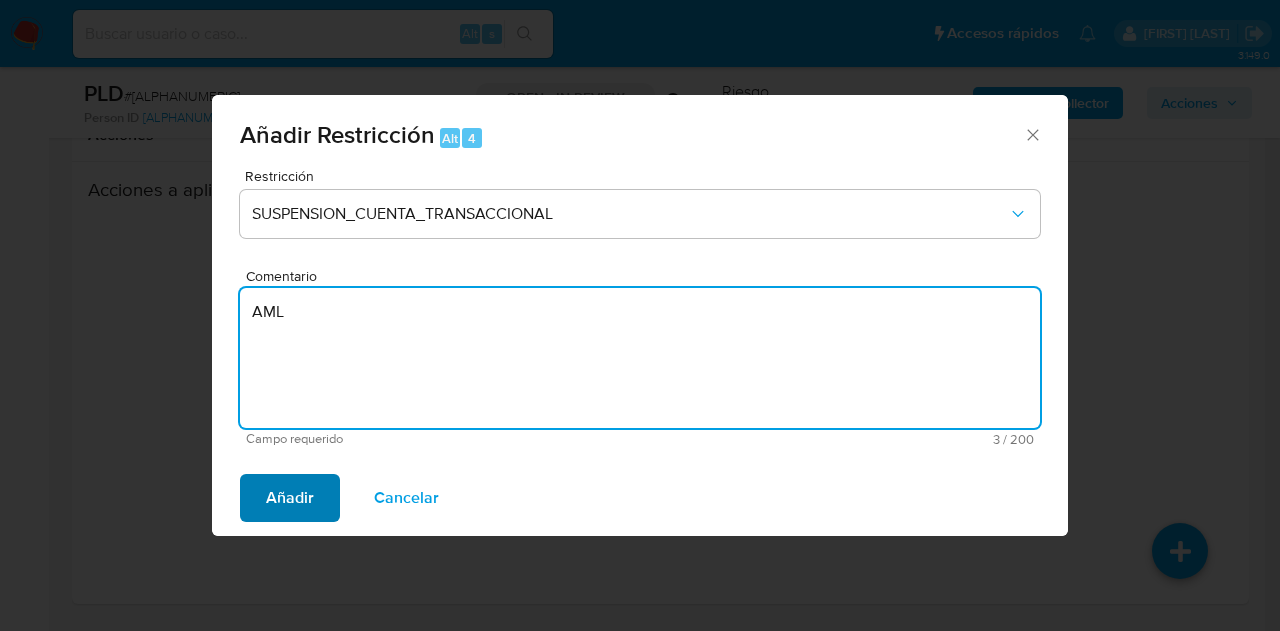 type on "AML" 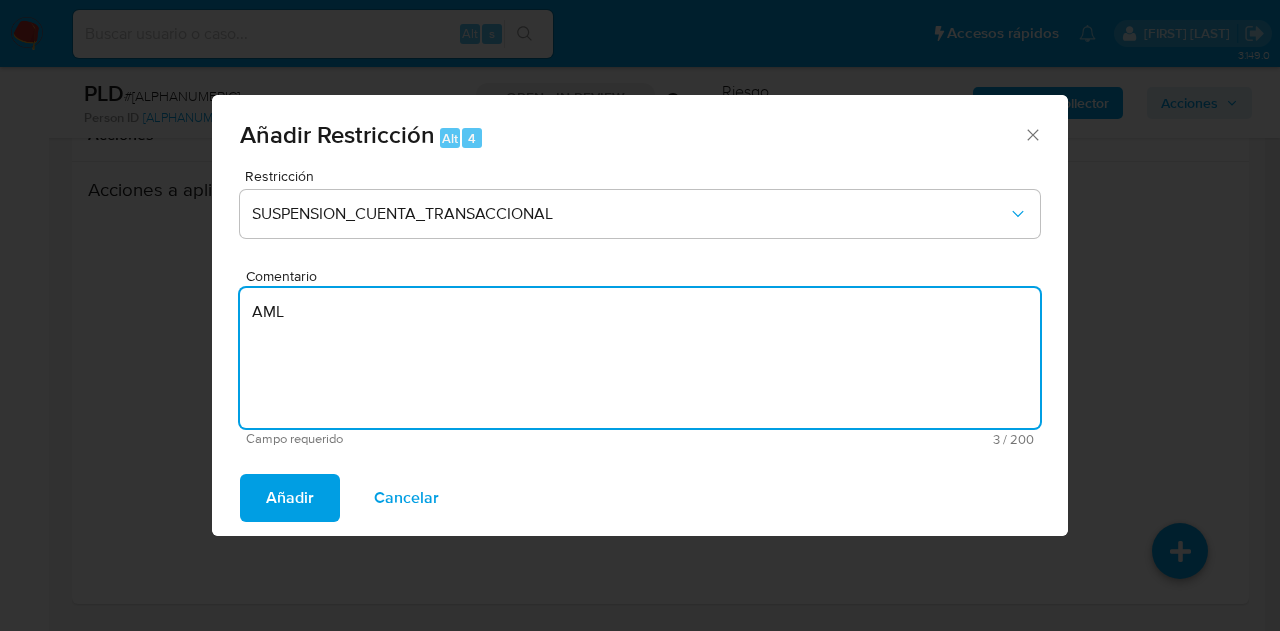 click on "Añadir" at bounding box center (290, 498) 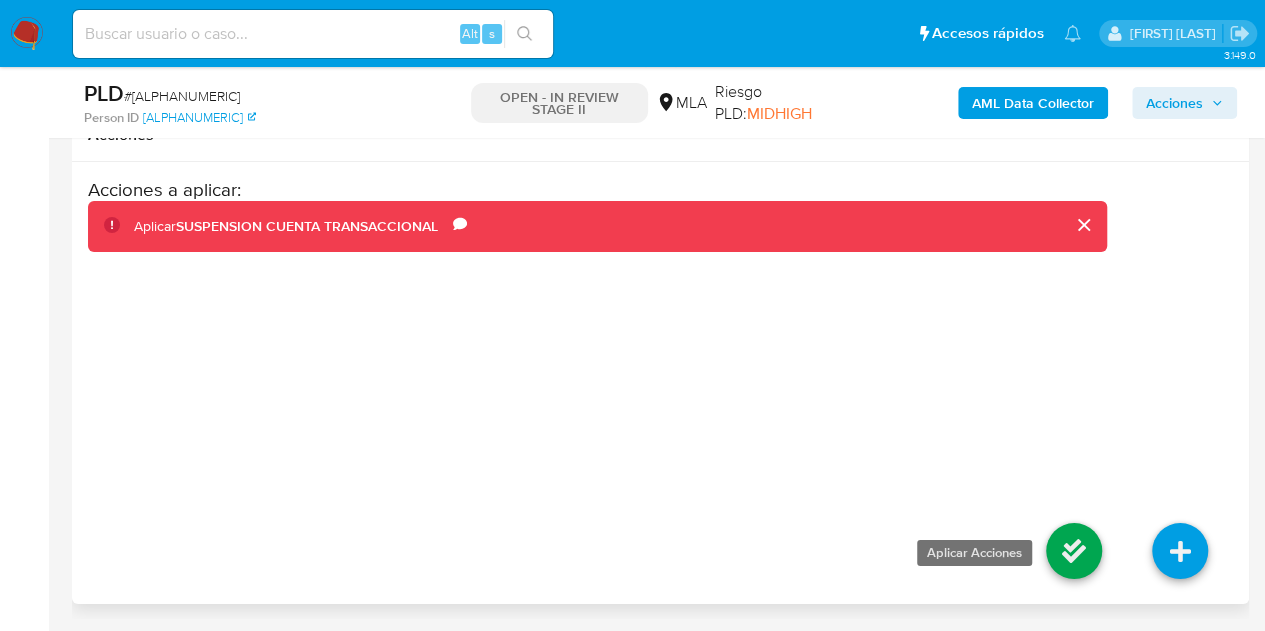 click at bounding box center [1074, 551] 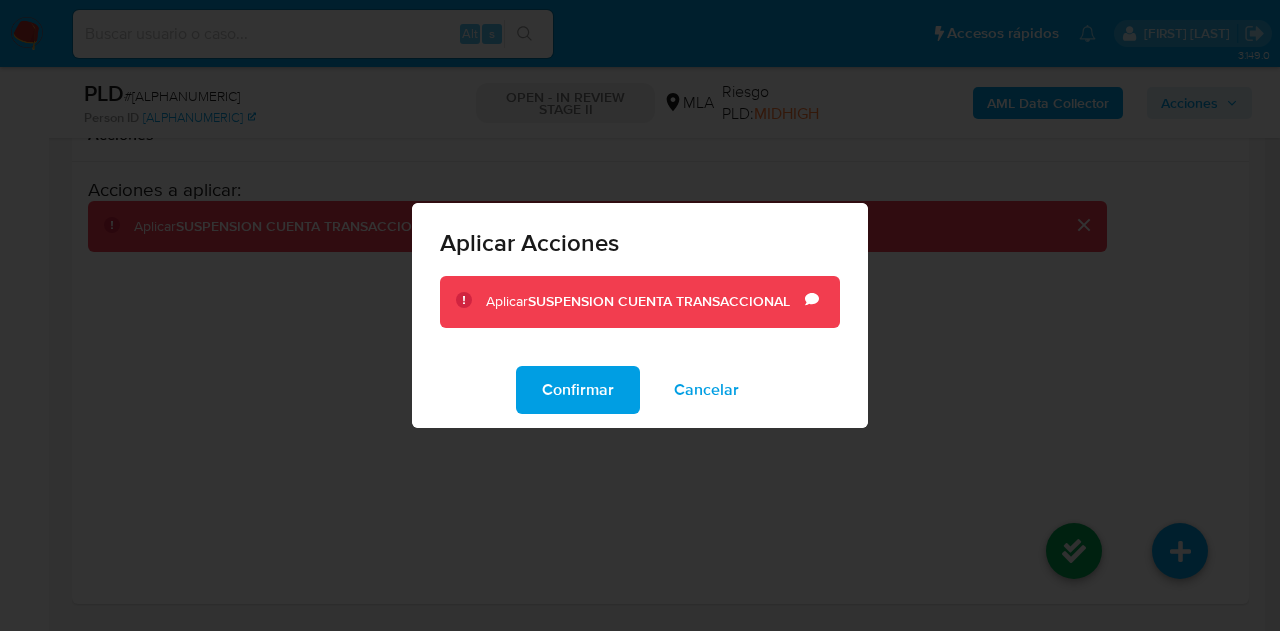click on "Confirmar" at bounding box center (578, 390) 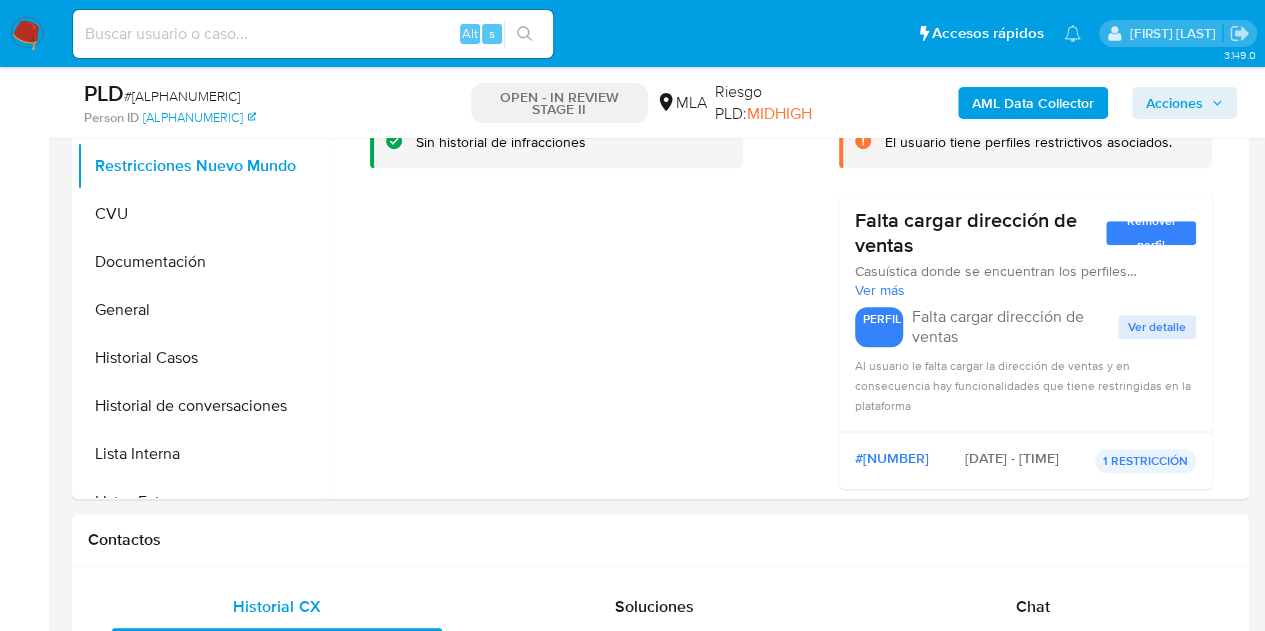 scroll, scrollTop: 410, scrollLeft: 0, axis: vertical 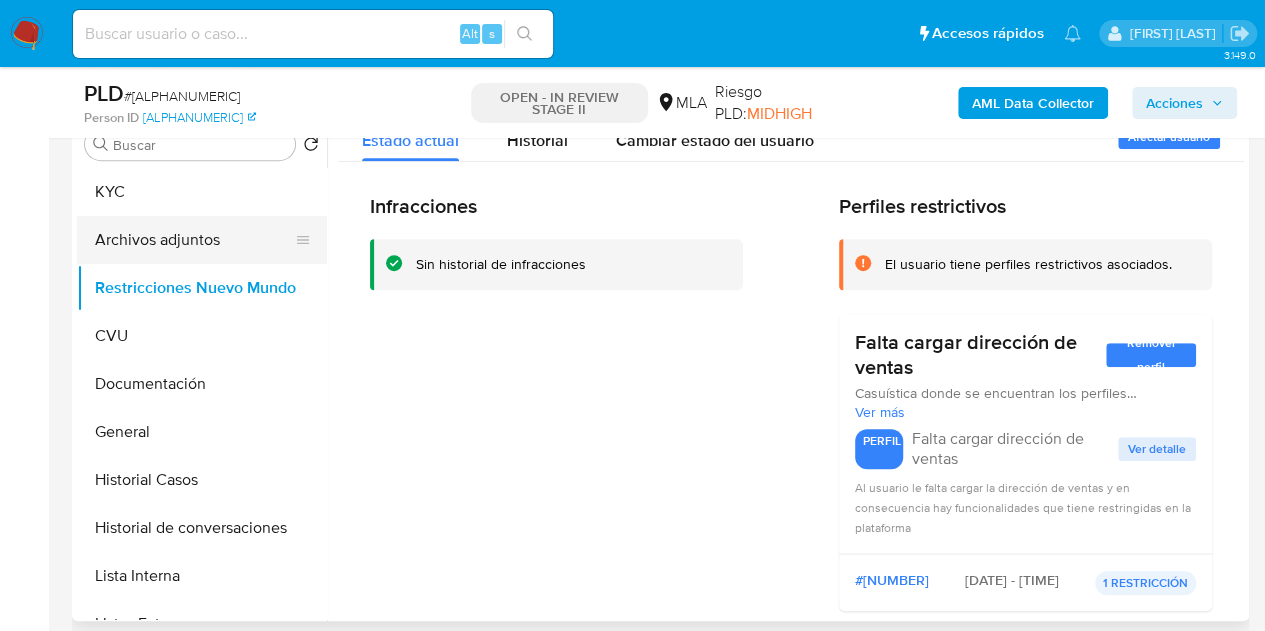 click on "Archivos adjuntos" at bounding box center [194, 240] 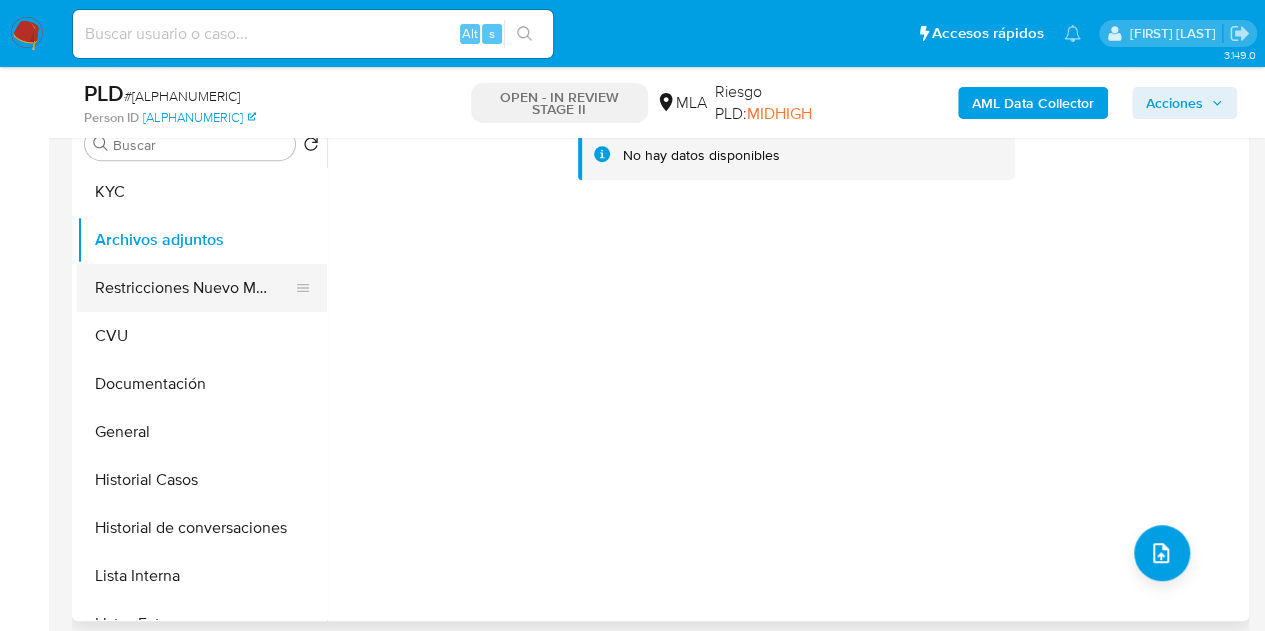 click on "Restricciones Nuevo Mundo" at bounding box center [194, 288] 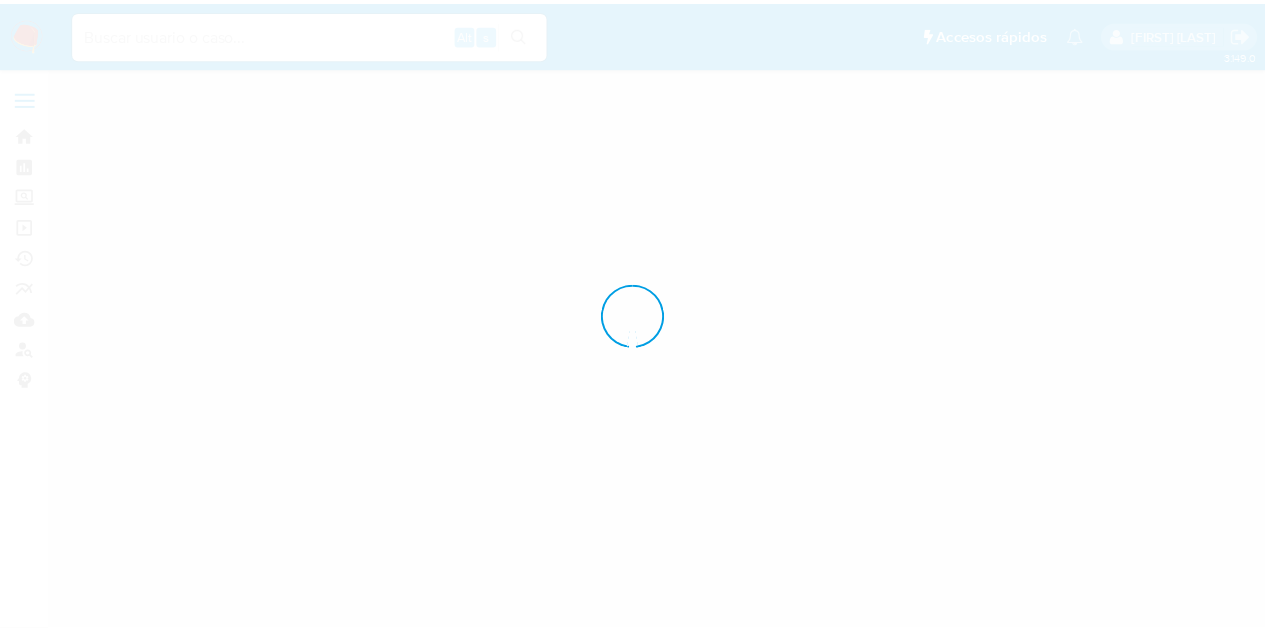 scroll, scrollTop: 0, scrollLeft: 0, axis: both 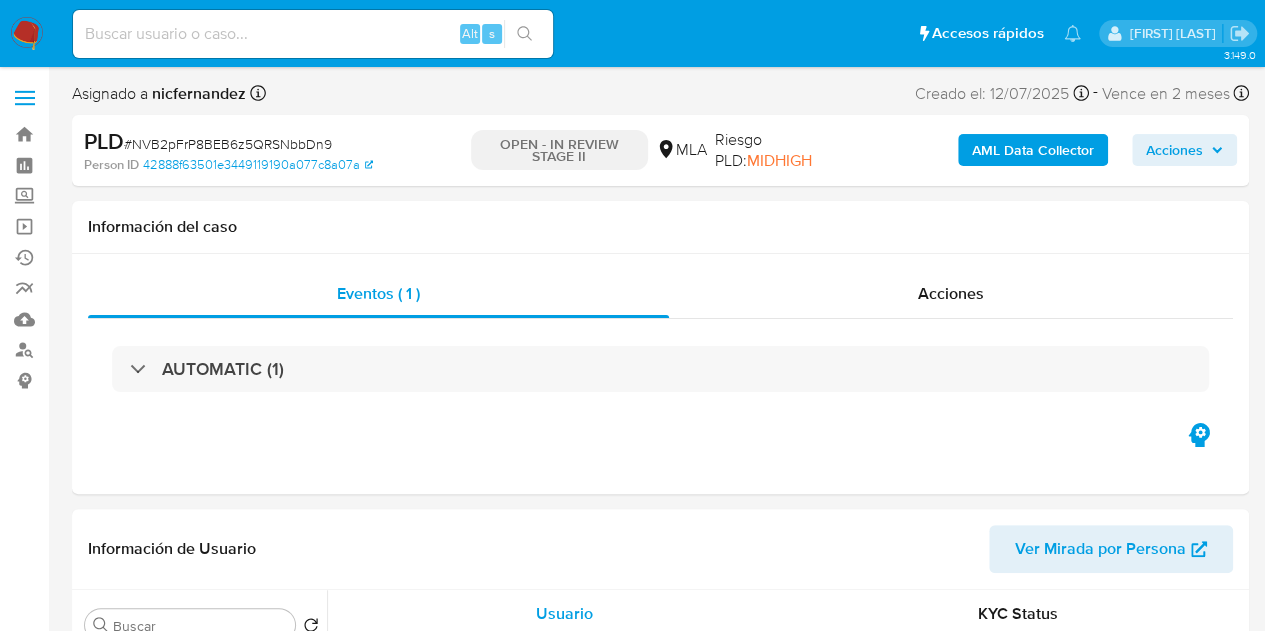 select on "10" 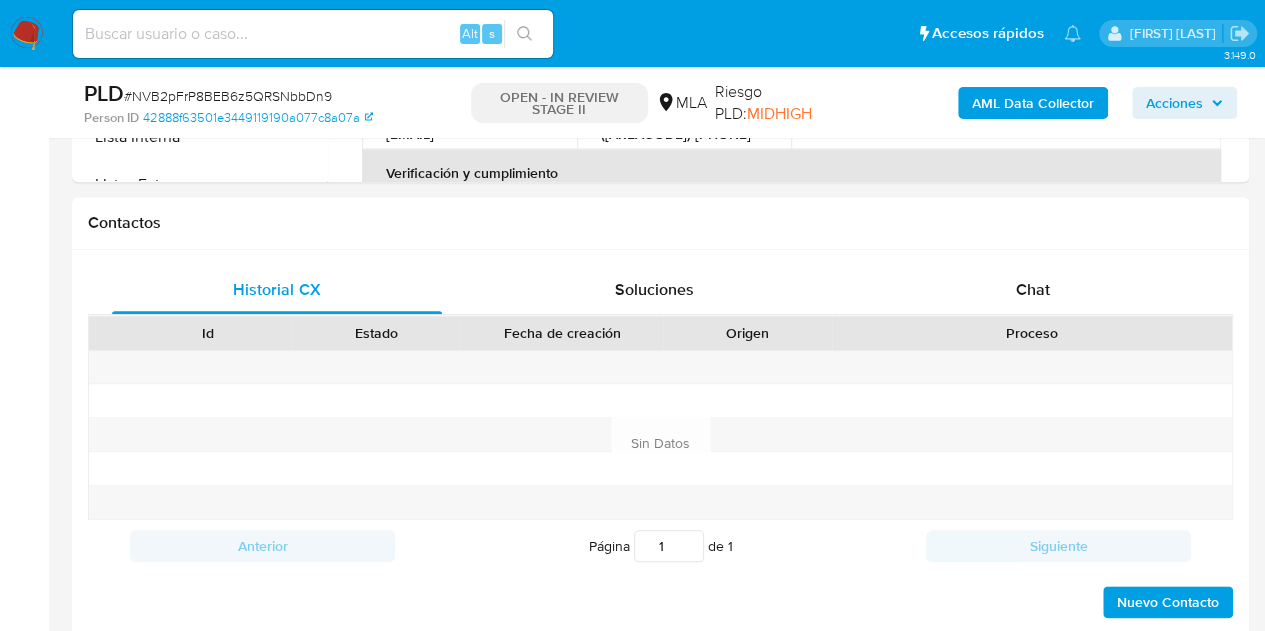 scroll, scrollTop: 944, scrollLeft: 0, axis: vertical 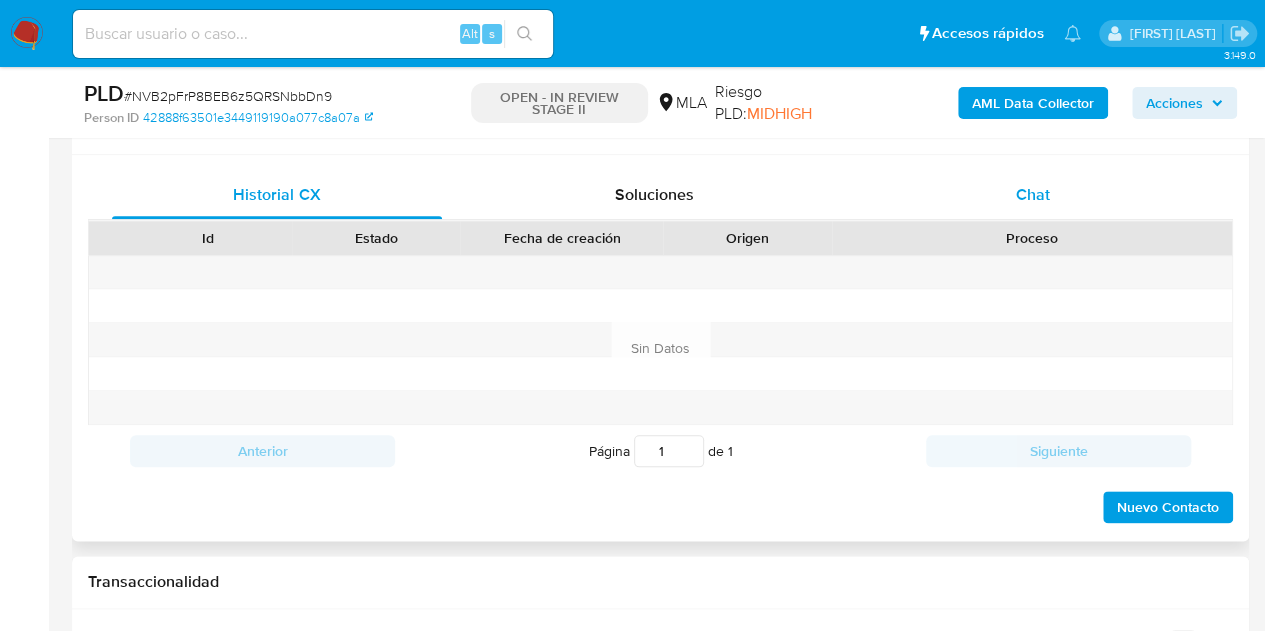 click on "Chat" at bounding box center [1033, 194] 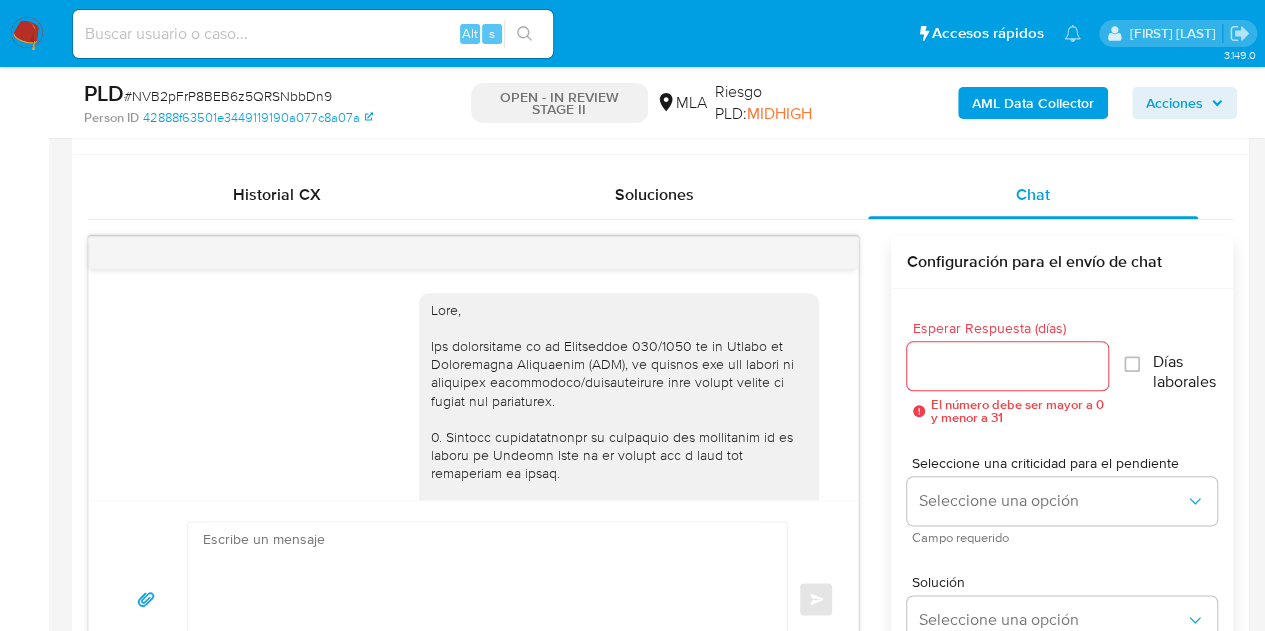 scroll, scrollTop: 2067, scrollLeft: 0, axis: vertical 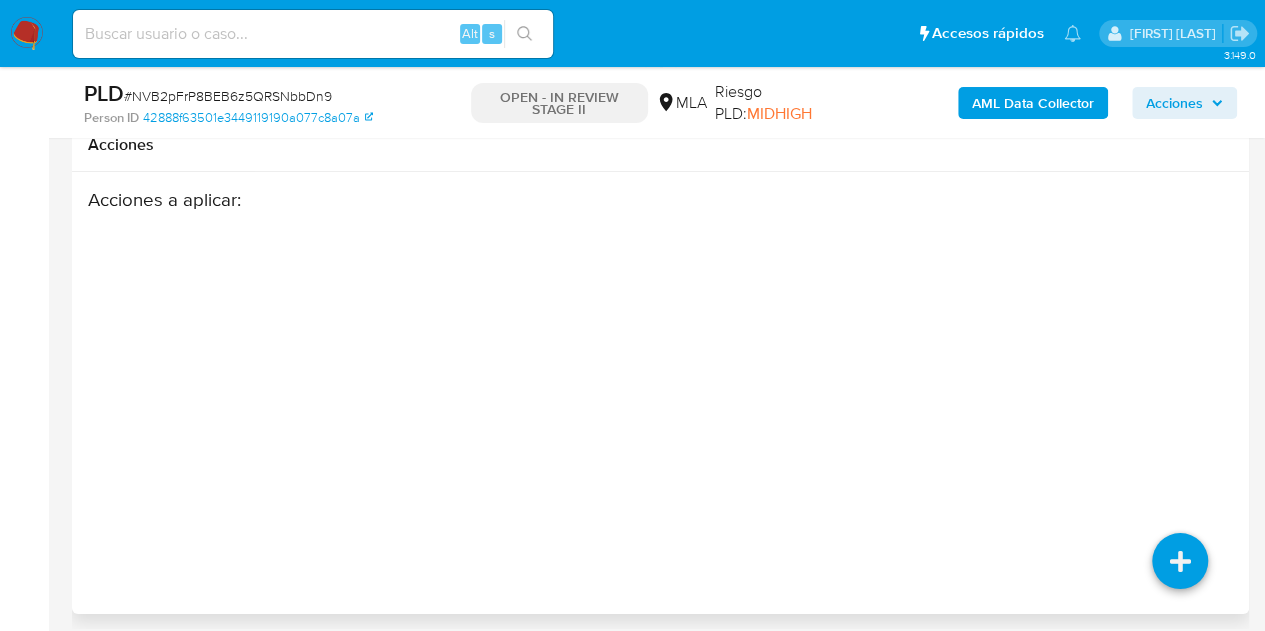 click on "Acciones a aplicar :" at bounding box center (660, 348) 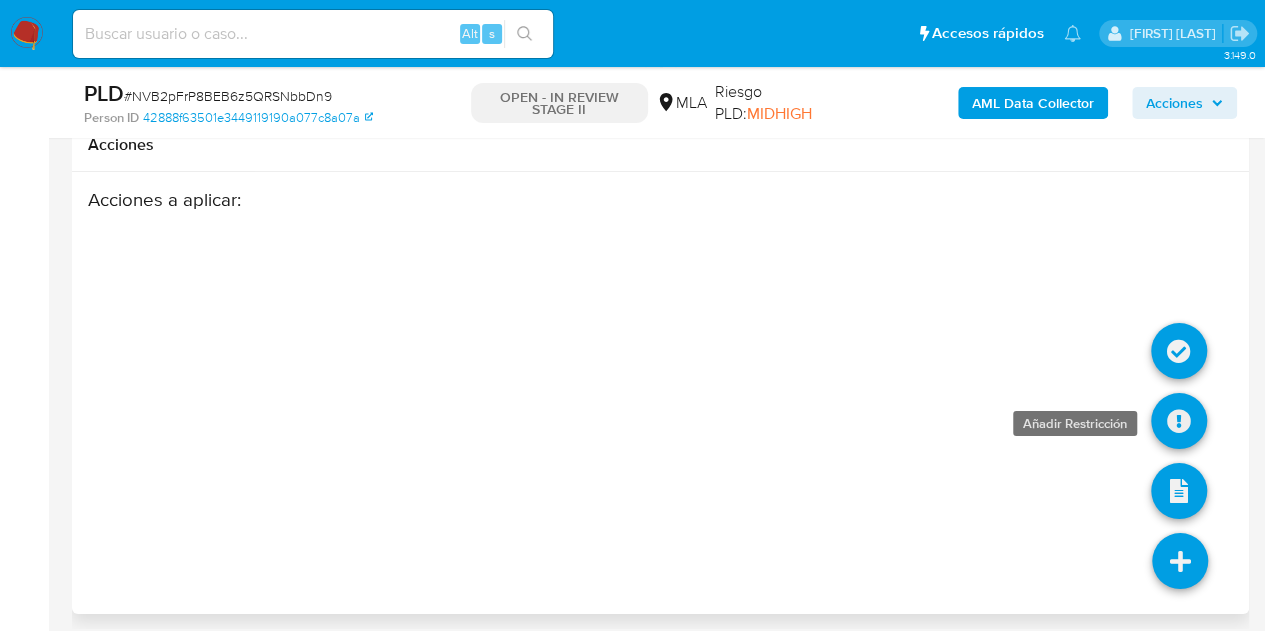 click at bounding box center (1179, 421) 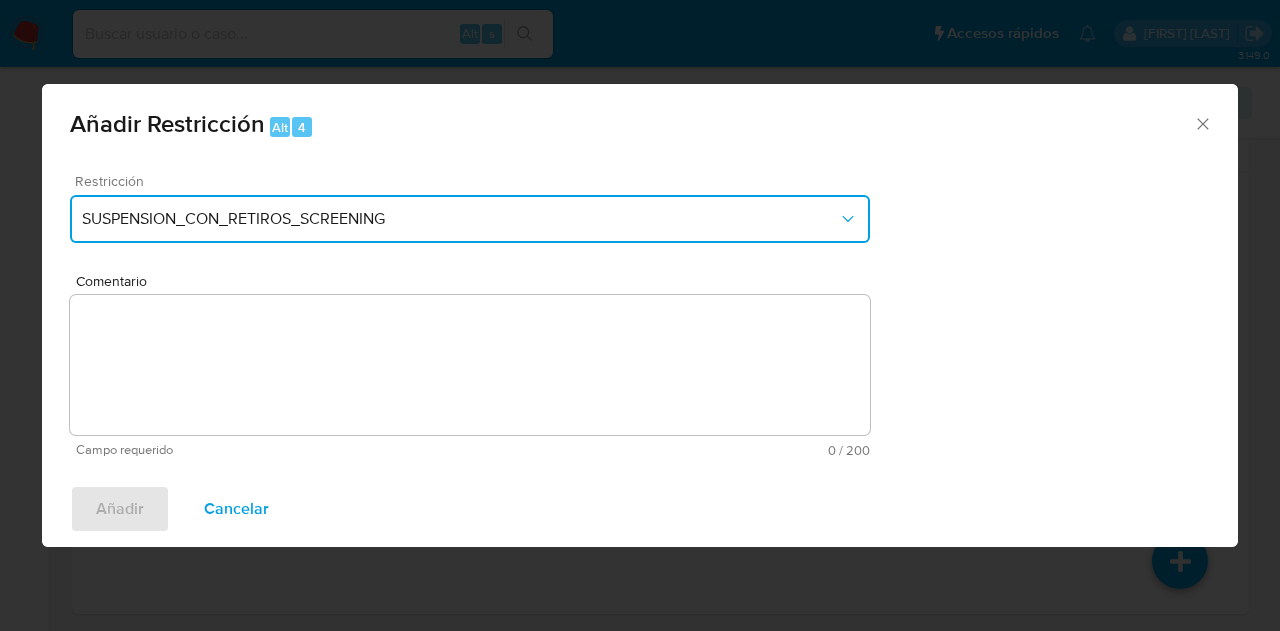 click on "SUSPENSION_CON_RETIROS_SCREENING" at bounding box center (460, 219) 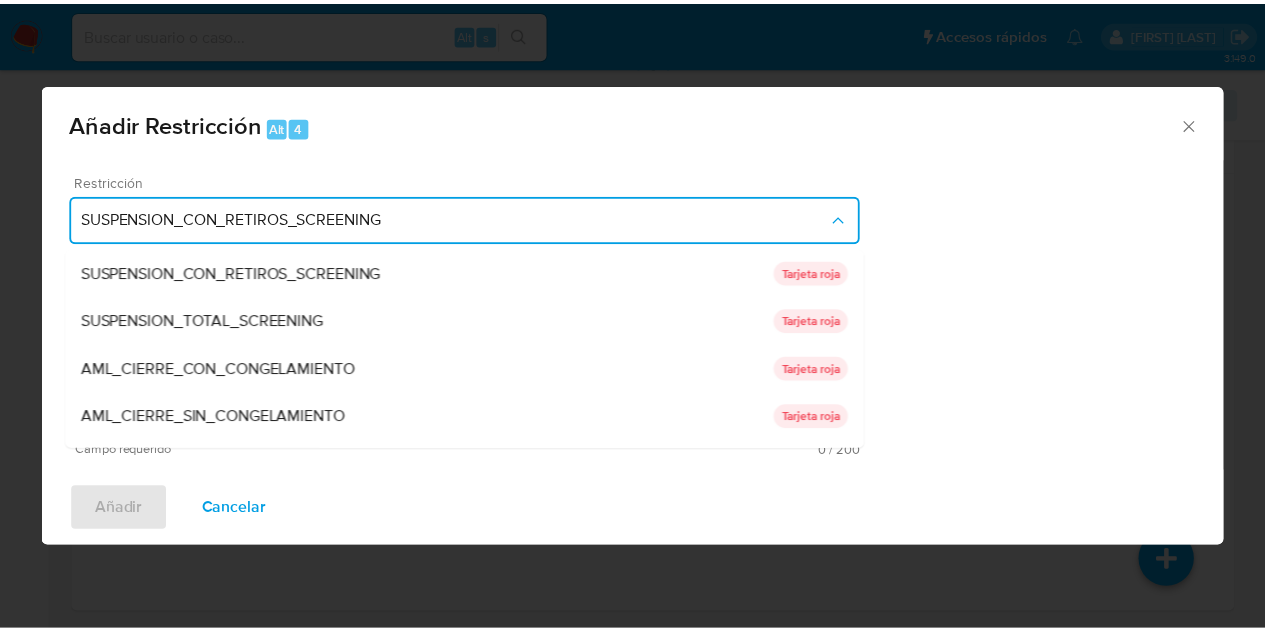 scroll, scrollTop: 328, scrollLeft: 0, axis: vertical 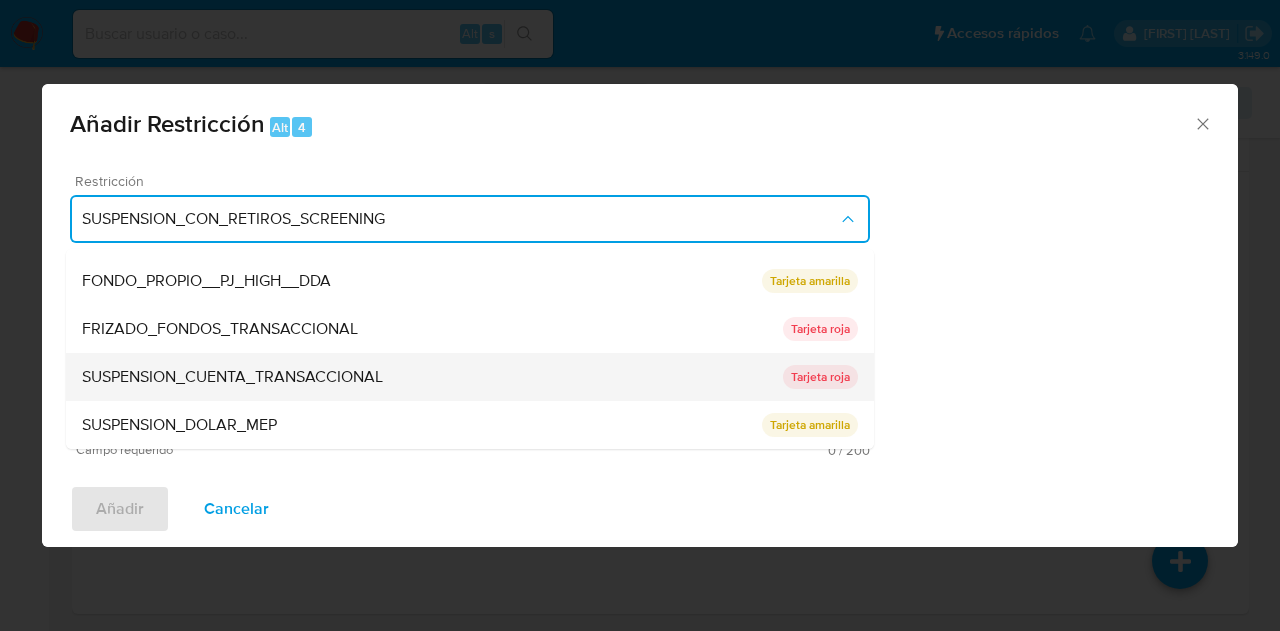 click on "SUSPENSION_CUENTA_TRANSACCIONAL" at bounding box center [432, 377] 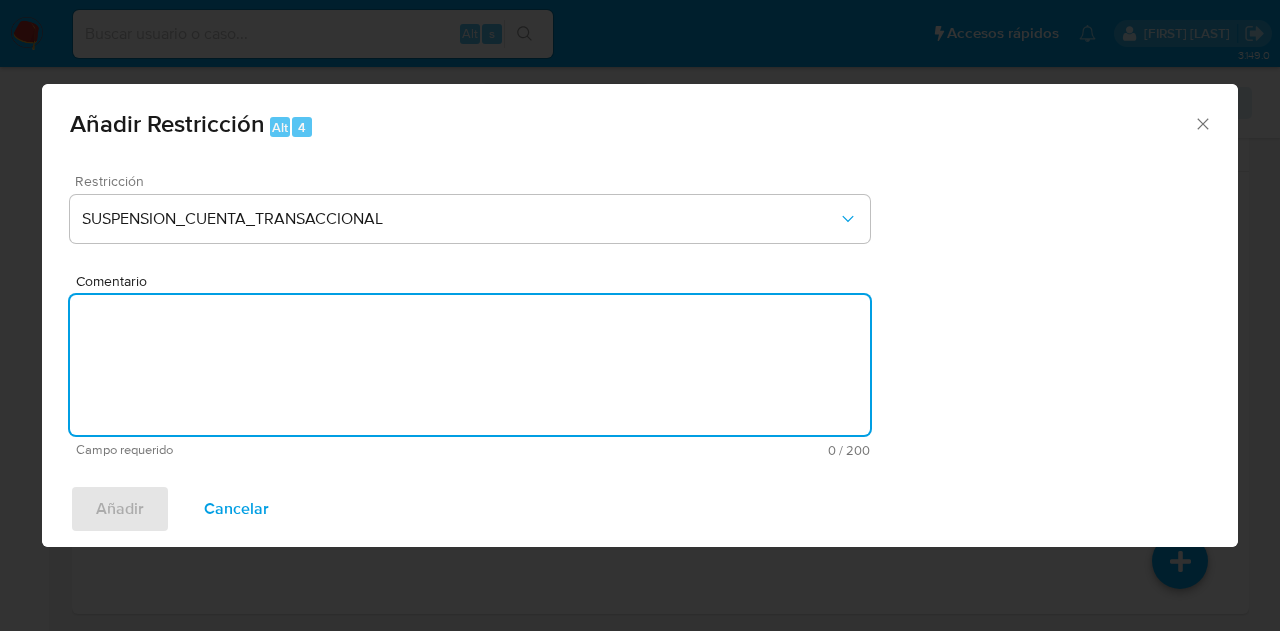 click on "Comentario" at bounding box center (470, 365) 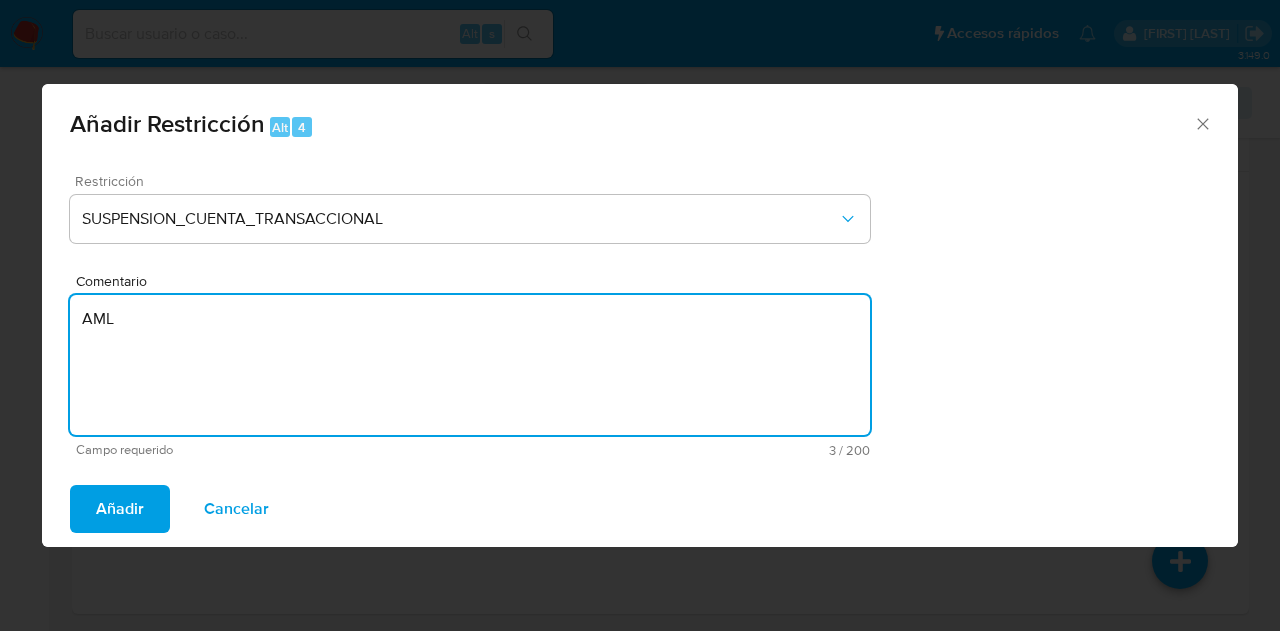 type on "AML" 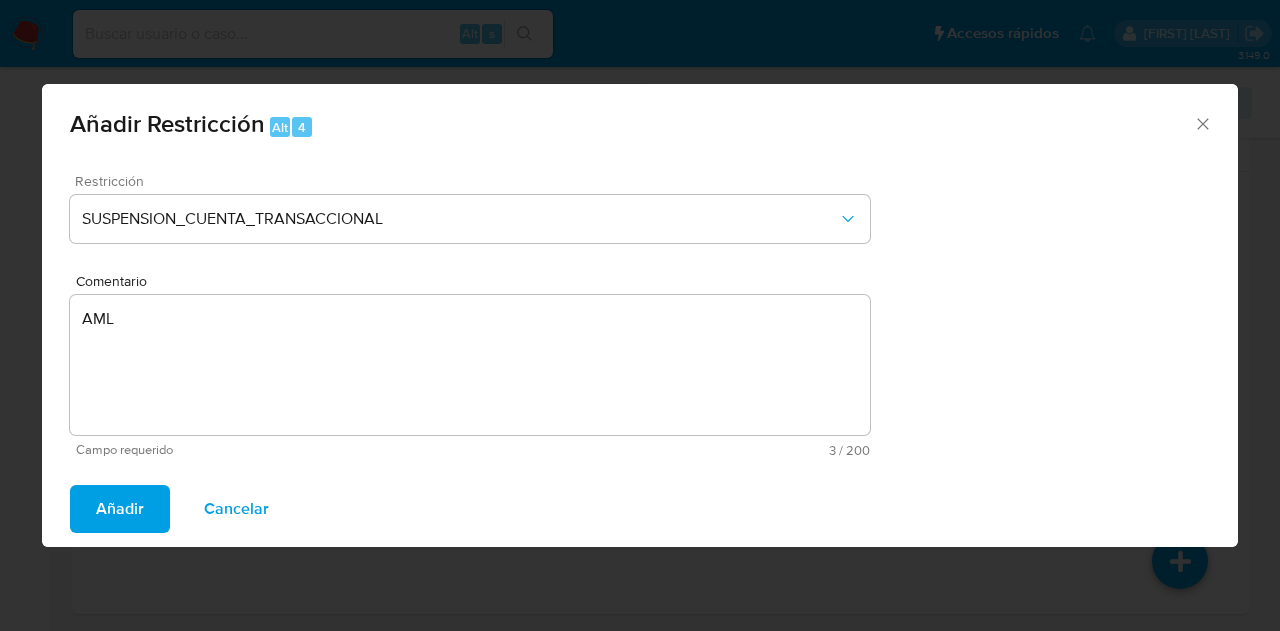 click on "Añadir" at bounding box center [120, 509] 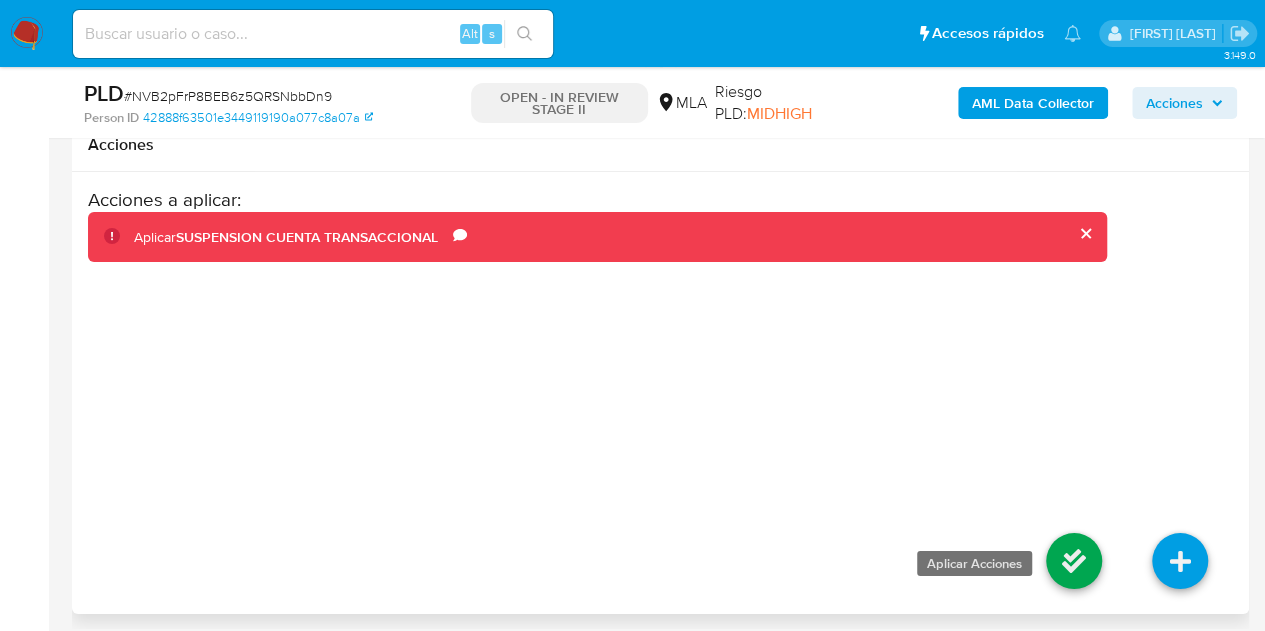 click at bounding box center (1074, 561) 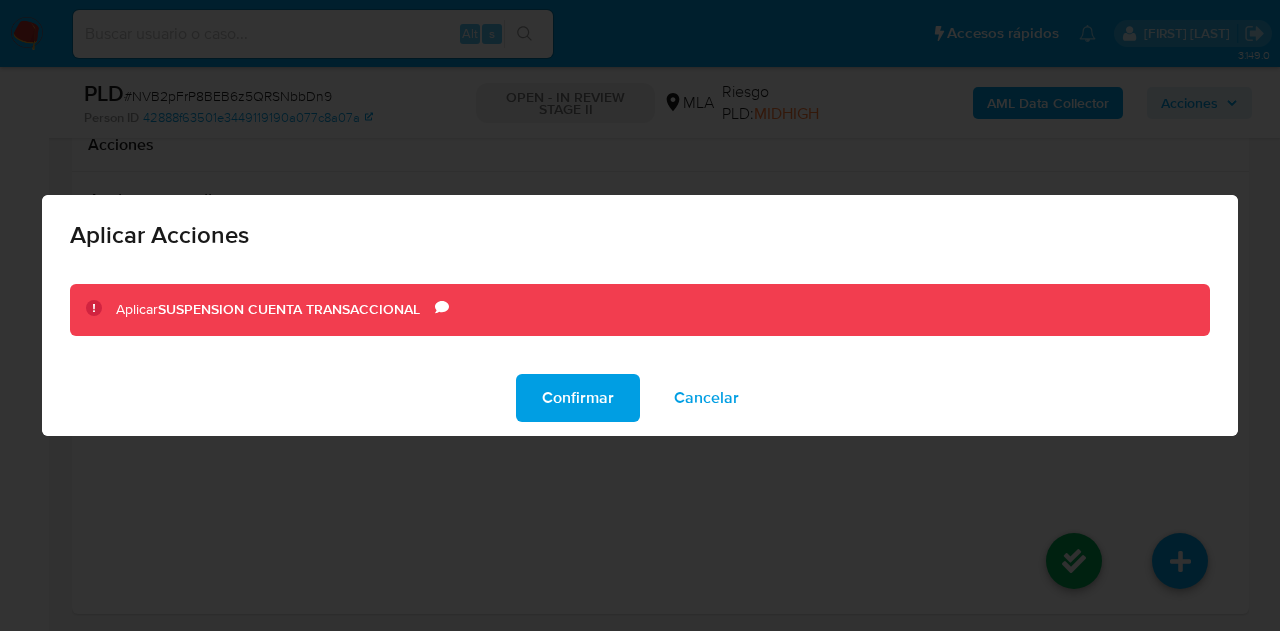click on "Confirmar" at bounding box center (578, 398) 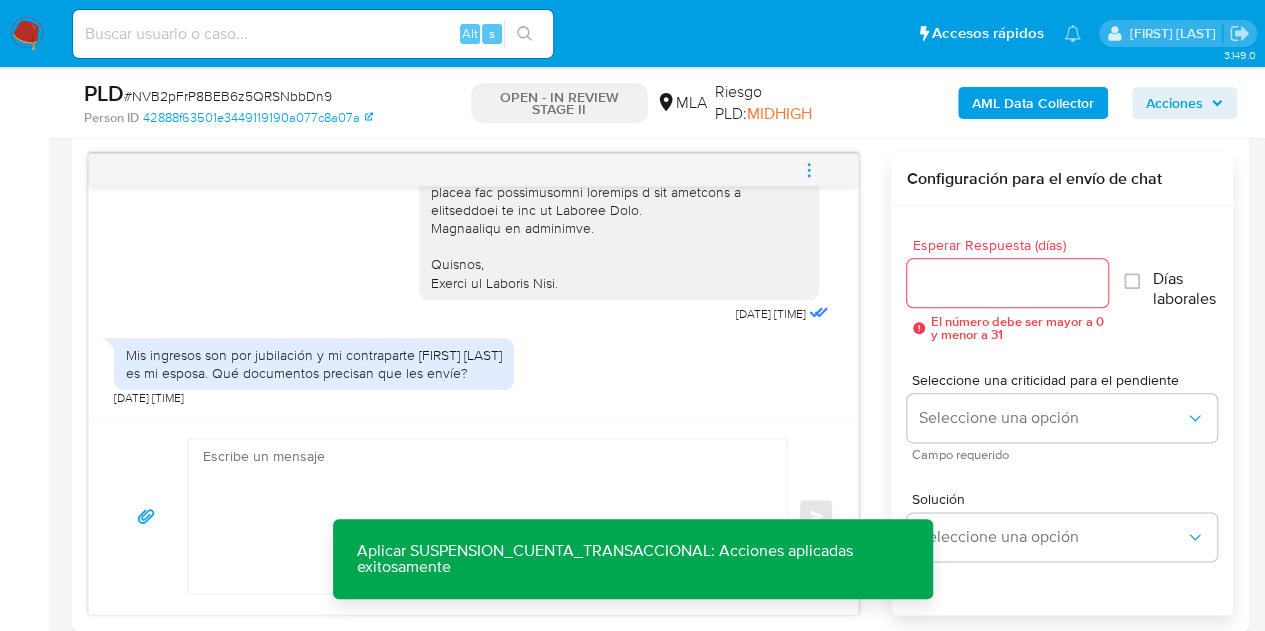 scroll, scrollTop: 1051, scrollLeft: 0, axis: vertical 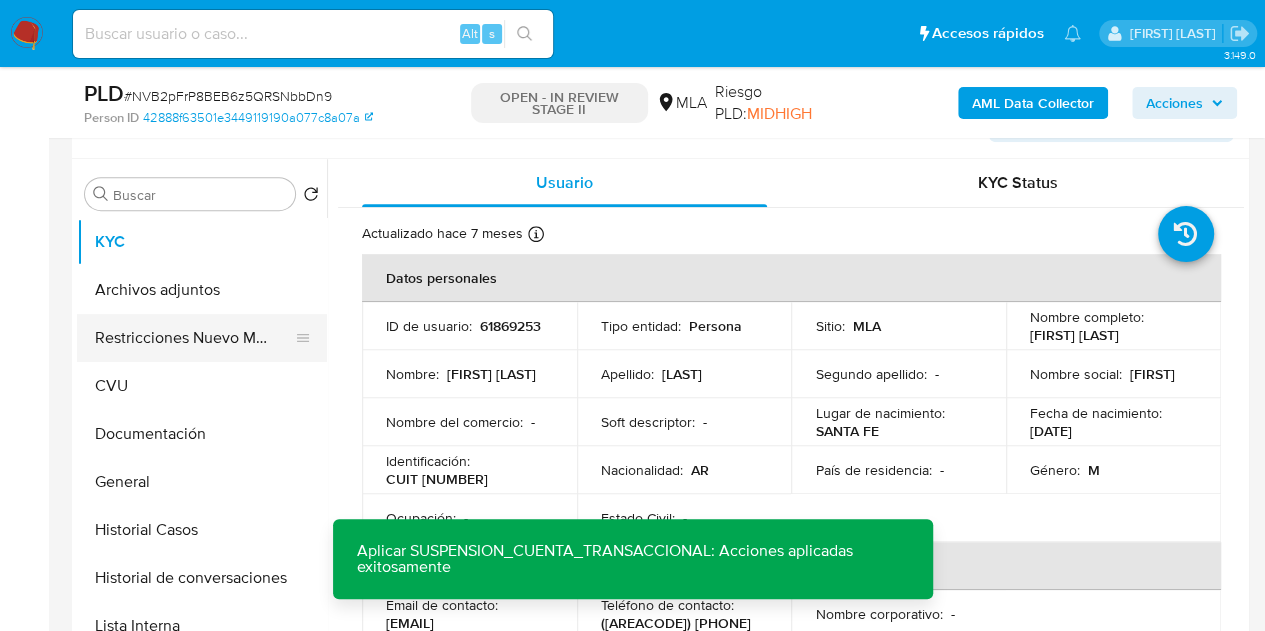 click on "Restricciones Nuevo Mundo" at bounding box center [194, 338] 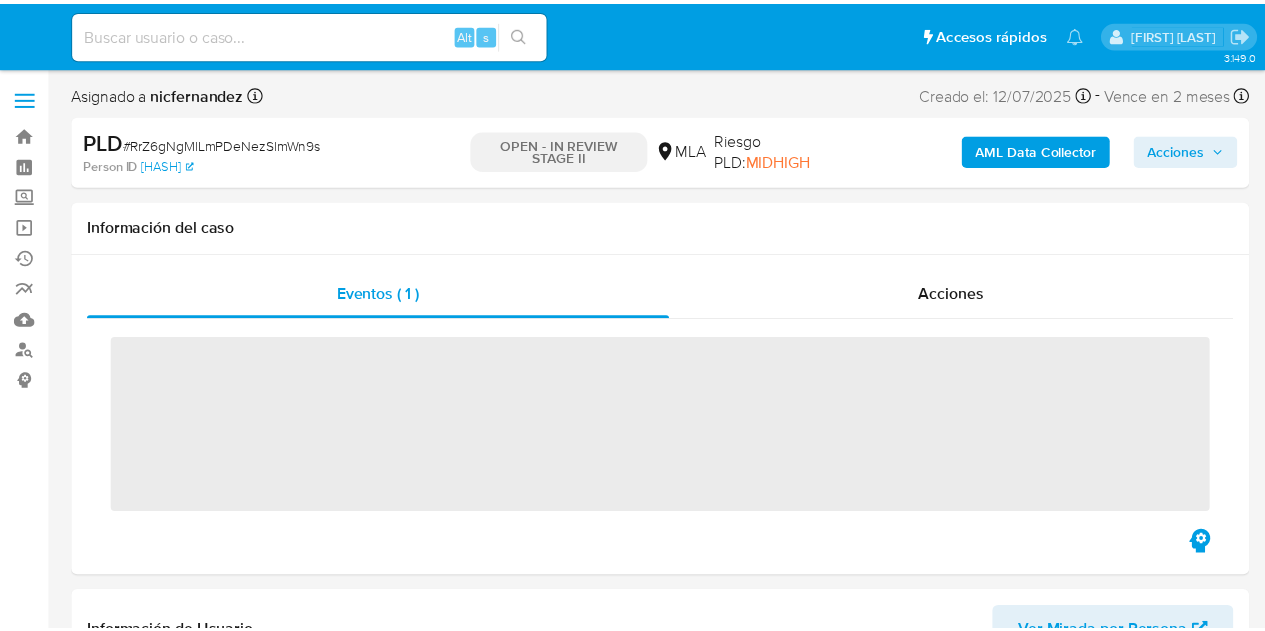 scroll, scrollTop: 0, scrollLeft: 0, axis: both 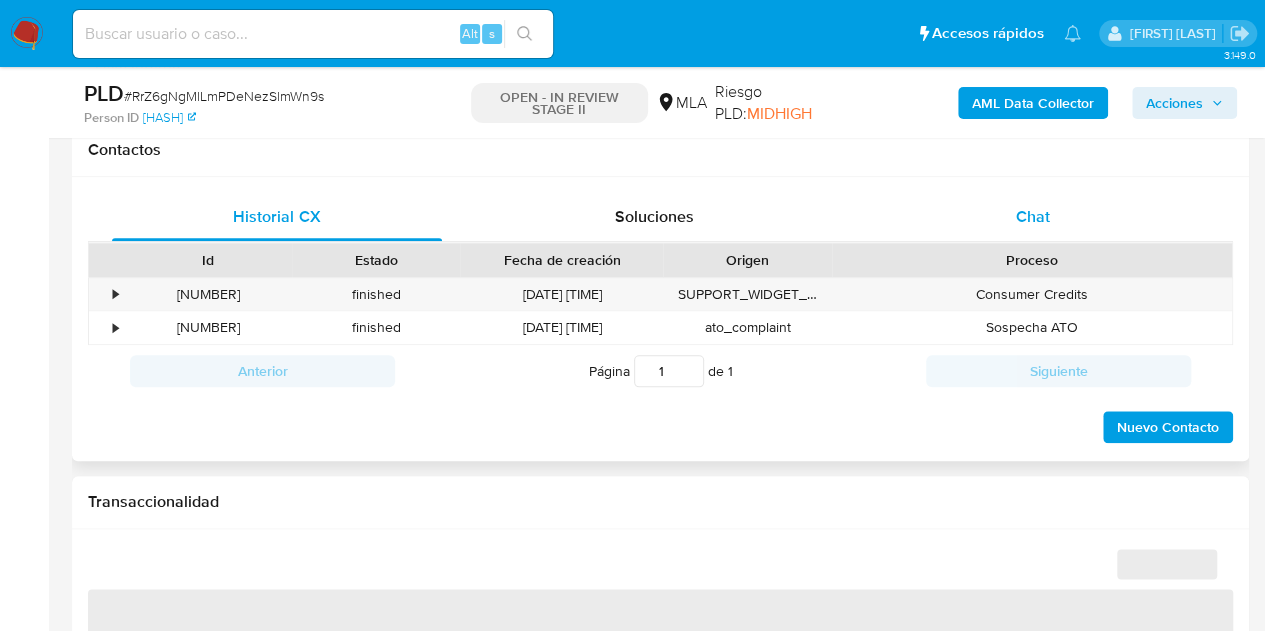 click on "Chat" at bounding box center [1033, 217] 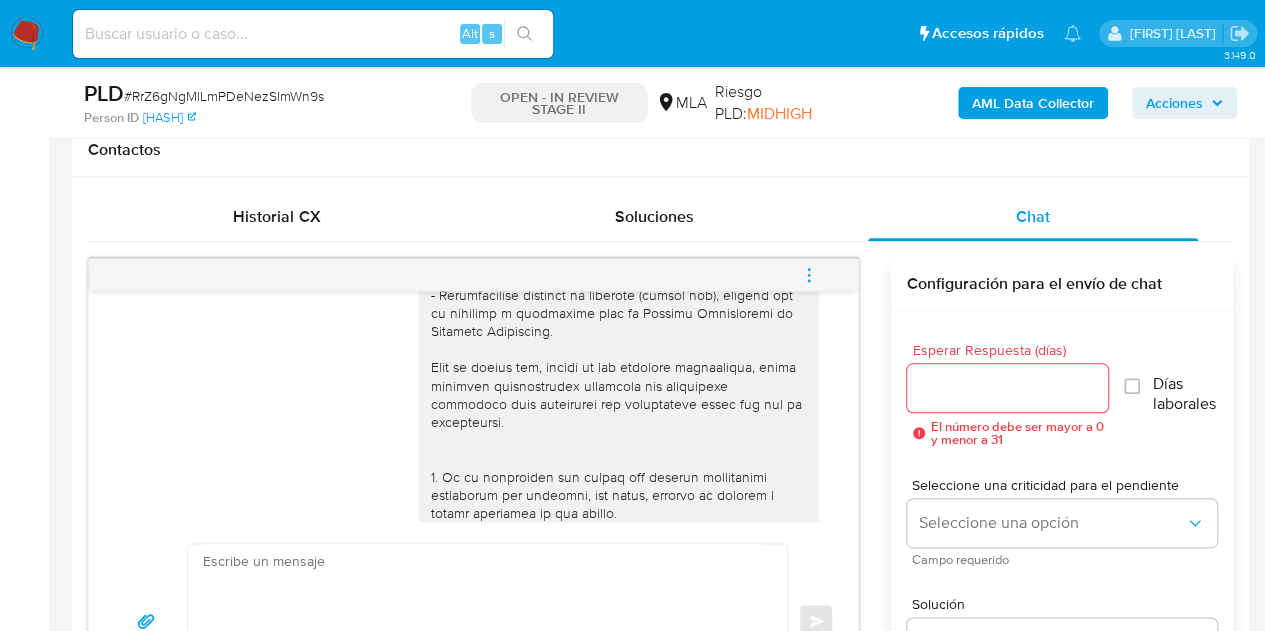 scroll, scrollTop: 40, scrollLeft: 0, axis: vertical 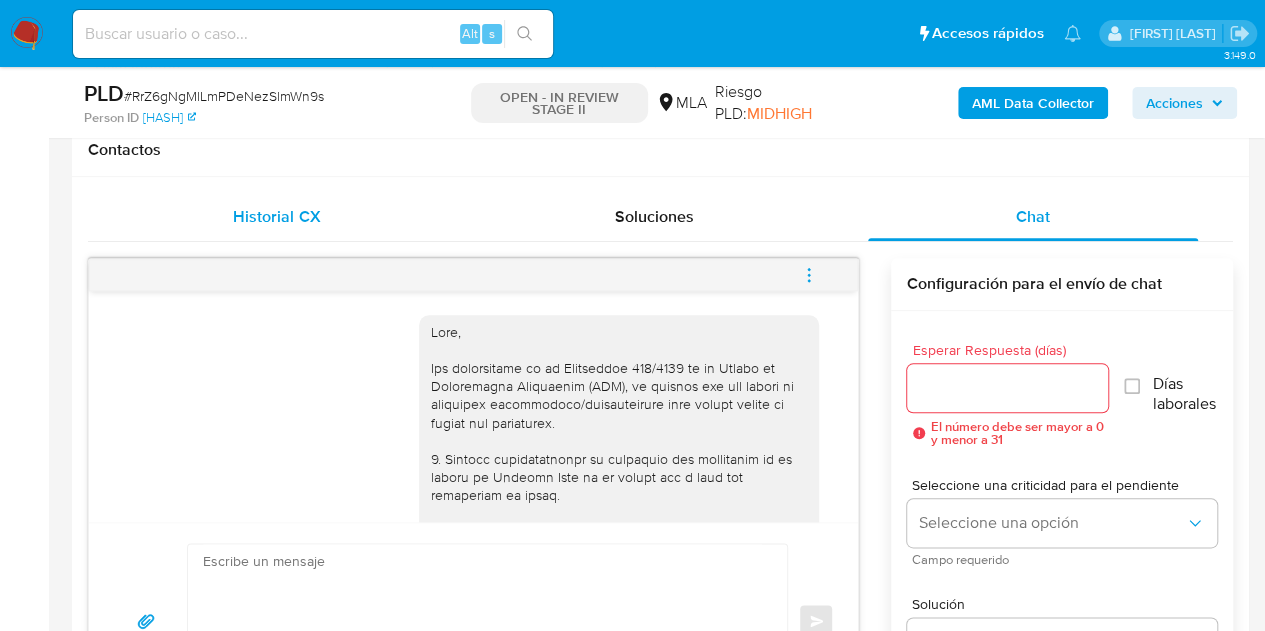 click on "Historial CX" at bounding box center (277, 217) 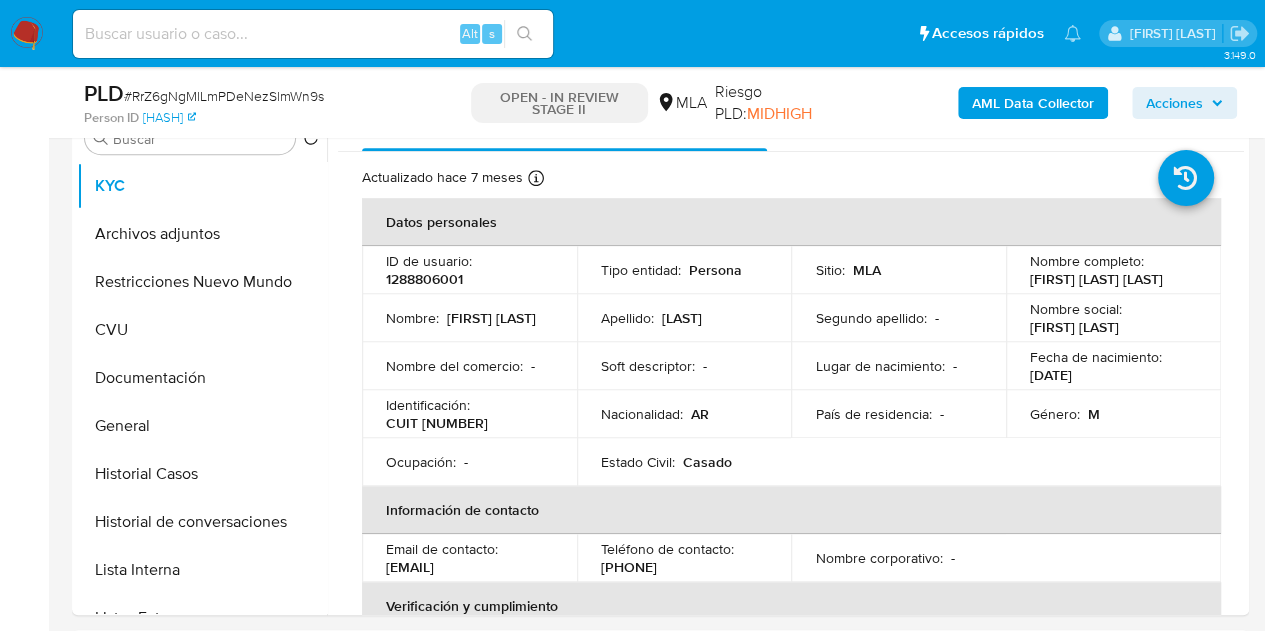 scroll, scrollTop: 349, scrollLeft: 0, axis: vertical 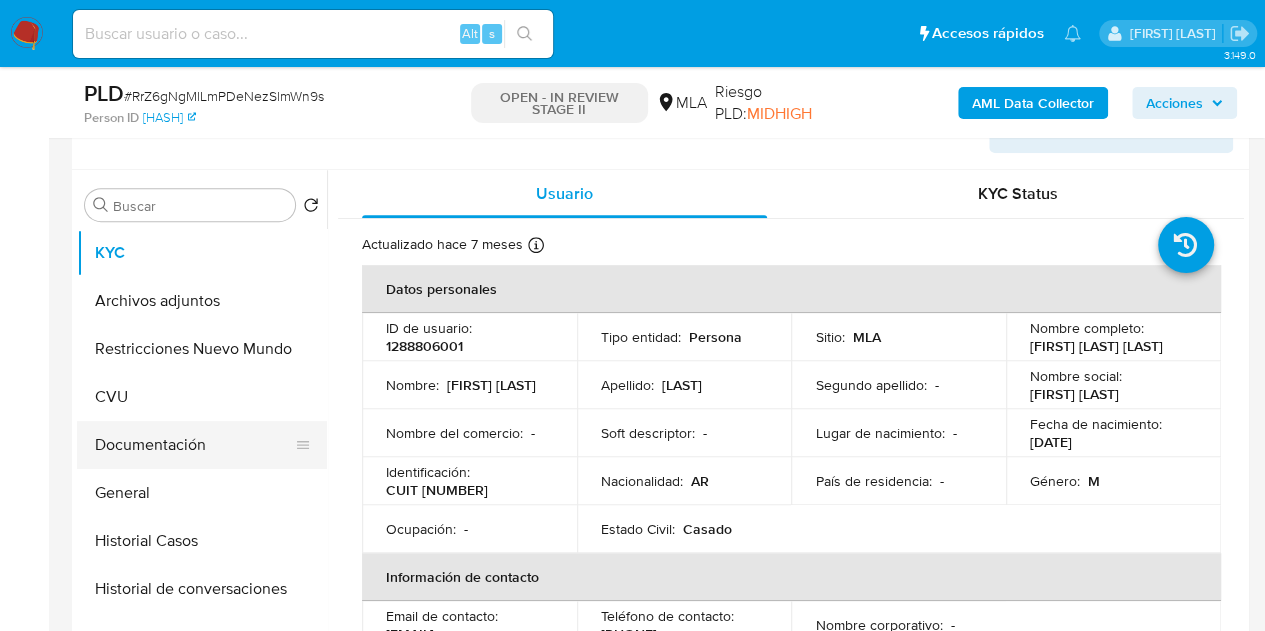 click on "Documentación" at bounding box center (194, 445) 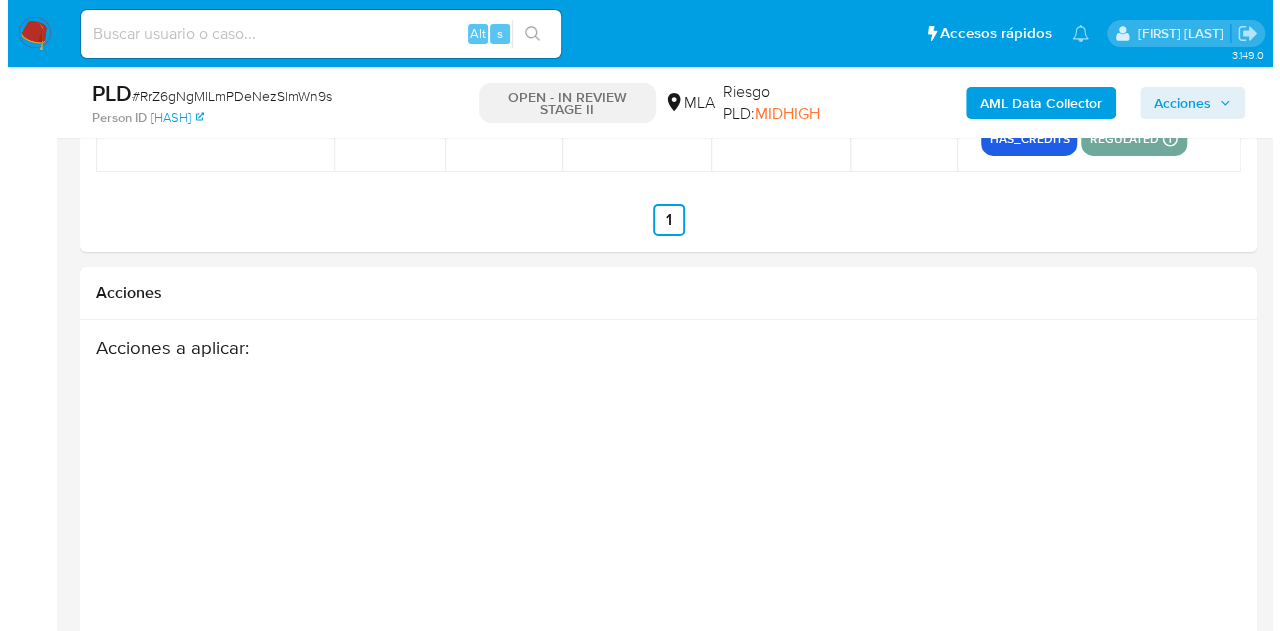 scroll, scrollTop: 3352, scrollLeft: 0, axis: vertical 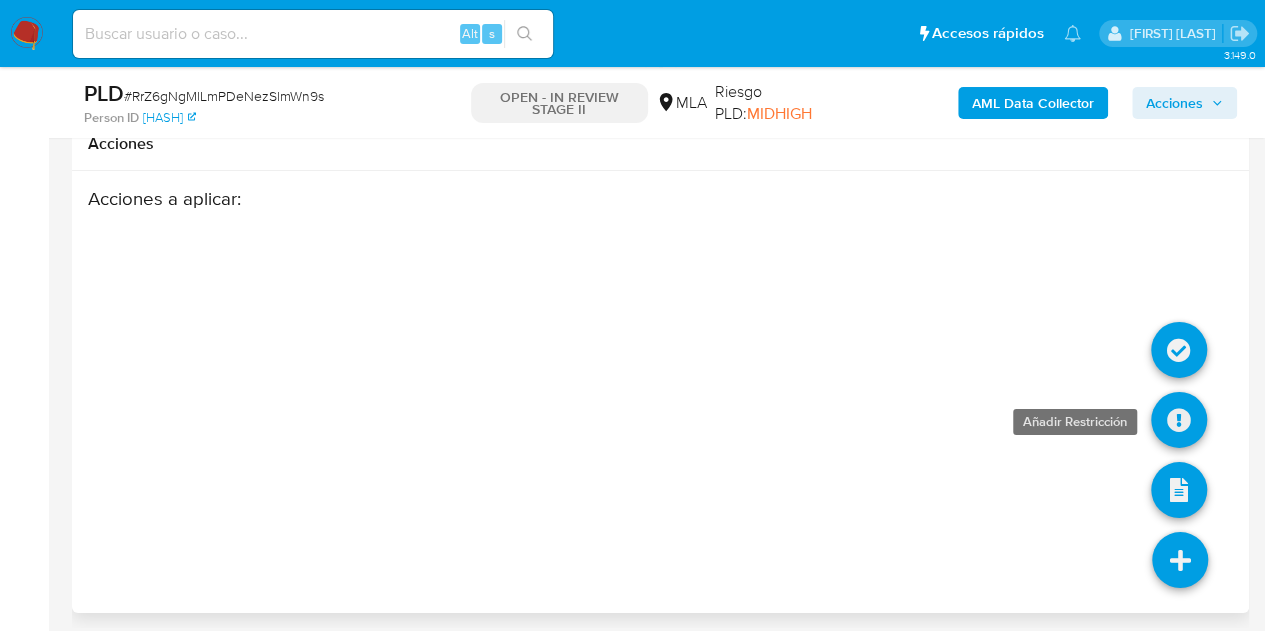 click at bounding box center [1179, 420] 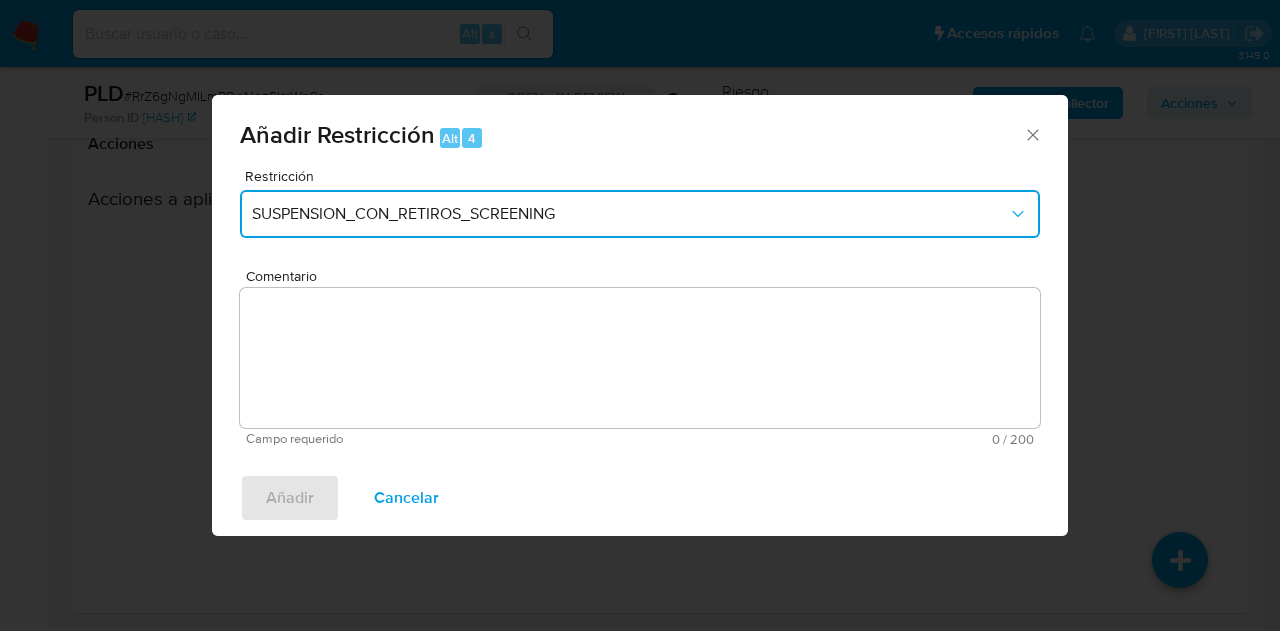 click on "SUSPENSION_CON_RETIROS_SCREENING" at bounding box center [630, 214] 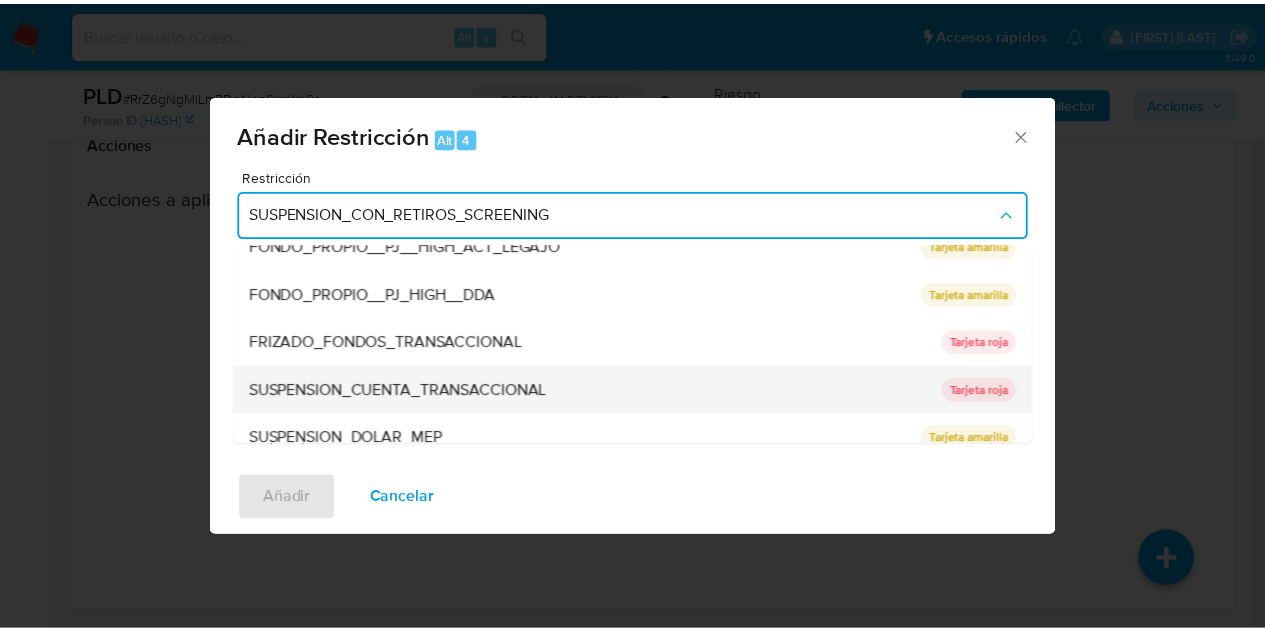 scroll, scrollTop: 328, scrollLeft: 0, axis: vertical 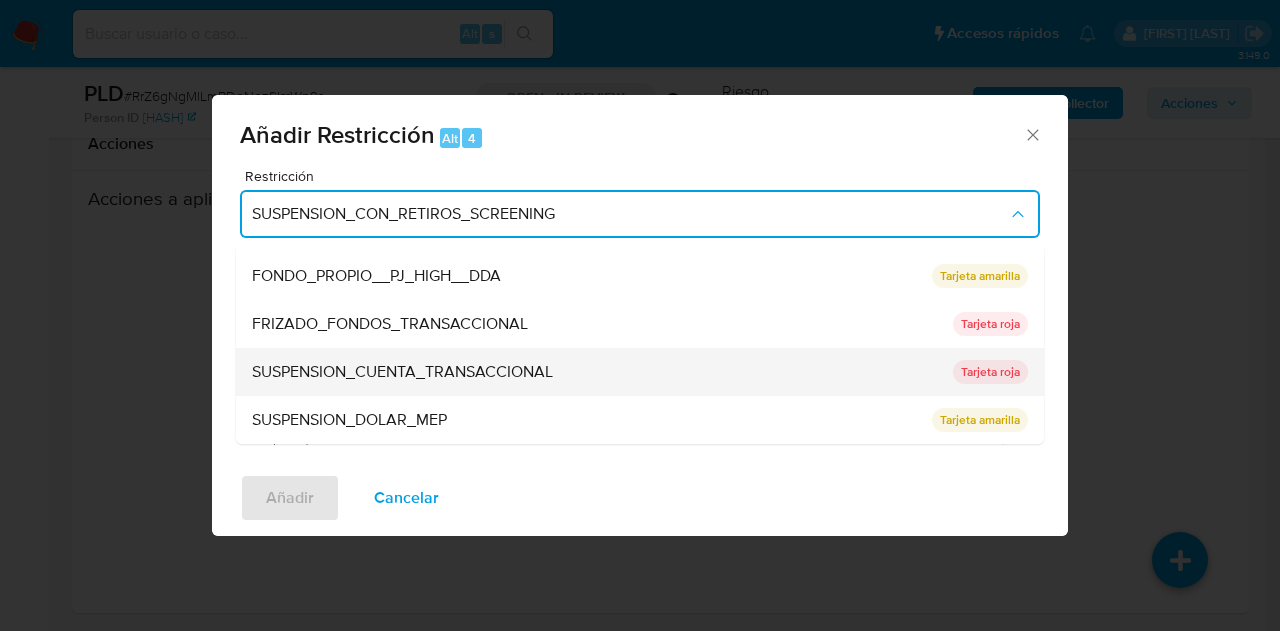 click on "SUSPENSION_CUENTA_TRANSACCIONAL" at bounding box center (402, 372) 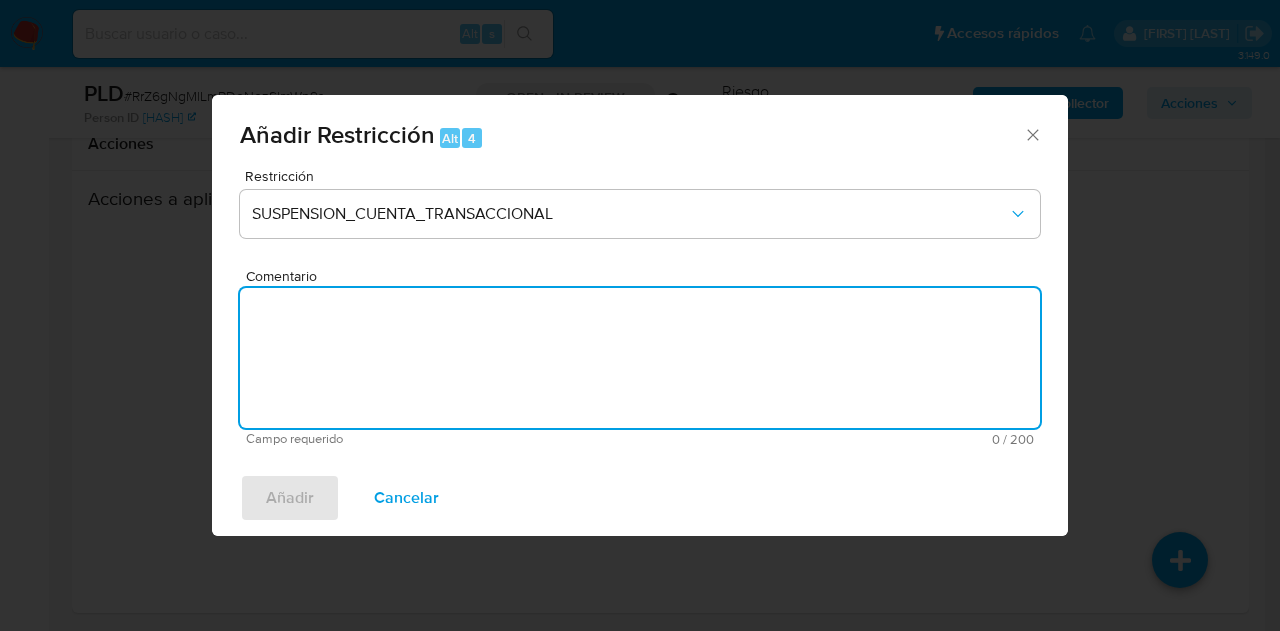 click on "Comentario" at bounding box center (640, 358) 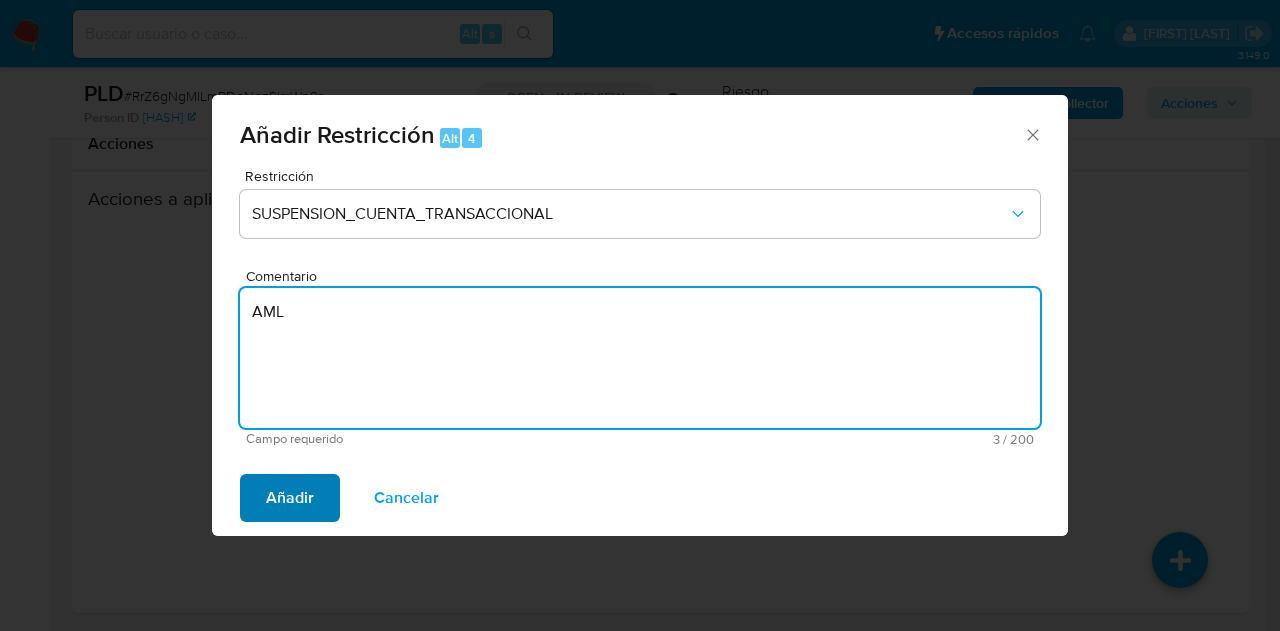 type on "AML" 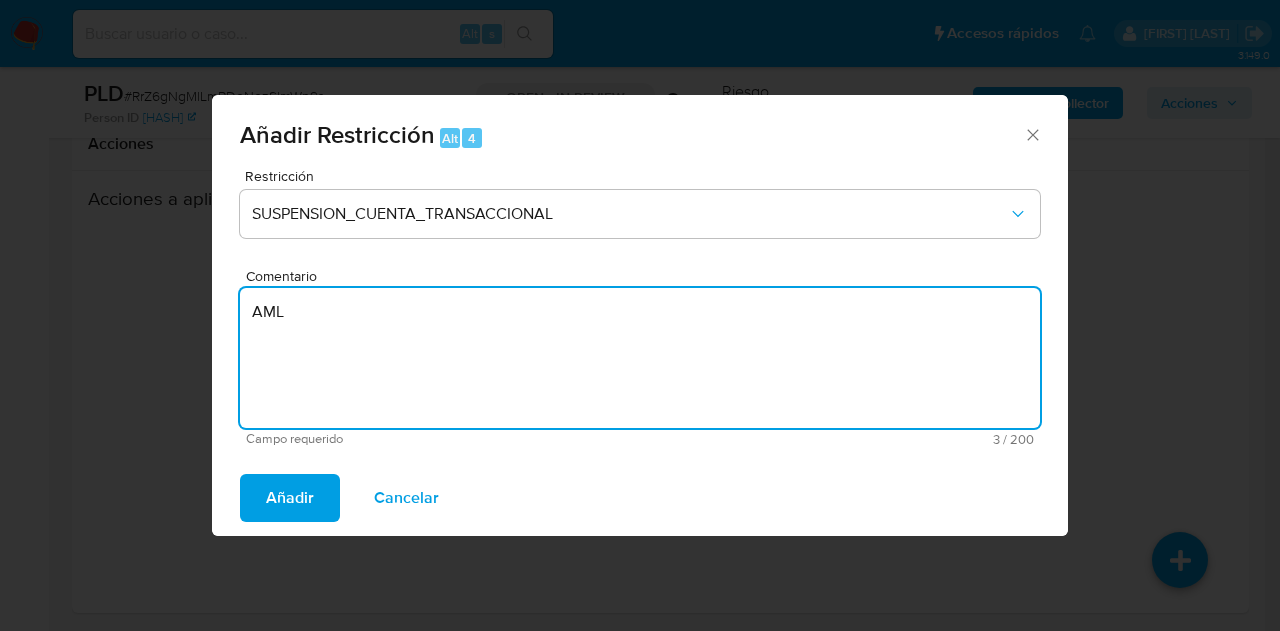 click on "Añadir" at bounding box center [290, 498] 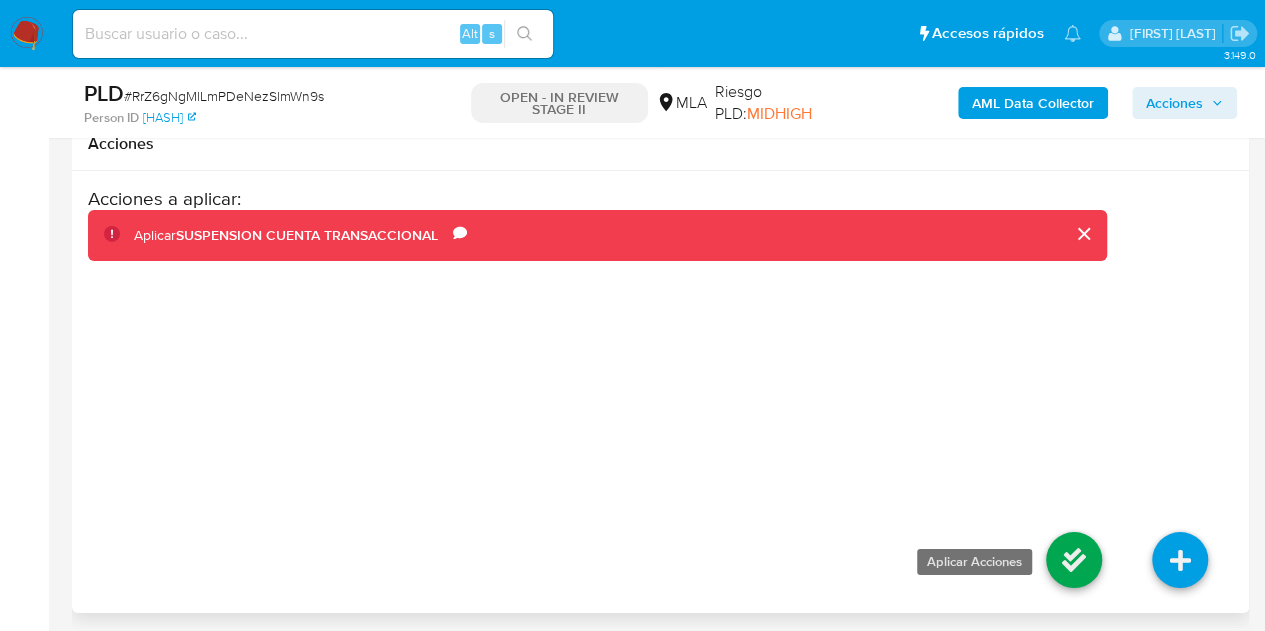 click at bounding box center (1074, 560) 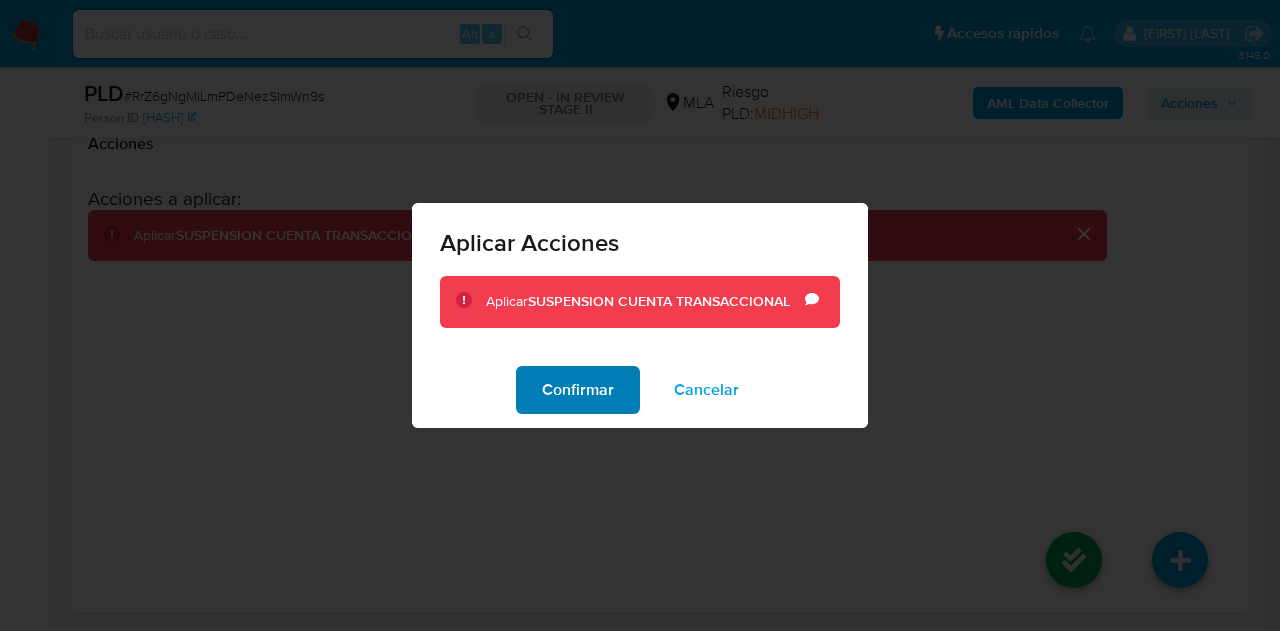 drag, startPoint x: 510, startPoint y: 386, endPoint x: 529, endPoint y: 398, distance: 22.472204 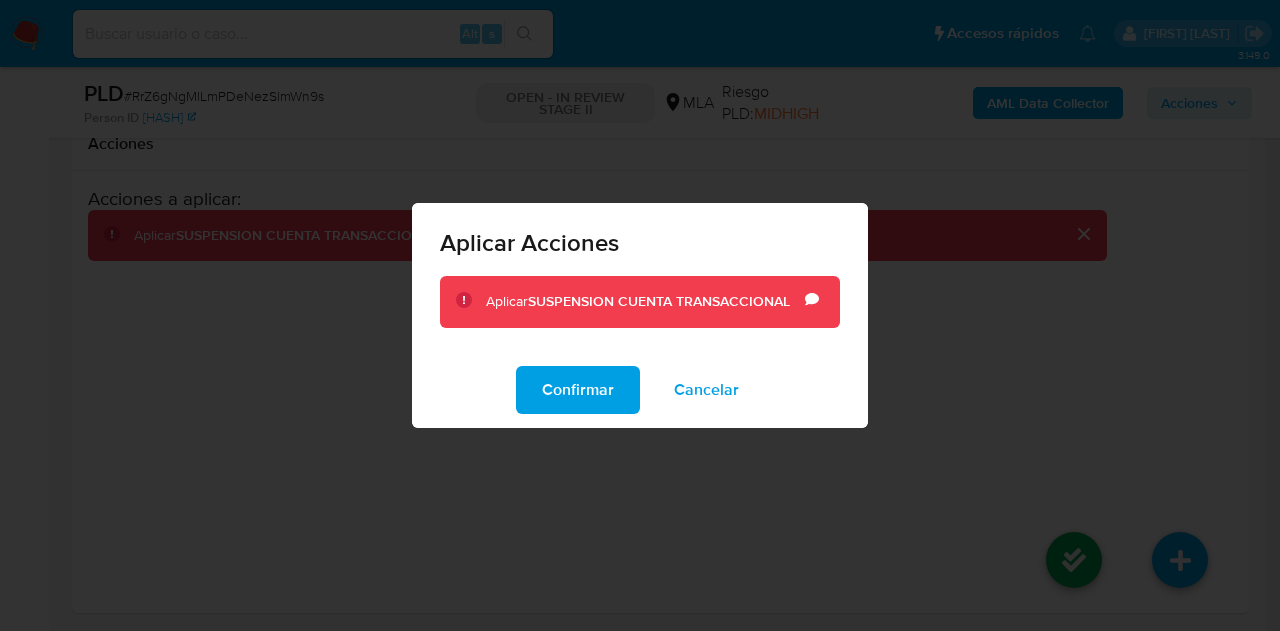 click on "Confirmar" at bounding box center (578, 390) 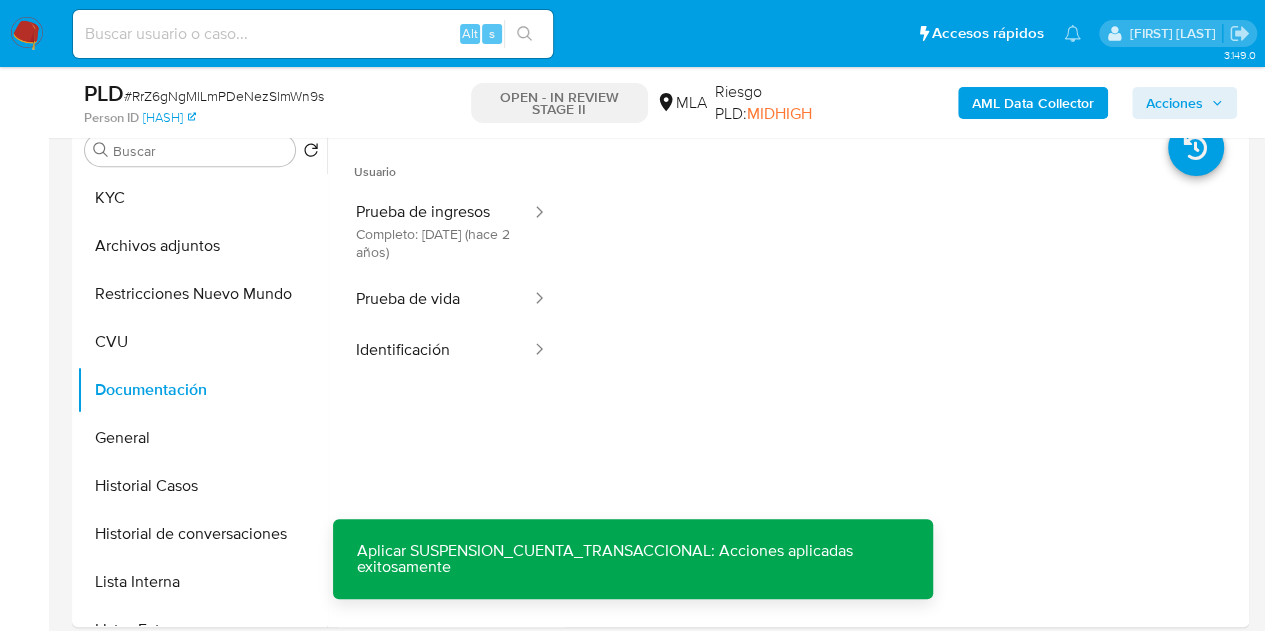 scroll, scrollTop: 359, scrollLeft: 0, axis: vertical 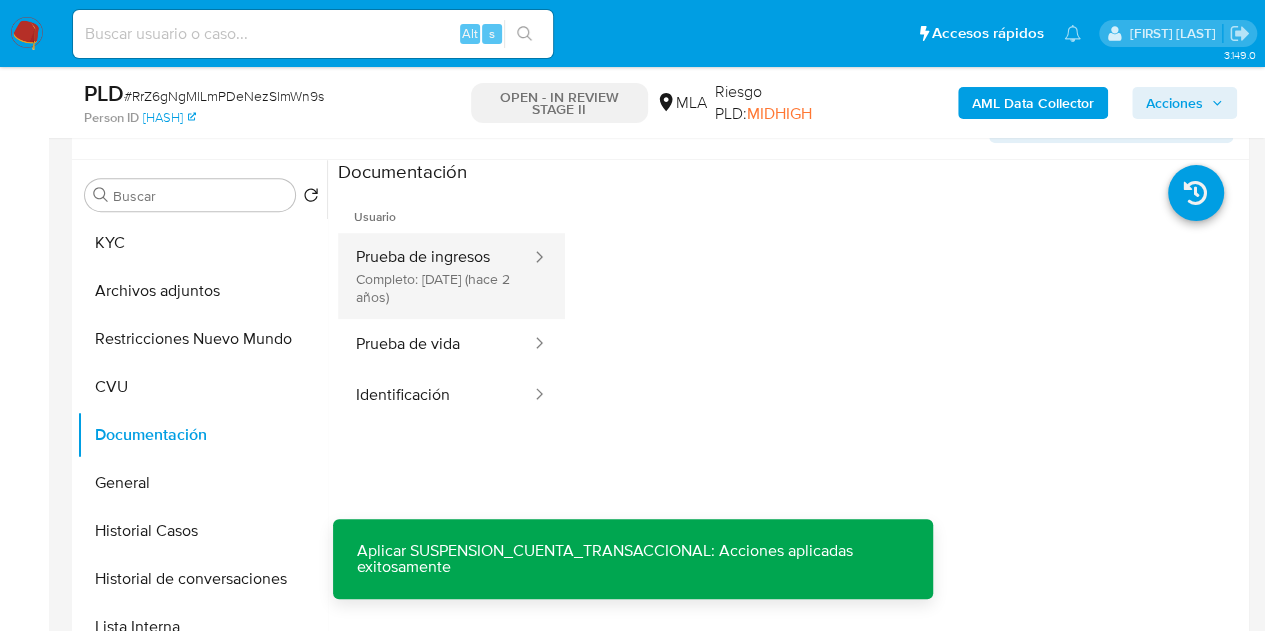 click on "Prueba de ingresos Completo: 23/01/2024 (hace 2 años)" at bounding box center [435, 276] 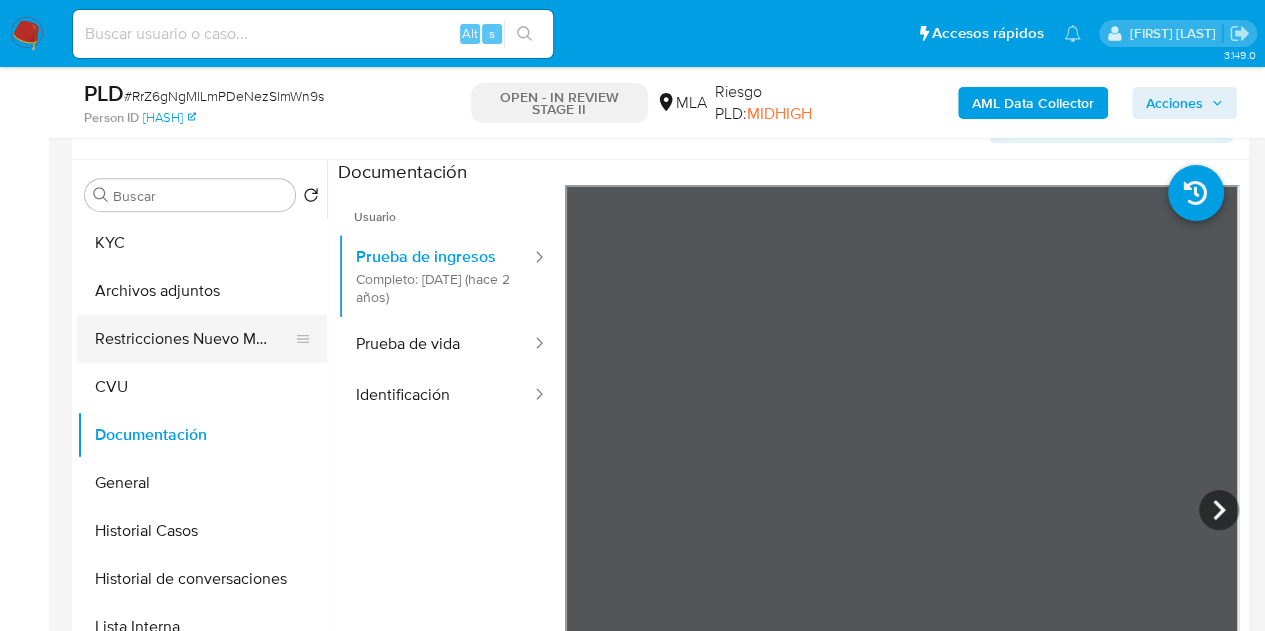 click on "Restricciones Nuevo Mundo" at bounding box center [194, 339] 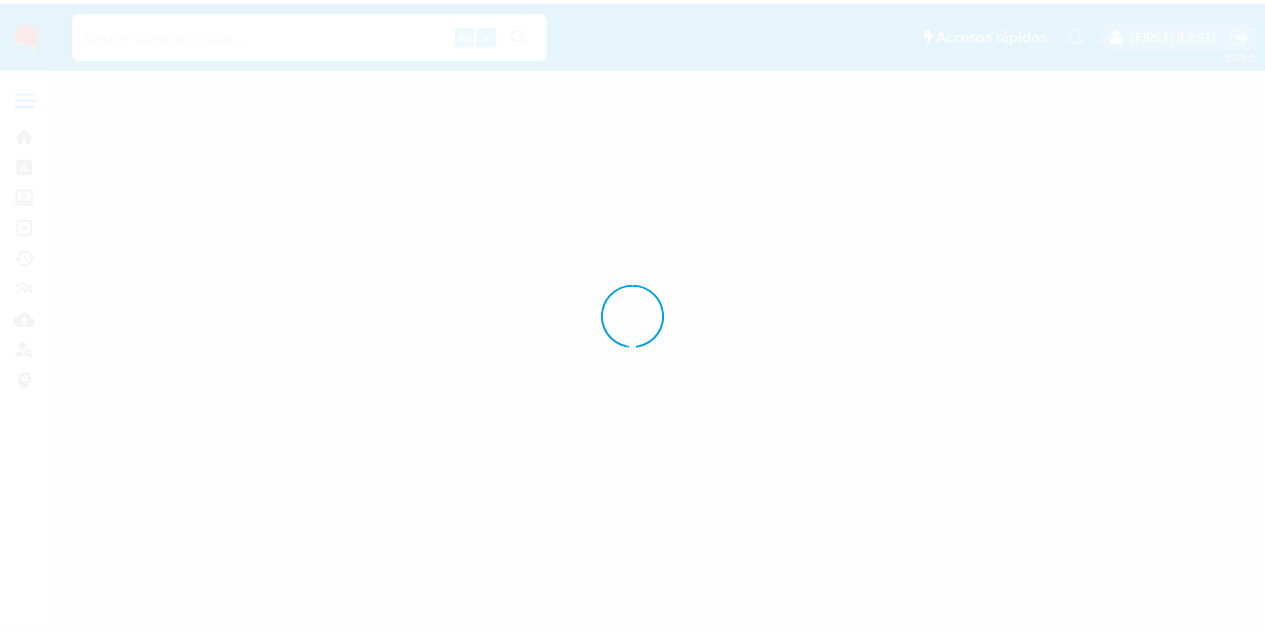 scroll, scrollTop: 0, scrollLeft: 0, axis: both 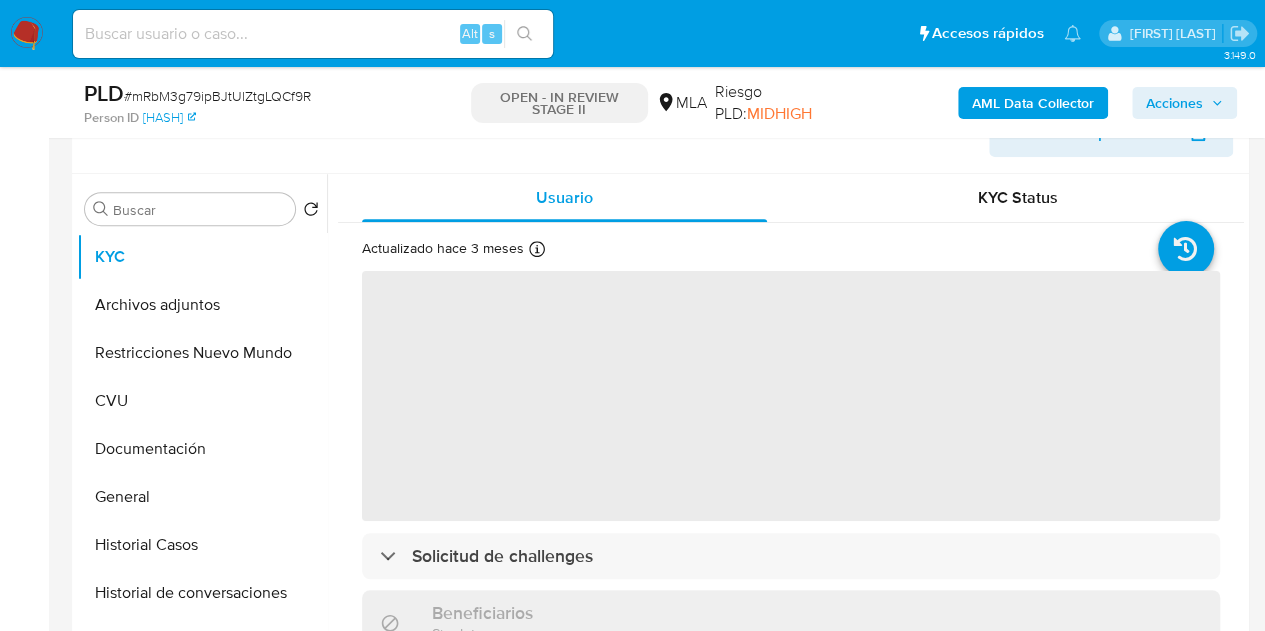 select on "10" 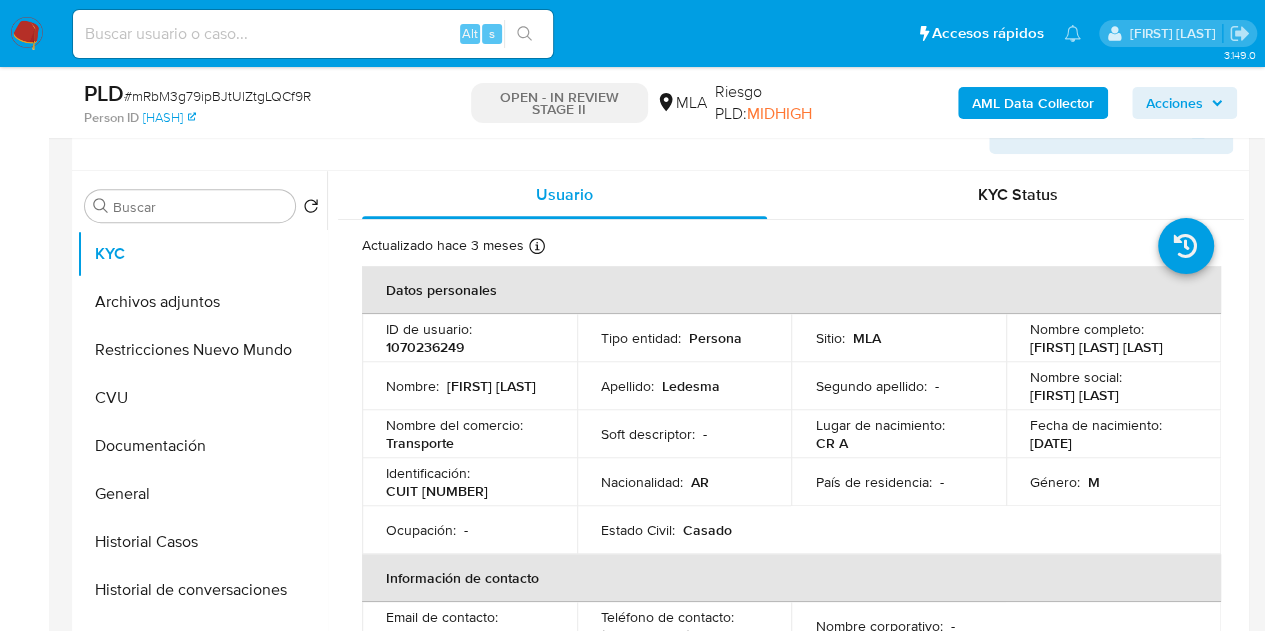 scroll, scrollTop: 464, scrollLeft: 0, axis: vertical 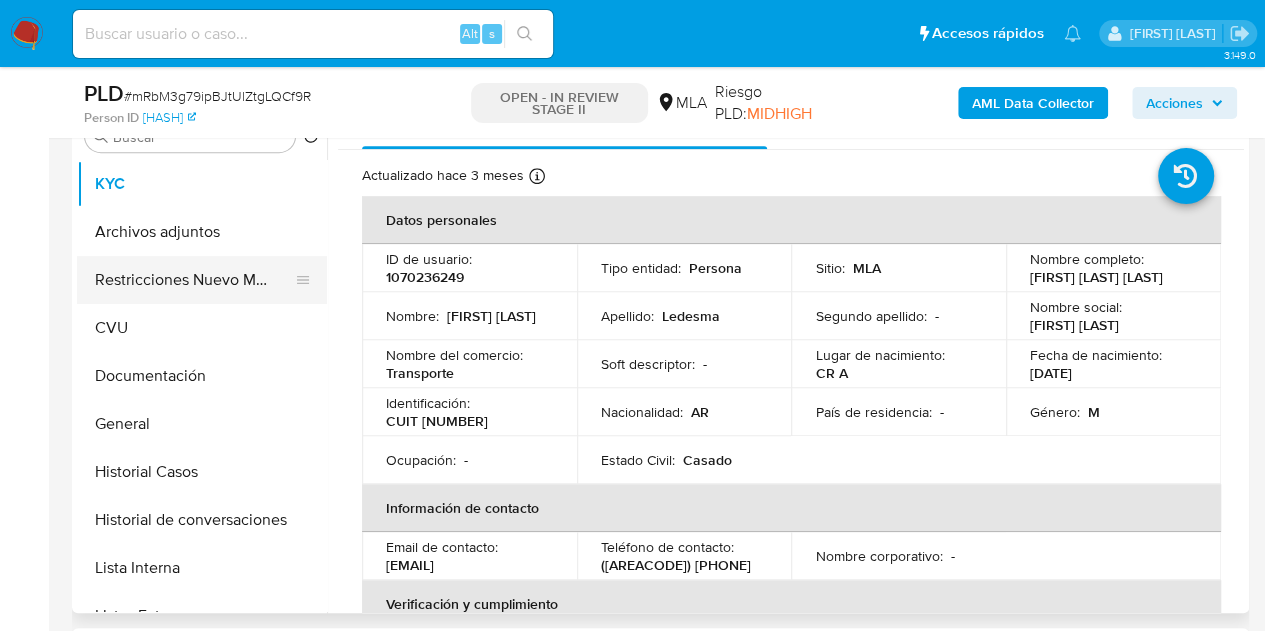 click on "Restricciones Nuevo Mundo" at bounding box center (194, 280) 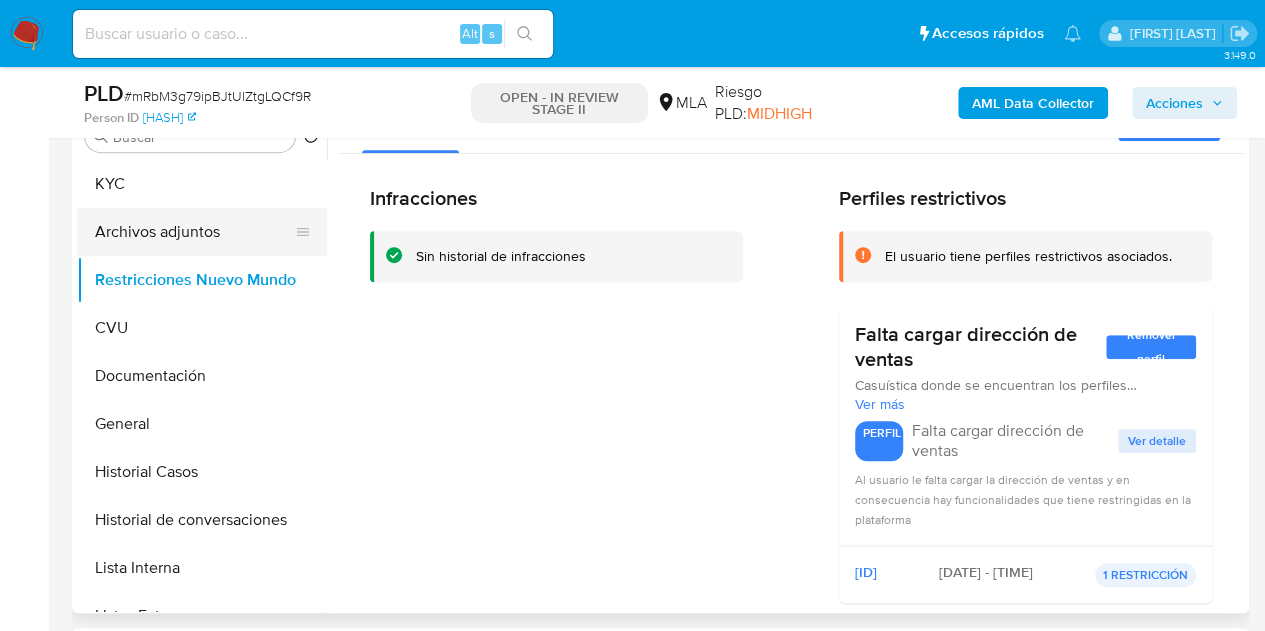 click on "Archivos adjuntos" at bounding box center (194, 232) 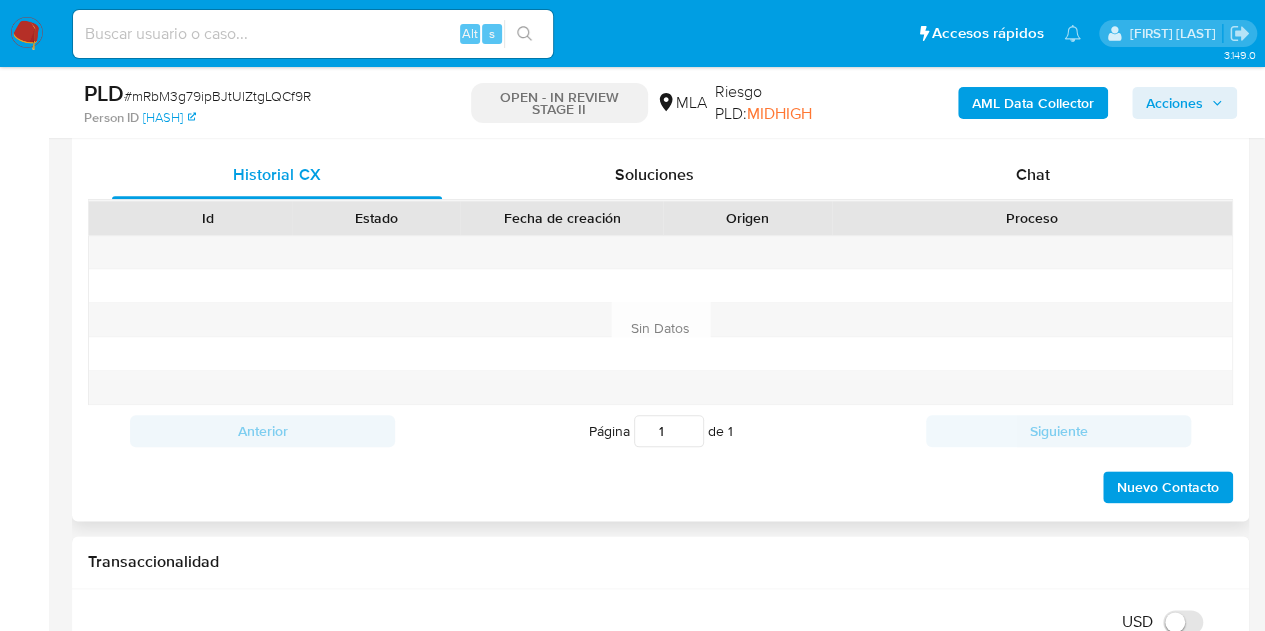 scroll, scrollTop: 880, scrollLeft: 0, axis: vertical 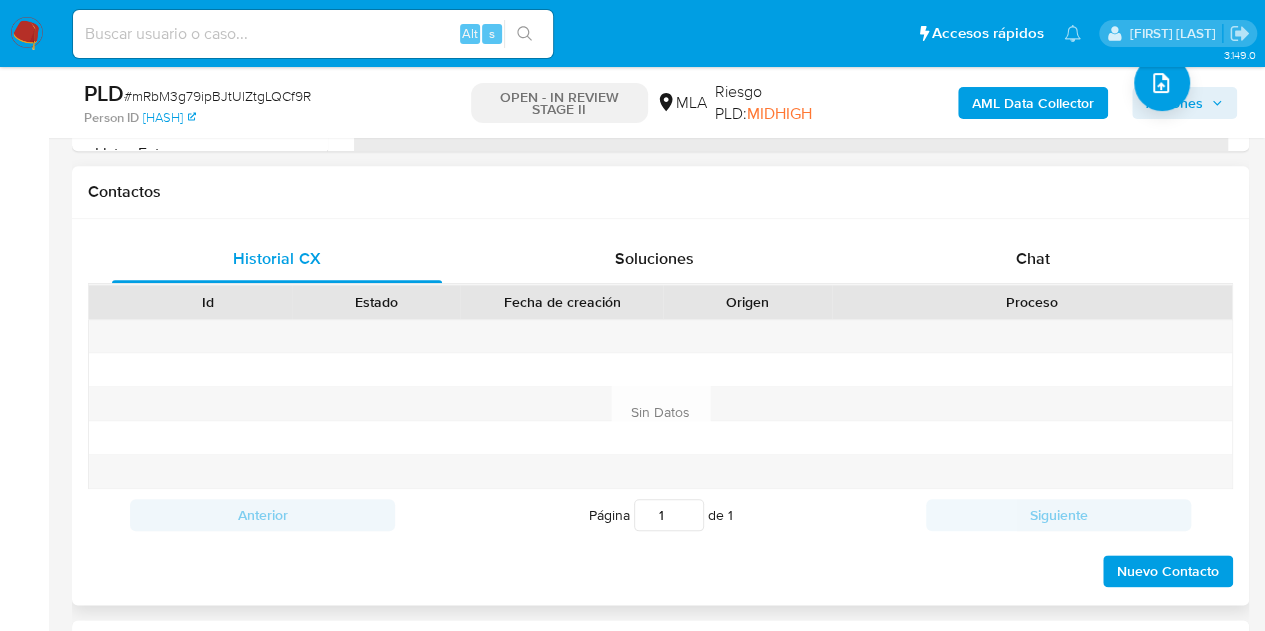 click on "Historial CX Soluciones Chat Id Estado Fecha de creación Origen Proceso                                                             Anterior Página   1   de   1 Siguiente Sin Datos Cargando... Nuevo Contacto" at bounding box center [660, 412] 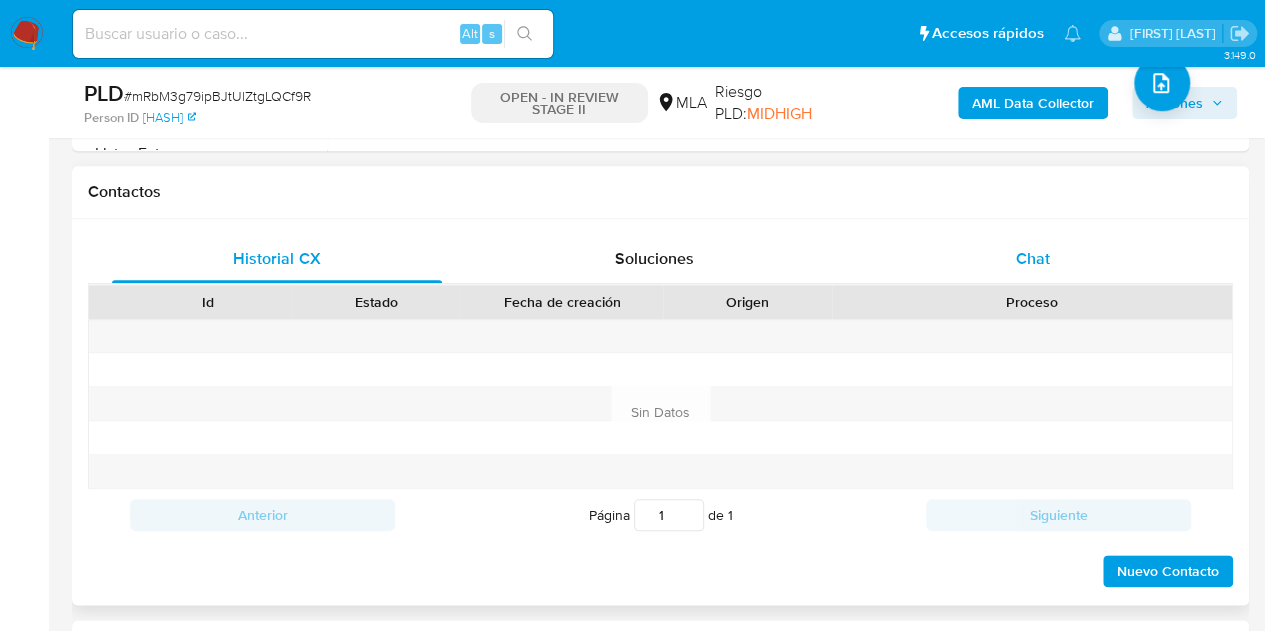 click on "Chat" at bounding box center (1033, 259) 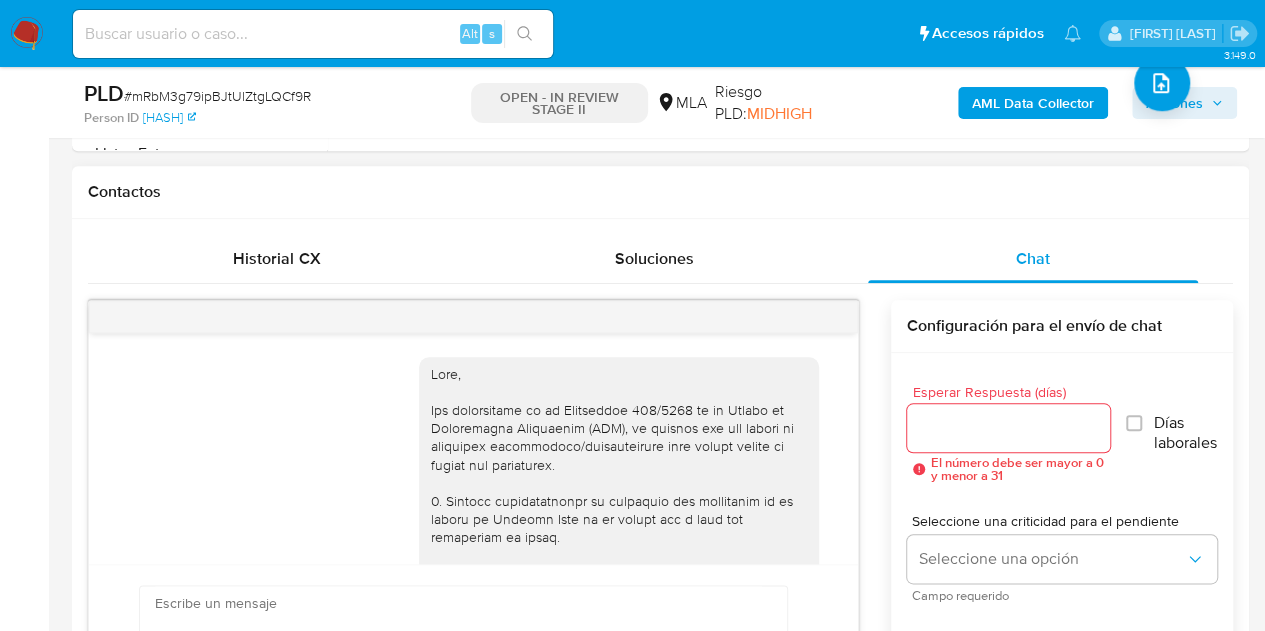 scroll, scrollTop: 1421, scrollLeft: 0, axis: vertical 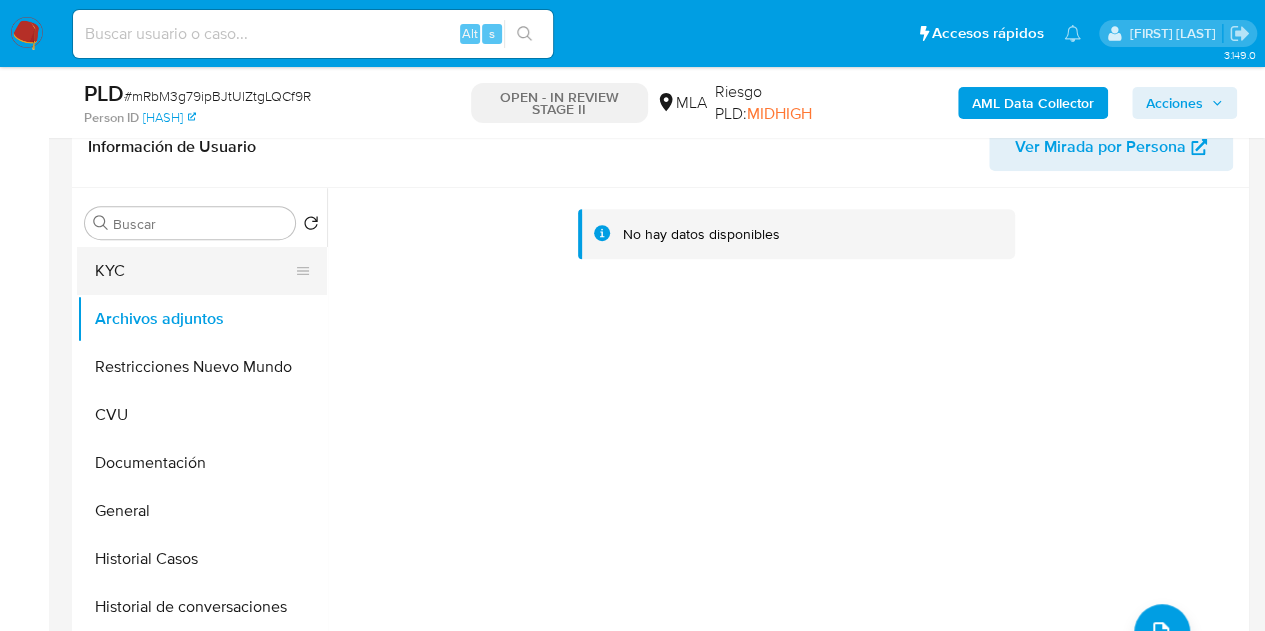 click on "KYC" at bounding box center (194, 271) 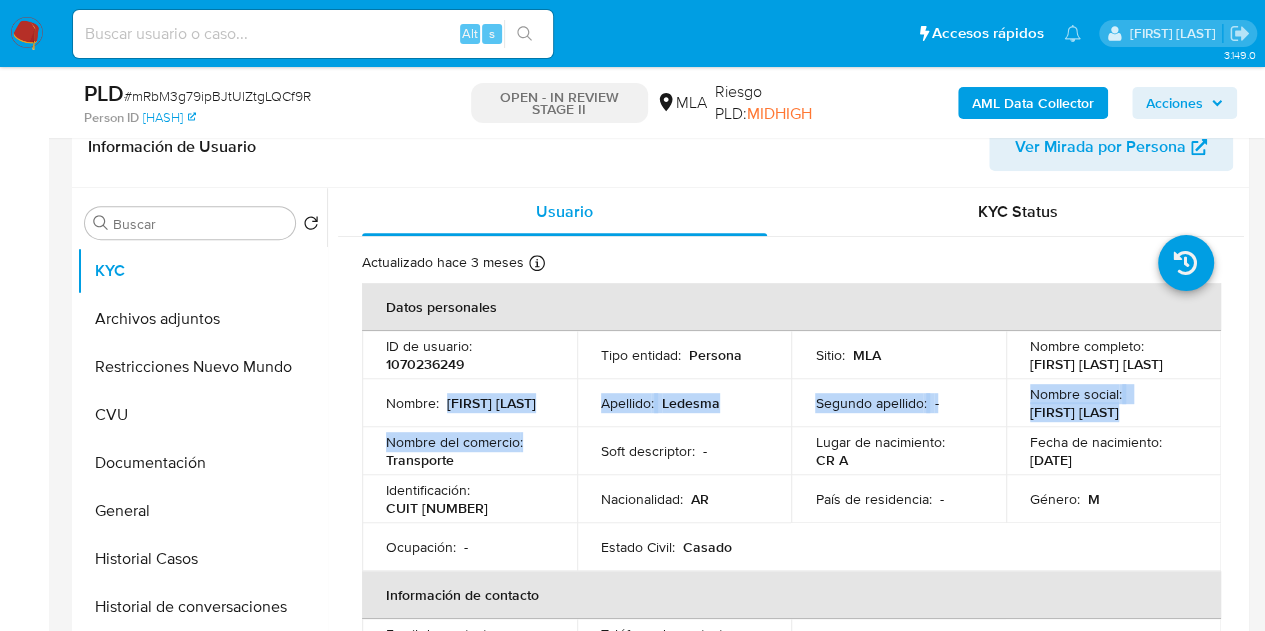 drag, startPoint x: 384, startPoint y: 421, endPoint x: 522, endPoint y: 434, distance: 138.61096 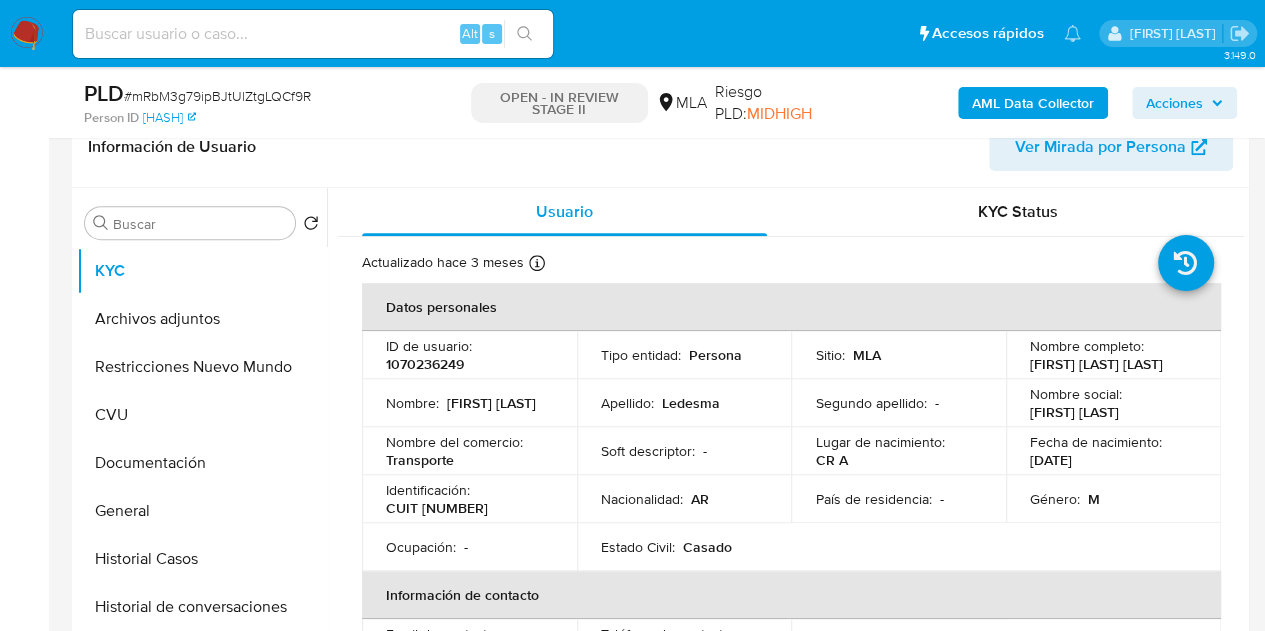 click on "Nombre :" at bounding box center (412, 403) 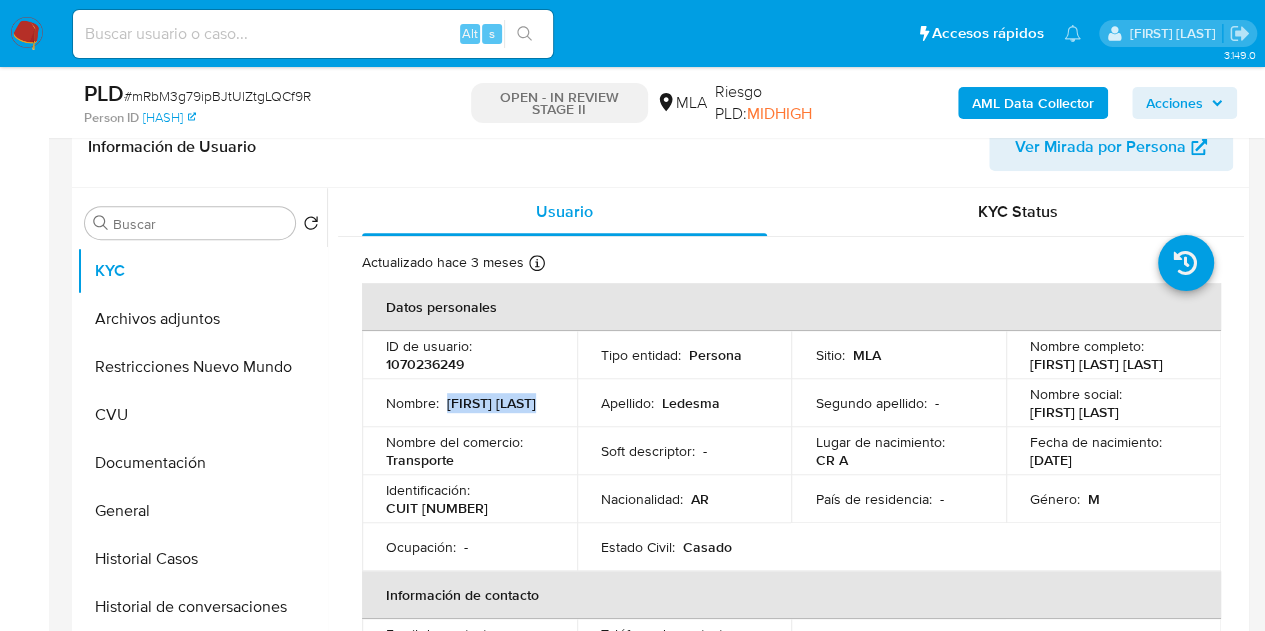 drag, startPoint x: 388, startPoint y: 419, endPoint x: 499, endPoint y: 428, distance: 111.364265 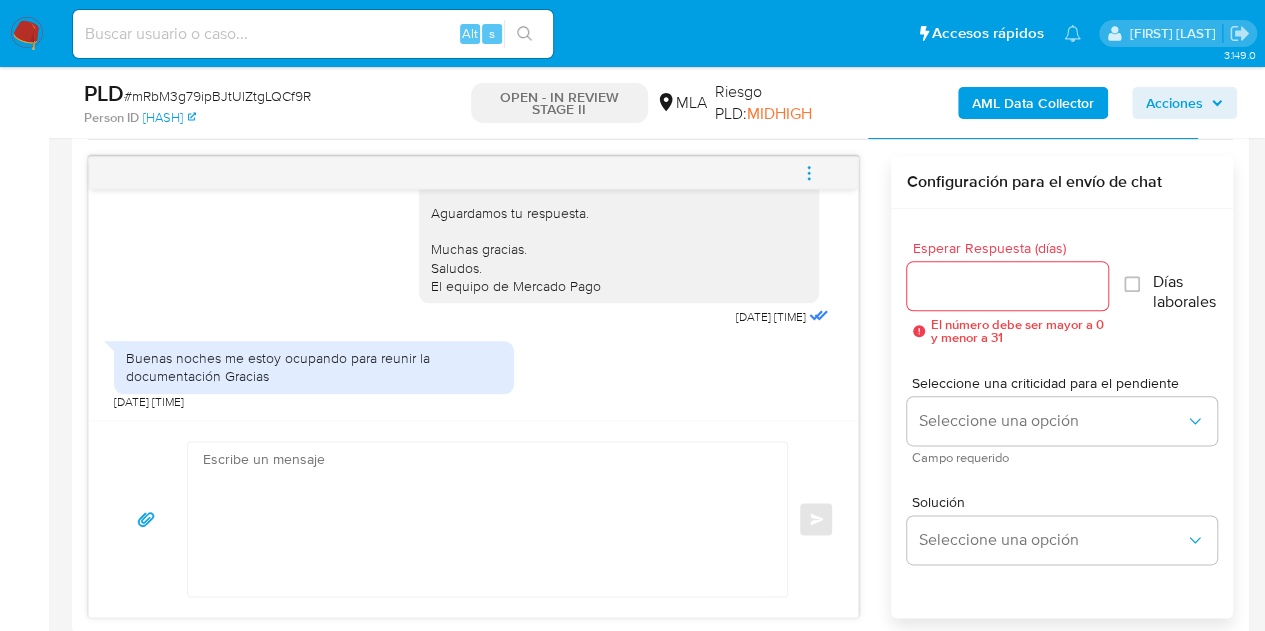scroll, scrollTop: 1039, scrollLeft: 0, axis: vertical 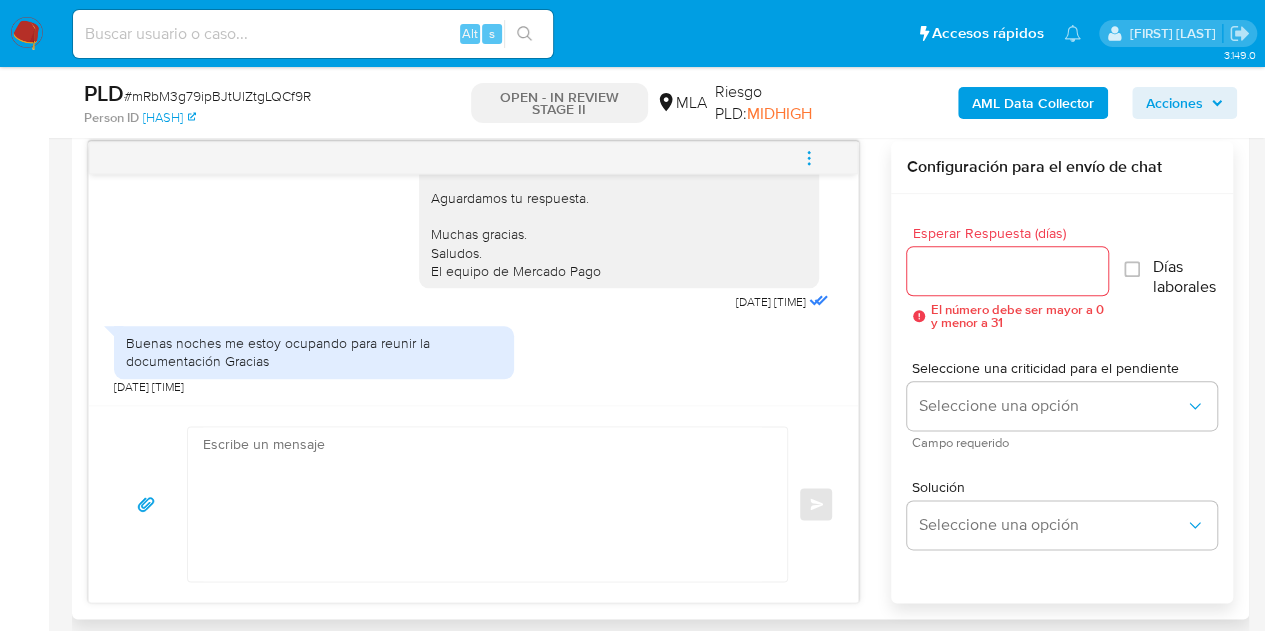 click at bounding box center [482, 504] 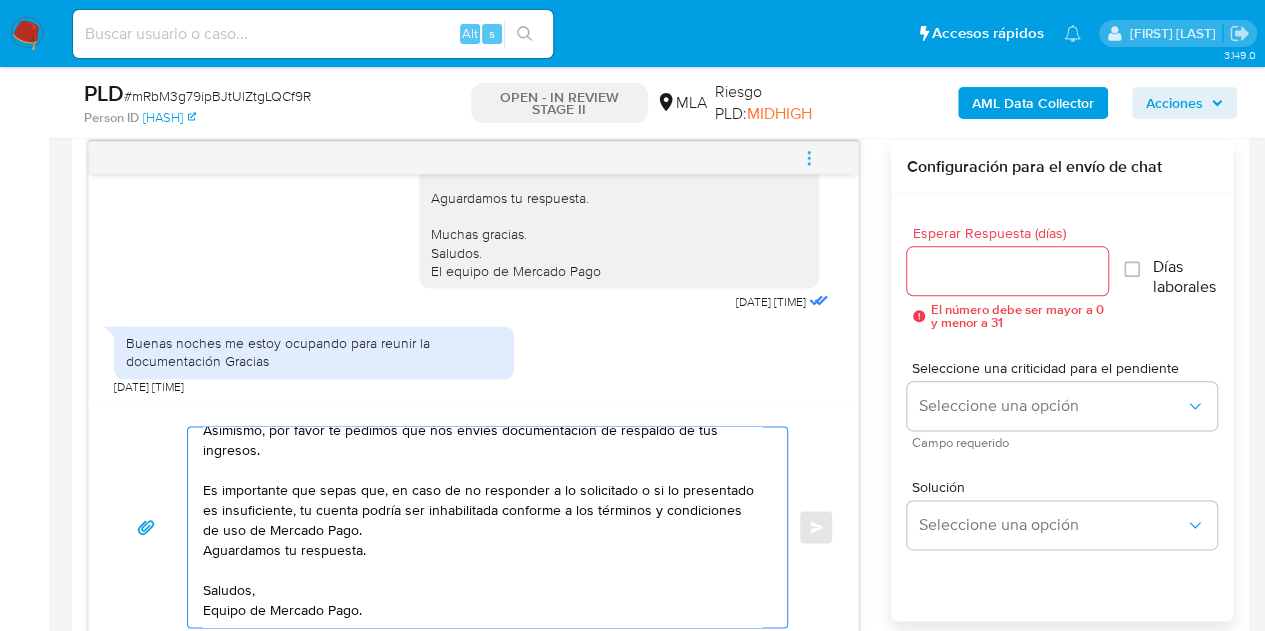 scroll, scrollTop: 134, scrollLeft: 0, axis: vertical 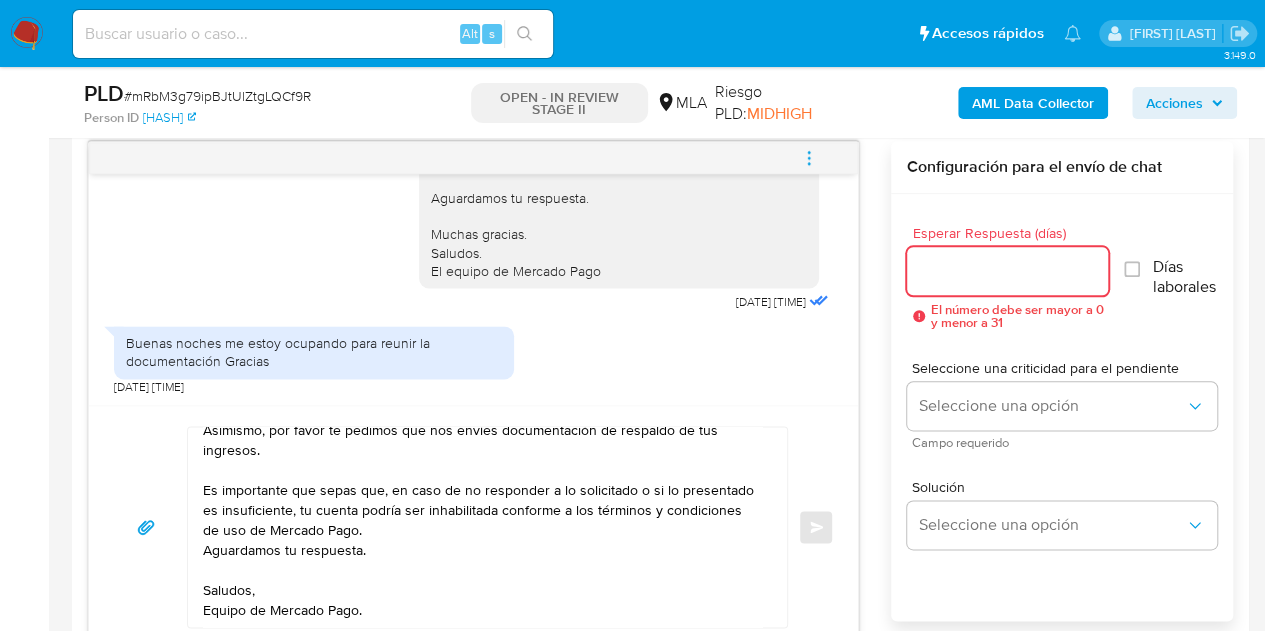 click on "Esperar Respuesta (días)" at bounding box center (1008, 271) 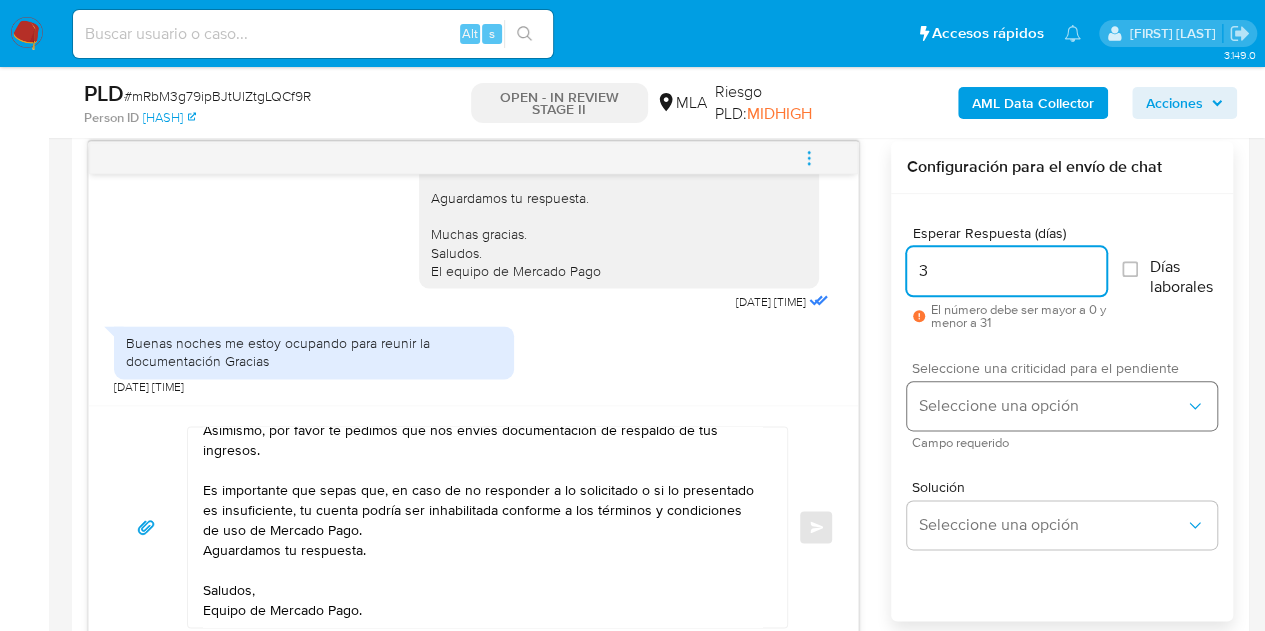 type on "3" 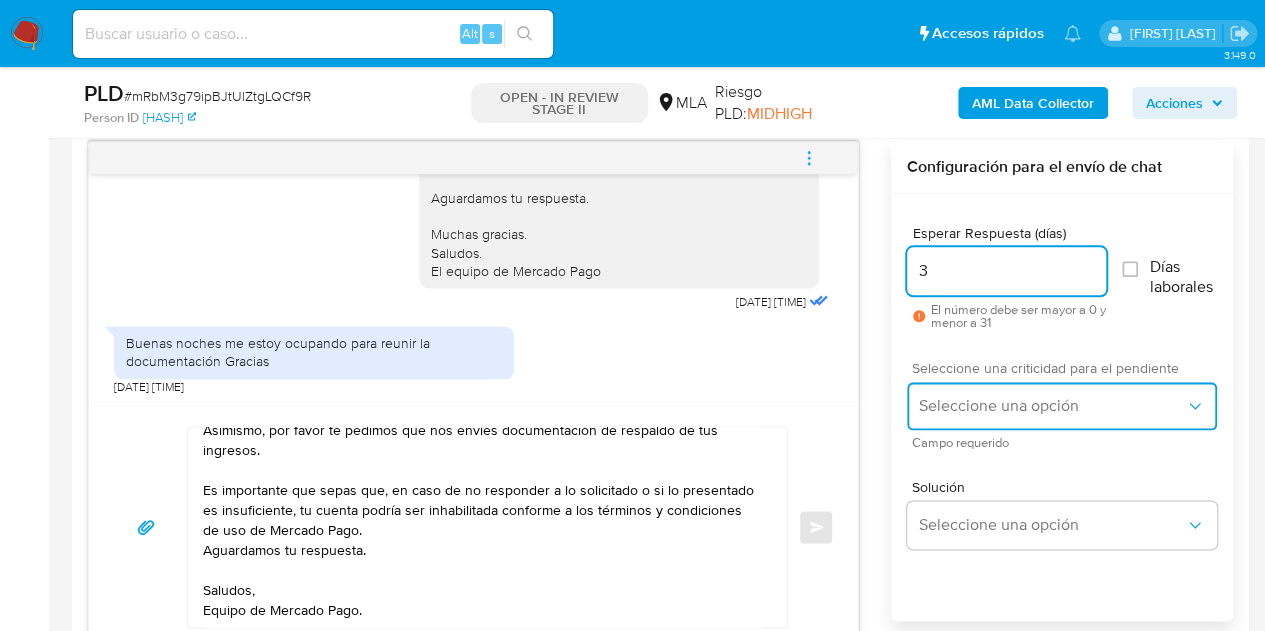 click on "Seleccione una opción" at bounding box center [1052, 406] 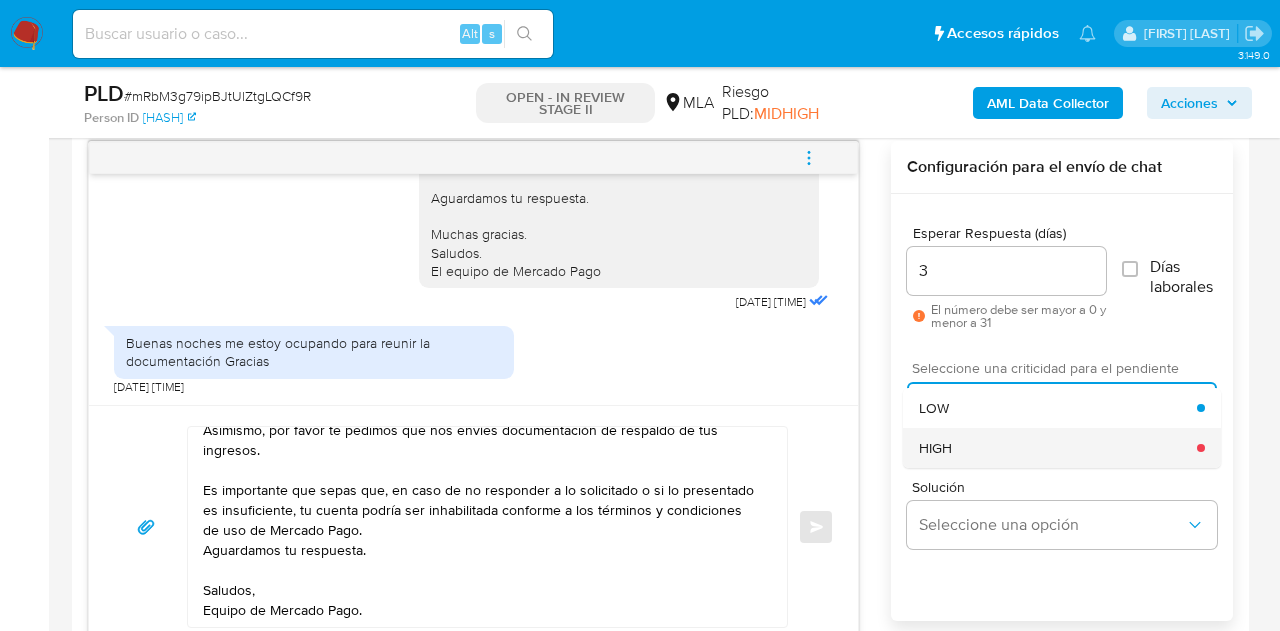 click on "HIGH" at bounding box center [1058, 448] 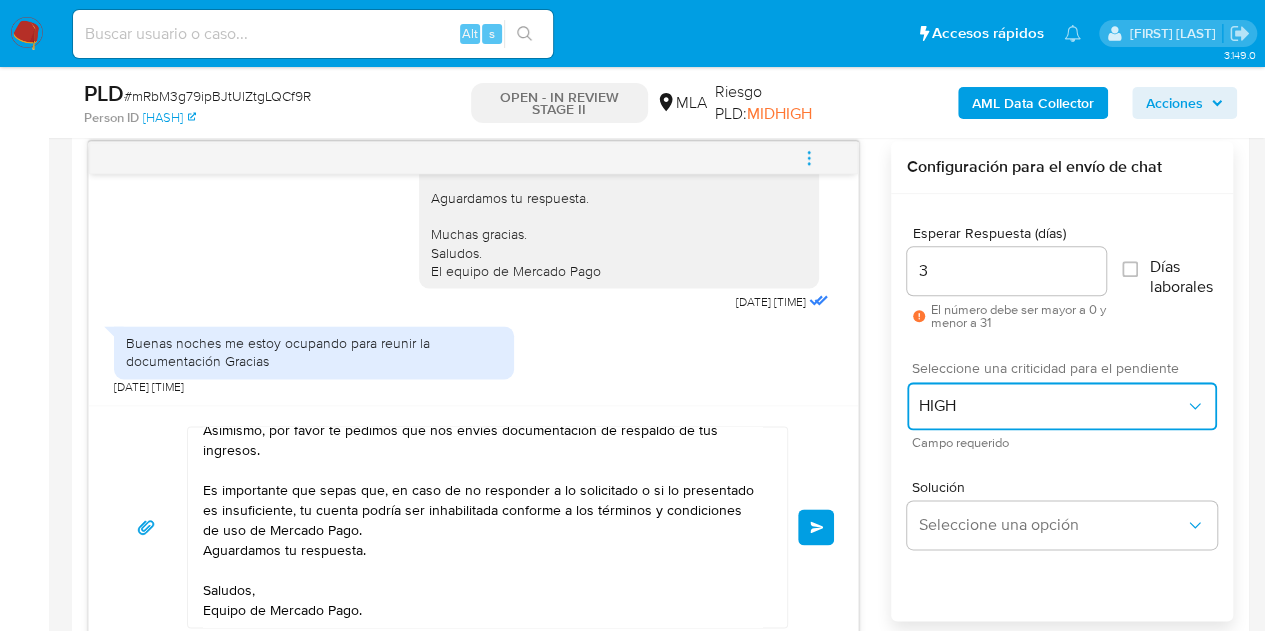 scroll, scrollTop: 1202, scrollLeft: 0, axis: vertical 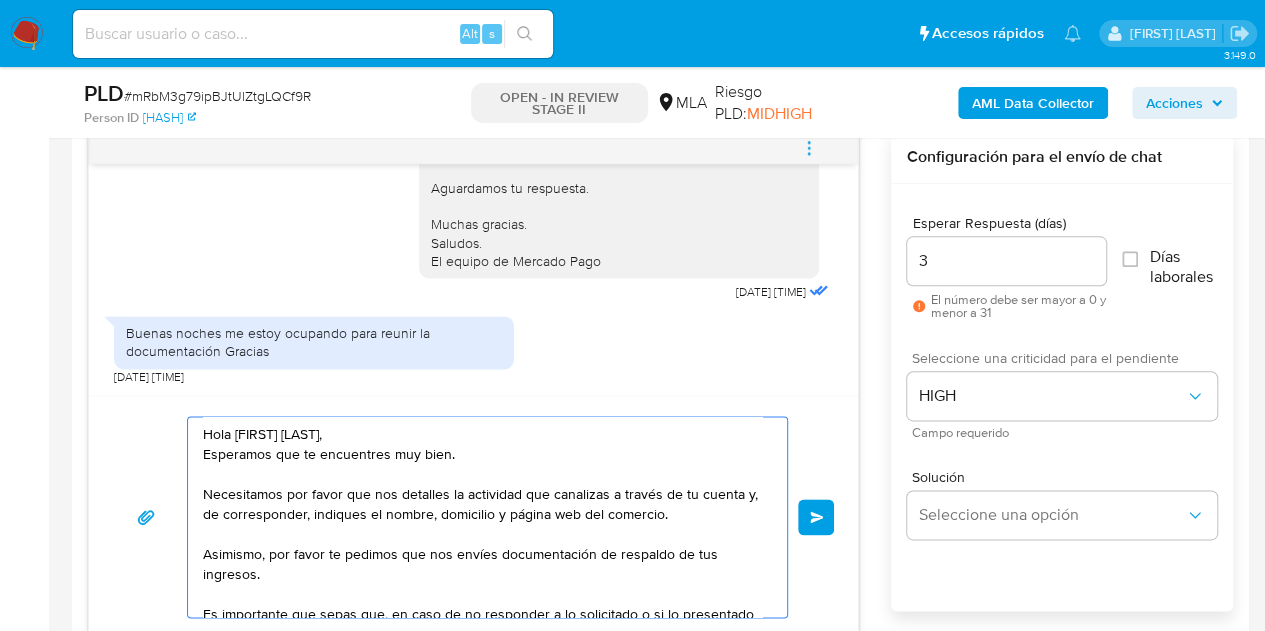 click on "Enviar" at bounding box center (816, 517) 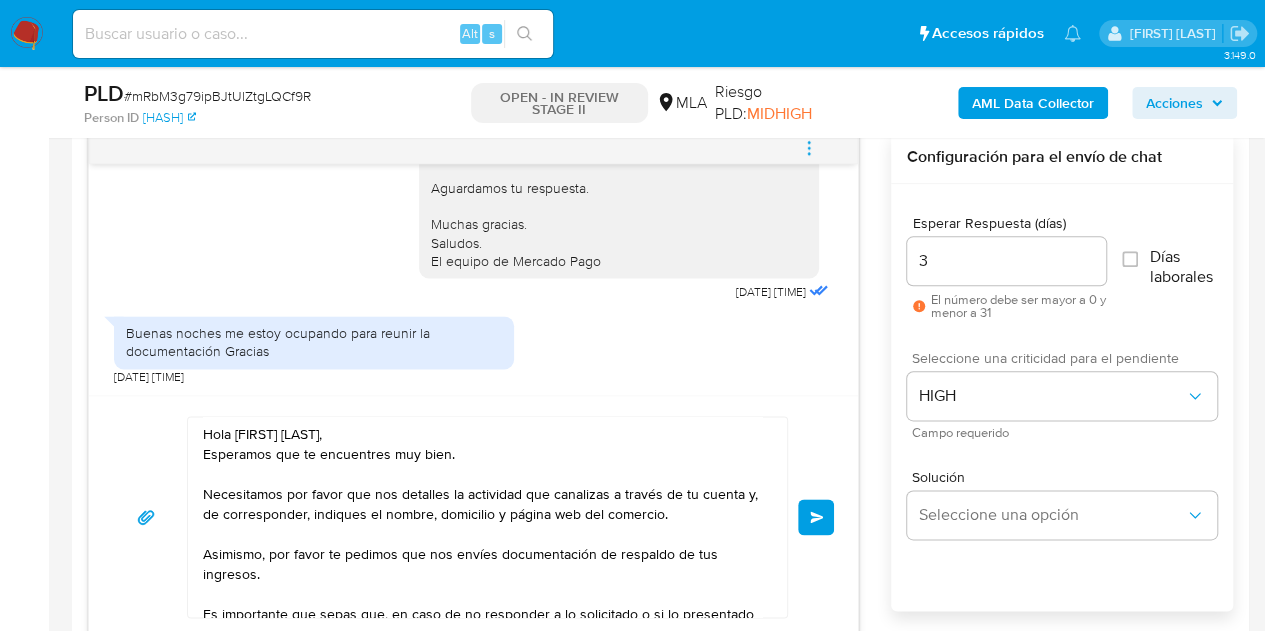 type 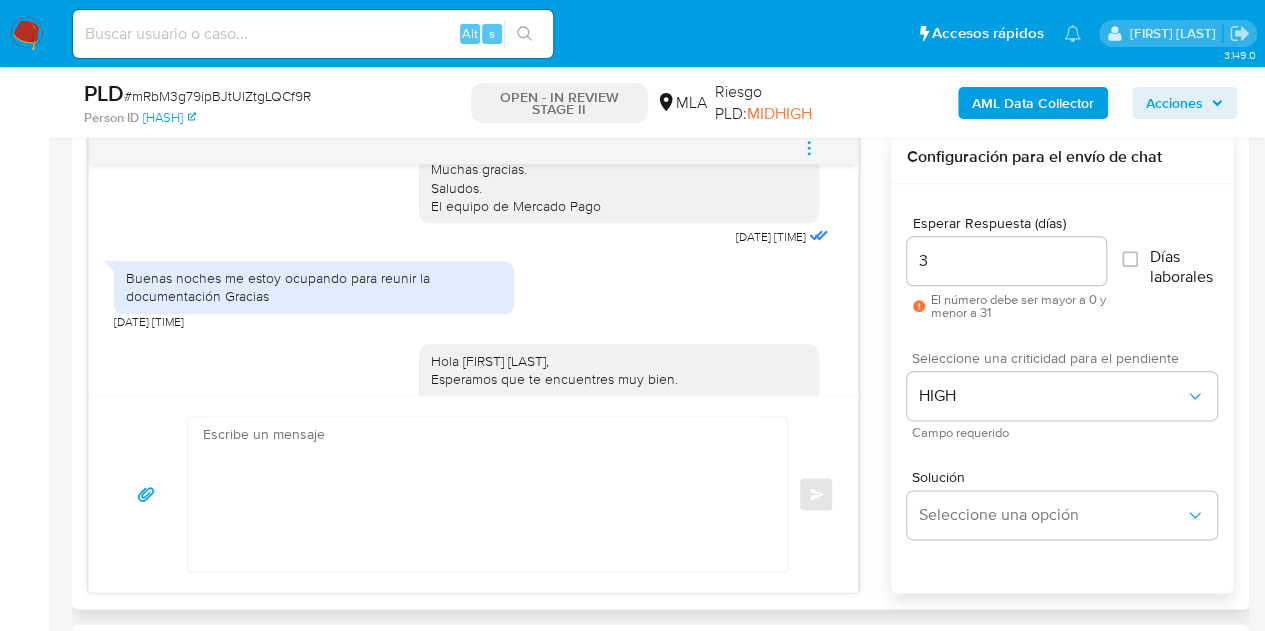 scroll, scrollTop: 1807, scrollLeft: 0, axis: vertical 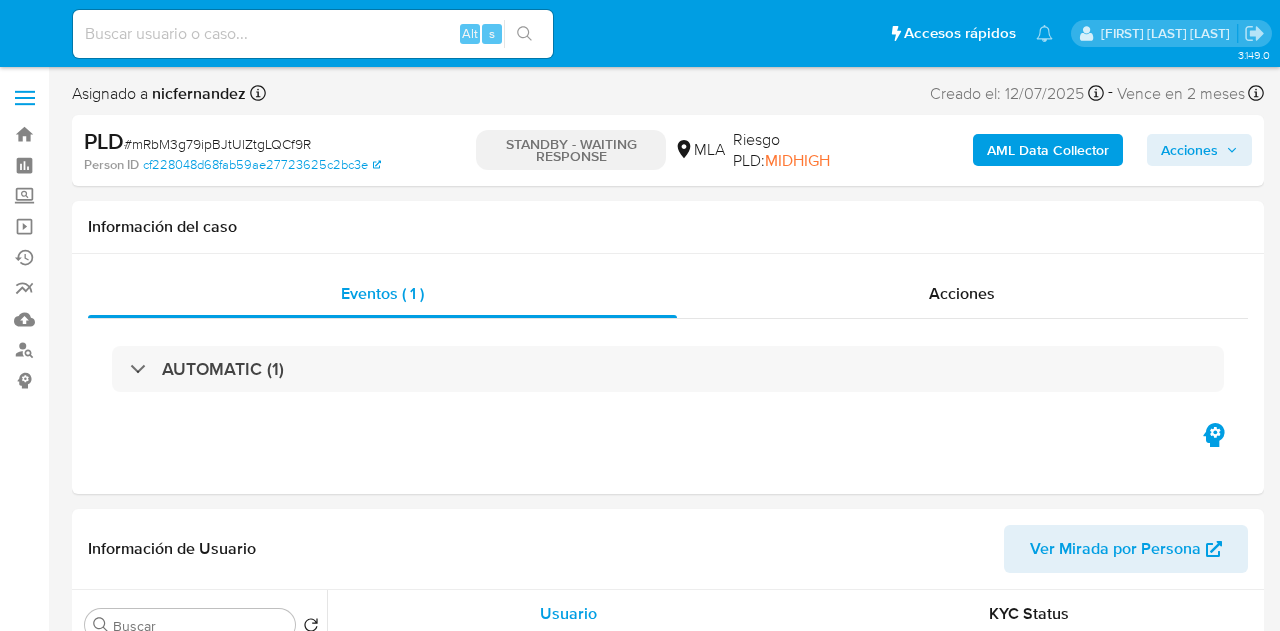 select on "10" 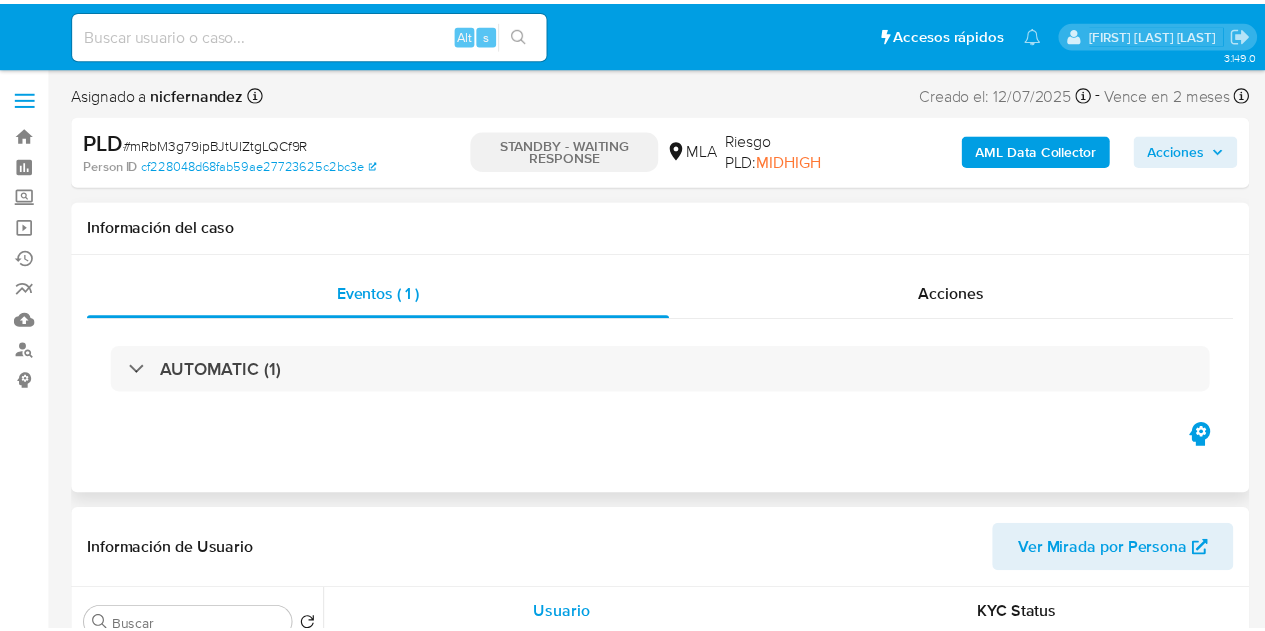 scroll, scrollTop: 0, scrollLeft: 0, axis: both 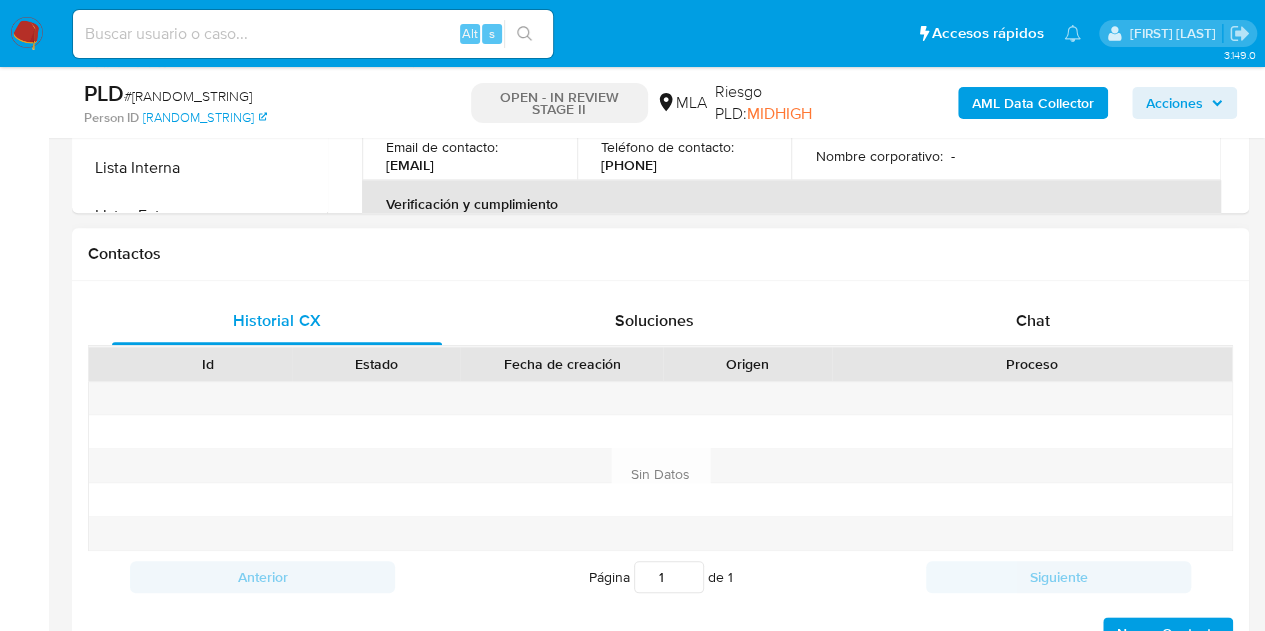 click on "Proceso" at bounding box center [1032, 364] 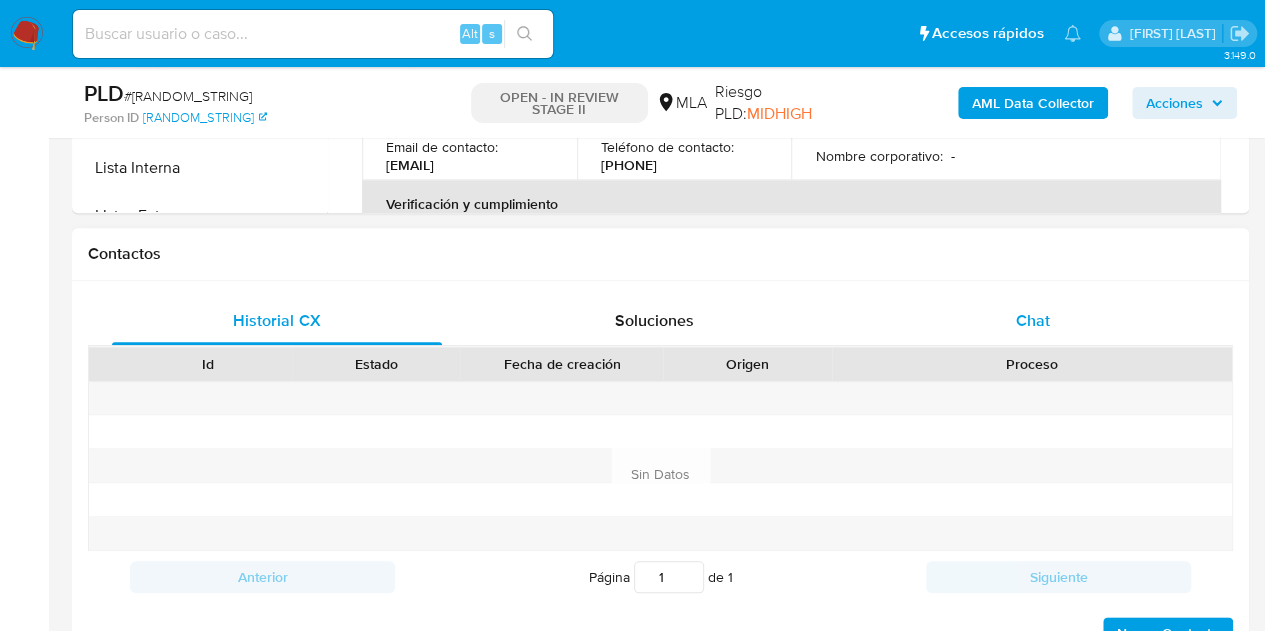 click on "Chat" at bounding box center (1033, 321) 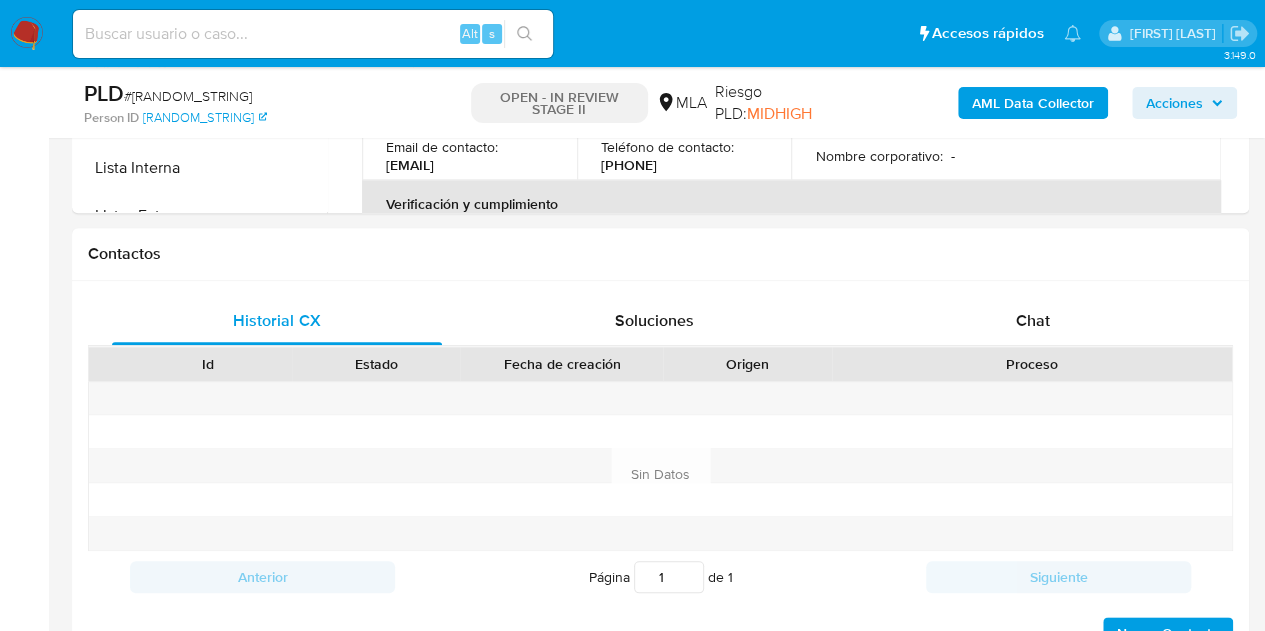 select on "10" 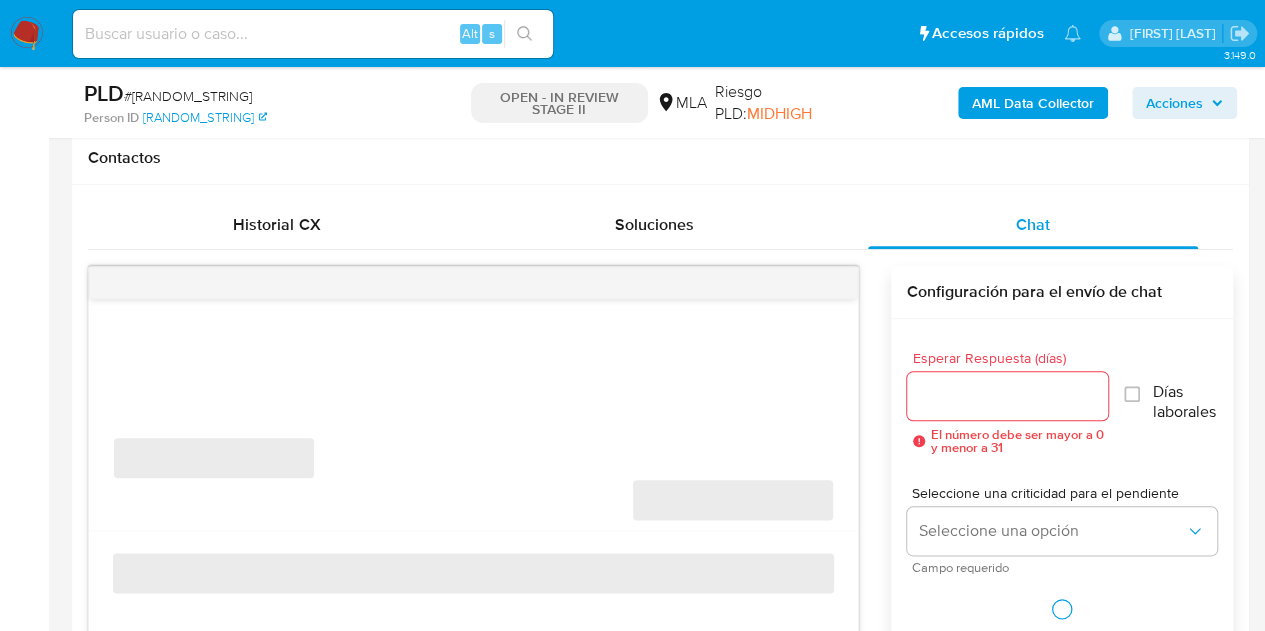 scroll, scrollTop: 954, scrollLeft: 0, axis: vertical 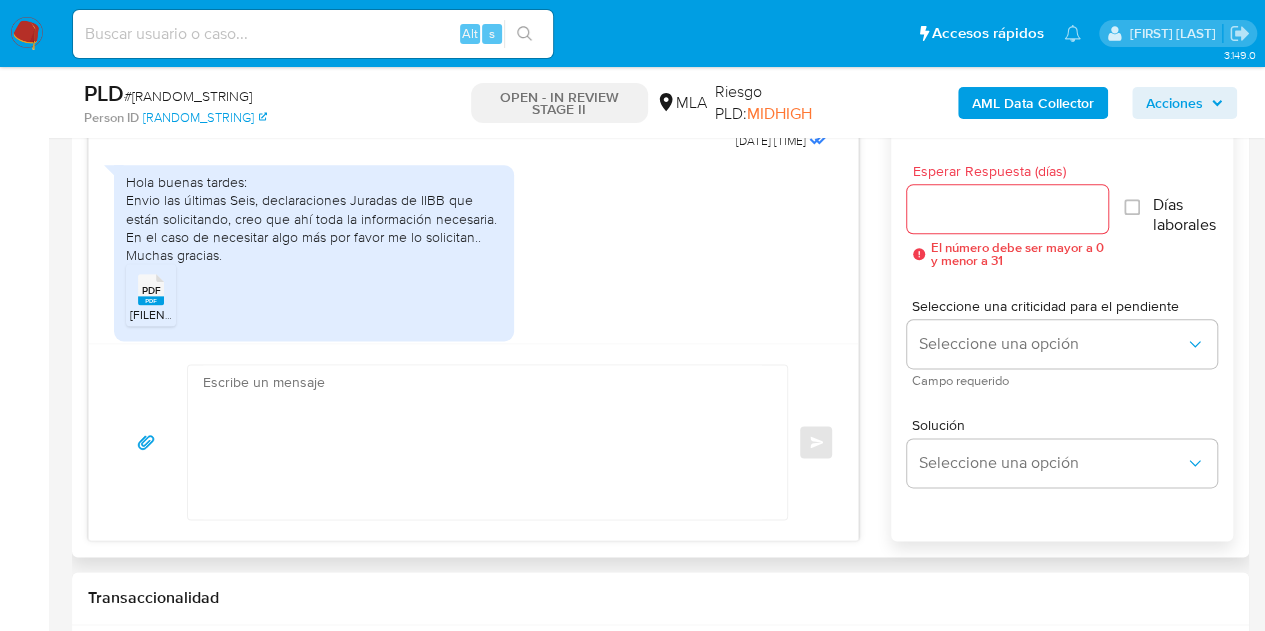 click on "17/07/2025 20:10:55 Hola,
Esperamos que te encuentres muy bien.
Te consultamos si tuviste oportunidad de leer el requerimiento de información/documentación que te enviamos a través de este mismo canal.
Es importante que sepas que, en el caso de que no respondas a lo solicitado, tu cuenta podría ser inhabilitada conforme lo establecido en los términos y condiciones de uso de Mercado P
ago cláusula 1.1.
Aguardamos tu respuesta.
Muchas gracias.
Saludos.
El equipo de Mercado Pago
21/07/2025 13:53:00 Hola buenas tardes:
Envio las últimas Seis, declaraciones Juradas de IIBB que están solicitando, creo que ahí toda la información necesaria.
En el caso de necesitar algo más por favor me lo solicitan..
Muchas gracias.
PDF PDF DDJJ IIBB - ULTIMOS 6 MESES.pdf 21/07/2025 18:42:36 28/07/2025 17:27:27 29/07/2025 20:14:37 PDF PDF 20107575724_009_00007_00016080.pdf PDF PDF 20107575724_009_00007_00015997.pdf PDF PDF 20107575724_009_00007_00015995.pdf PDF PDF 20107575724_009_00007_00016092.pdf PDF PDF PDF" at bounding box center [473, 227] 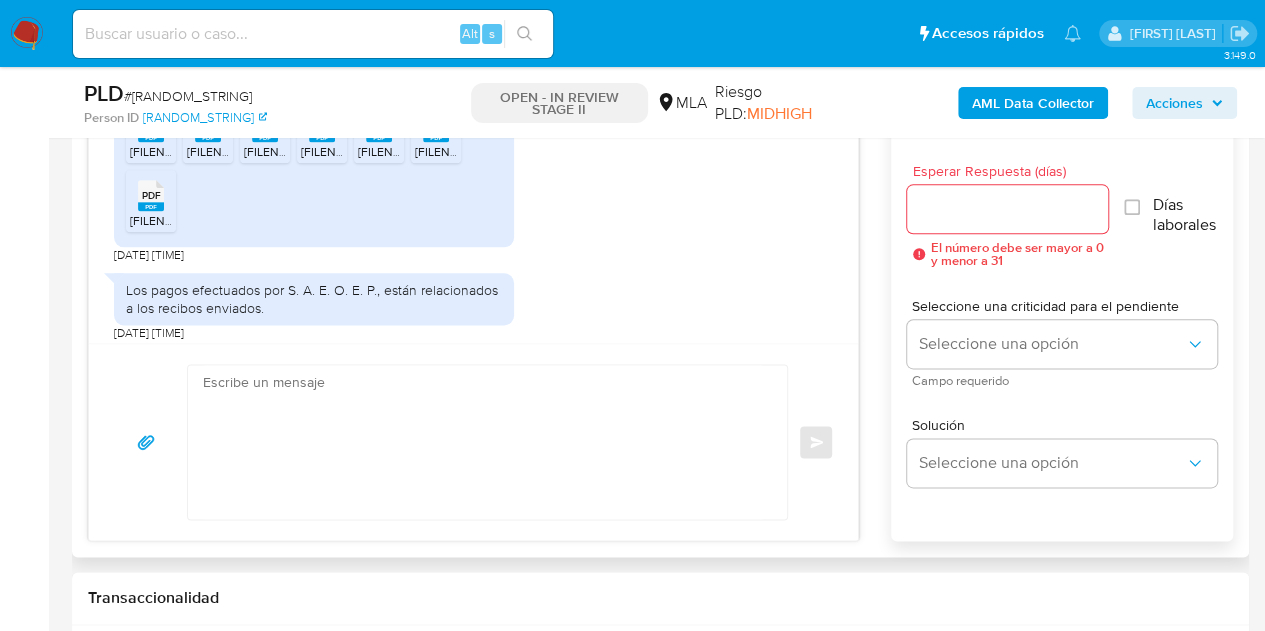 scroll, scrollTop: 2977, scrollLeft: 0, axis: vertical 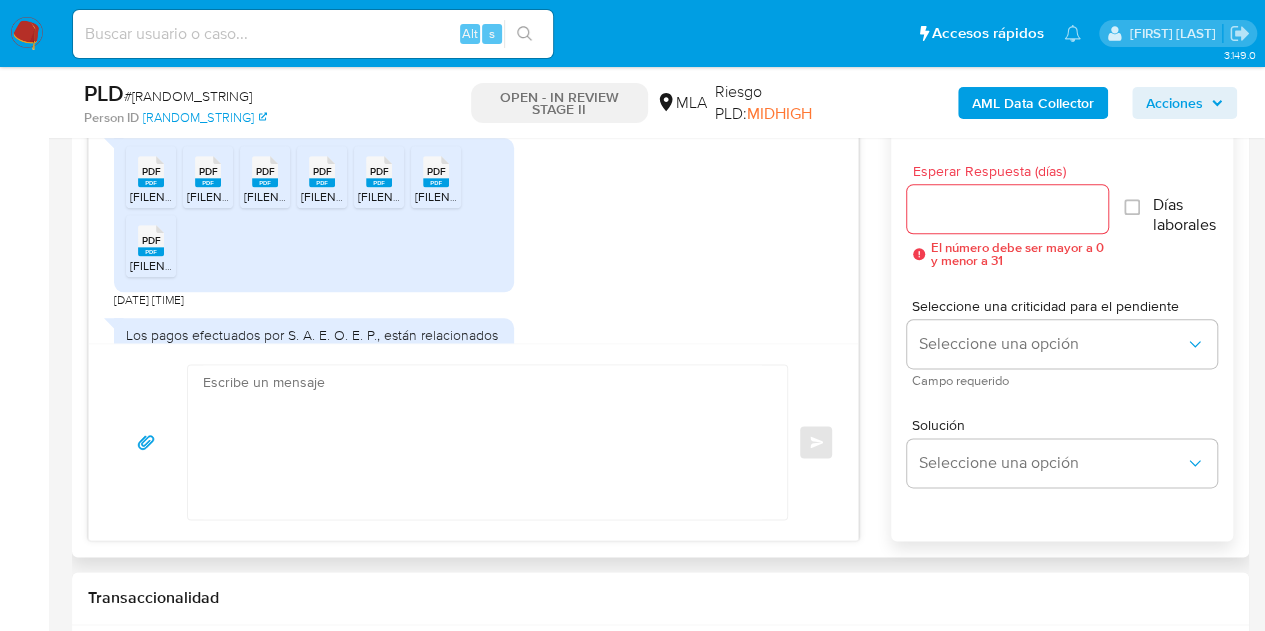 click 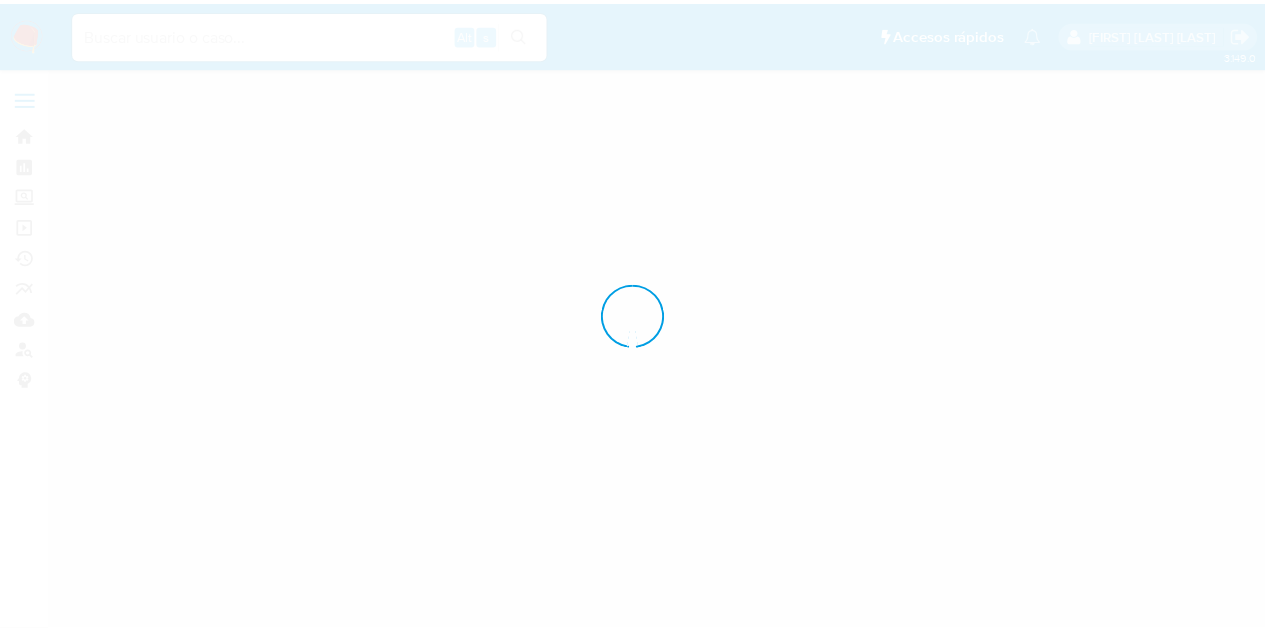 scroll, scrollTop: 0, scrollLeft: 0, axis: both 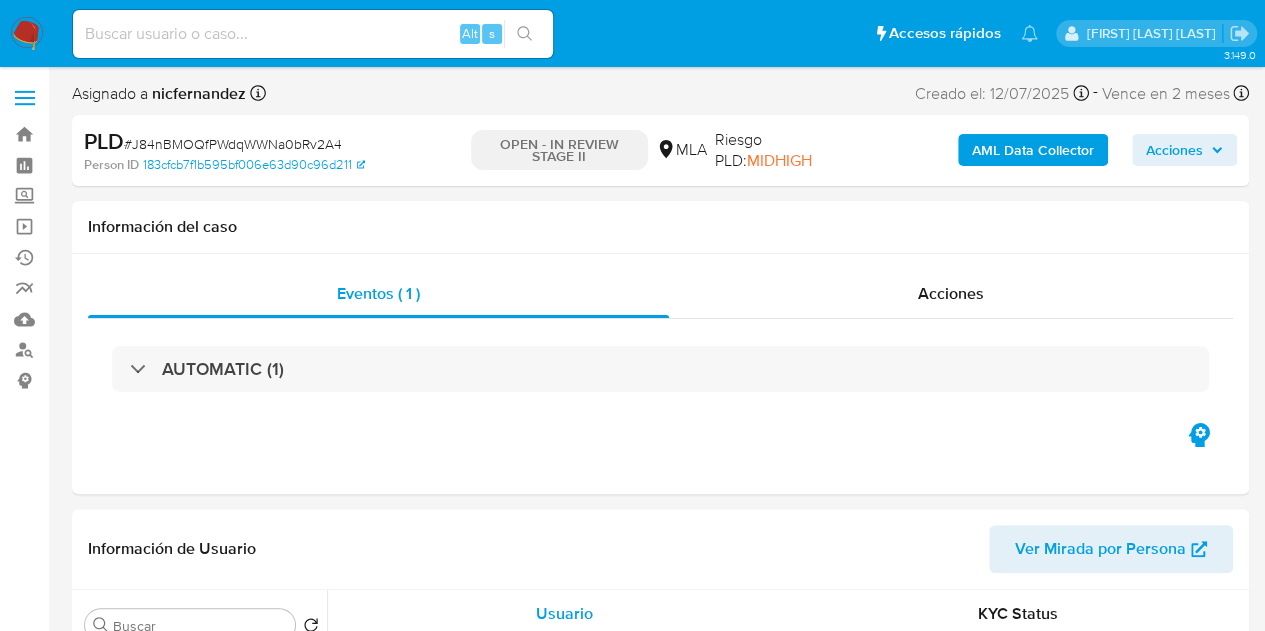 select on "10" 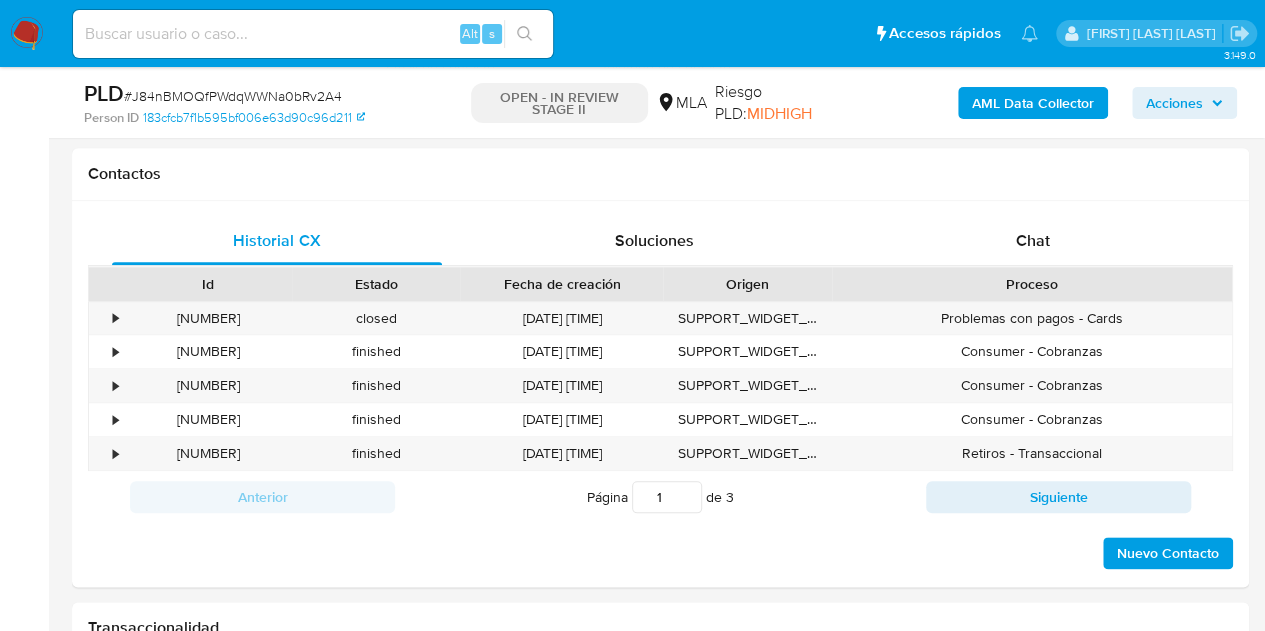 scroll, scrollTop: 913, scrollLeft: 0, axis: vertical 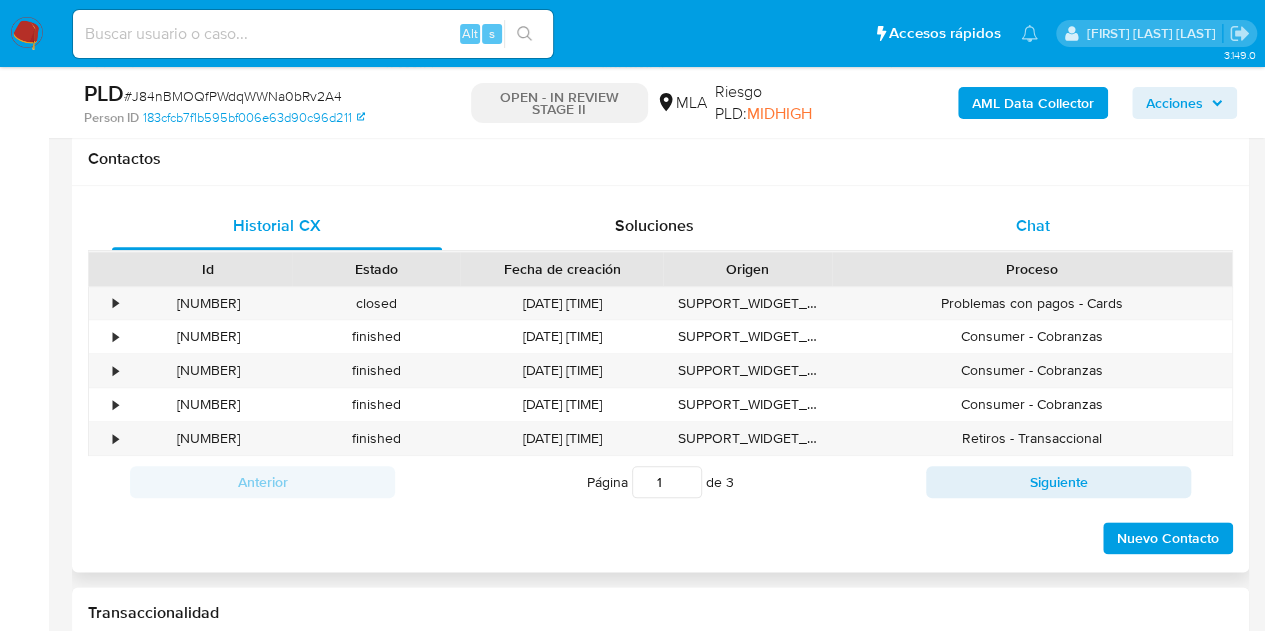 click on "Chat" at bounding box center [1033, 226] 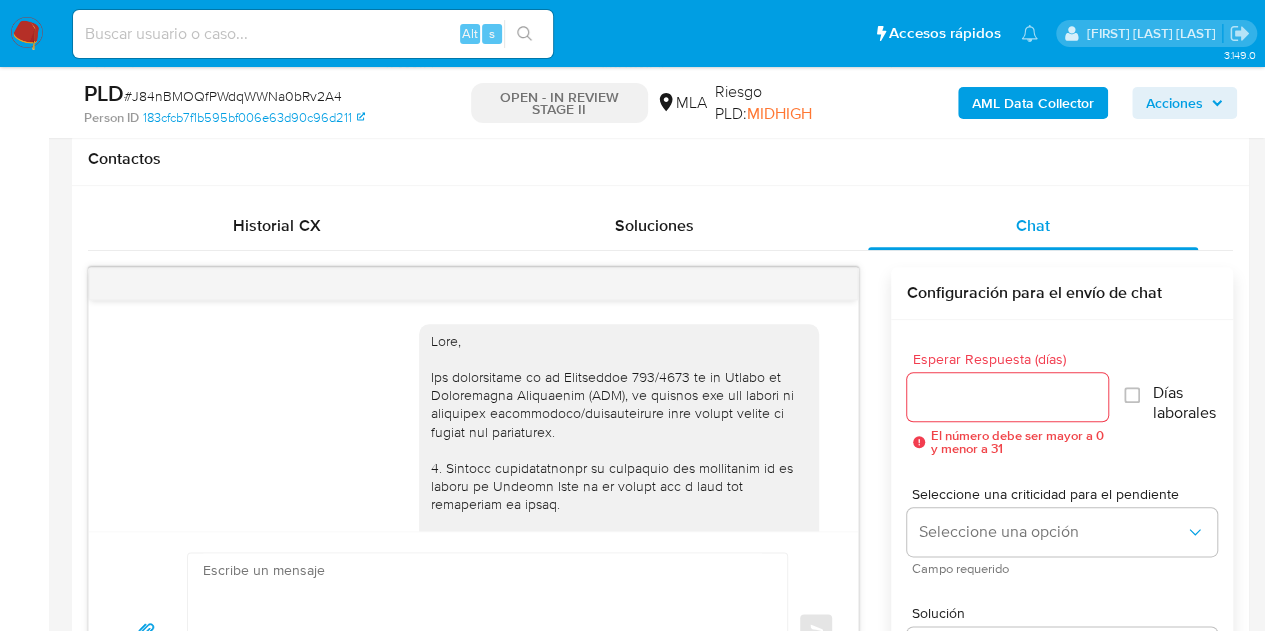 scroll, scrollTop: 1793, scrollLeft: 0, axis: vertical 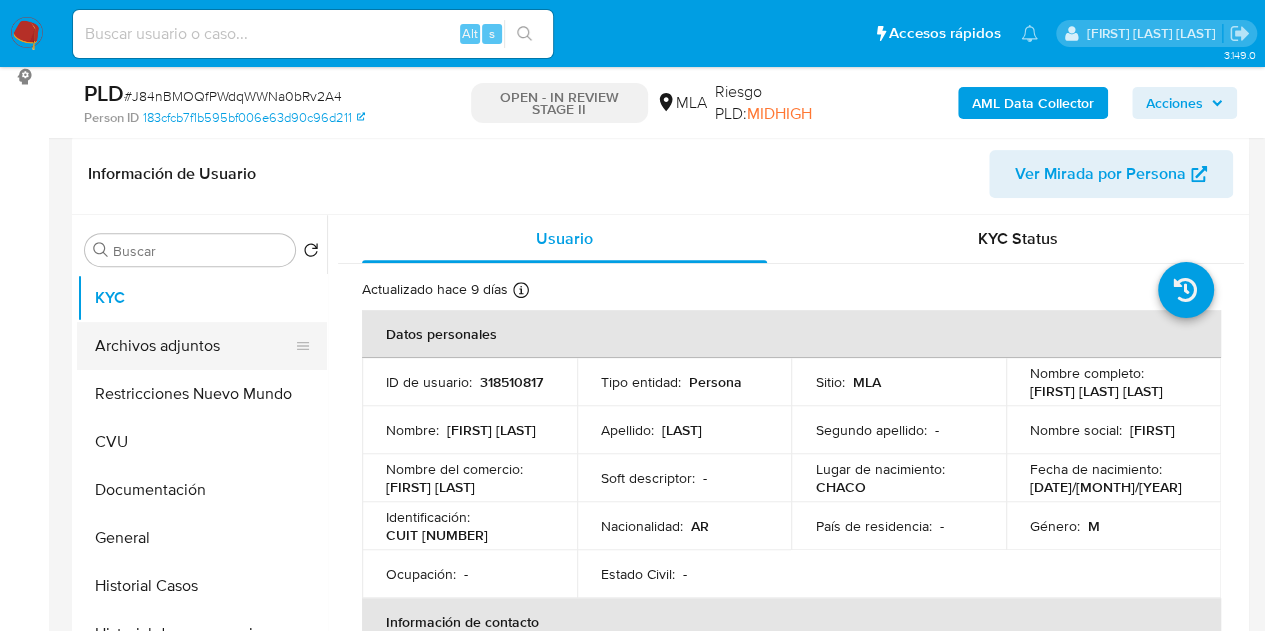 click on "Archivos adjuntos" at bounding box center [194, 346] 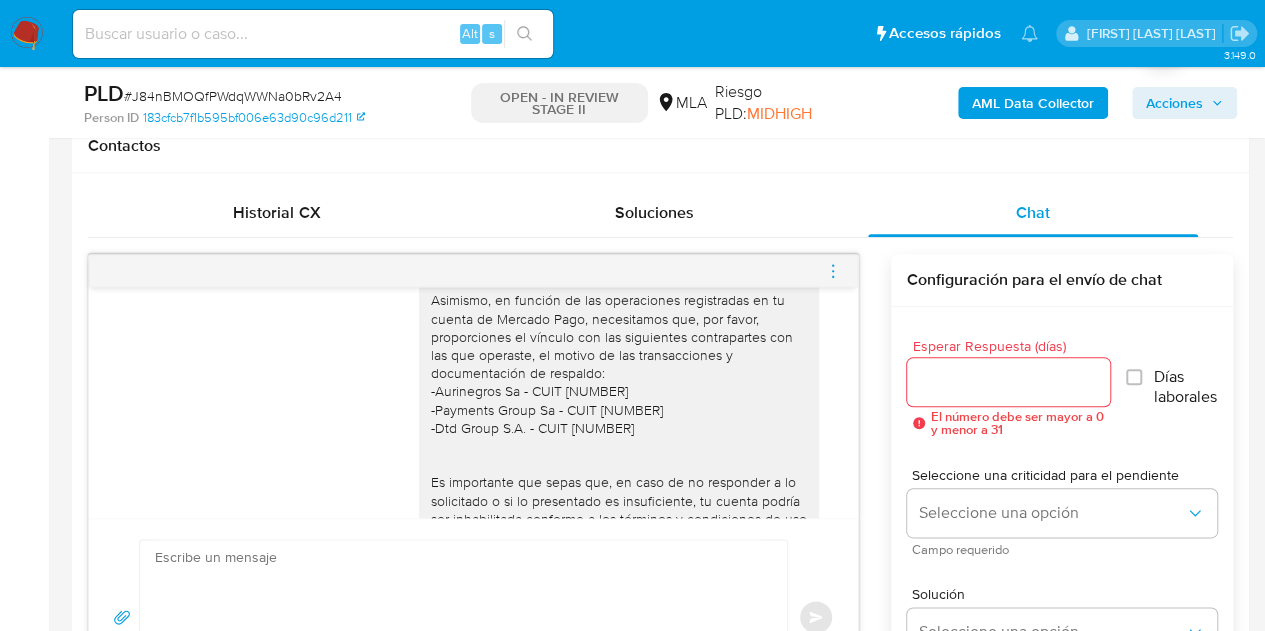 scroll, scrollTop: 967, scrollLeft: 0, axis: vertical 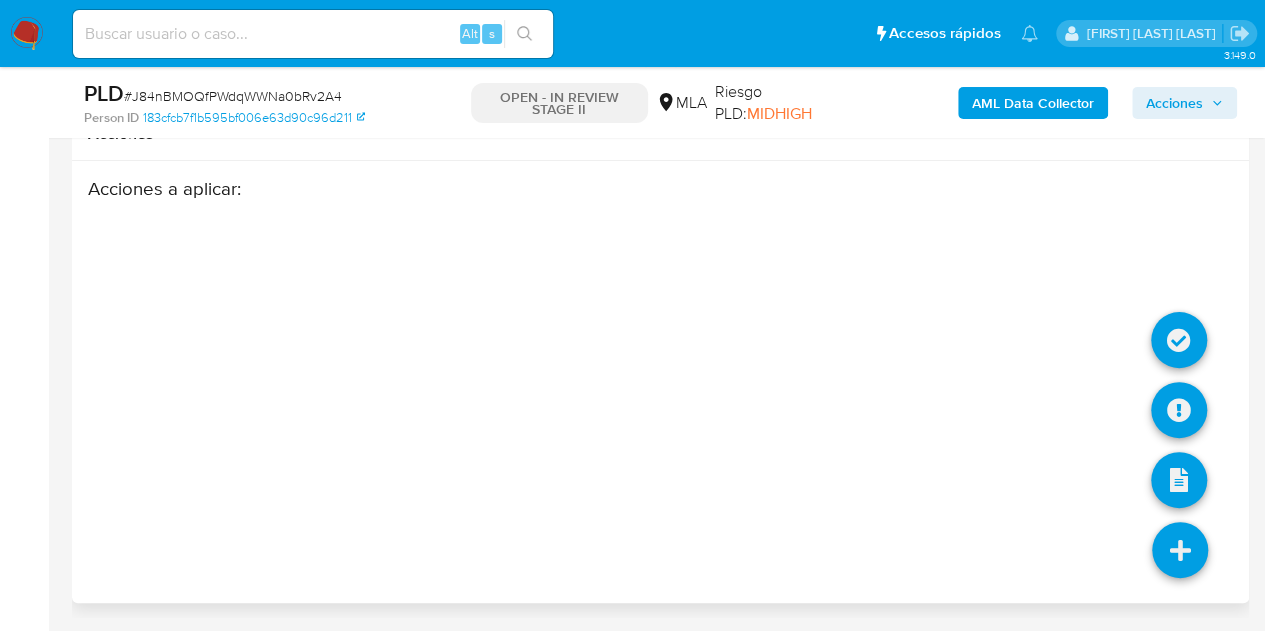 click at bounding box center (1180, 550) 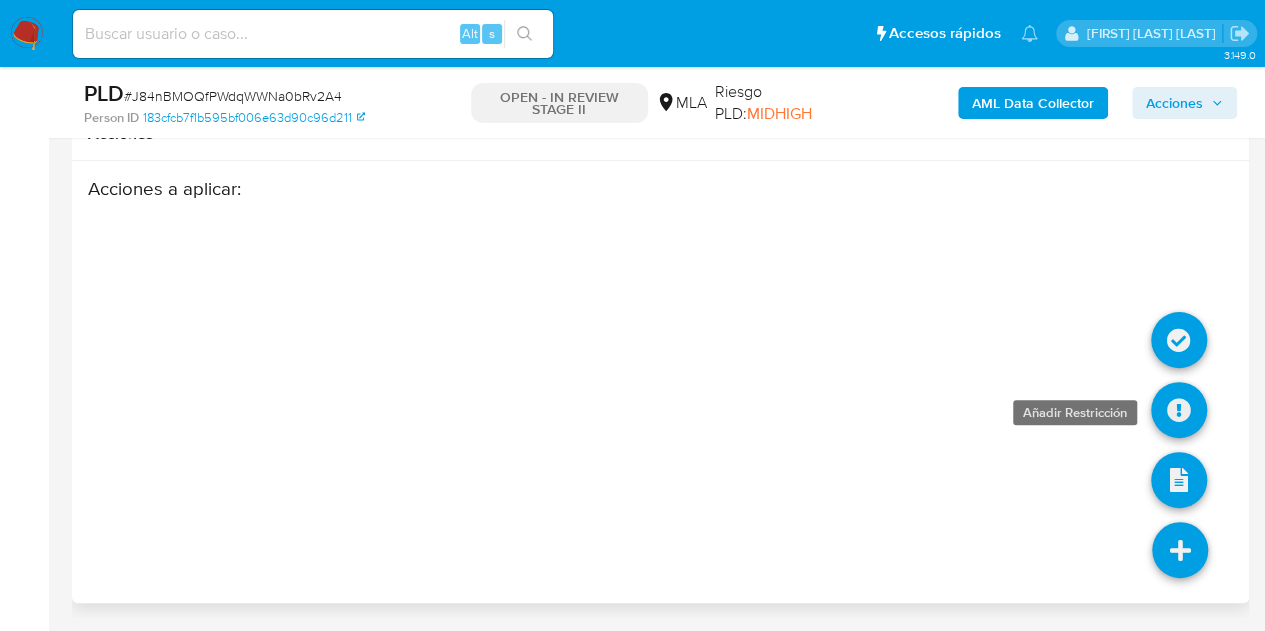 click at bounding box center (1179, 410) 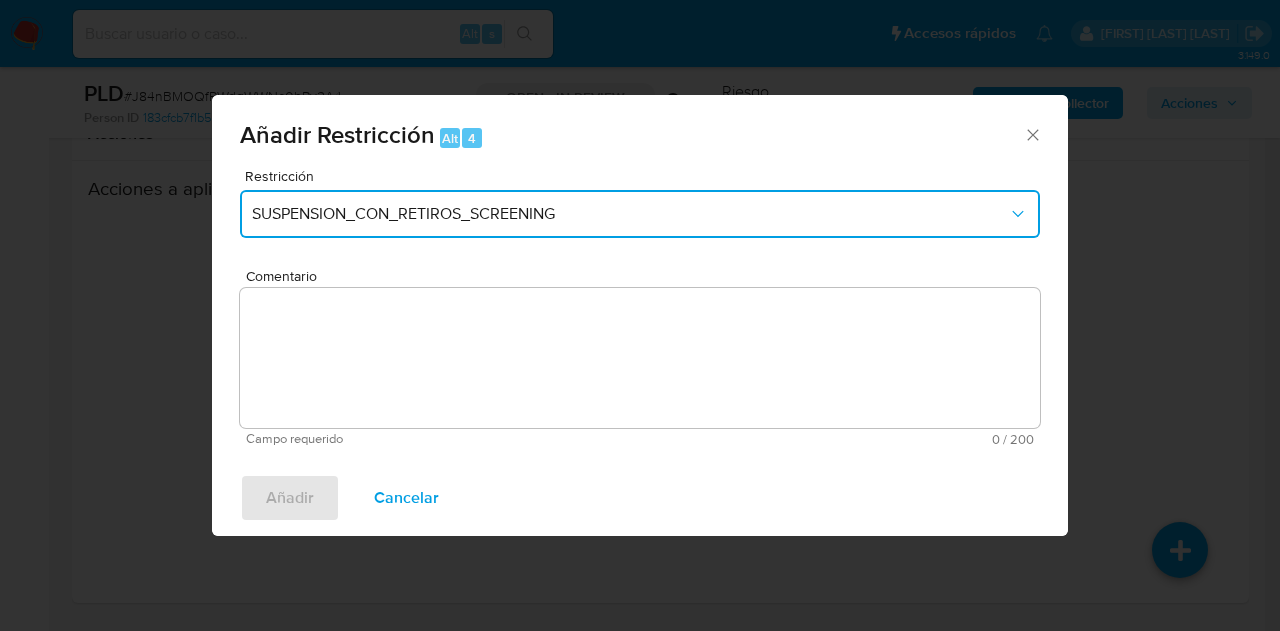 click on "SUSPENSION_CON_RETIROS_SCREENING" at bounding box center (640, 214) 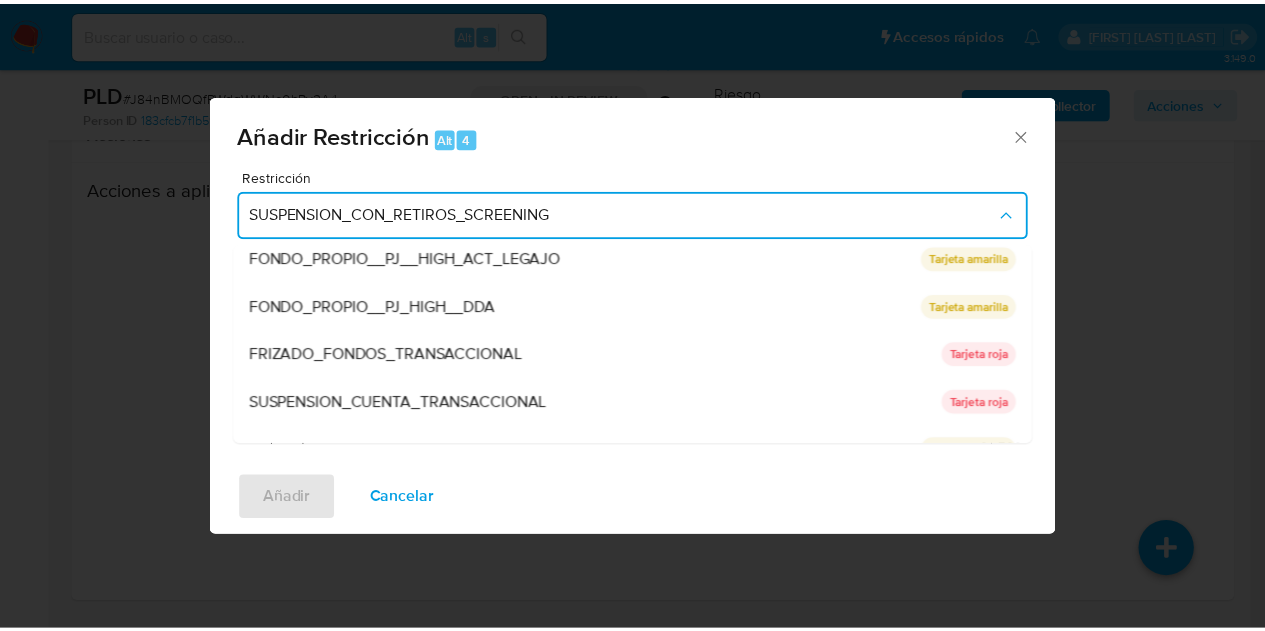 scroll, scrollTop: 328, scrollLeft: 0, axis: vertical 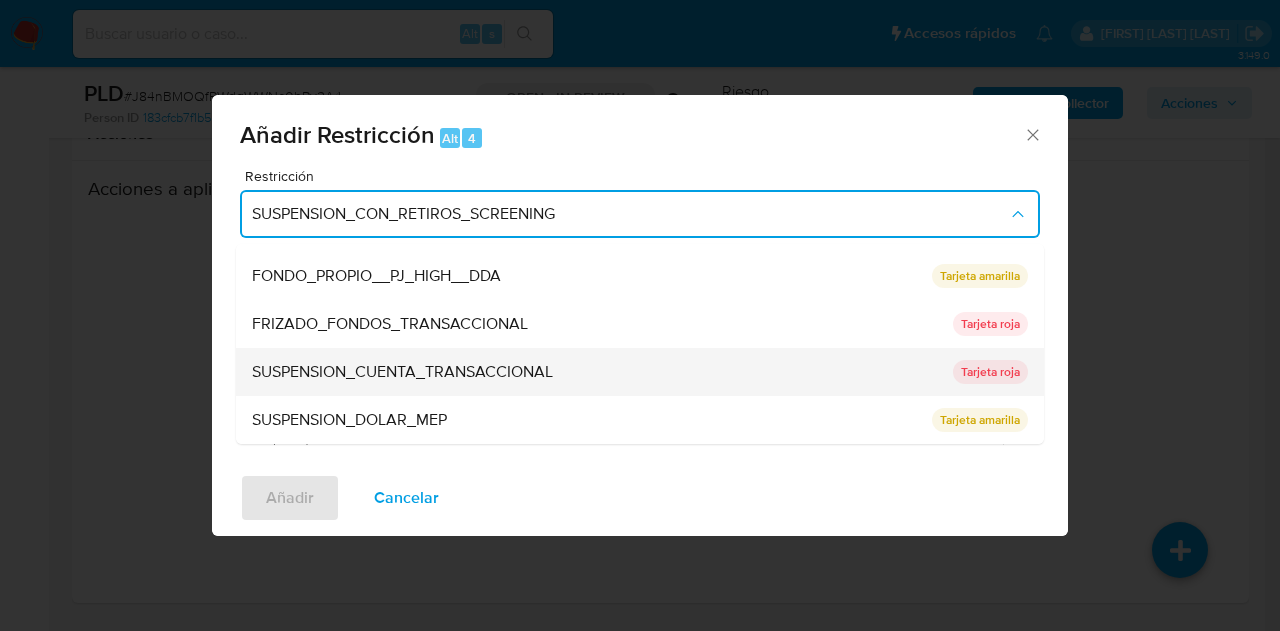 click on "SUSPENSION_CUENTA_TRANSACCIONAL" at bounding box center [596, 372] 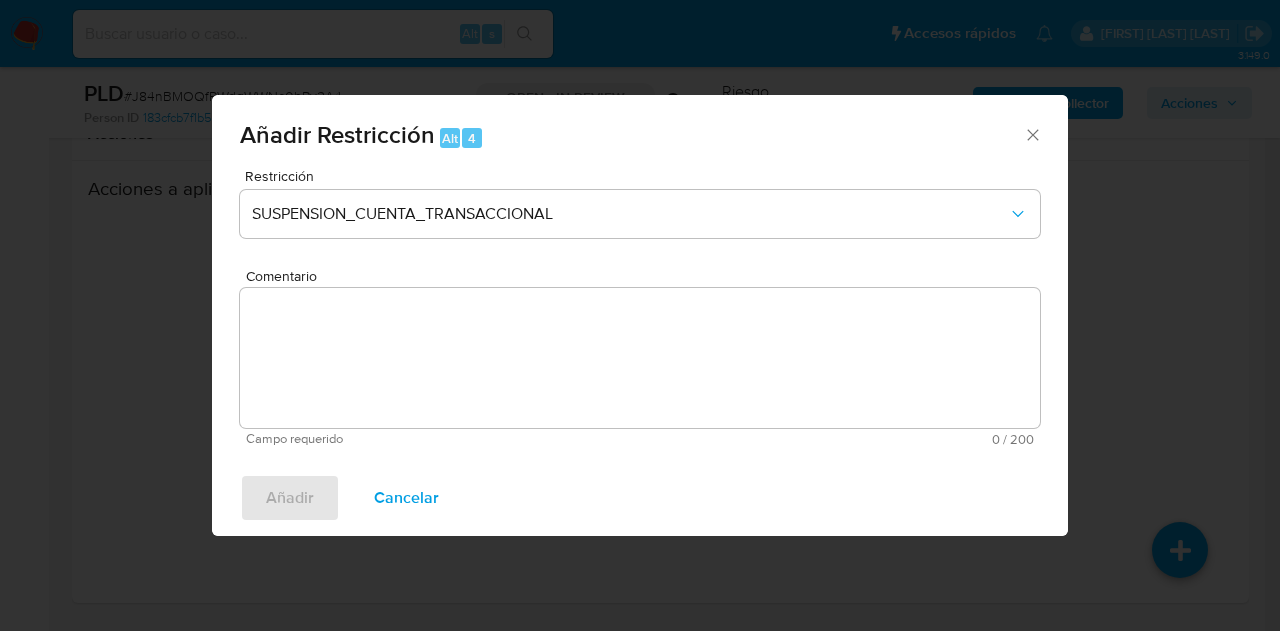 click on "Comentario" at bounding box center (640, 358) 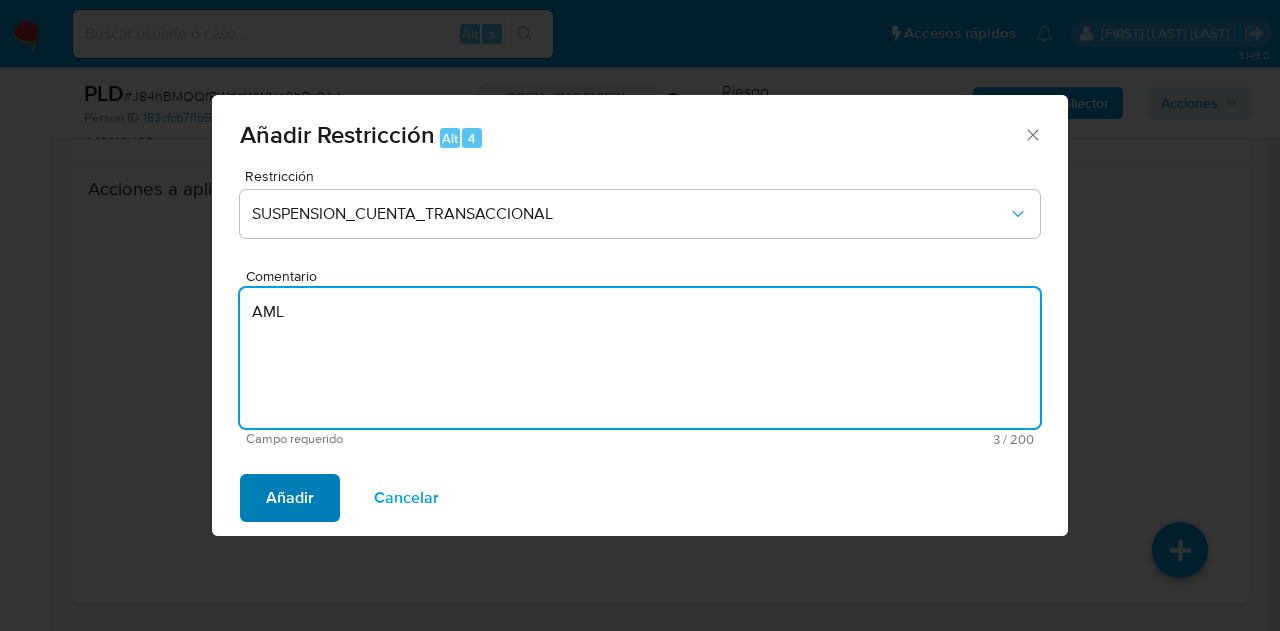 type on "AML" 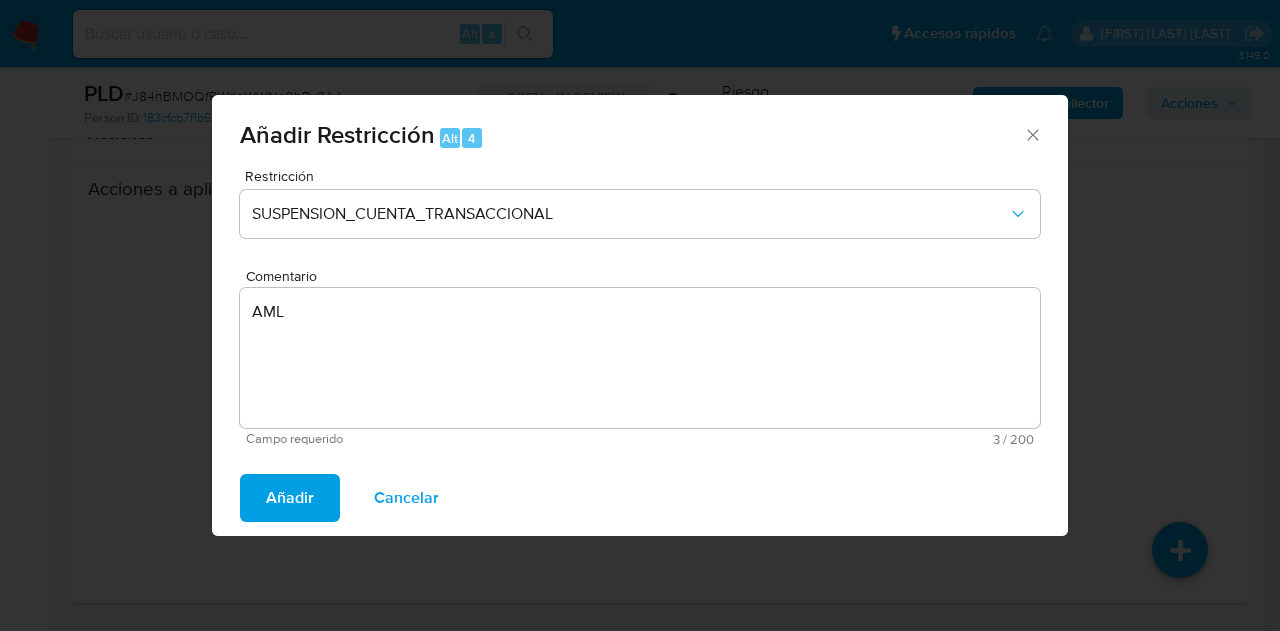click on "Añadir" at bounding box center (290, 498) 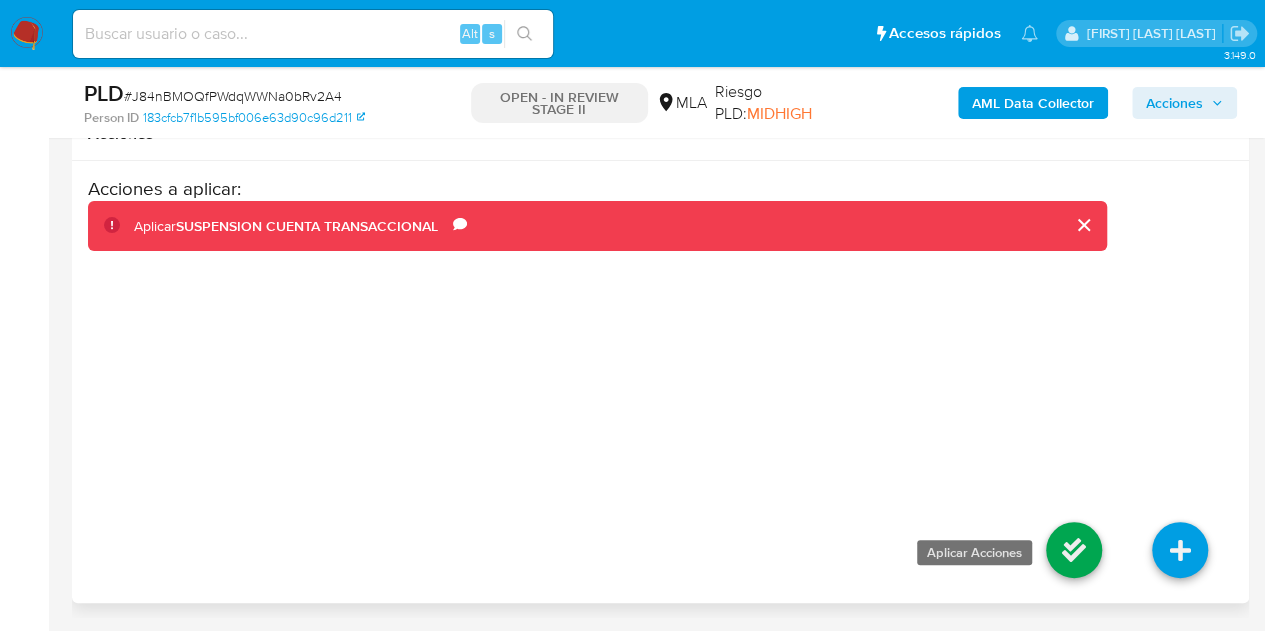 click at bounding box center (1074, 550) 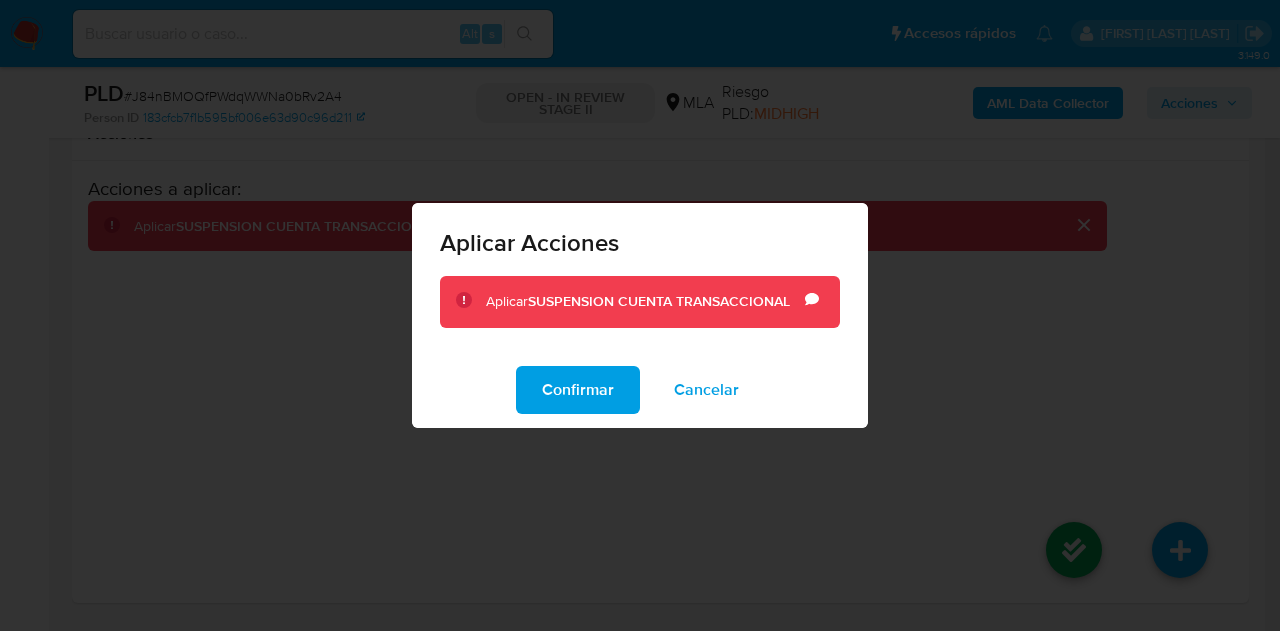 click on "Confirmar" at bounding box center [578, 390] 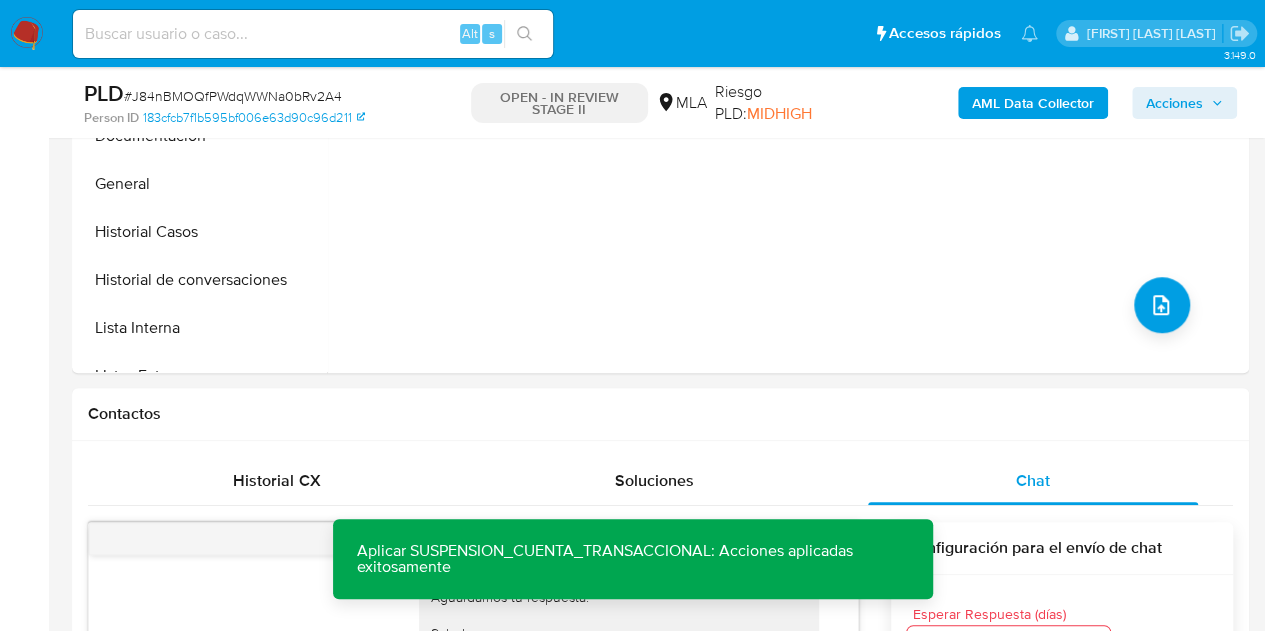 scroll, scrollTop: 350, scrollLeft: 0, axis: vertical 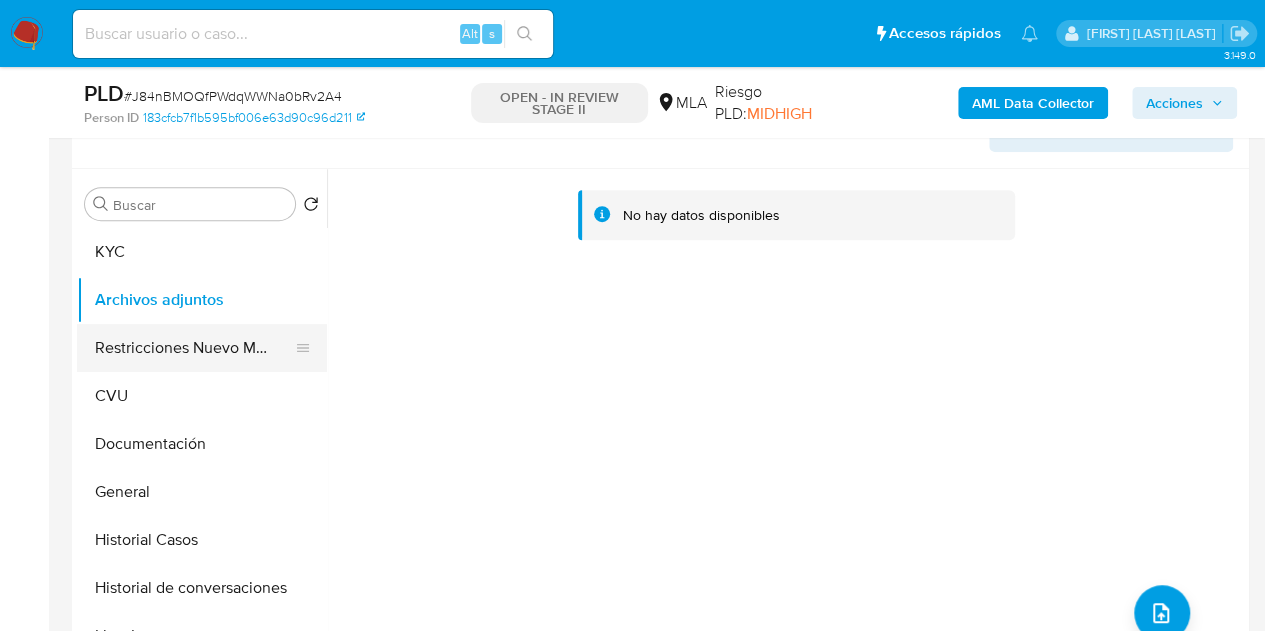 click on "Restricciones Nuevo Mundo" at bounding box center (194, 348) 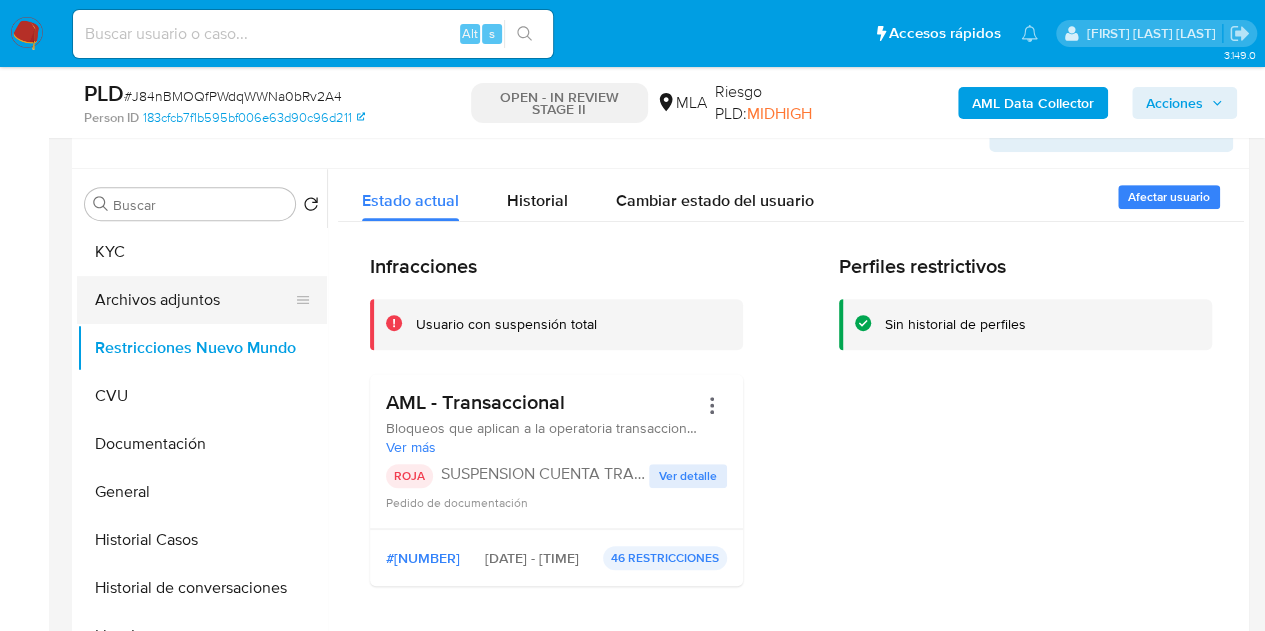 click on "Archivos adjuntos" at bounding box center [194, 300] 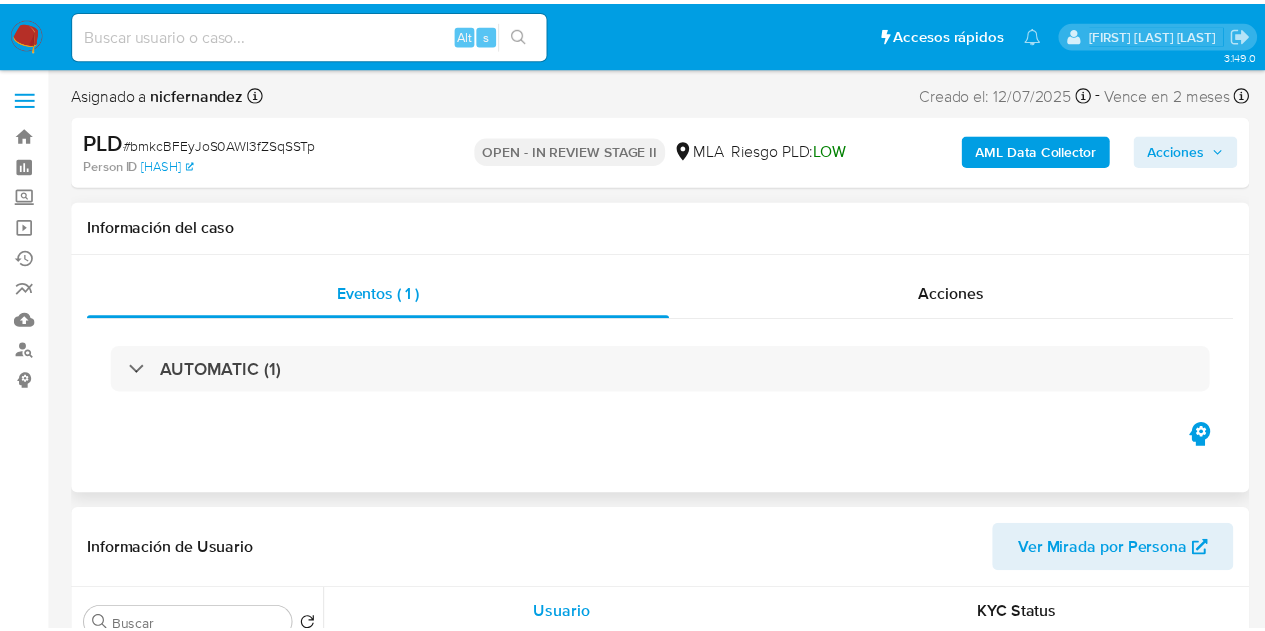 scroll, scrollTop: 0, scrollLeft: 0, axis: both 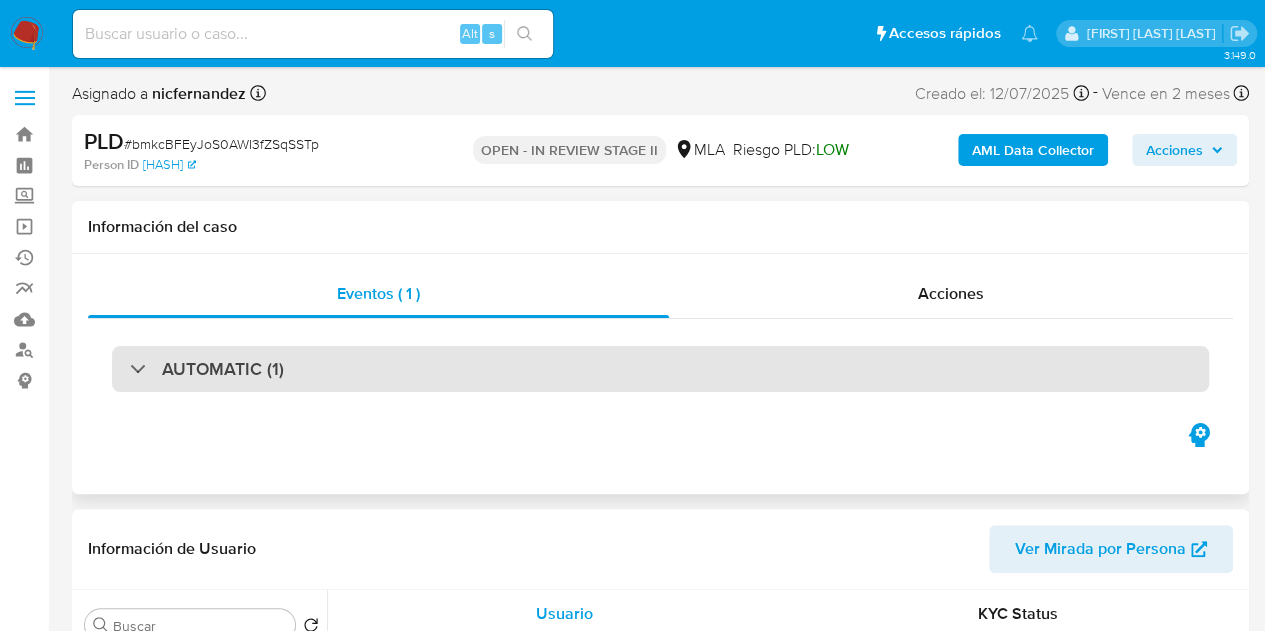 select on "10" 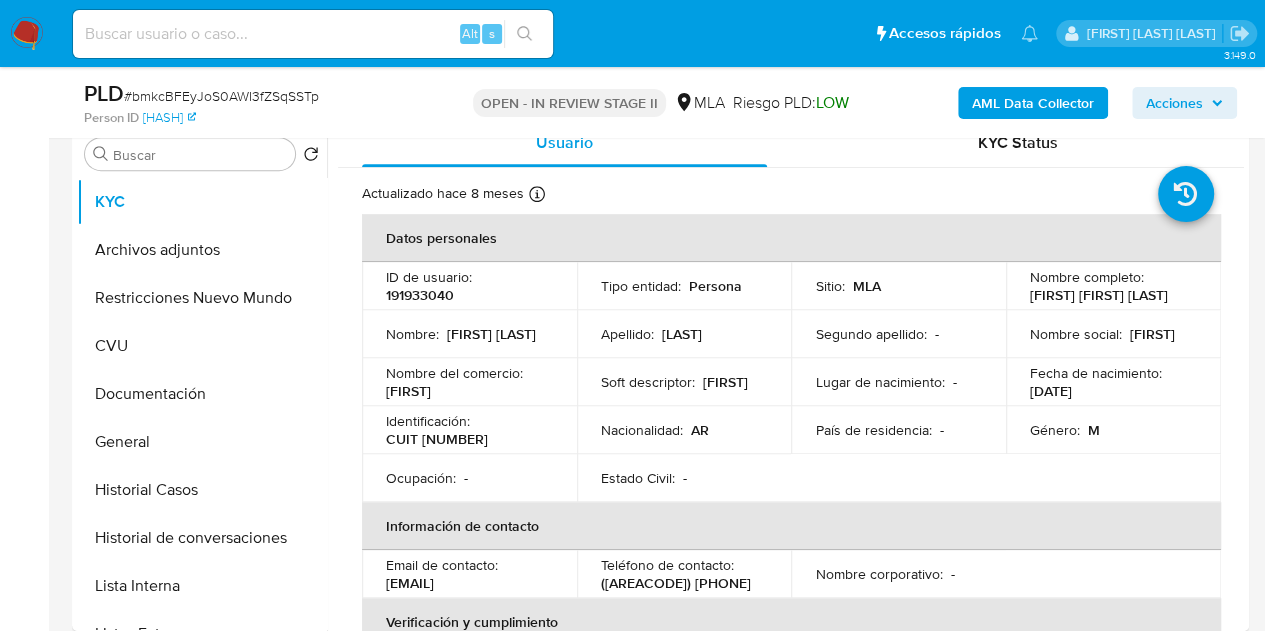 scroll, scrollTop: 866, scrollLeft: 0, axis: vertical 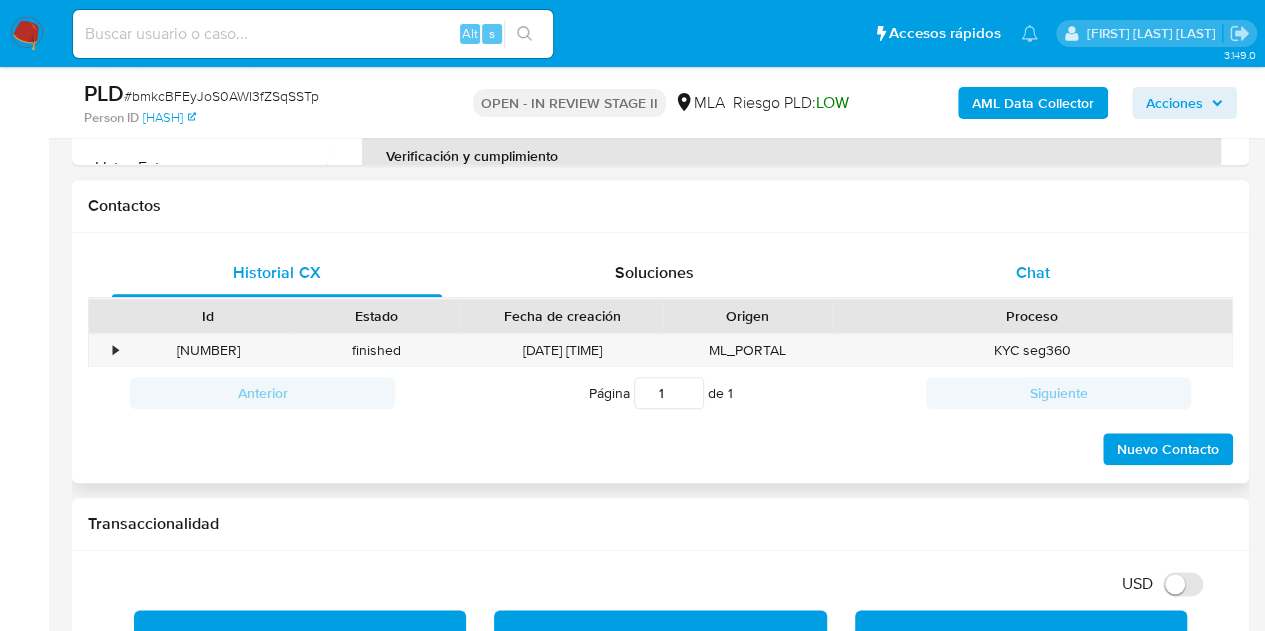 click on "Chat" at bounding box center (1033, 273) 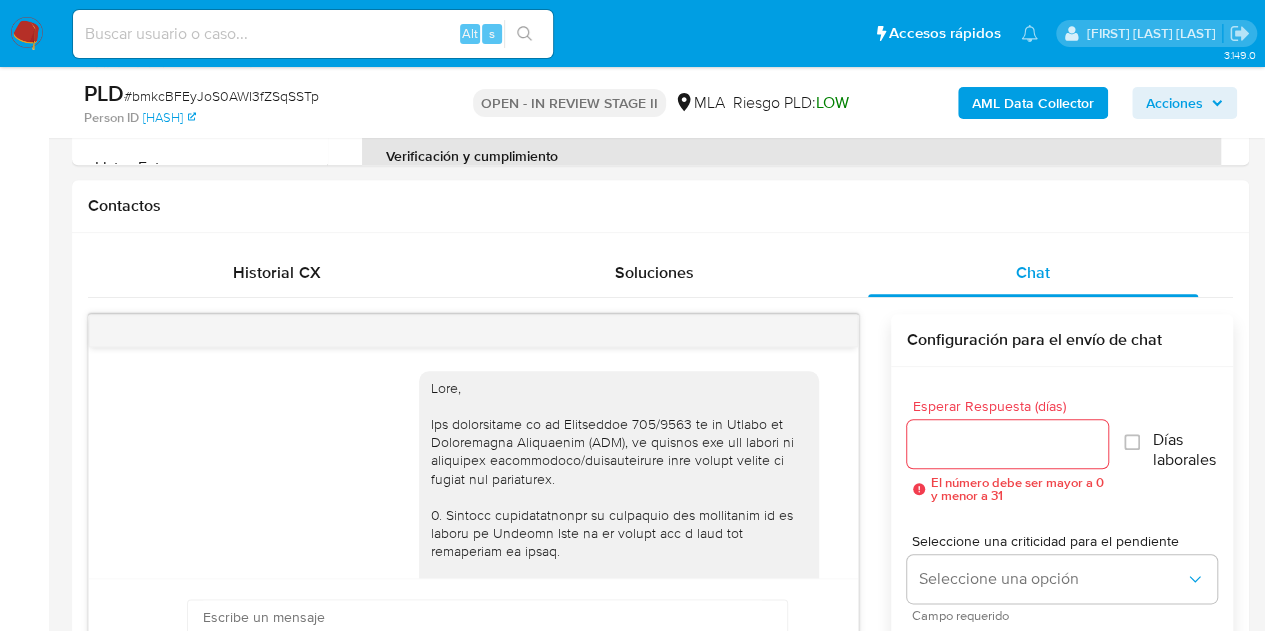 scroll, scrollTop: 1746, scrollLeft: 0, axis: vertical 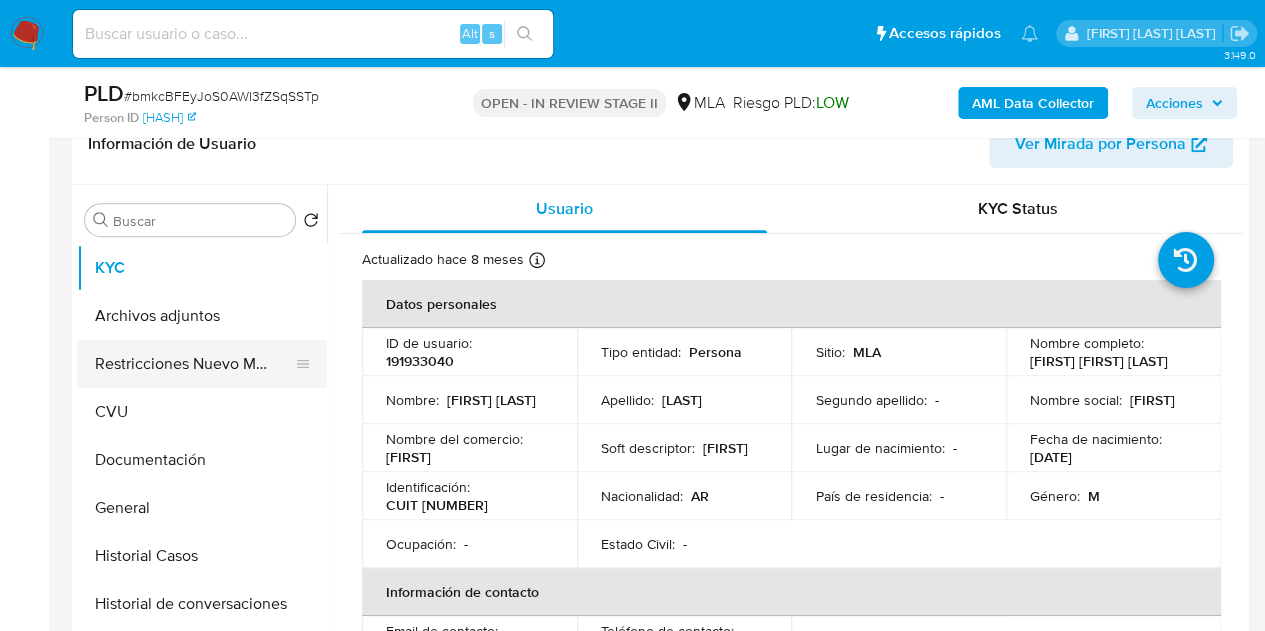 click on "Restricciones Nuevo Mundo" at bounding box center [194, 364] 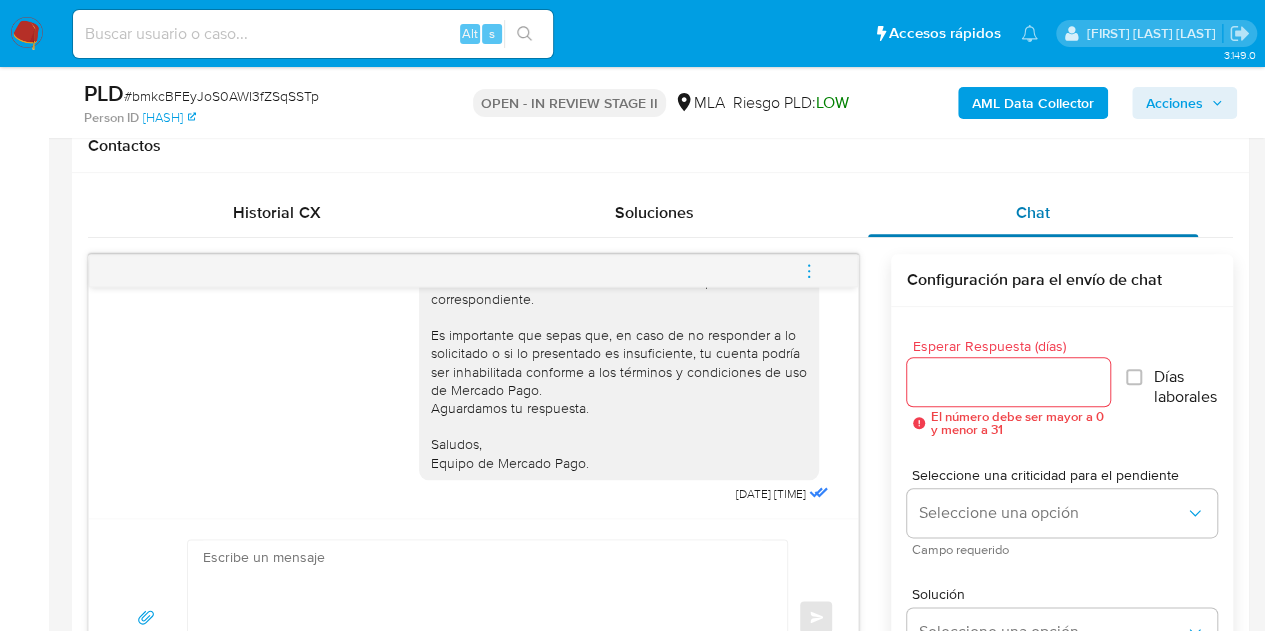 scroll, scrollTop: 930, scrollLeft: 0, axis: vertical 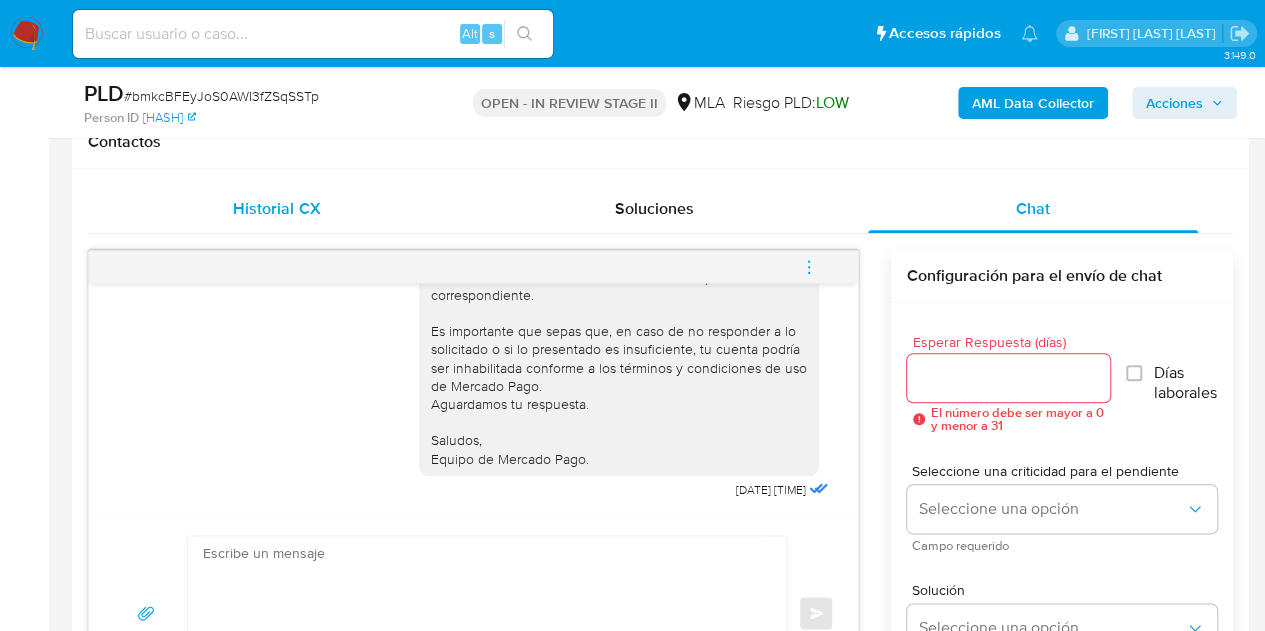 click on "Historial CX" at bounding box center (277, 209) 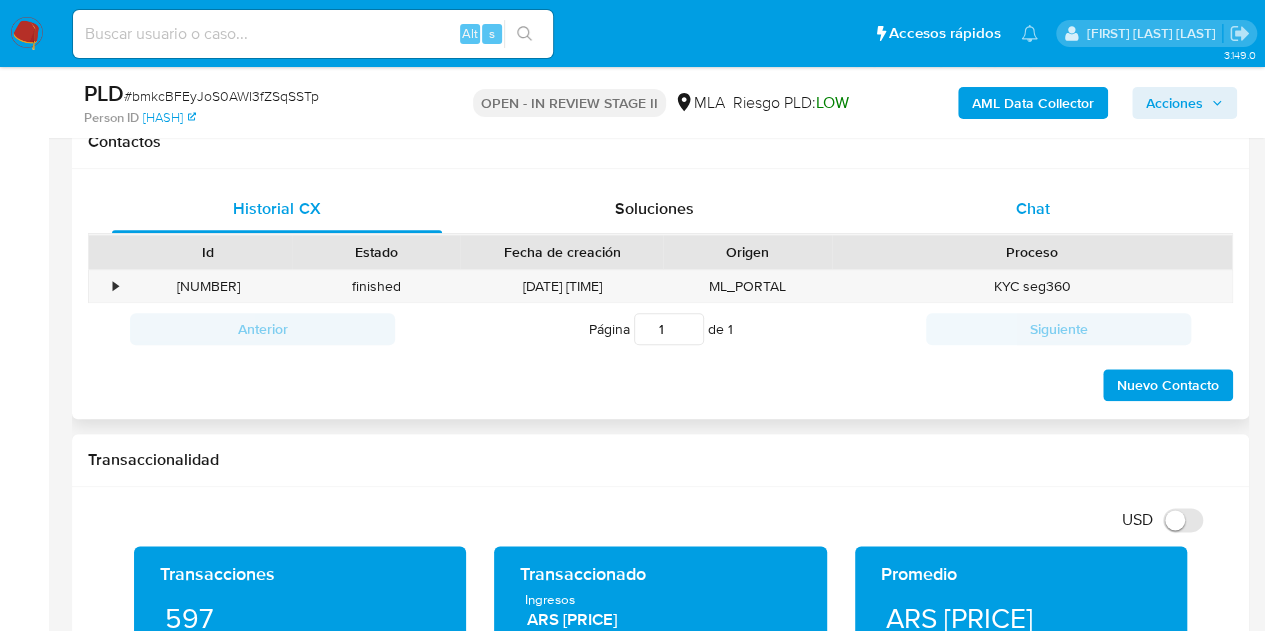 click on "Chat" at bounding box center [1033, 209] 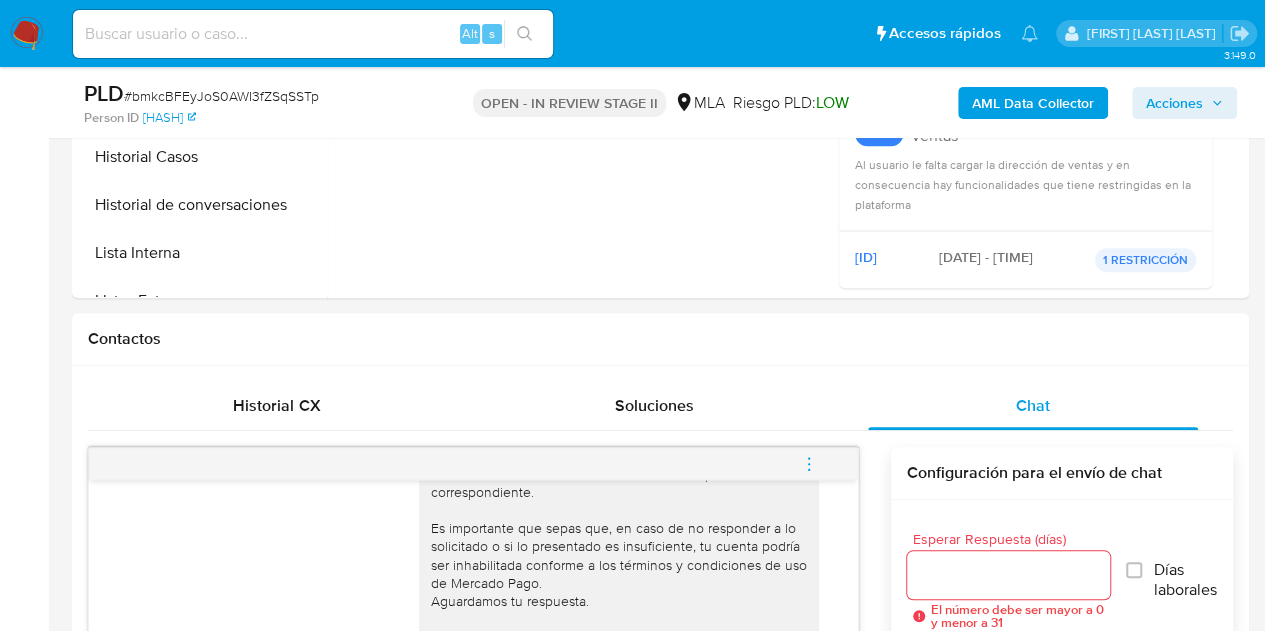 scroll, scrollTop: 1080, scrollLeft: 0, axis: vertical 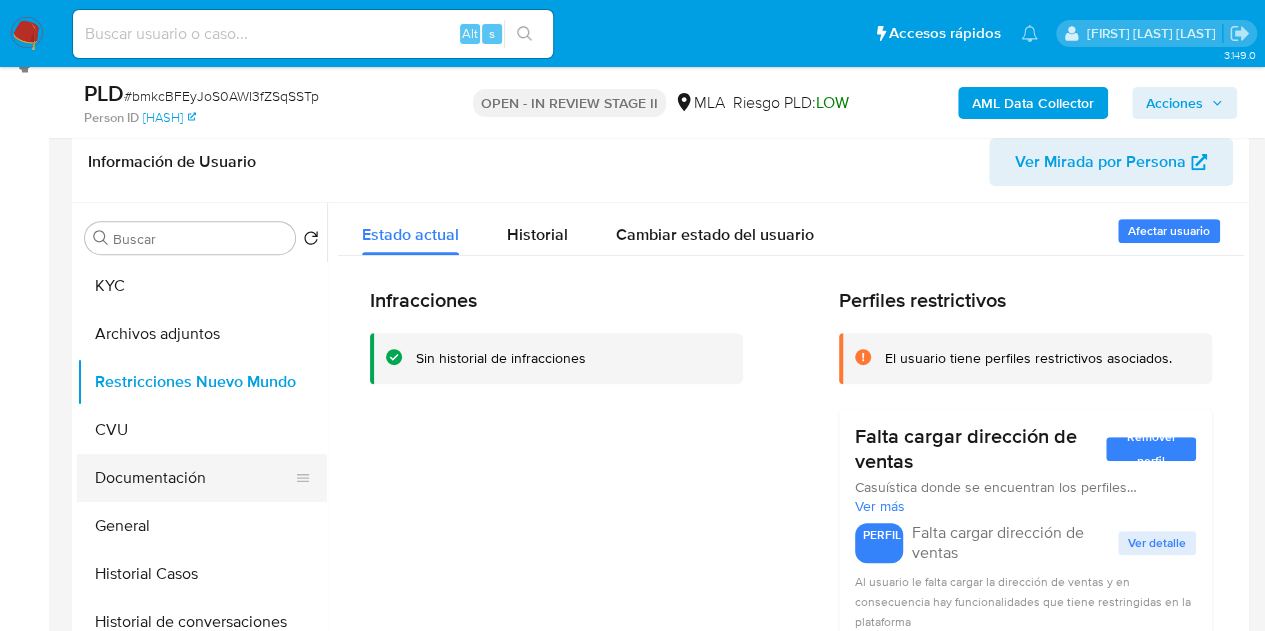 click on "Documentación" at bounding box center (194, 478) 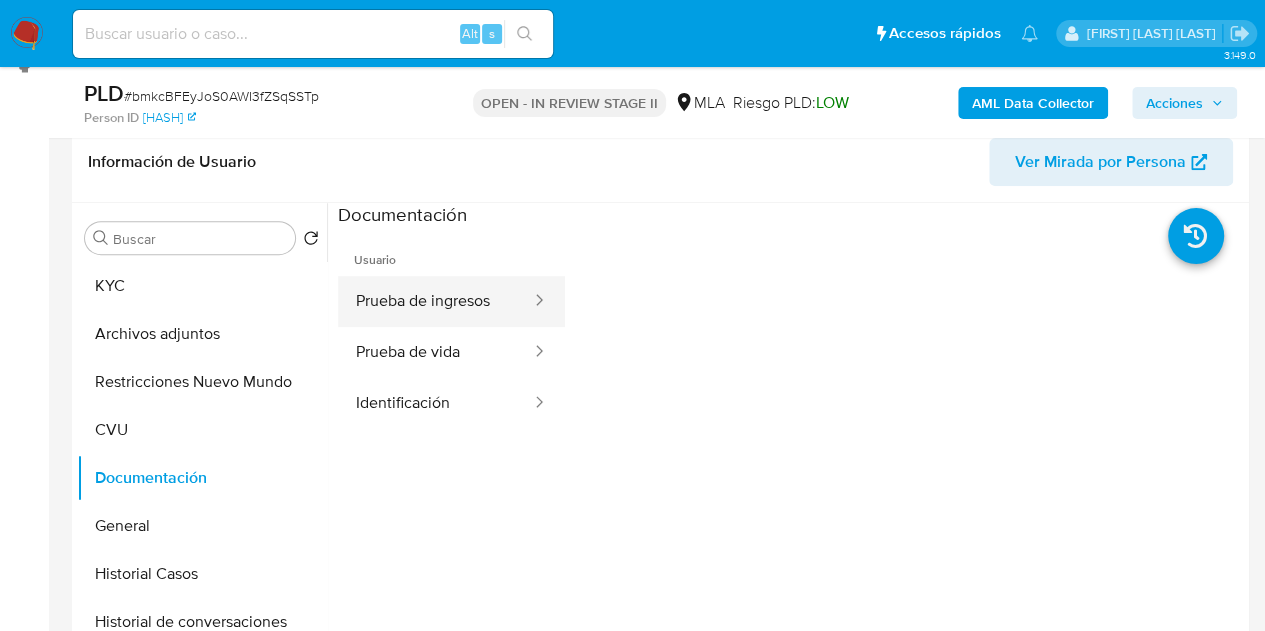 click on "Prueba de ingresos" at bounding box center (435, 301) 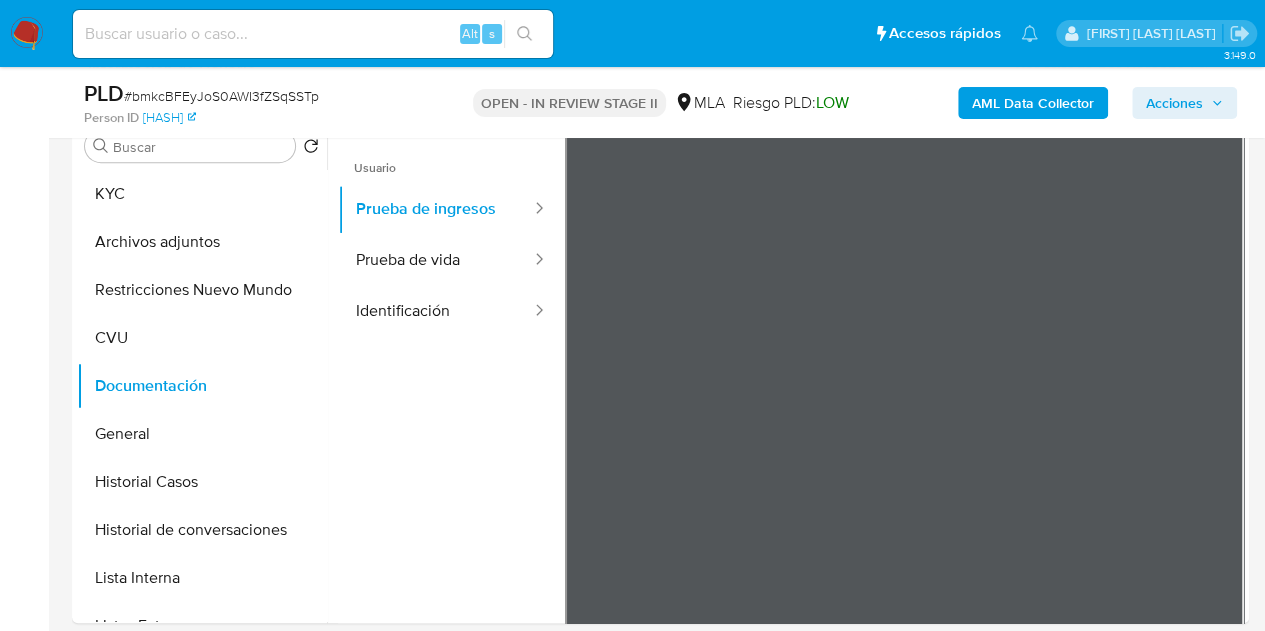 scroll, scrollTop: 422, scrollLeft: 0, axis: vertical 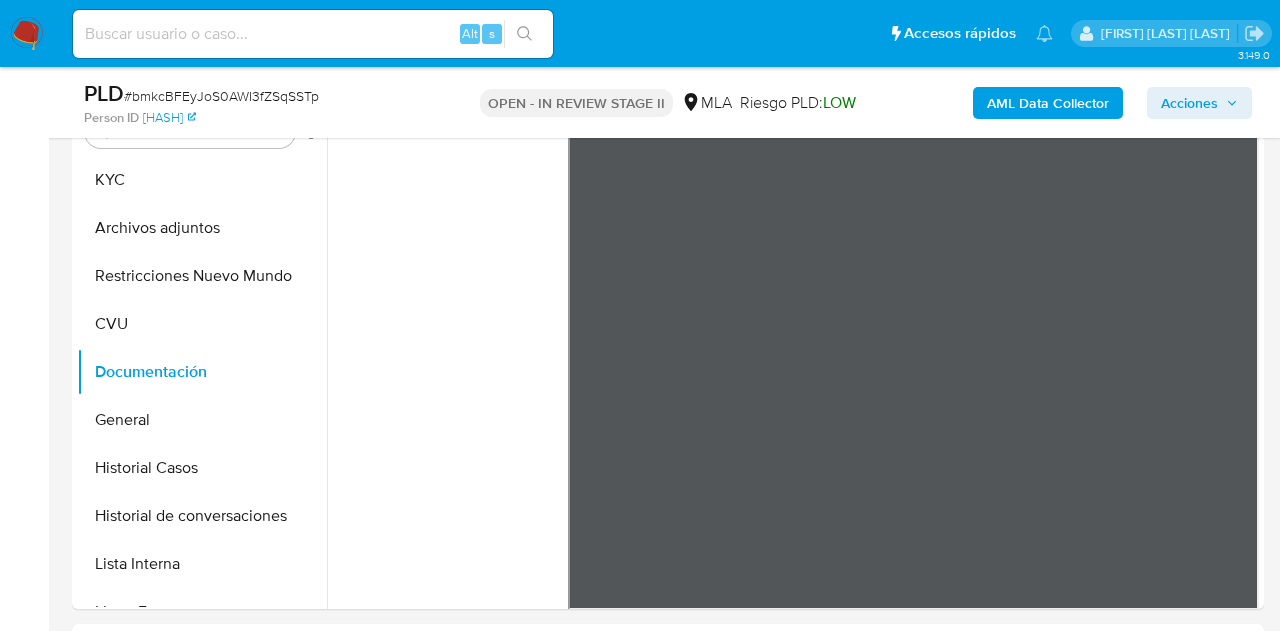 click on "Pausado Ver notificaciones Alt s Accesos rápidos   Presiona las siguientes teclas para acceder a algunas de las funciones Buscar caso o usuario Alt s Volver al home Alt h Agregar un comentario Alt c Ir a la resolucion de un caso Alt r Agregar un archivo adjunto Alt a Solicitar KYC challenge Alt 3 Agregar restricción Alt 4 Eliminar restricción Alt 5 Nicolas Fernandez Allen Bandeja Tablero Screening Búsqueda en Listas Watchlist Herramientas Operaciones masivas Ejecuciones automáticas Reportes Mulan Buscador de personas Consolidado 3.149.0 Asignado a   nicfernandez   Asignado el: 17/07/2025 16:35:57 Creado el: 12/07/2025   Creado el: 12/07/2025 03:20:55 - Vence en 2 meses   Vence el 10/10/2025 03:20:55 PLD # bmkcBFEyJoS0AWI3fZSqSSTp Person ID 4e5e237d59572f4eaf22f1d6914cd1a0 OPEN - IN REVIEW STAGE II  MLA Riesgo PLD:  LOW AML Data Collector Acciones Información del caso Eventos ( 1 ) Acciones AUTOMATIC (1) Información de Usuario Ver Mirada por Persona Buscar   Volver al orden por defecto KYC CVU General" at bounding box center [640, 1716] 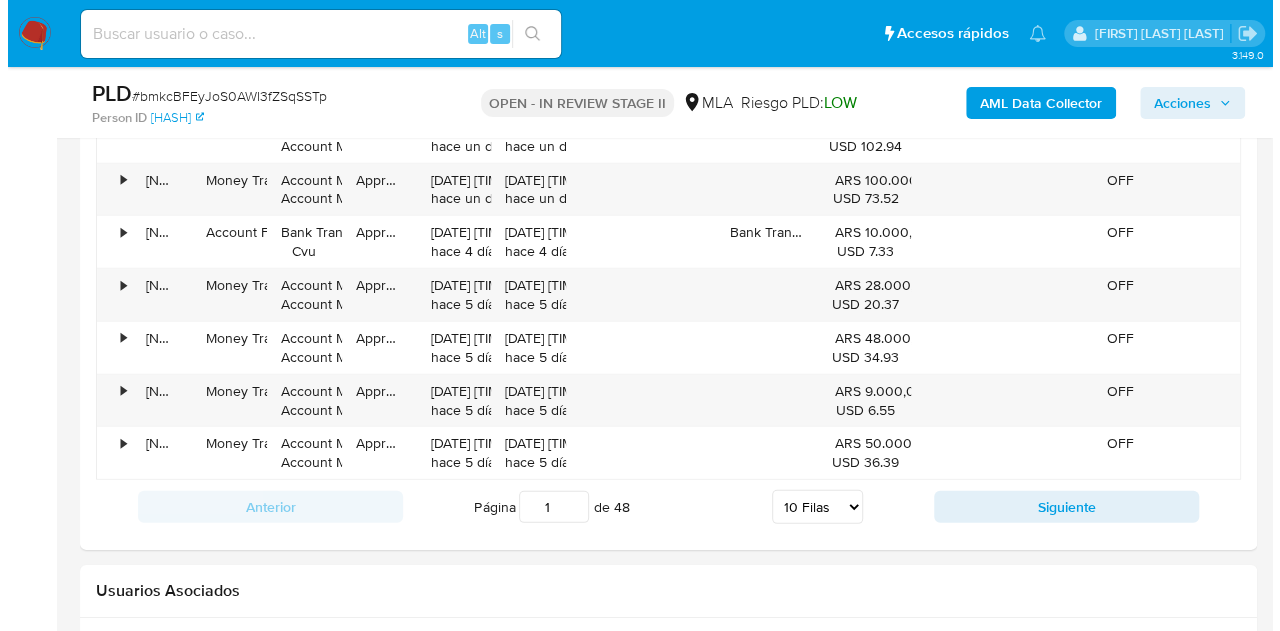 scroll, scrollTop: 3606, scrollLeft: 0, axis: vertical 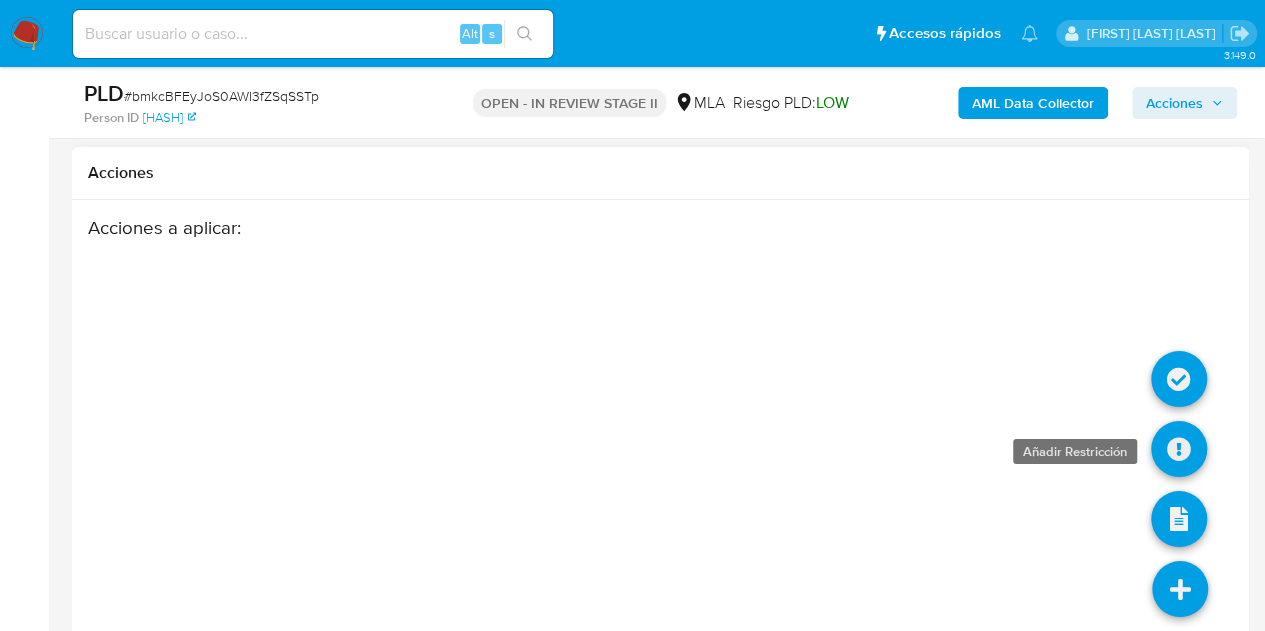 click at bounding box center (1179, 449) 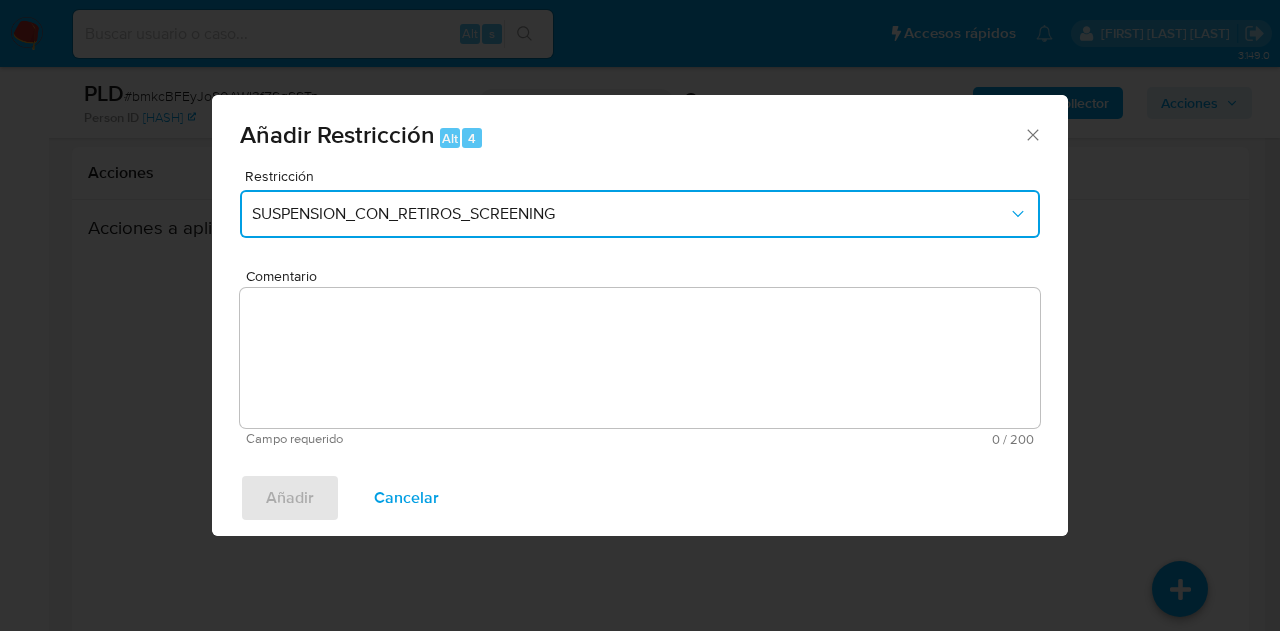 click on "SUSPENSION_CON_RETIROS_SCREENING" at bounding box center (630, 214) 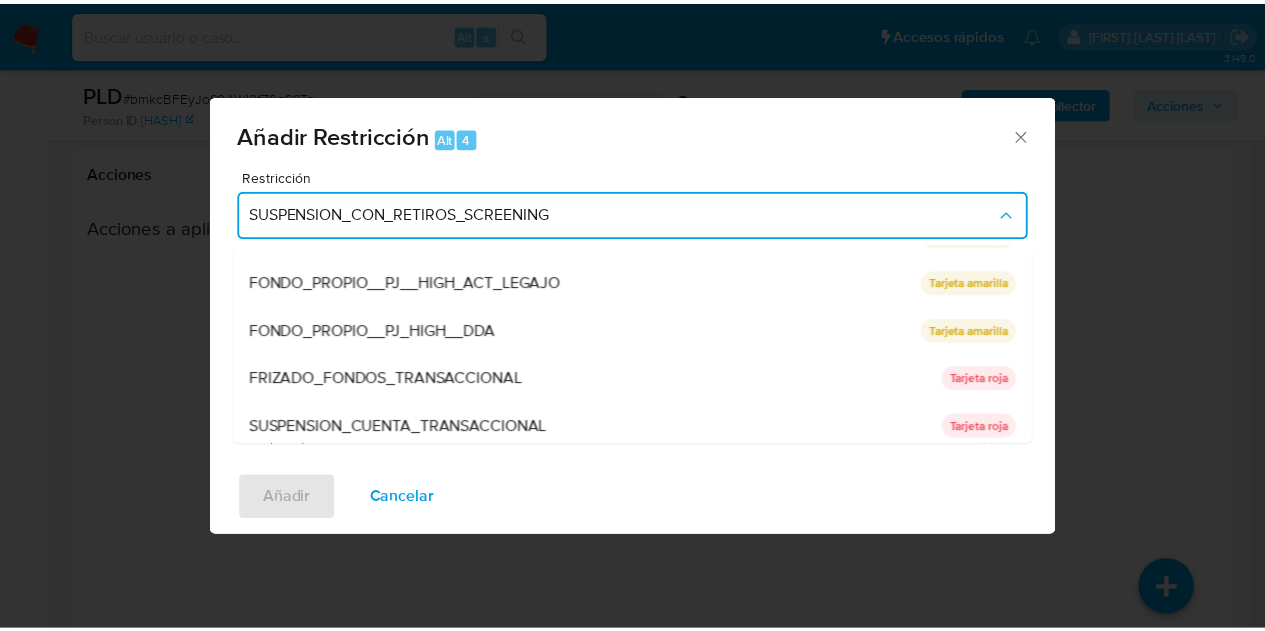 scroll, scrollTop: 328, scrollLeft: 0, axis: vertical 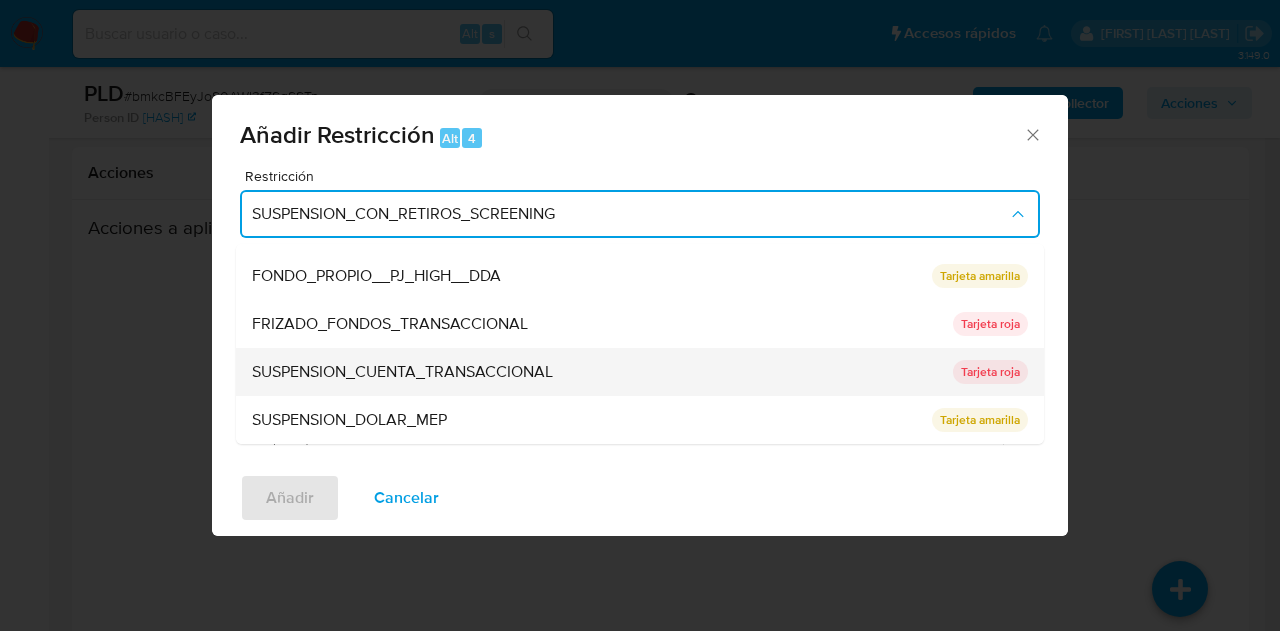 click on "SUSPENSION_CUENTA_TRANSACCIONAL" at bounding box center (596, 372) 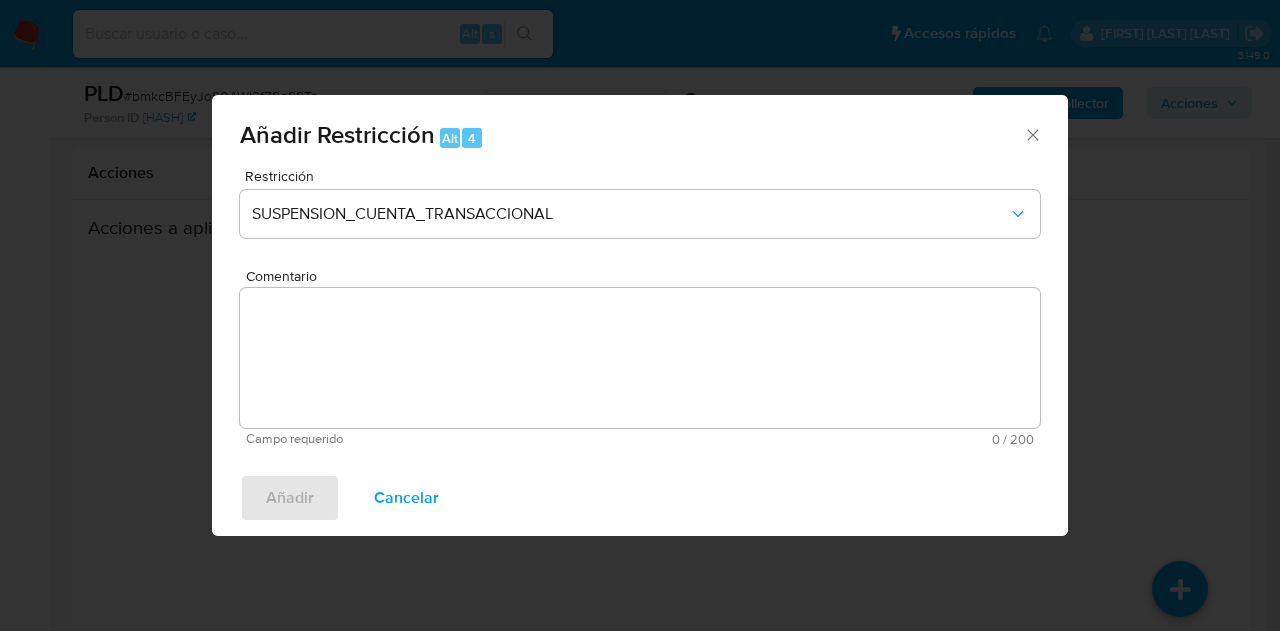 click on "Comentario" at bounding box center (640, 358) 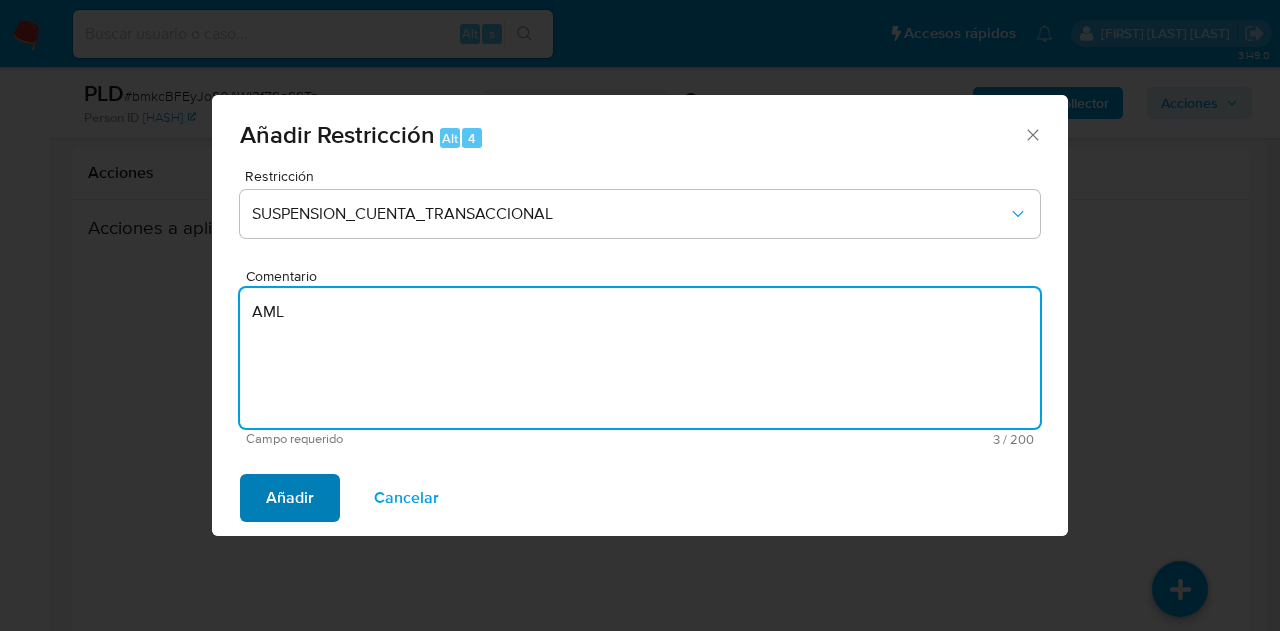 type on "AML" 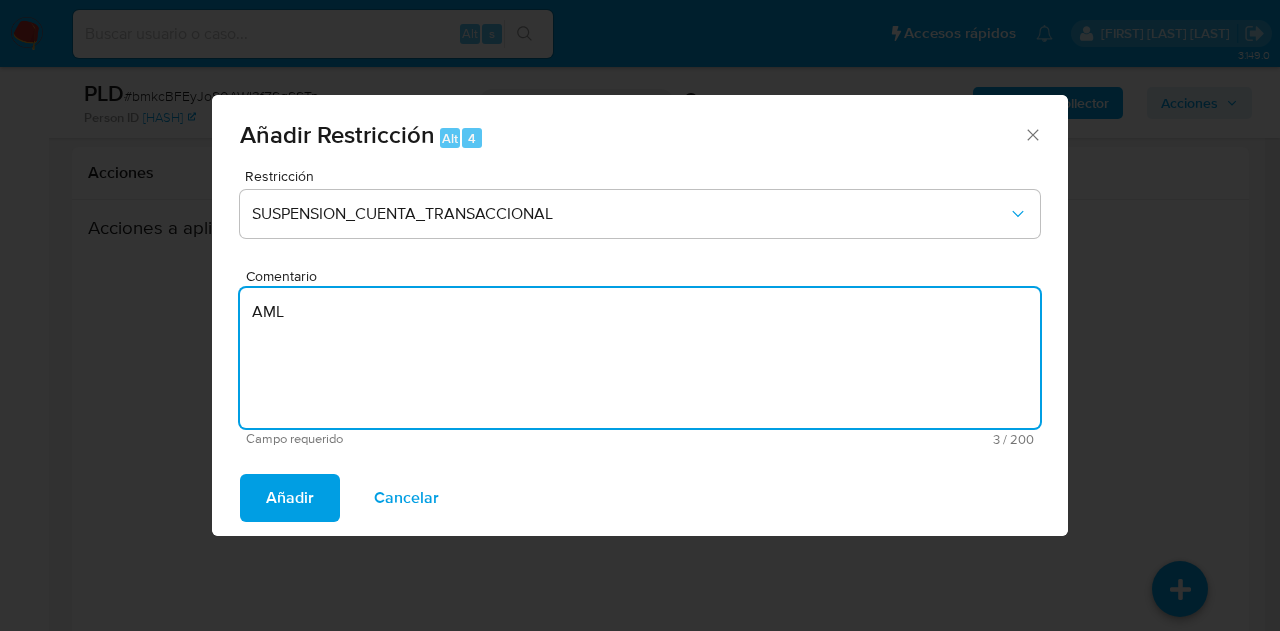 click on "Añadir" at bounding box center (290, 498) 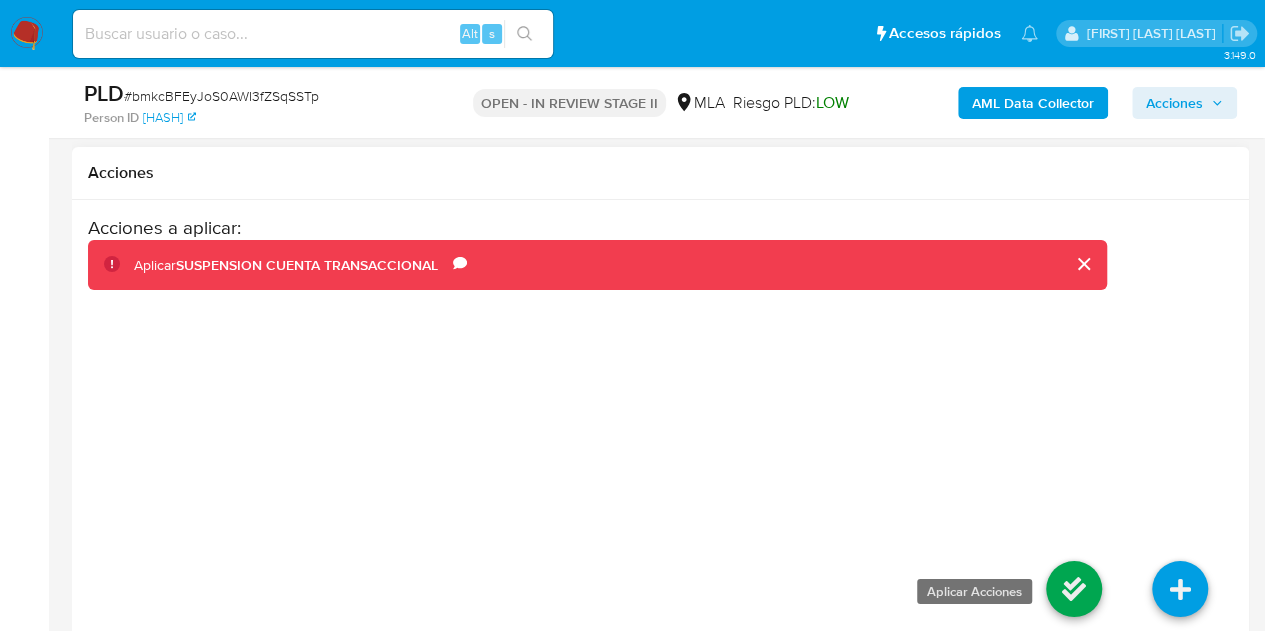 click at bounding box center [1074, 589] 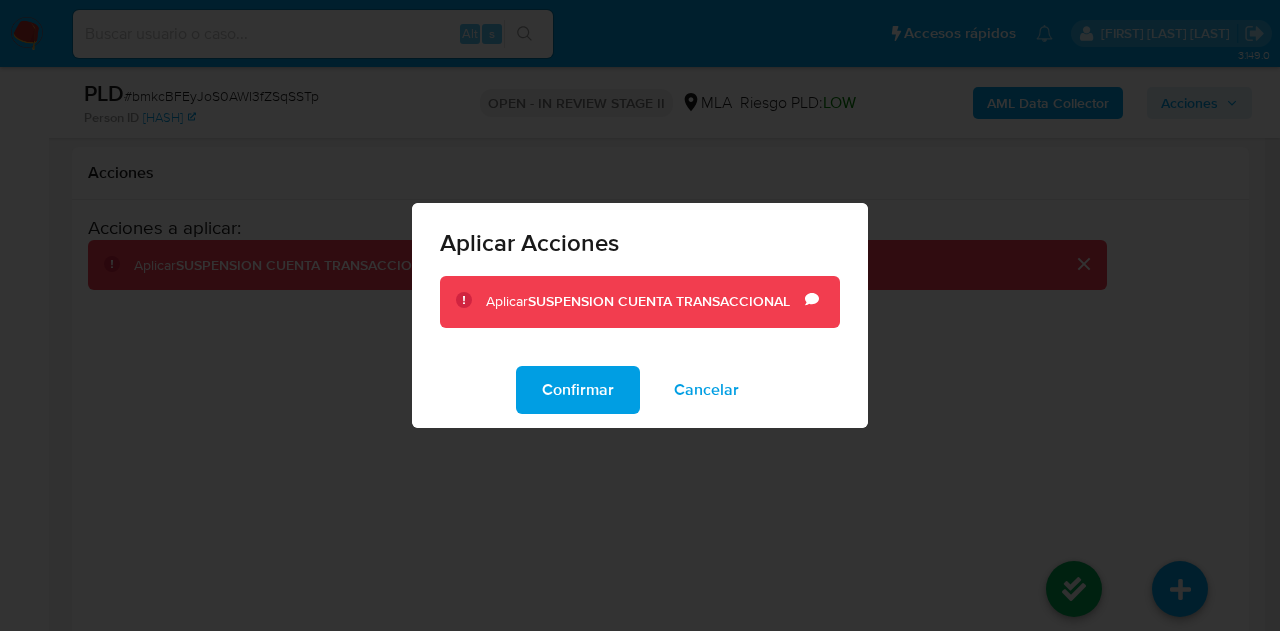 click on "Confirmar" at bounding box center [578, 390] 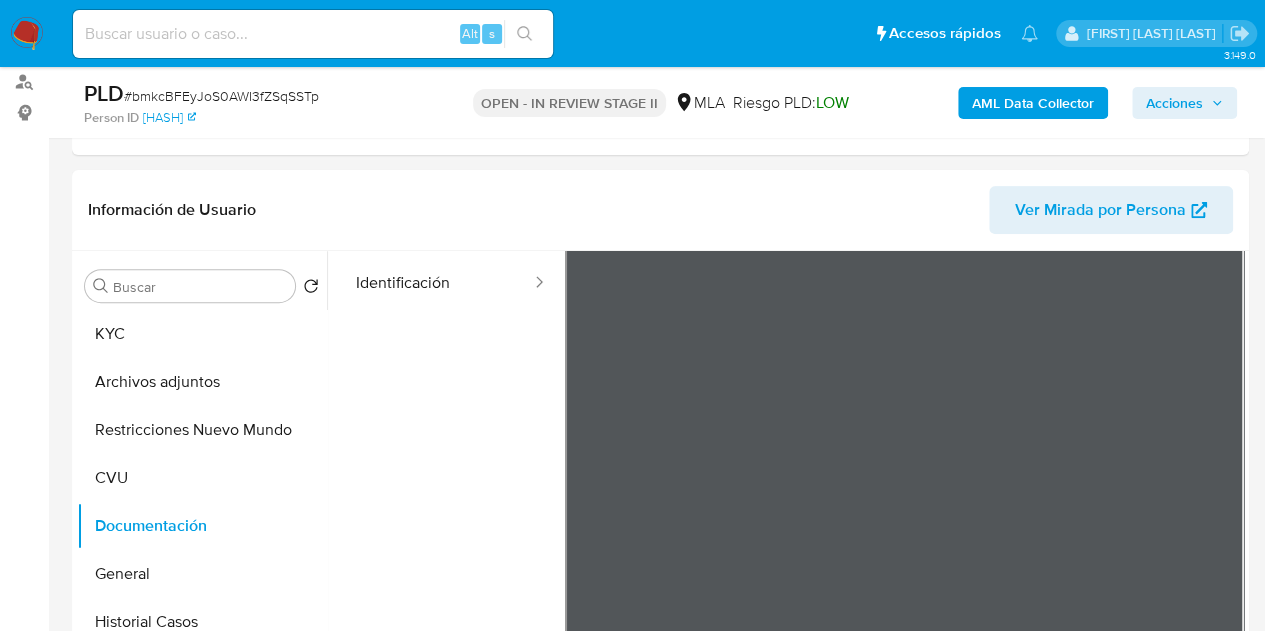 scroll, scrollTop: 258, scrollLeft: 0, axis: vertical 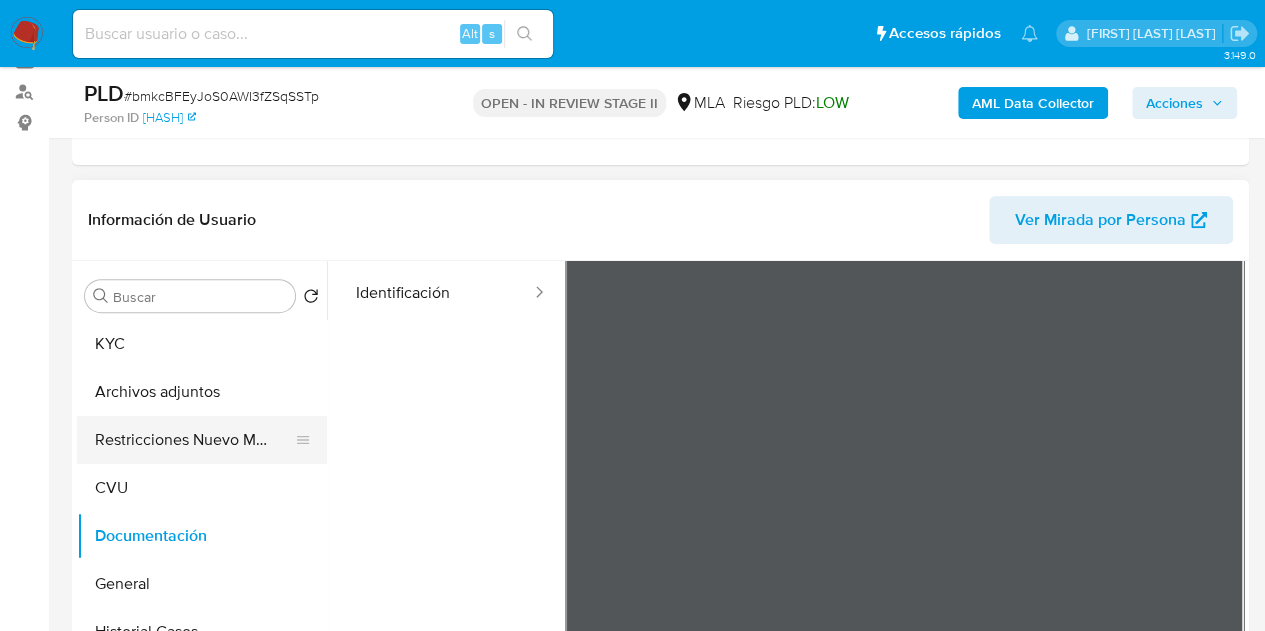 click on "Restricciones Nuevo Mundo" at bounding box center [194, 440] 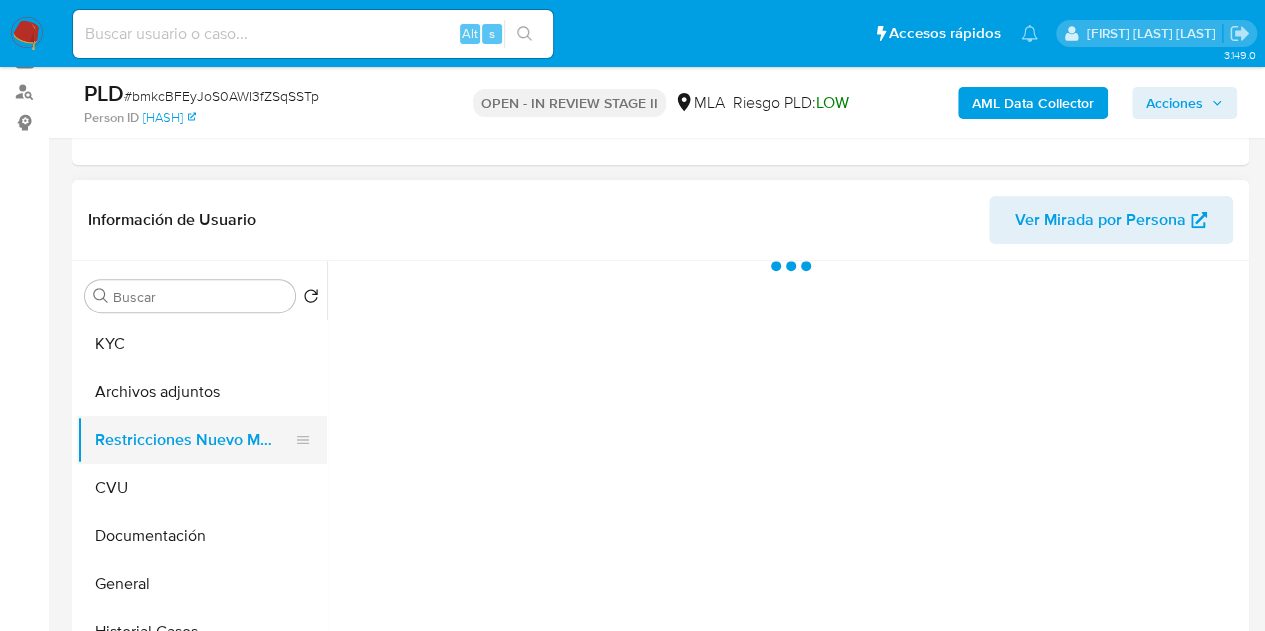 scroll, scrollTop: 0, scrollLeft: 0, axis: both 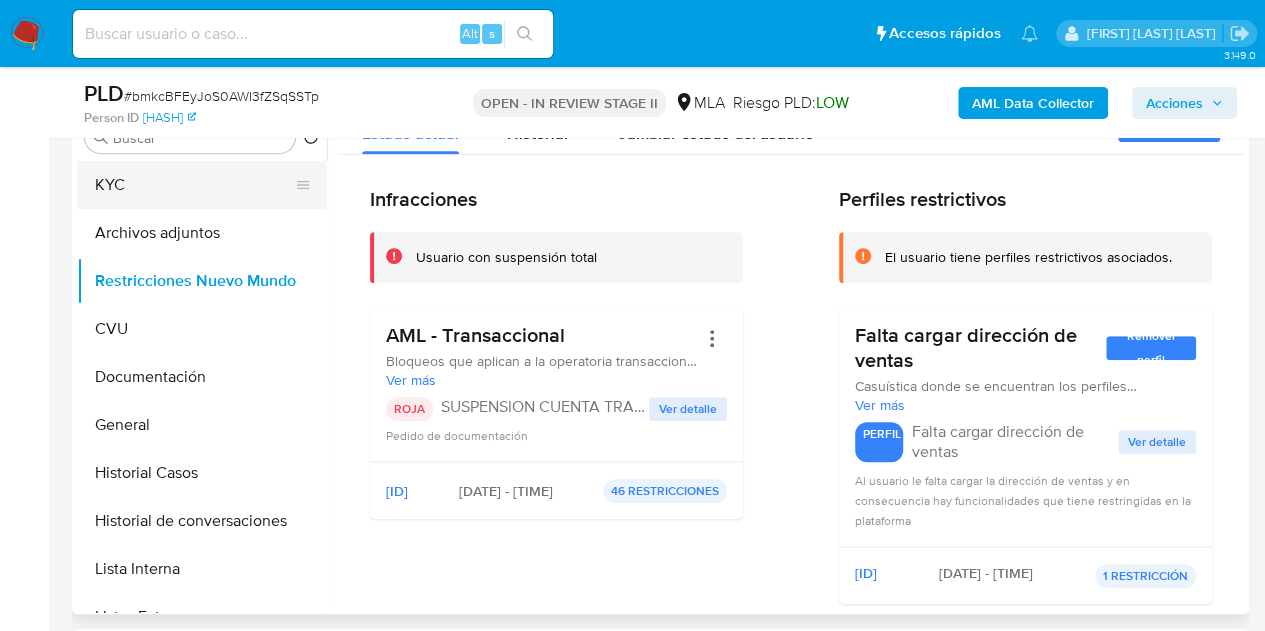 click on "KYC" at bounding box center [194, 185] 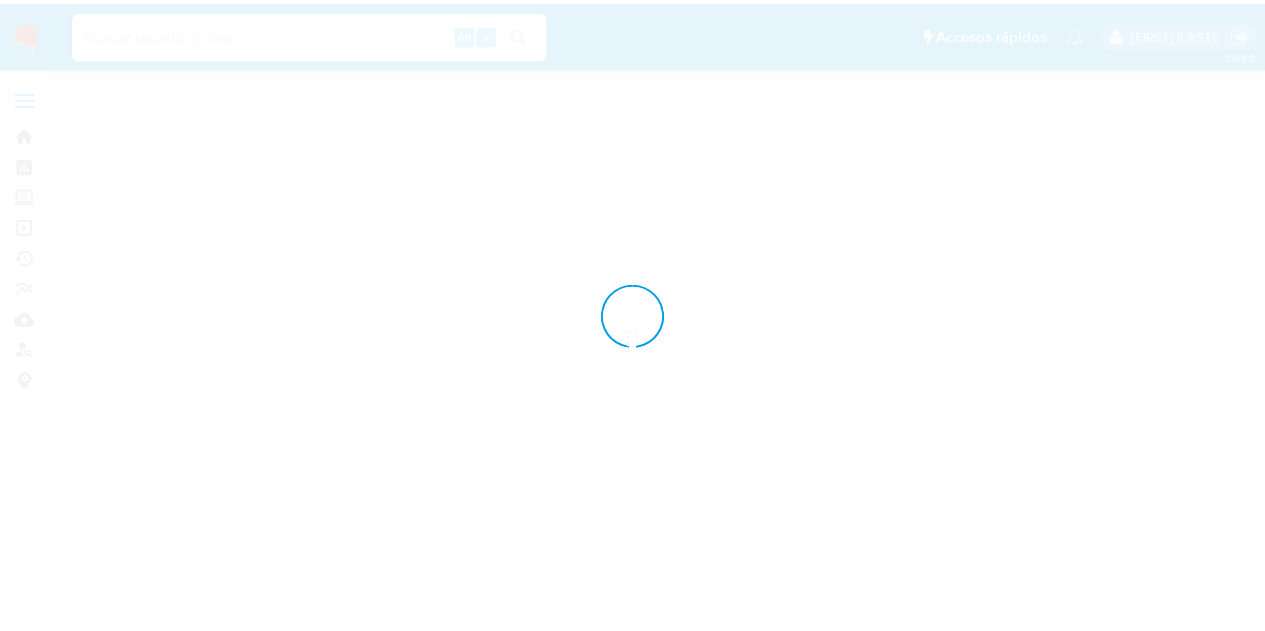 scroll, scrollTop: 0, scrollLeft: 0, axis: both 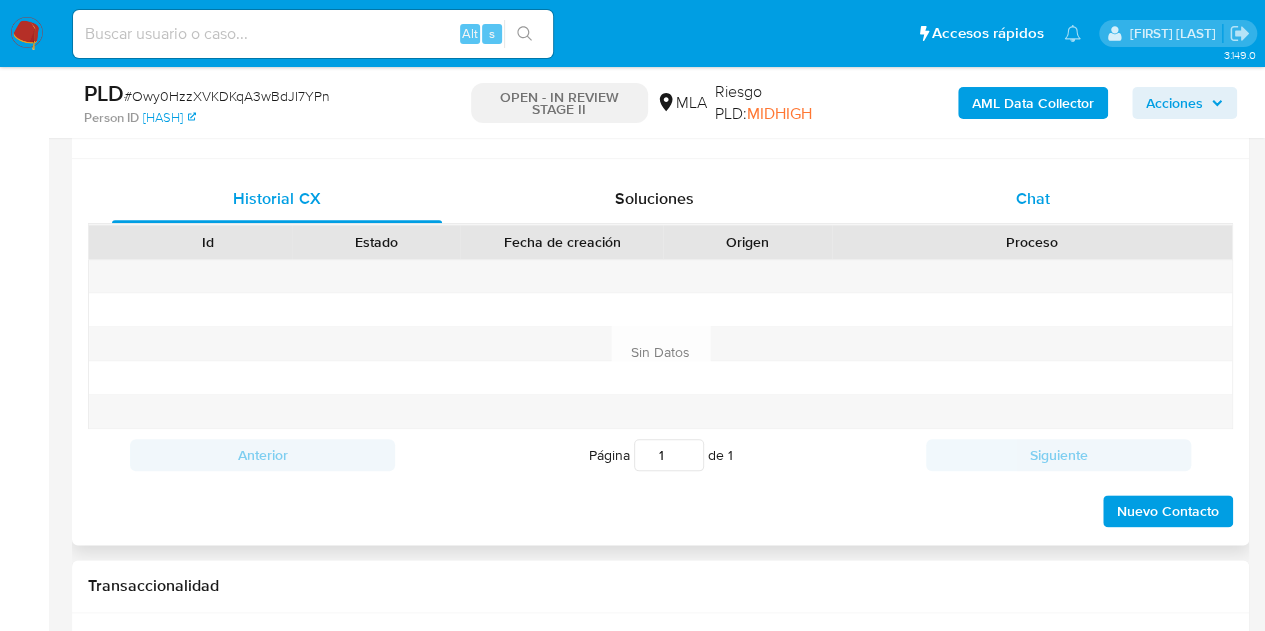click on "Chat" at bounding box center (1033, 199) 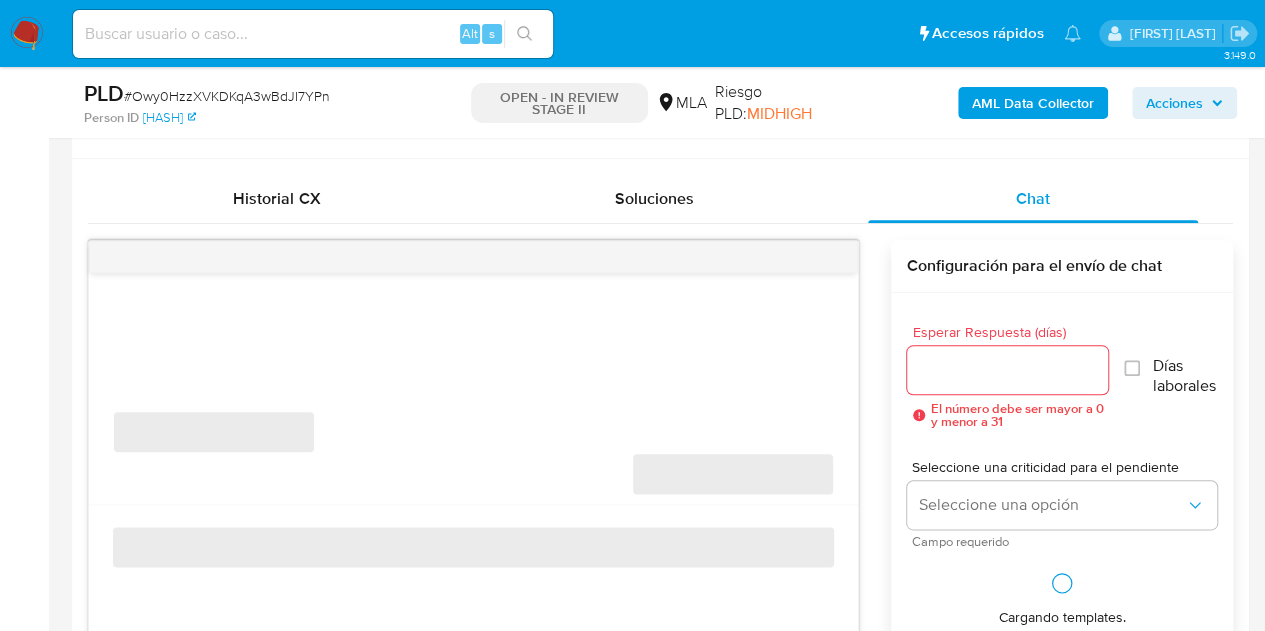 select on "10" 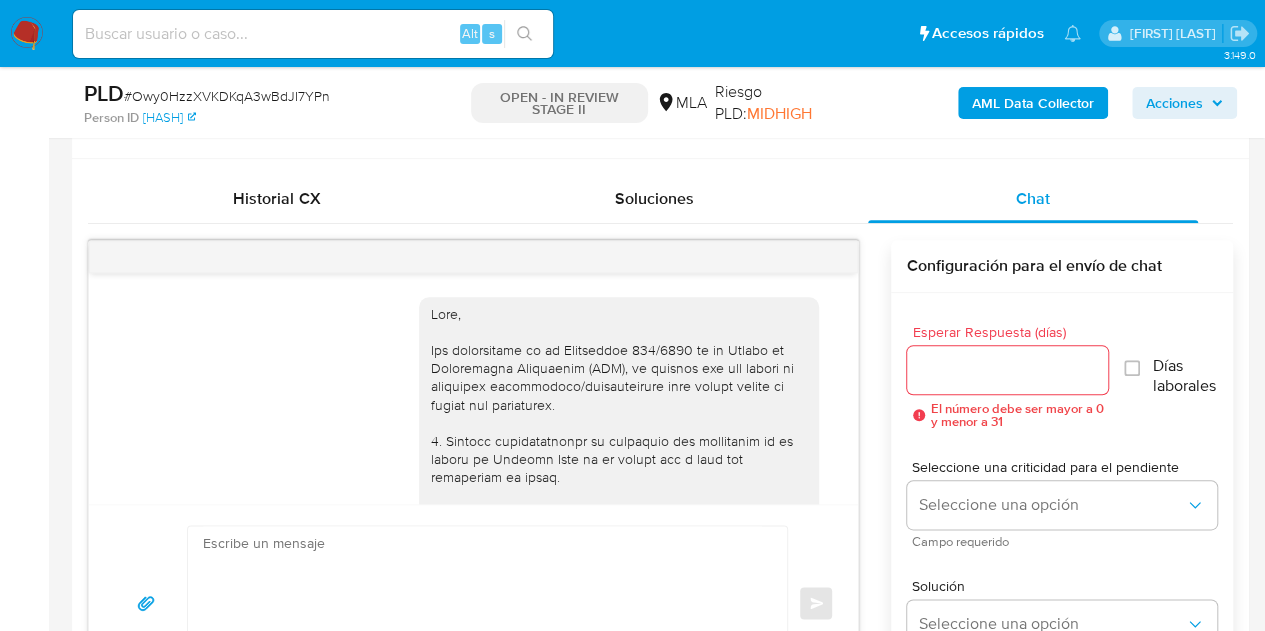 scroll, scrollTop: 1032, scrollLeft: 0, axis: vertical 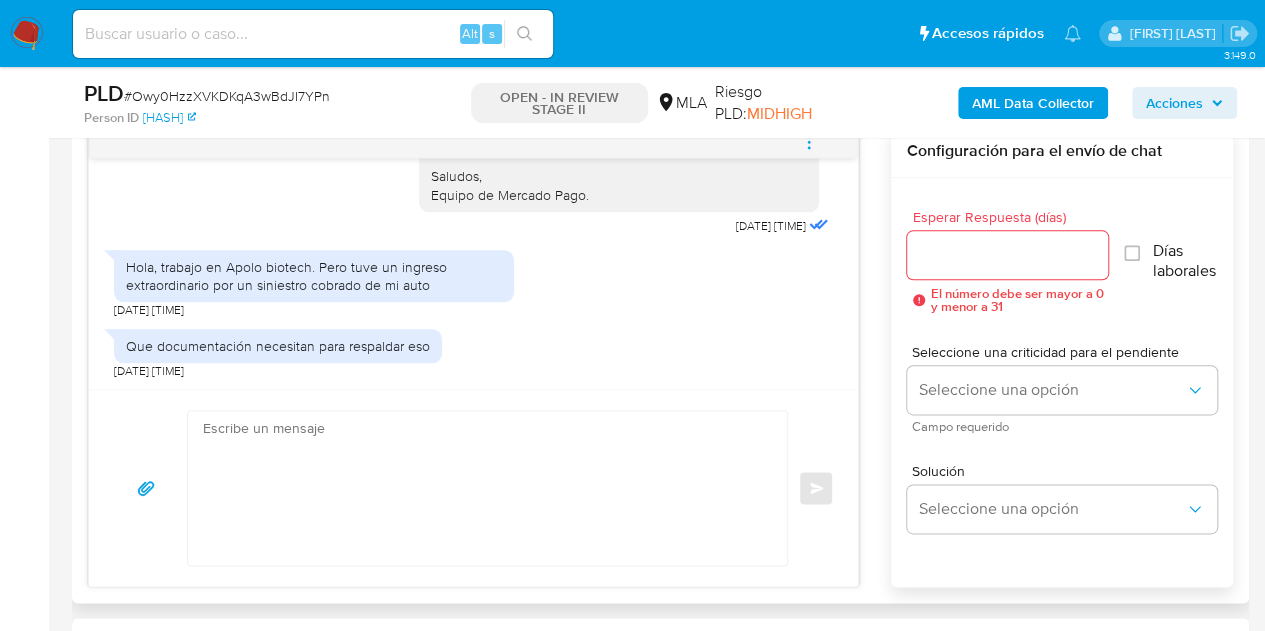 click at bounding box center [482, 488] 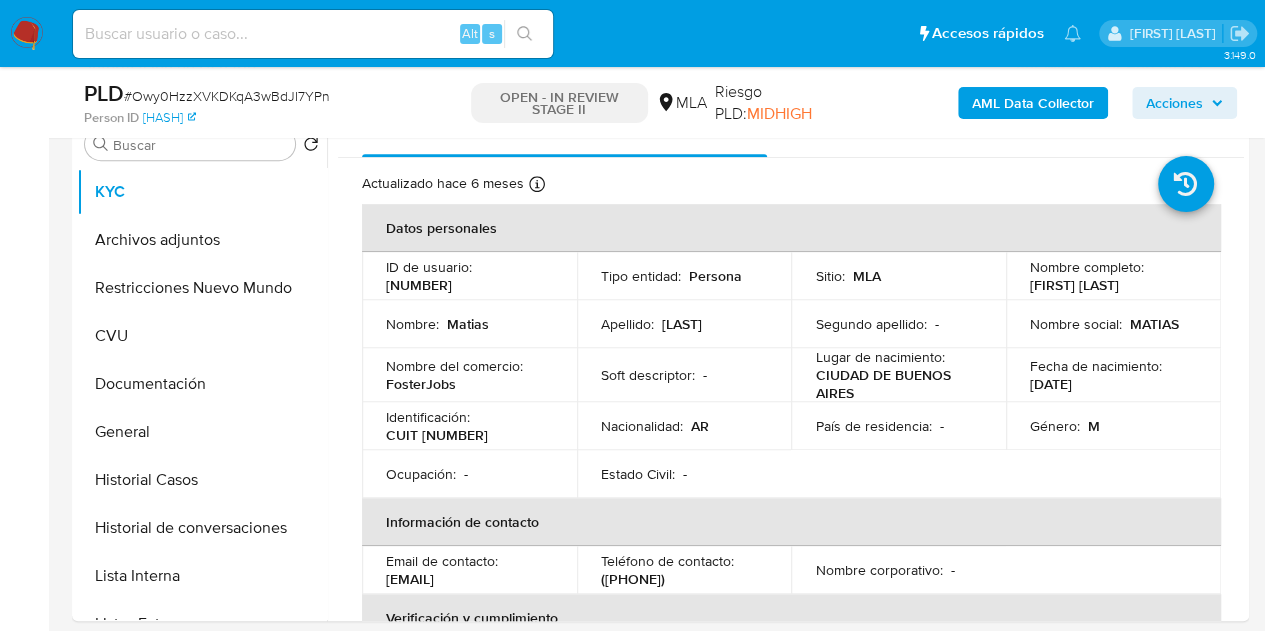 scroll, scrollTop: 360, scrollLeft: 0, axis: vertical 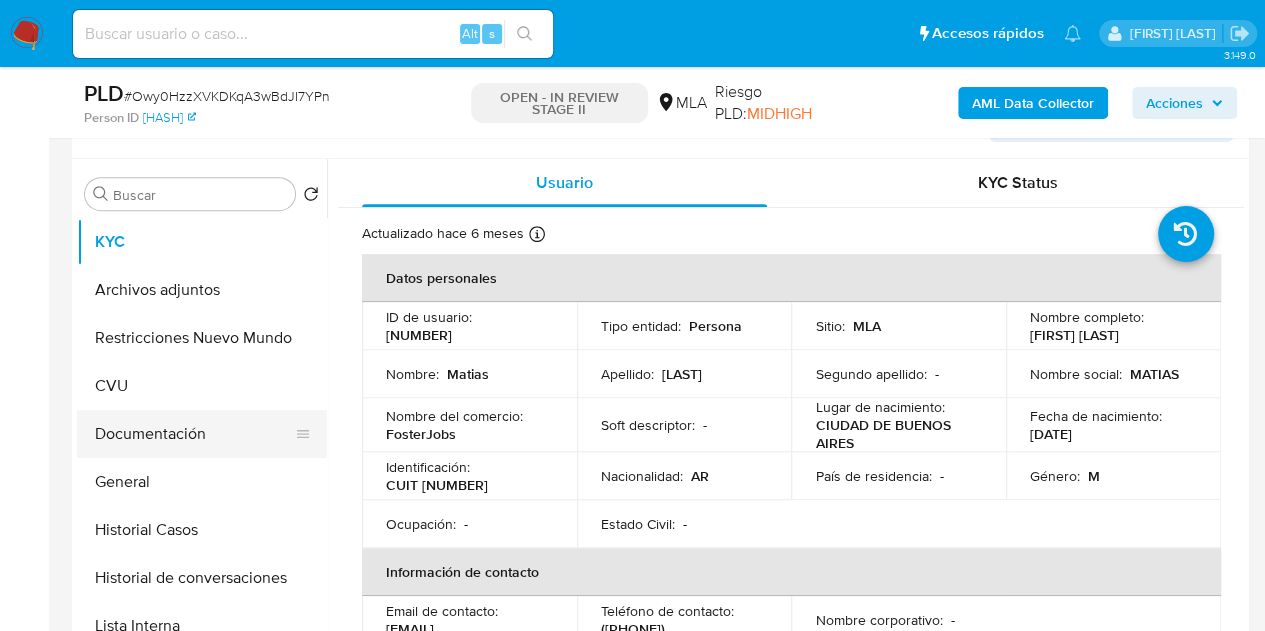 click on "Documentación" at bounding box center (194, 434) 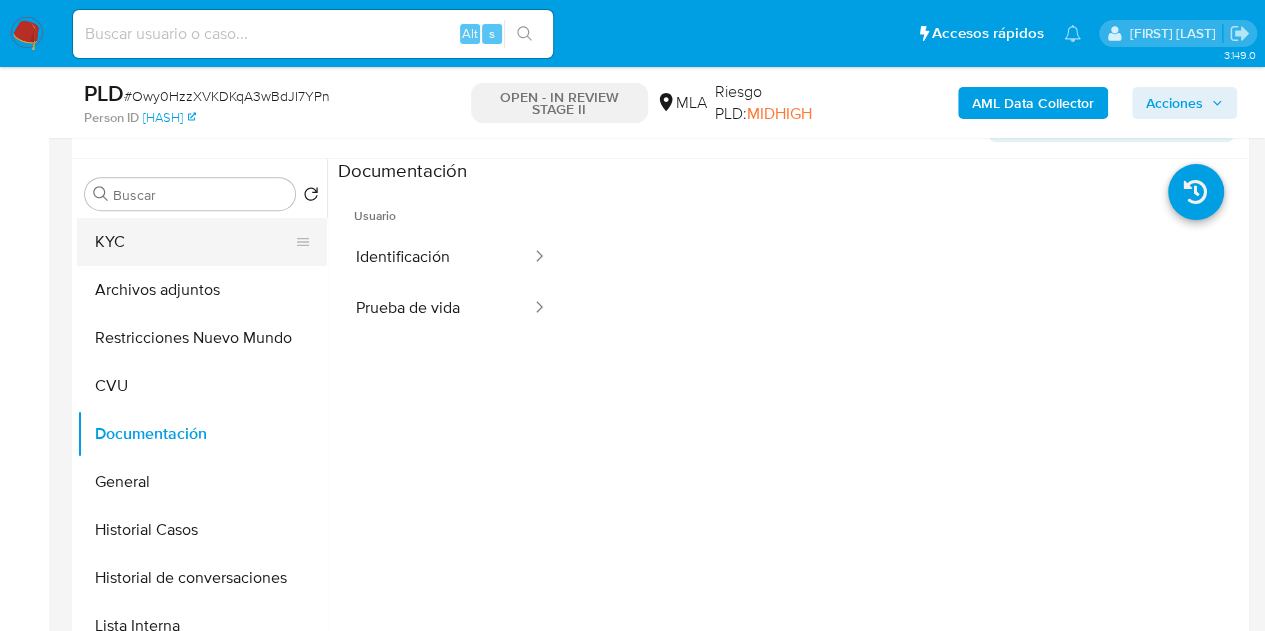 click on "KYC" at bounding box center (194, 242) 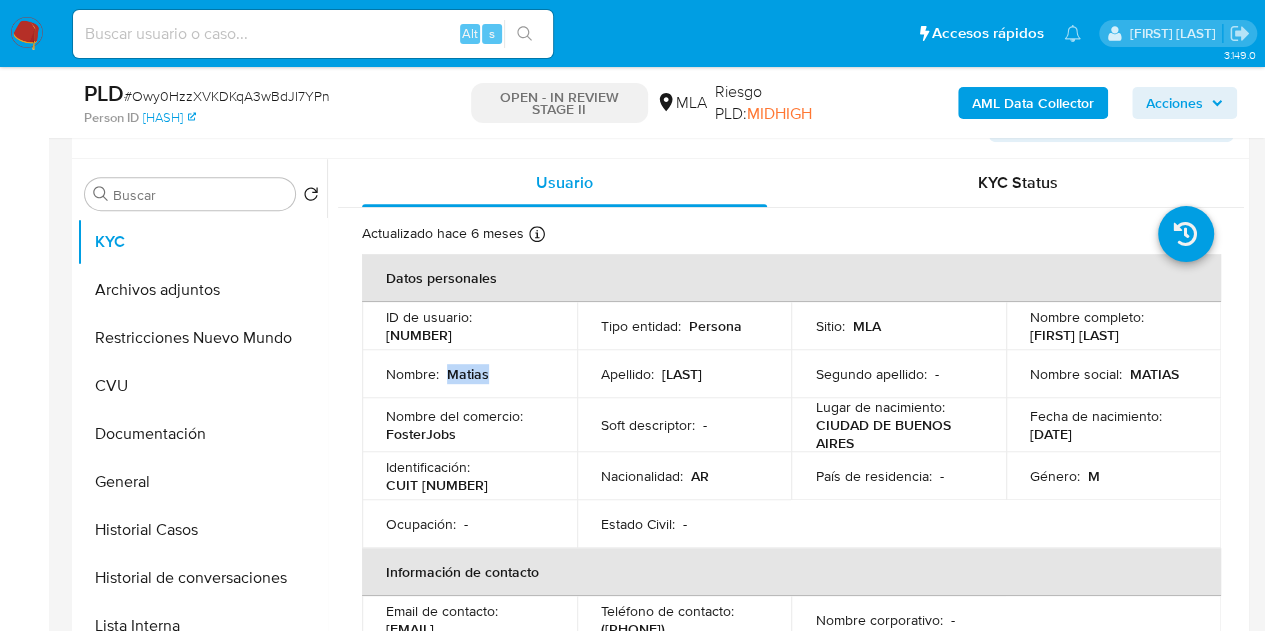 drag, startPoint x: 446, startPoint y: 372, endPoint x: 516, endPoint y: 365, distance: 70.34913 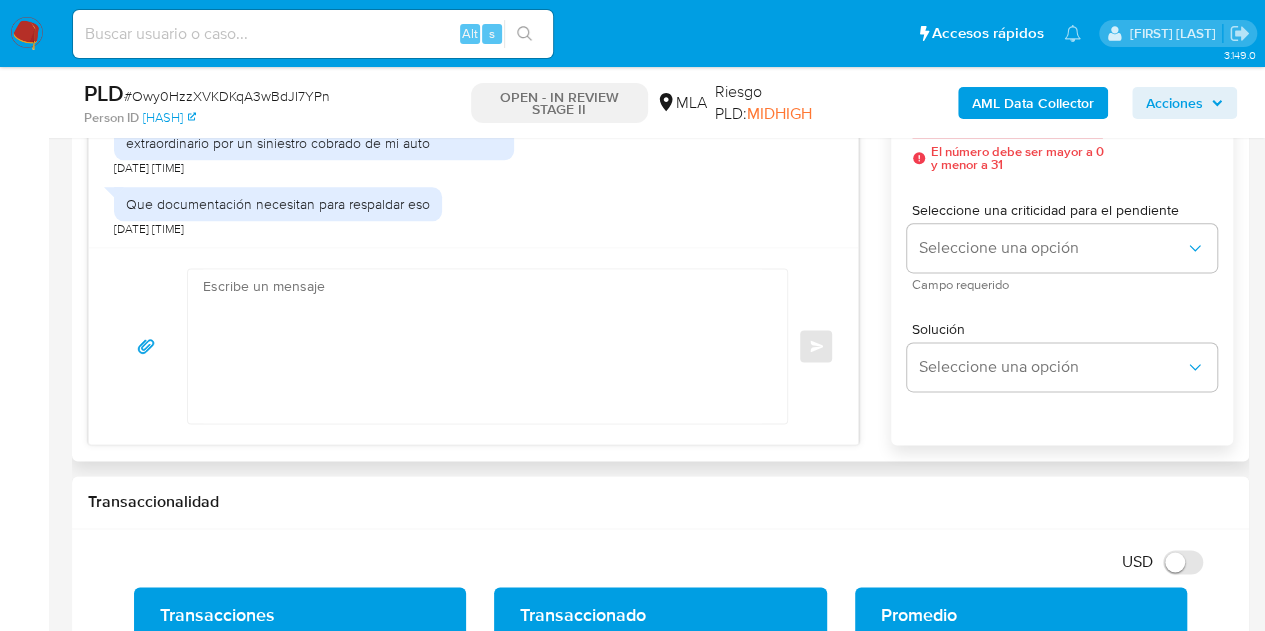 scroll, scrollTop: 1207, scrollLeft: 0, axis: vertical 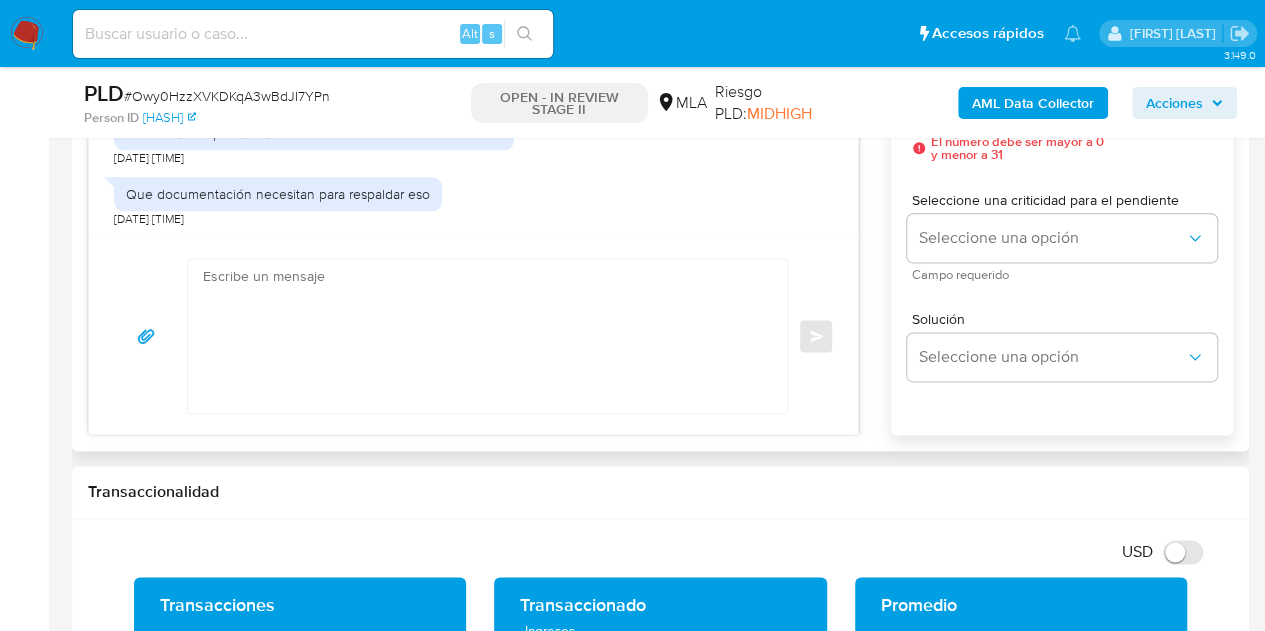 click at bounding box center (482, 336) 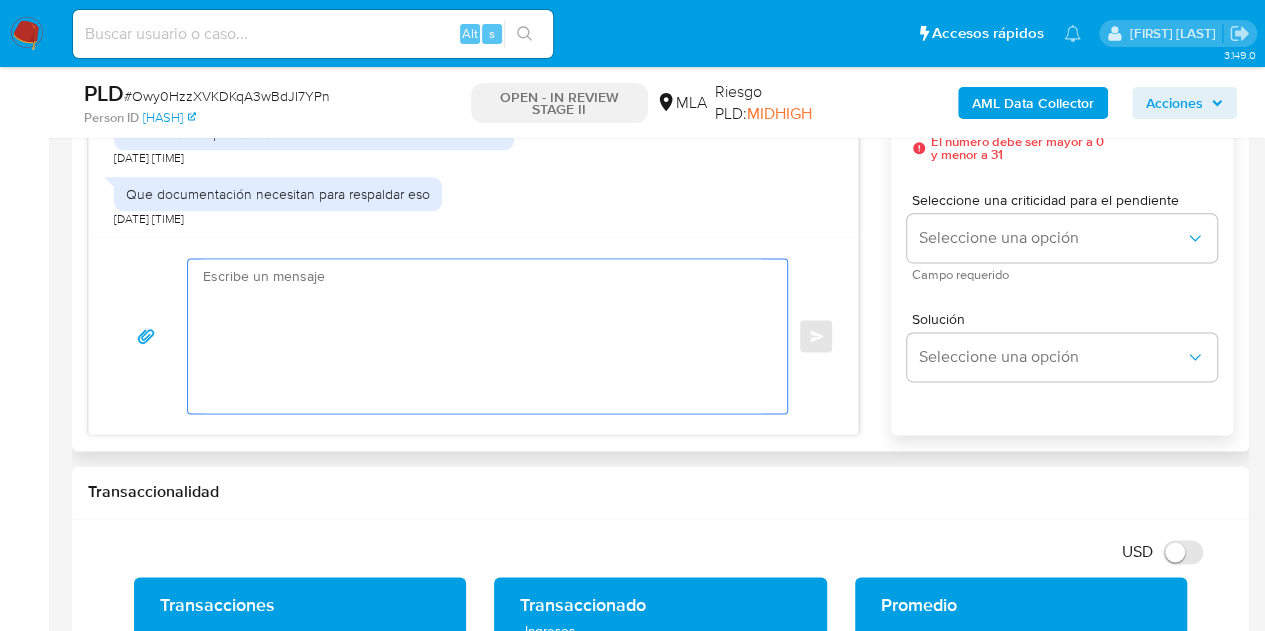 paste on "Hola Matías,
Esperamos que te encuentres muy bien.
En ese caso te pedimos por favor que nos envíes el comprobante del pago del siniestros, así como también tu último recibo de sueldo.
Es importante que sepas que, en caso de no responder a lo solicitado o si lo presentado es insuficiente, tu cuenta podría ser inhabilitada conforme a los términos y condiciones de uso de Mercado Pago.
Aguardamos tu respuesta.
Saludos,
Equipo de Mercado Pago." 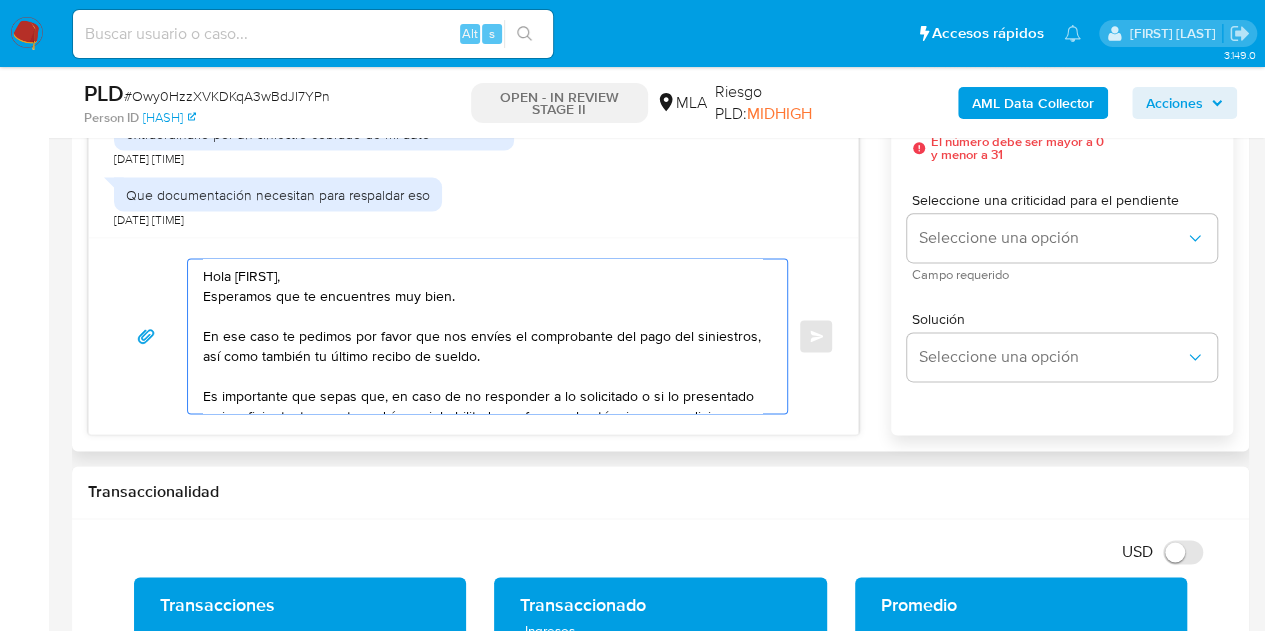 scroll, scrollTop: 67, scrollLeft: 0, axis: vertical 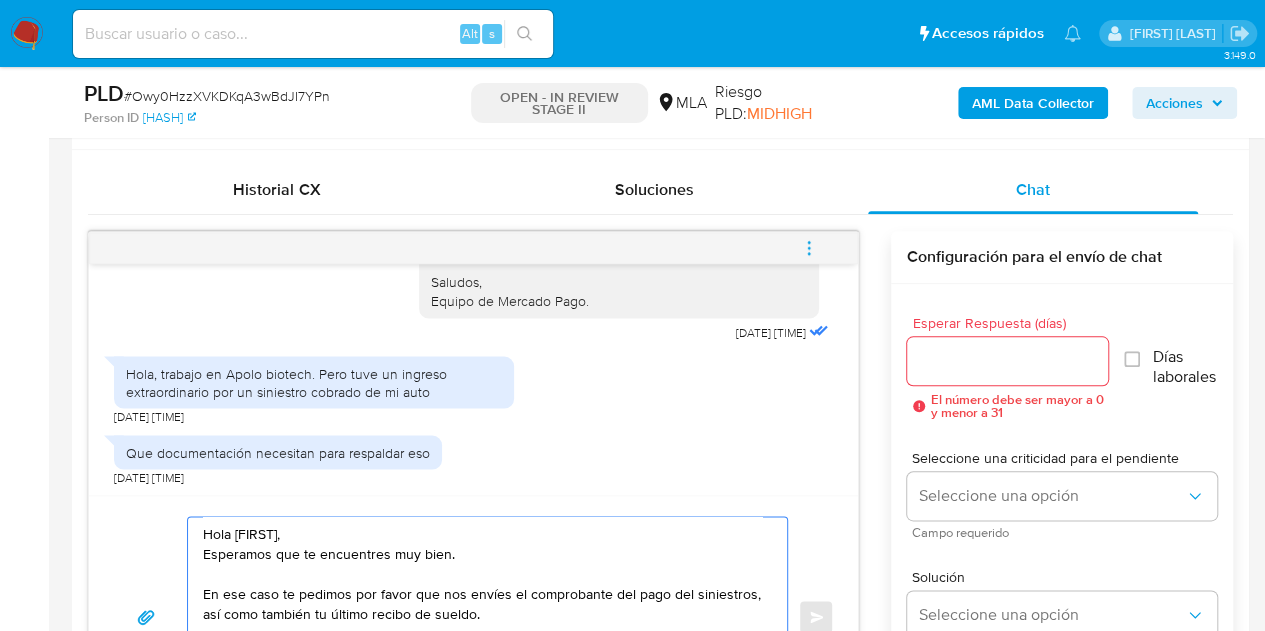type on "Hola Matías,
Esperamos que te encuentres muy bien.
En ese caso te pedimos por favor que nos envíes el comprobante del pago del siniestros, así como también tu último recibo de sueldo.
Es importante que sepas que, en caso de no responder a lo solicitado o si lo presentado es insuficiente, tu cuenta podría ser inhabilitada conforme a los términos y condiciones de uso de Mercado Pago.
Aguardamos tu respuesta.
Saludos,
Equipo de Mercado Pago" 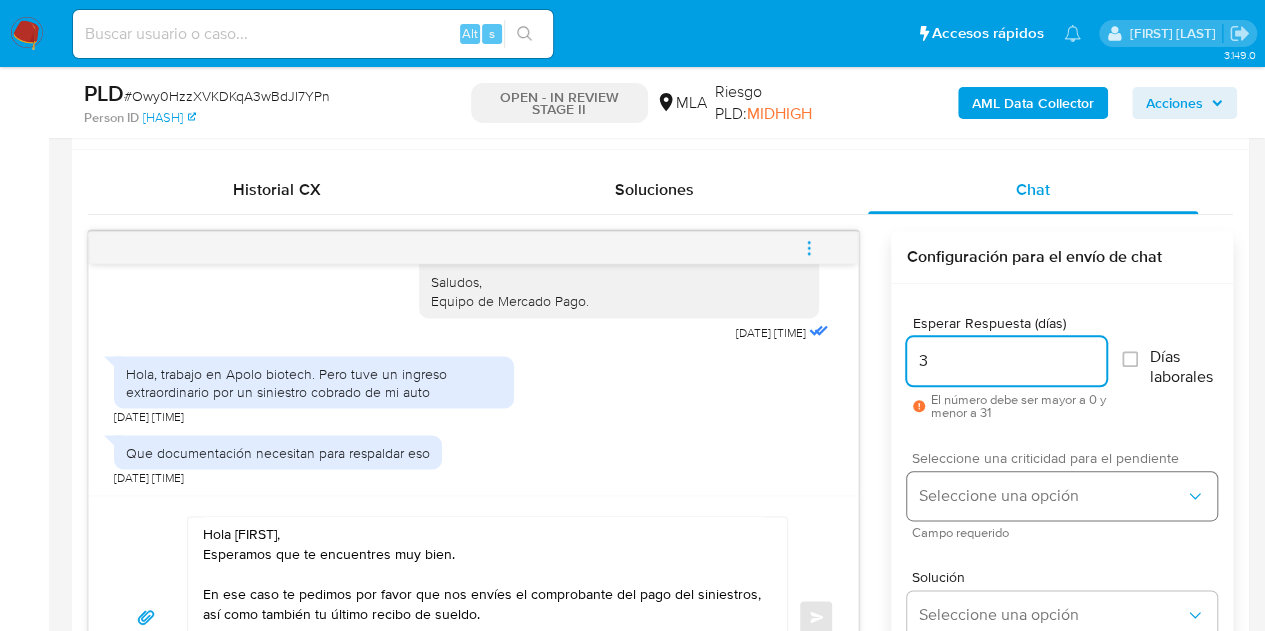 type on "3" 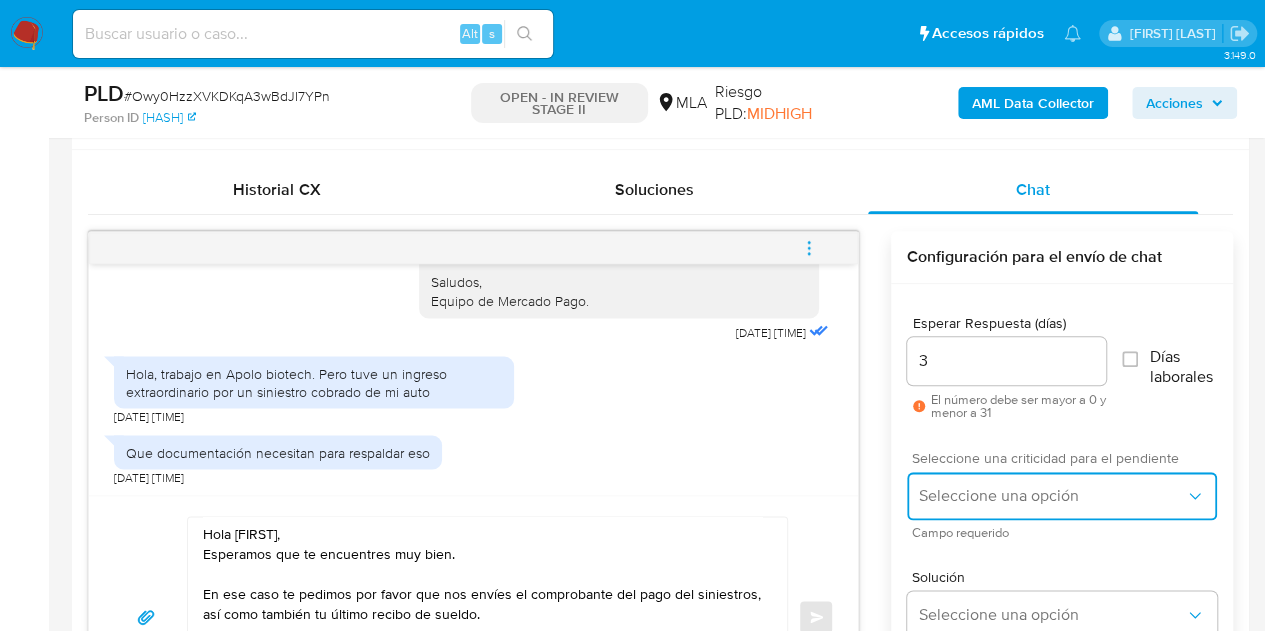 click on "Seleccione una opción" at bounding box center (1062, 496) 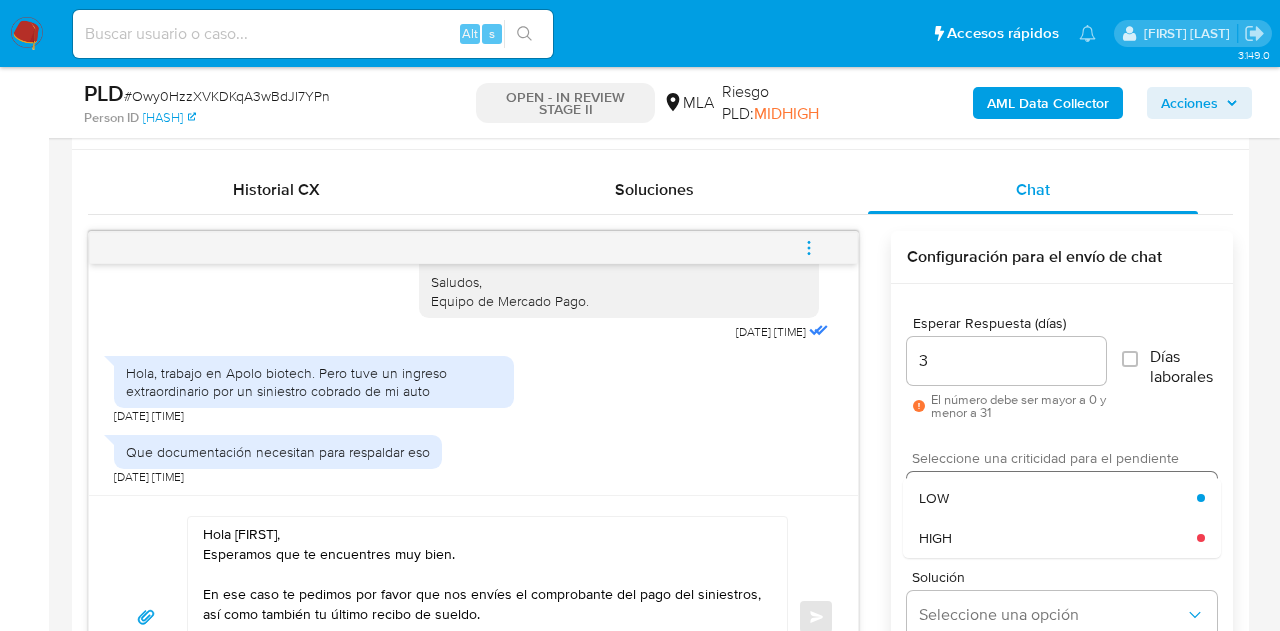 click on "HIGH" at bounding box center (1058, 538) 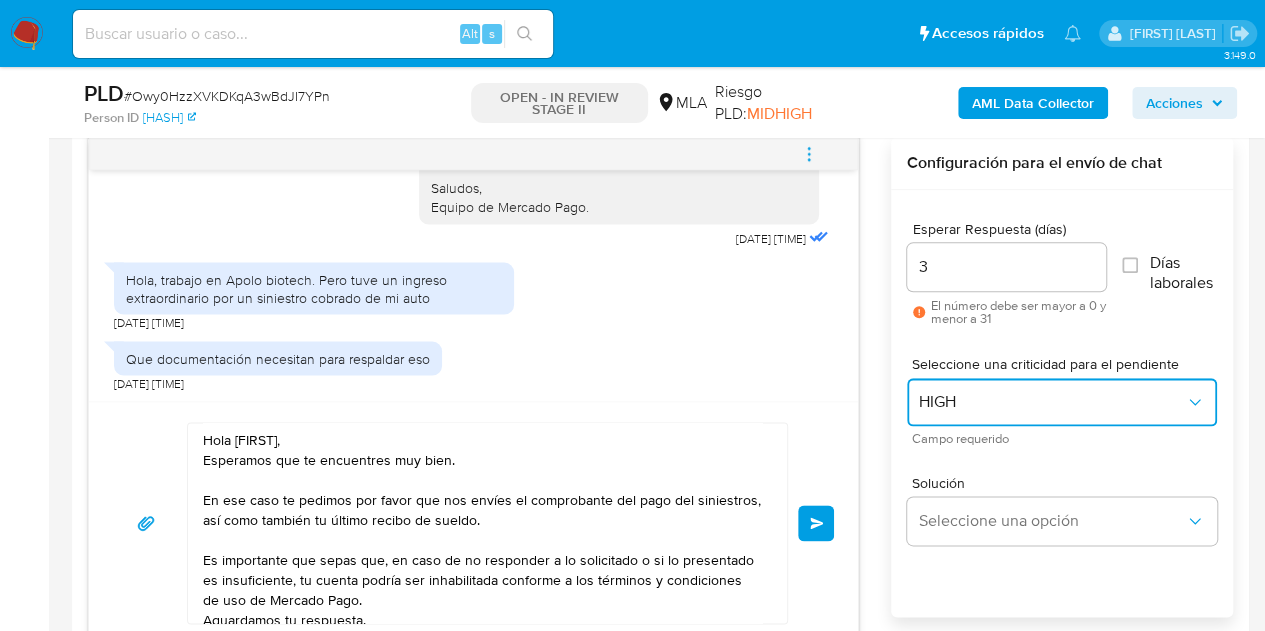 scroll, scrollTop: 1107, scrollLeft: 0, axis: vertical 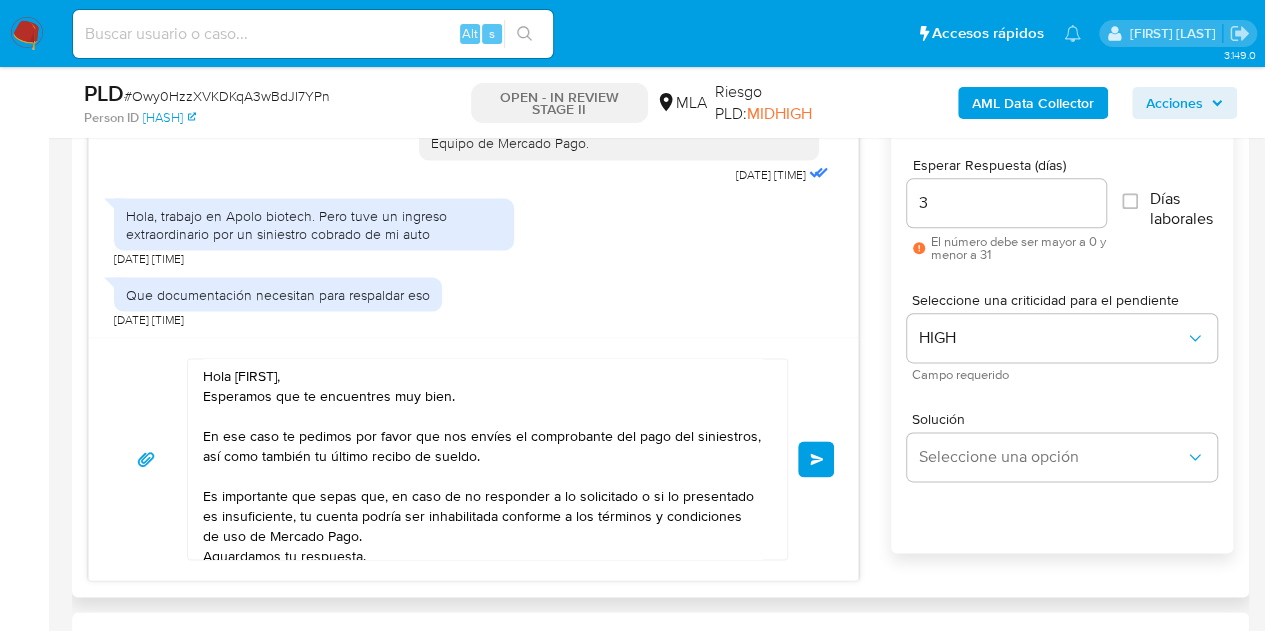 click on "Seleccione una criticidad para el pendiente HIGH Campo requerido" at bounding box center [1062, 336] 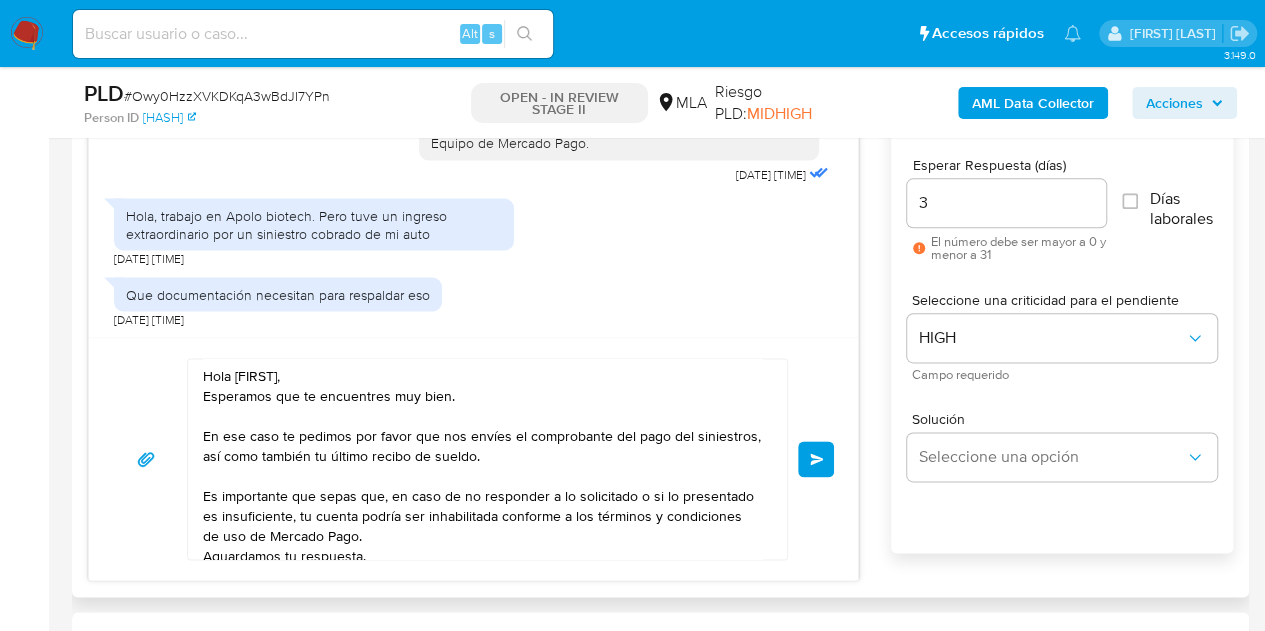 click on "Hola Matías,
Esperamos que te encuentres muy bien.
En ese caso te pedimos por favor que nos envíes el comprobante del pago del siniestros, así como también tu último recibo de sueldo.
Es importante que sepas que, en caso de no responder a lo solicitado o si lo presentado es insuficiente, tu cuenta podría ser inhabilitada conforme a los términos y condiciones de uso de Mercado Pago.
Aguardamos tu respuesta.
Saludos,
Equipo de Mercado Pago" at bounding box center [482, 459] 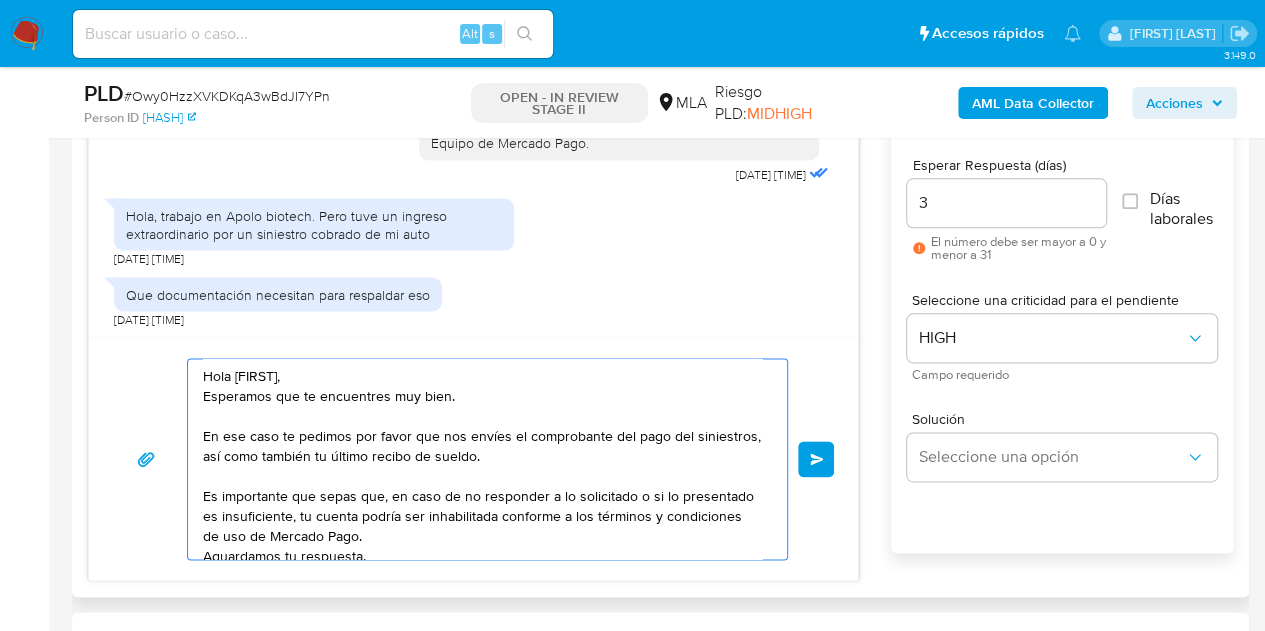 click on "Hola Matías,
Esperamos que te encuentres muy bien.
En ese caso te pedimos por favor que nos envíes el comprobante del pago del siniestros, así como también tu último recibo de sueldo.
Es importante que sepas que, en caso de no responder a lo solicitado o si lo presentado es insuficiente, tu cuenta podría ser inhabilitada conforme a los términos y condiciones de uso de Mercado Pago.
Aguardamos tu respuesta.
Saludos,
Equipo de Mercado Pago" at bounding box center [482, 459] 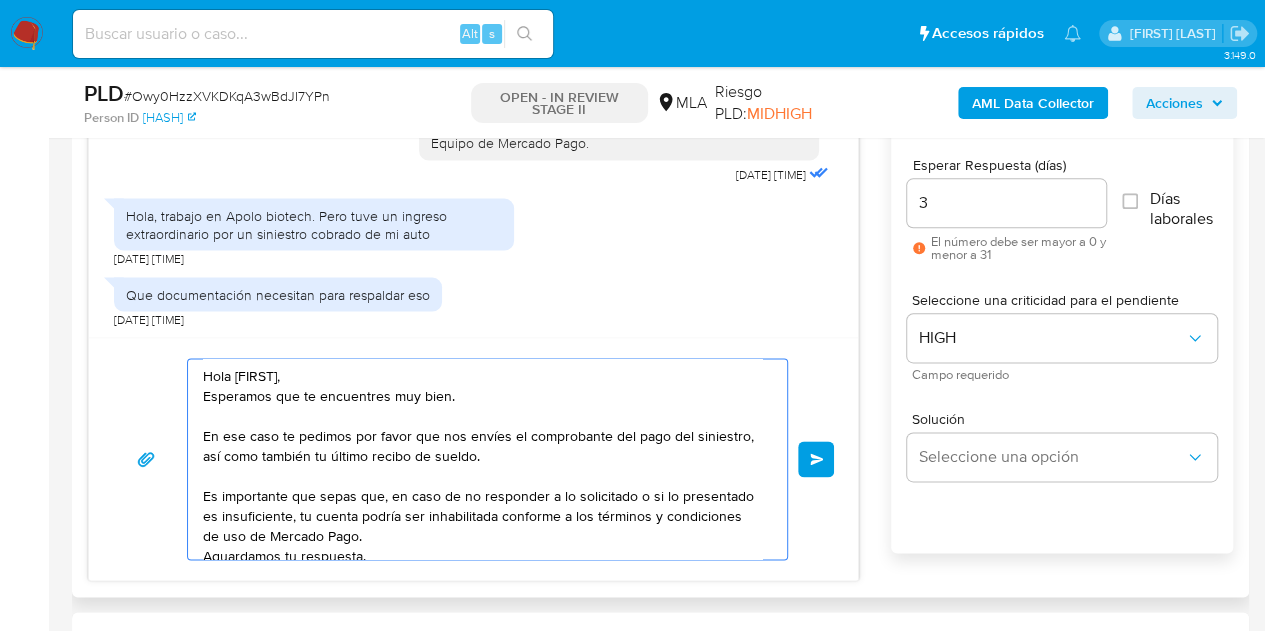 click on "Hola Matías,
Esperamos que te encuentres muy bien.
En ese caso te pedimos por favor que nos envíes el comprobante del pago del siniestro, así como también tu último recibo de sueldo.
Es importante que sepas que, en caso de no responder a lo solicitado o si lo presentado es insuficiente, tu cuenta podría ser inhabilitada conforme a los términos y condiciones de uso de Mercado Pago.
Aguardamos tu respuesta.
Saludos,
Equipo de Mercado Pago" at bounding box center [482, 459] 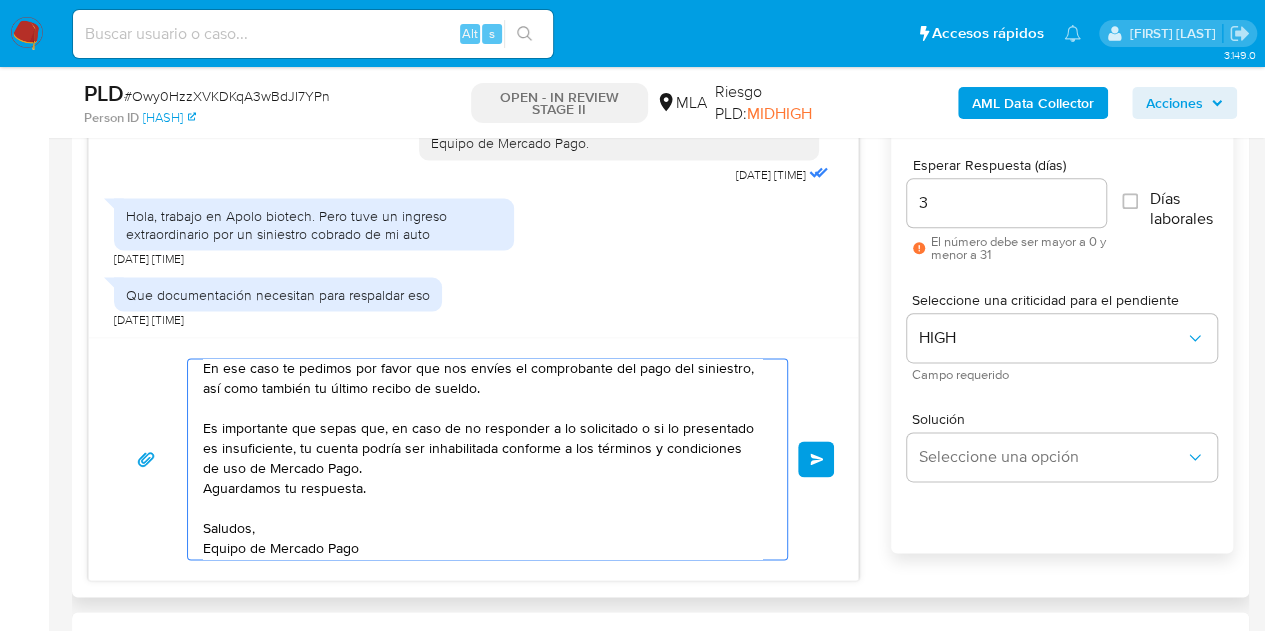 scroll, scrollTop: 74, scrollLeft: 0, axis: vertical 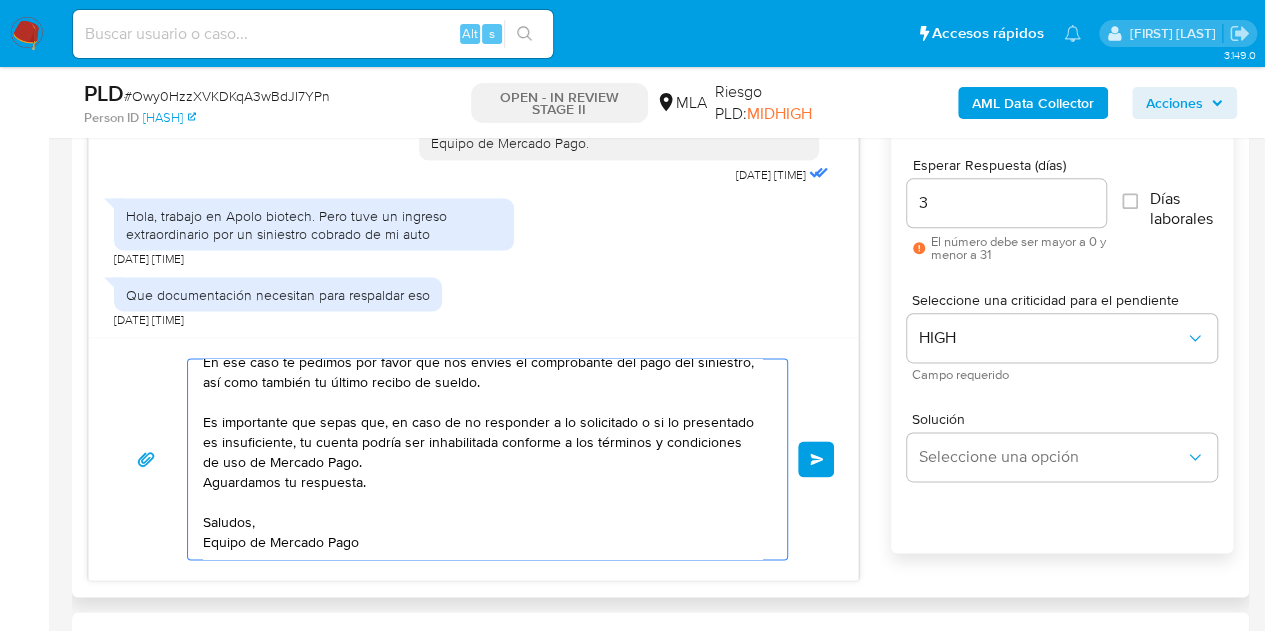 click on "Hola Matías,
Esperamos que te encuentres muy bien.
En ese caso te pedimos por favor que nos envíes el comprobante del pago del siniestro, así como también tu último recibo de sueldo.
Es importante que sepas que, en caso de no responder a lo solicitado o si lo presentado es insuficiente, tu cuenta podría ser inhabilitada conforme a los términos y condiciones de uso de Mercado Pago.
Aguardamos tu respuesta.
Saludos,
Equipo de Mercado Pago" at bounding box center [482, 459] 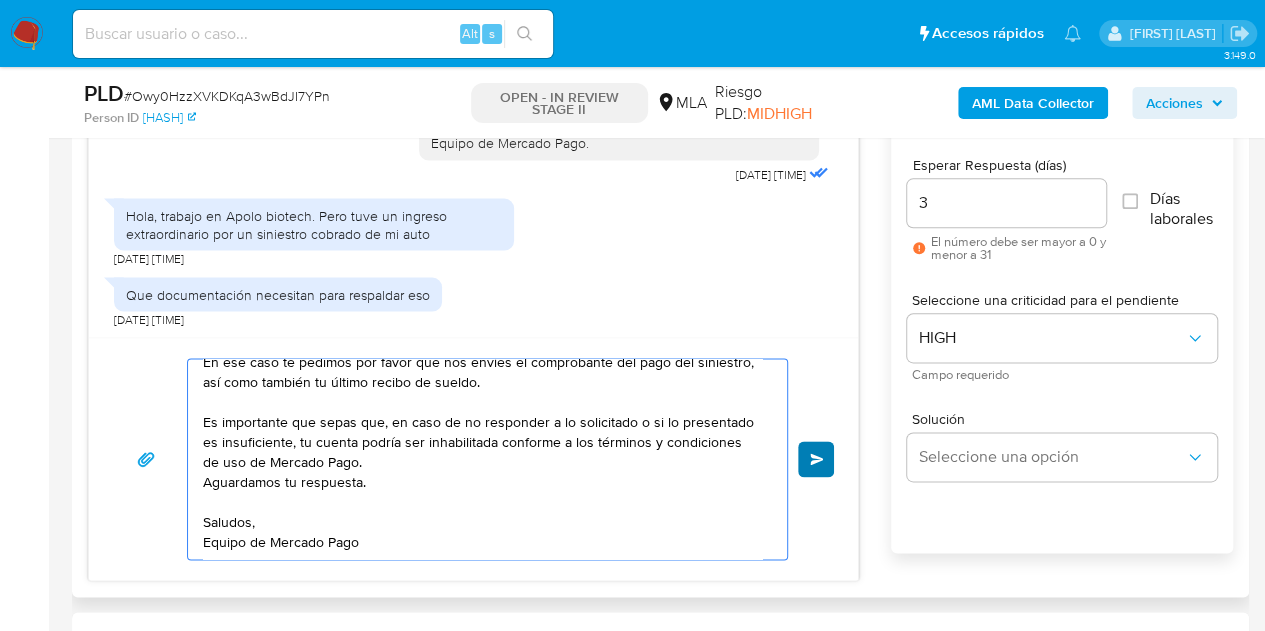 type on "Hola Matías,
Esperamos que te encuentres muy bien.
En ese caso te pedimos por favor que nos envíes el comprobante del pago del siniestro, así como también tu último recibo de sueldo.
Es importante que sepas que, en caso de no responder a lo solicitado o si lo presentado es insuficiente, tu cuenta podría ser inhabilitada conforme a los términos y condiciones de uso de Mercado Pago.
Aguardamos tu respuesta.
Saludos,
Equipo de Mercado Pago" 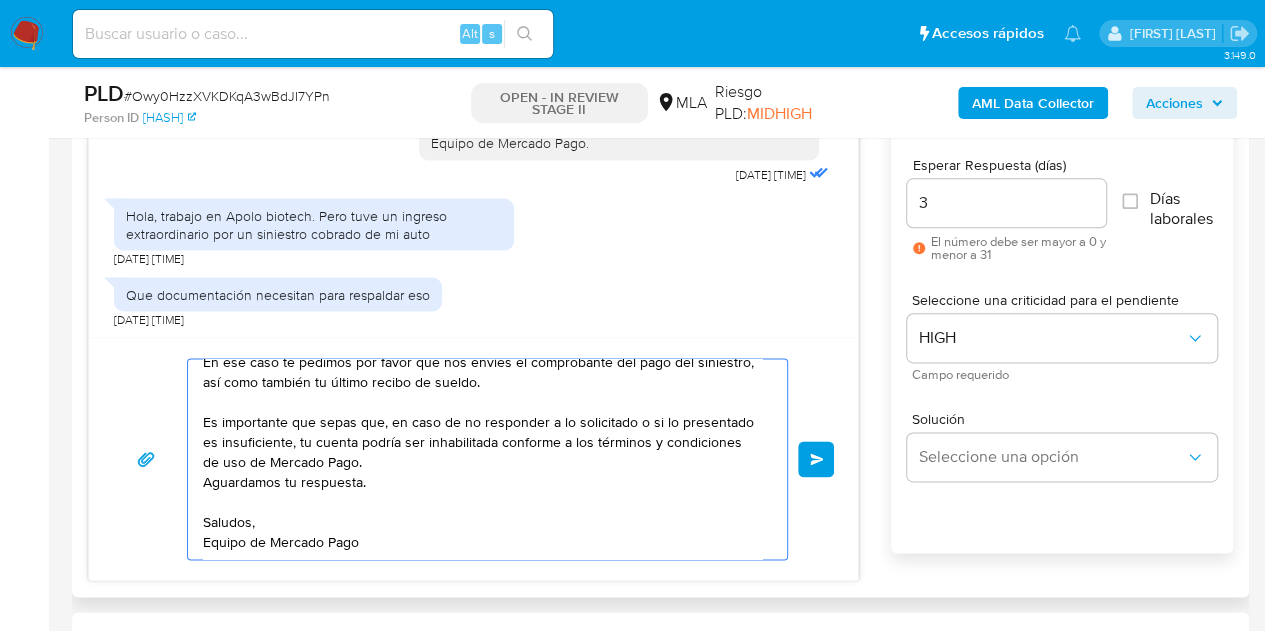 click on "Enviar" at bounding box center [817, 459] 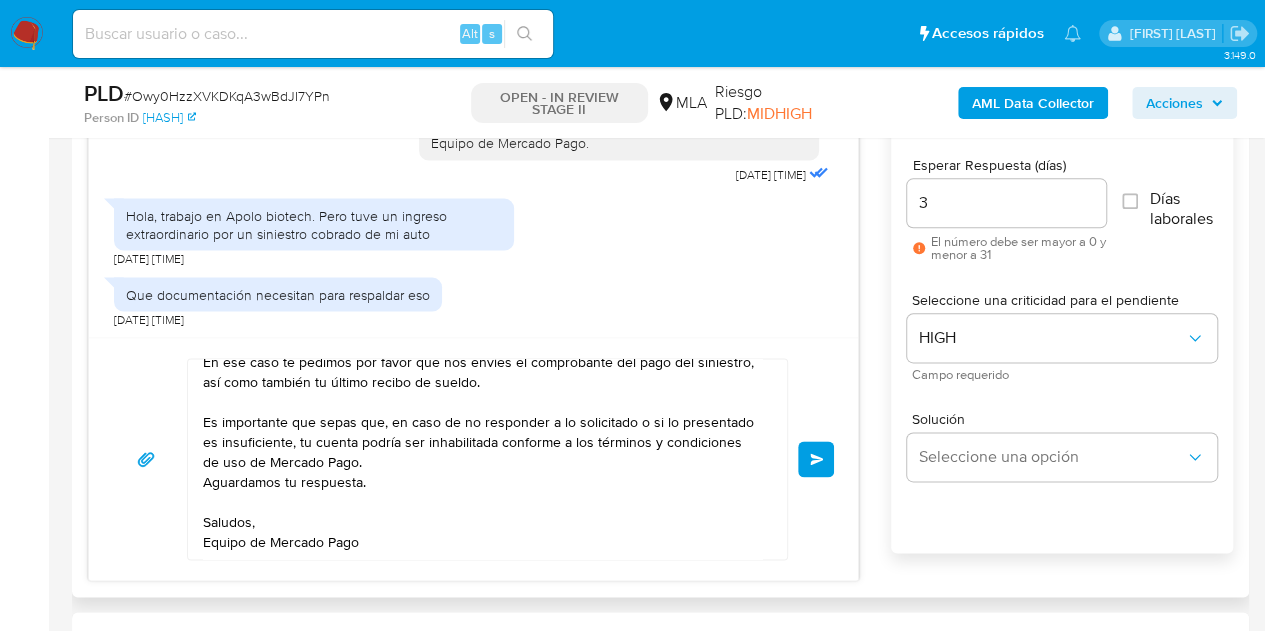 type 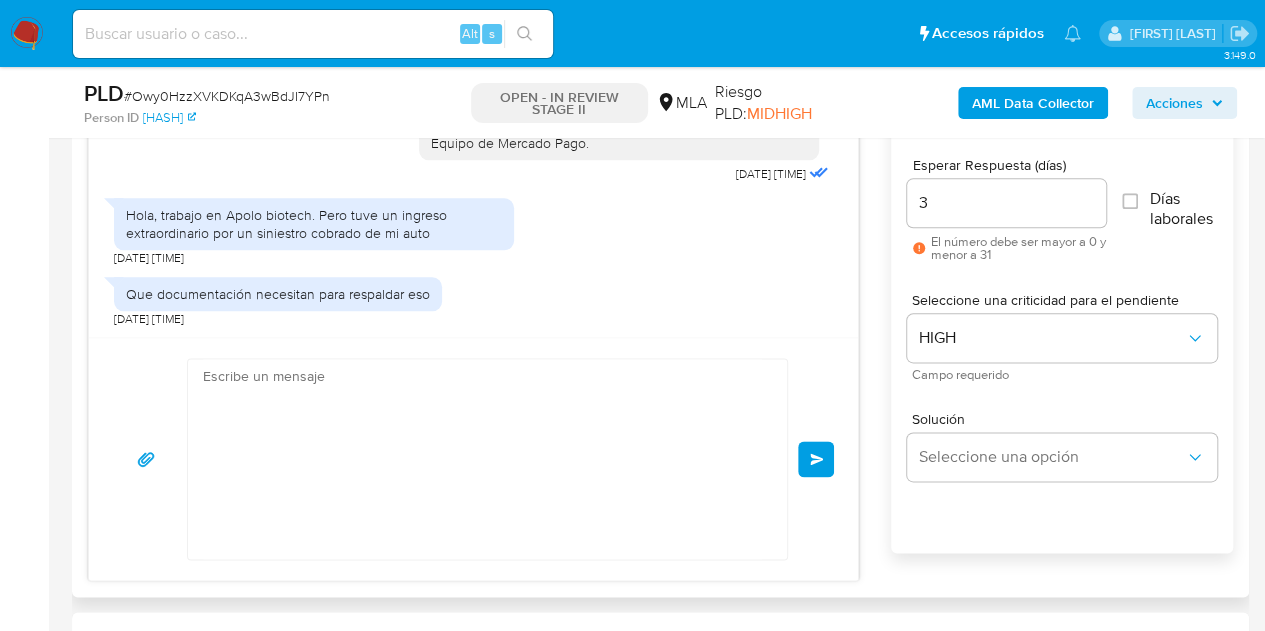 scroll, scrollTop: 0, scrollLeft: 0, axis: both 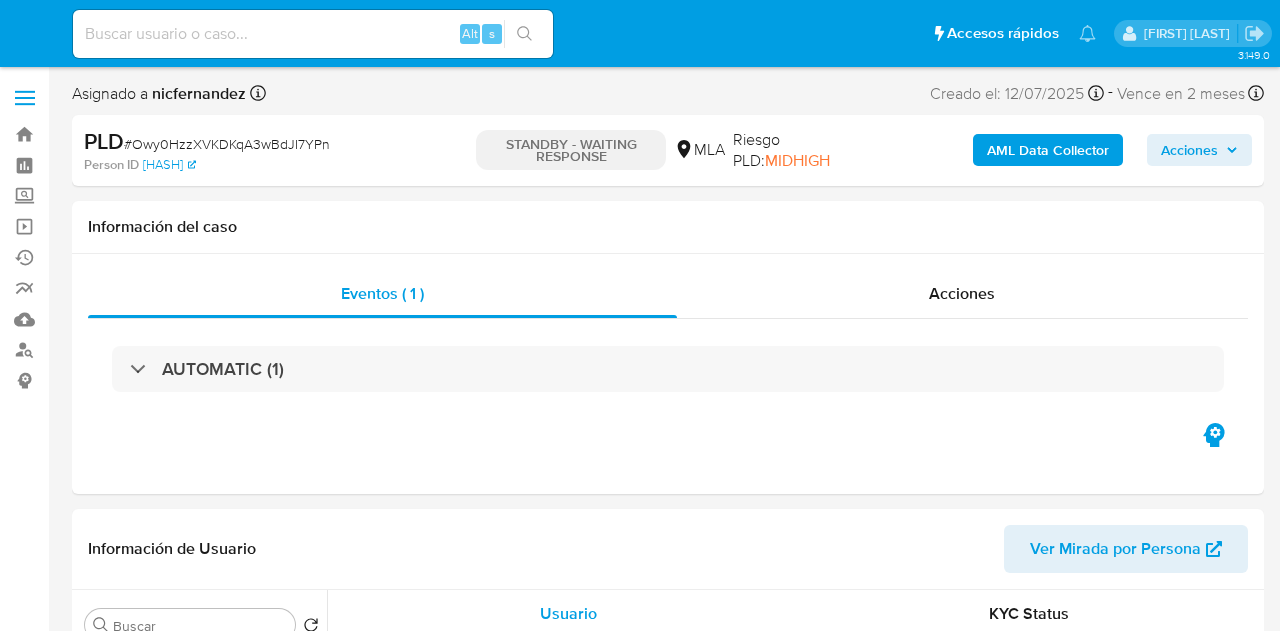 select on "10" 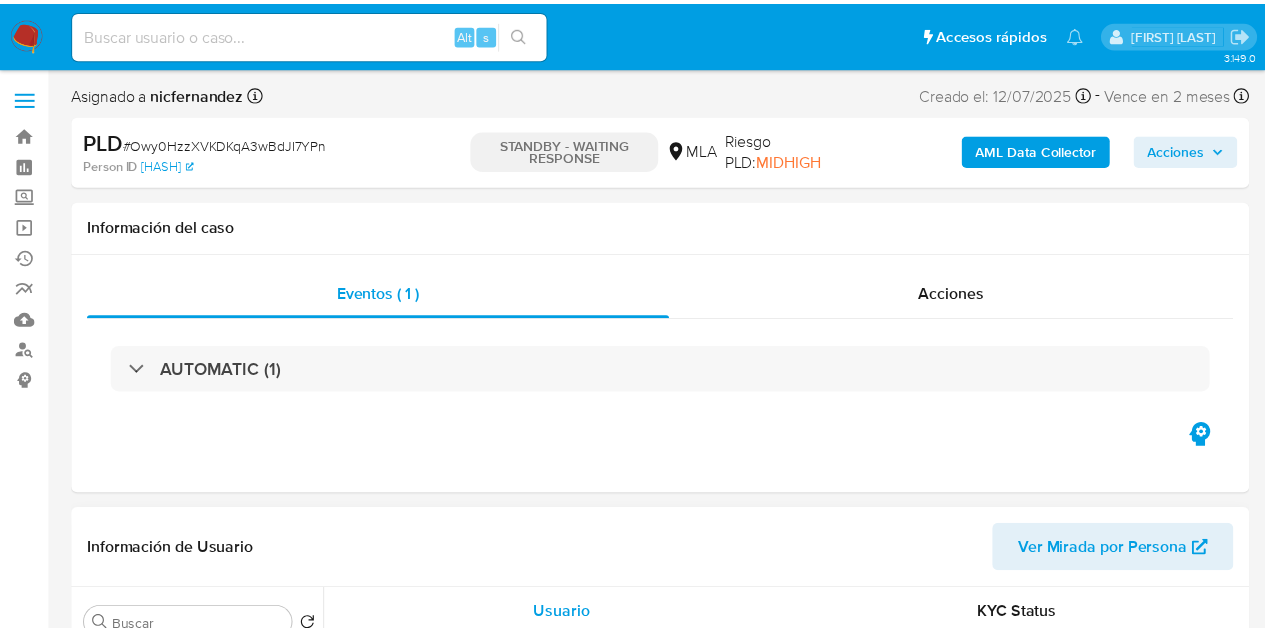scroll, scrollTop: 0, scrollLeft: 0, axis: both 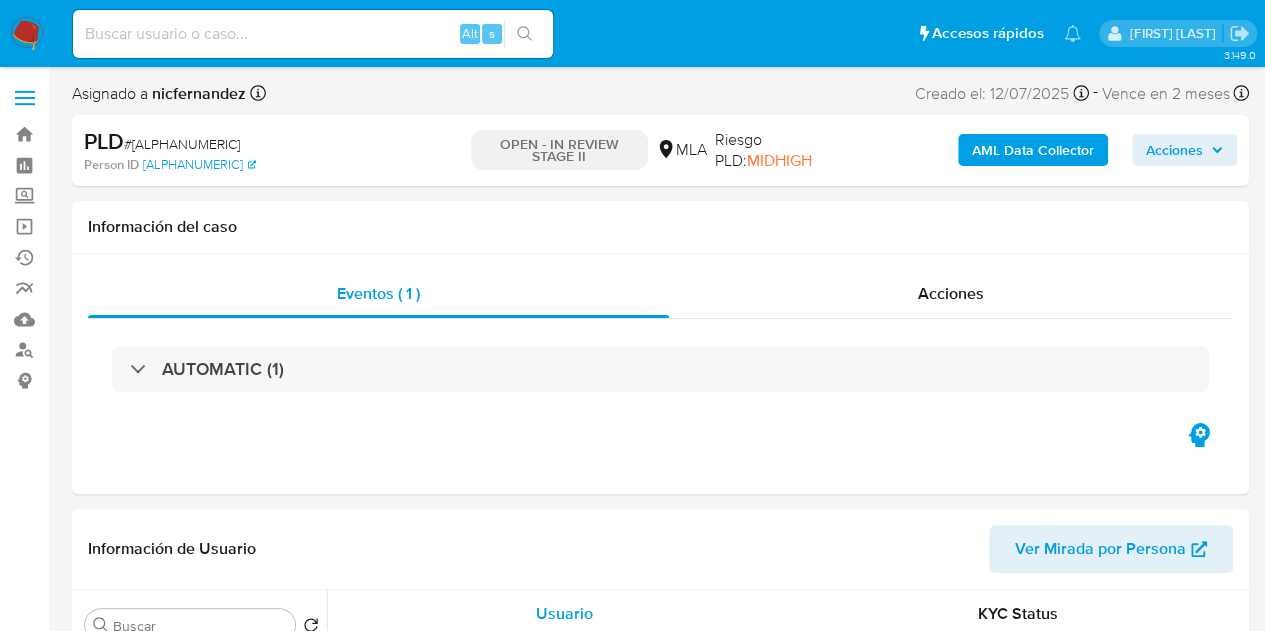 select on "10" 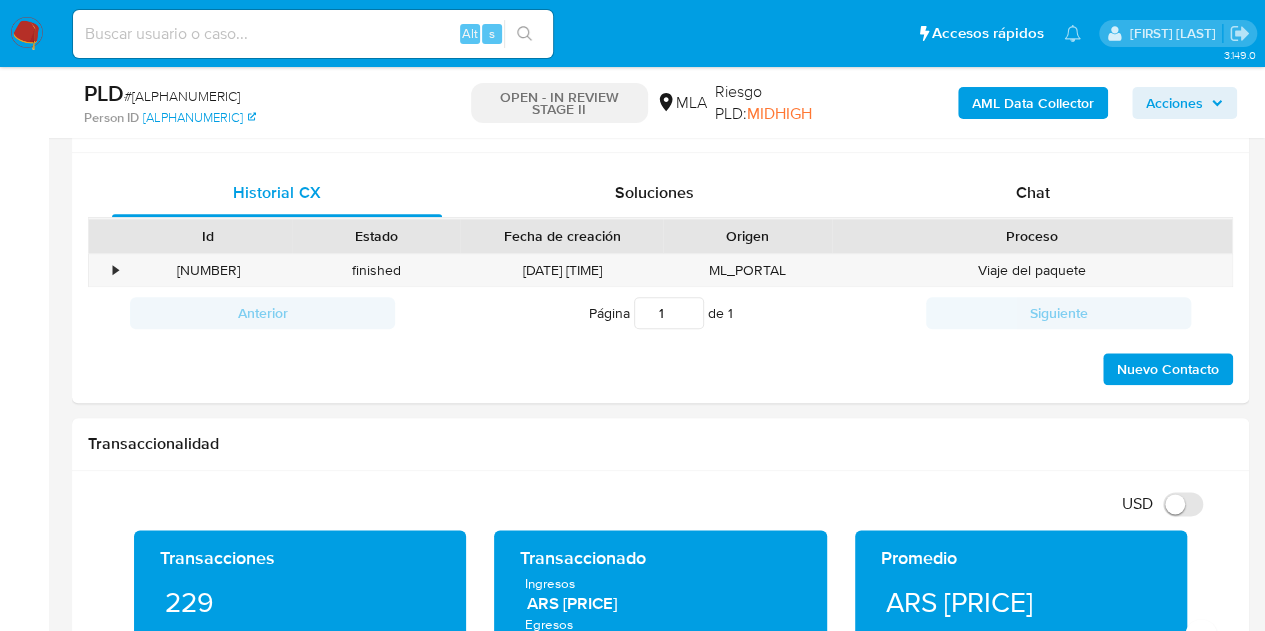 scroll, scrollTop: 919, scrollLeft: 0, axis: vertical 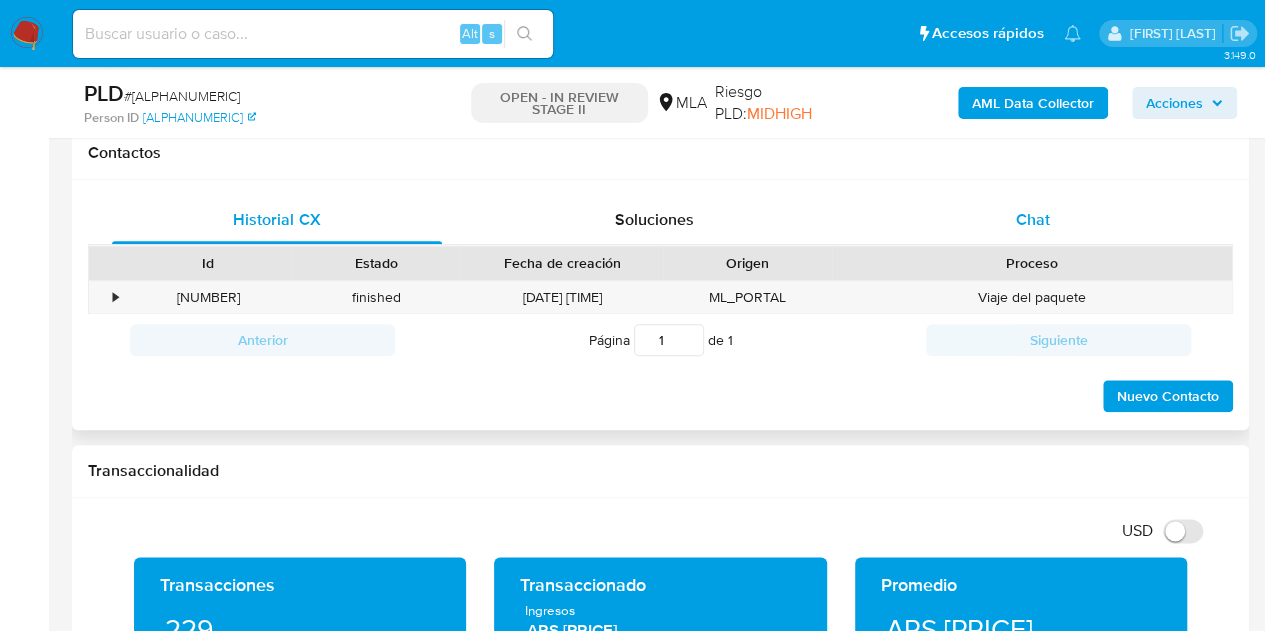 click on "Chat" at bounding box center [1033, 220] 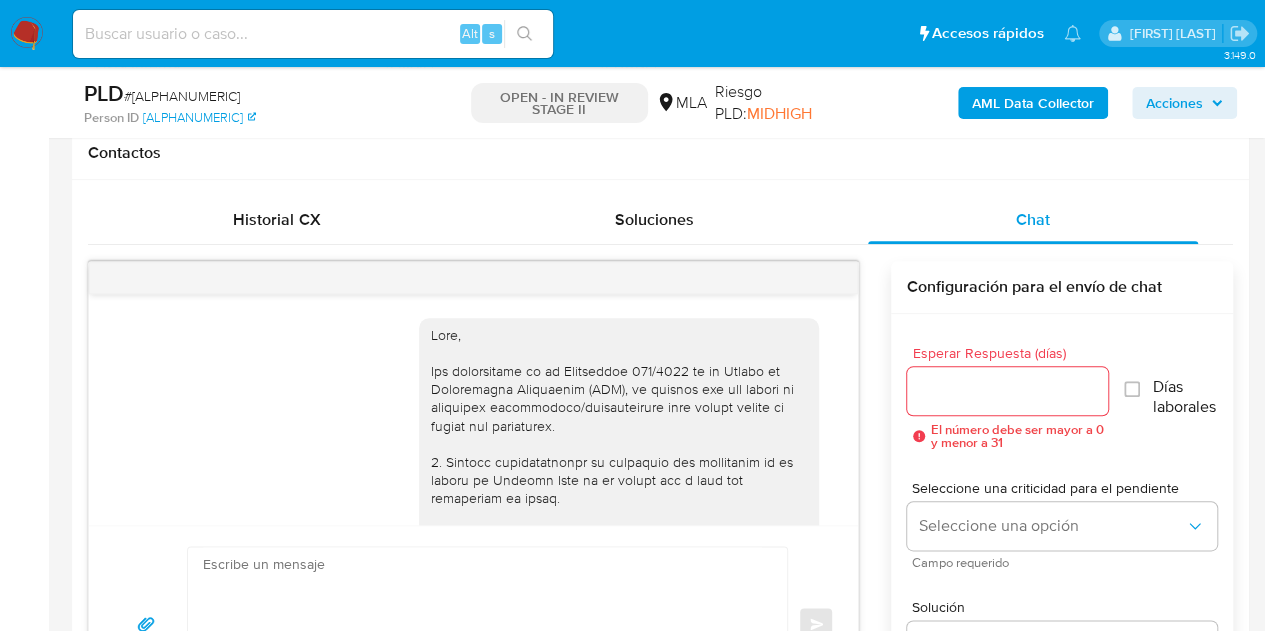 scroll, scrollTop: 1888, scrollLeft: 0, axis: vertical 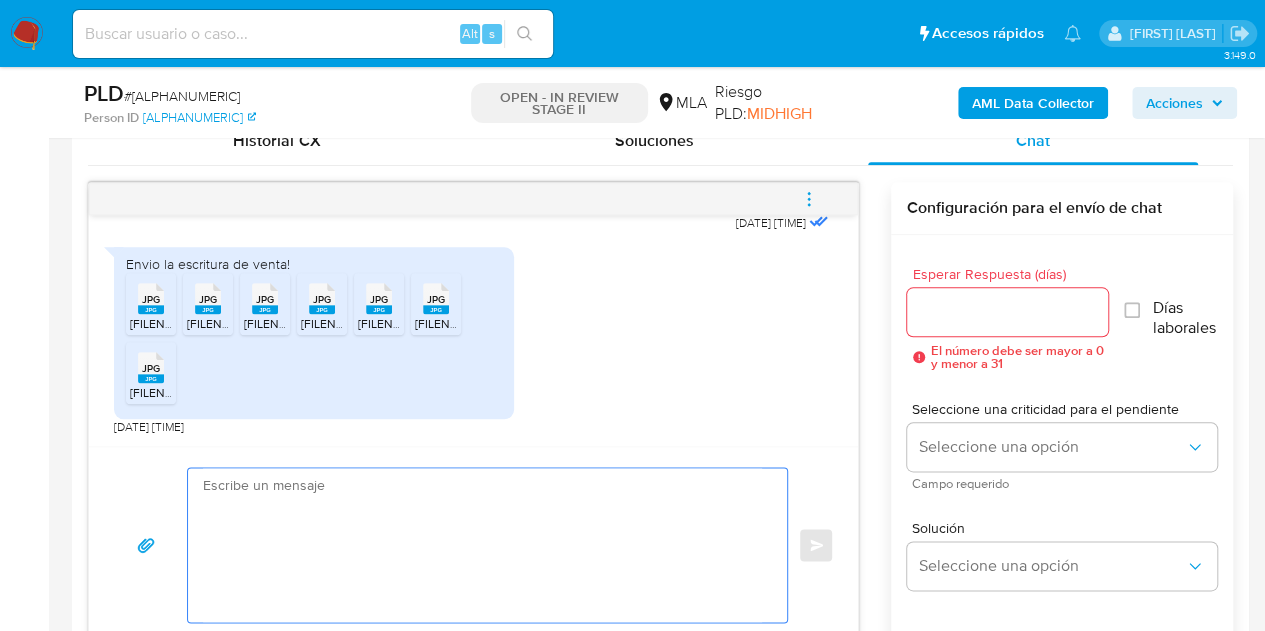 click at bounding box center (482, 545) 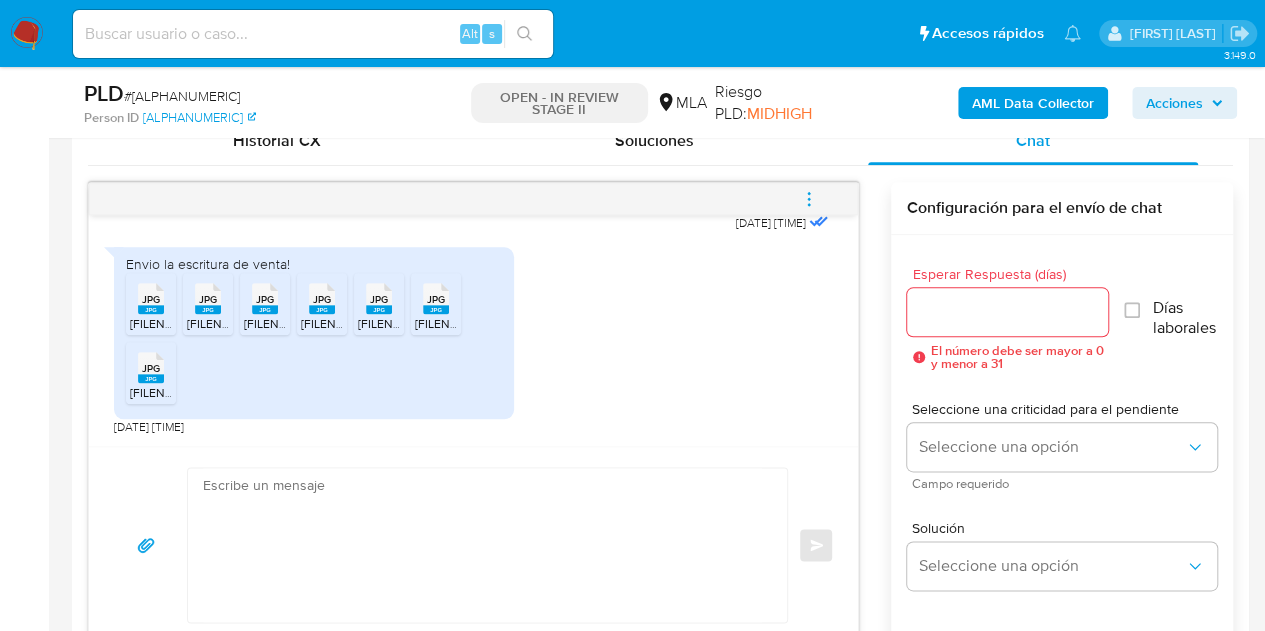 click 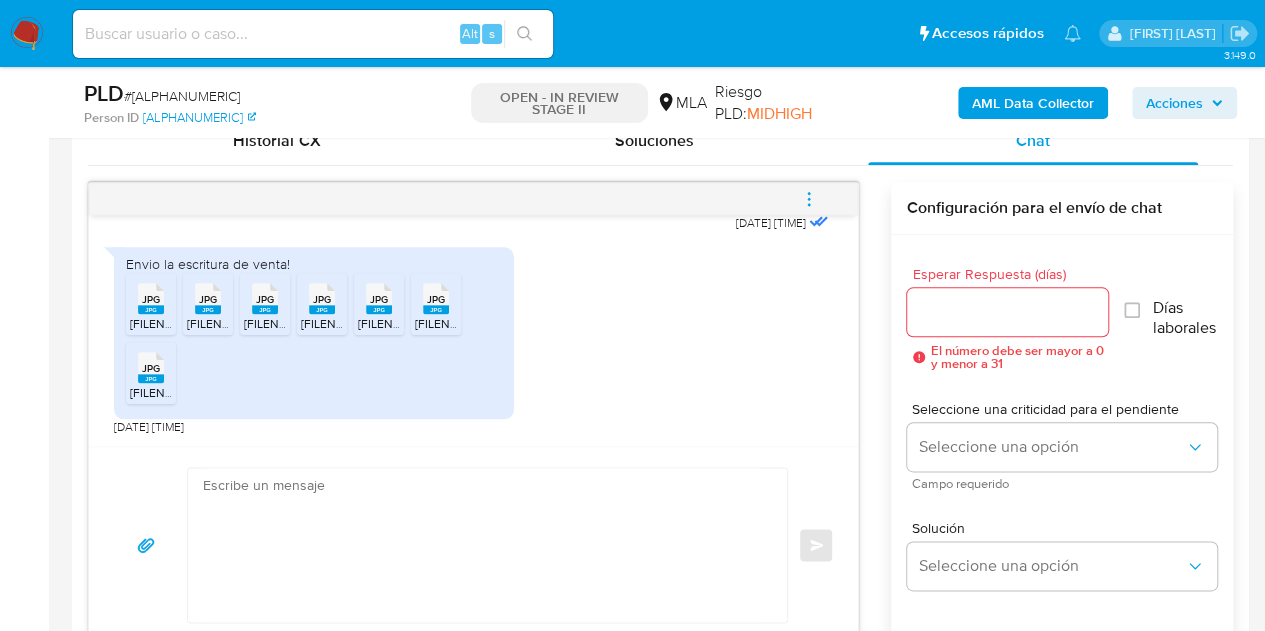 click on "JPG" at bounding box center [265, 299] 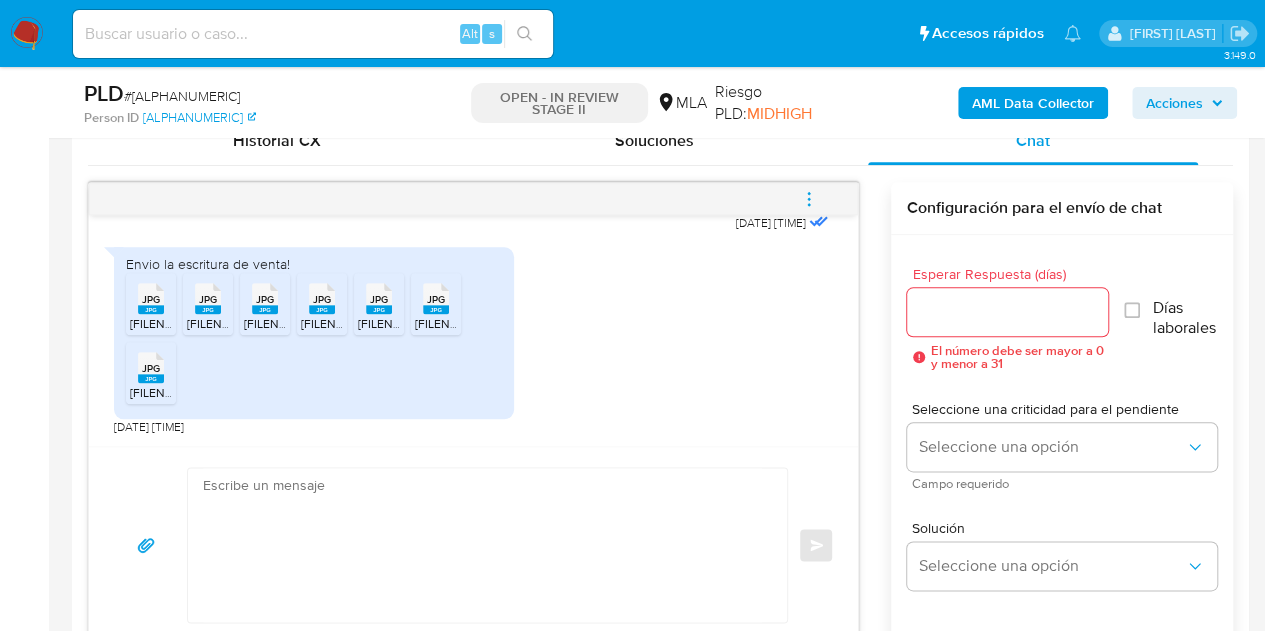 click on "JPG" at bounding box center [322, 299] 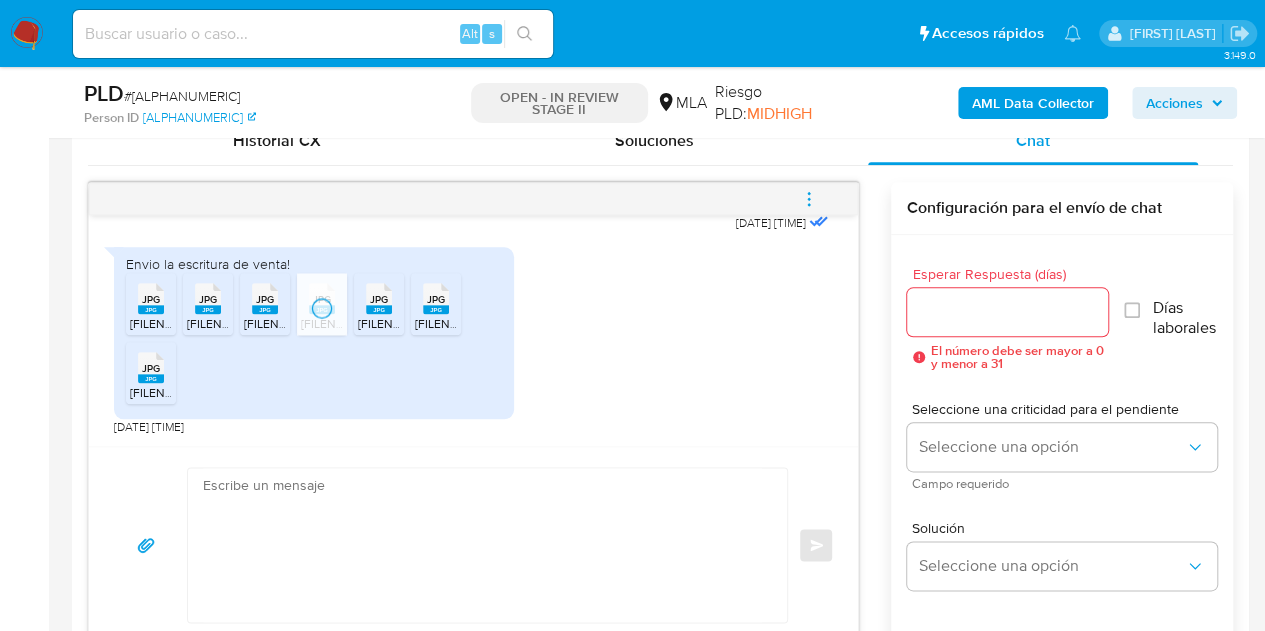 click on "JPG" at bounding box center (379, 299) 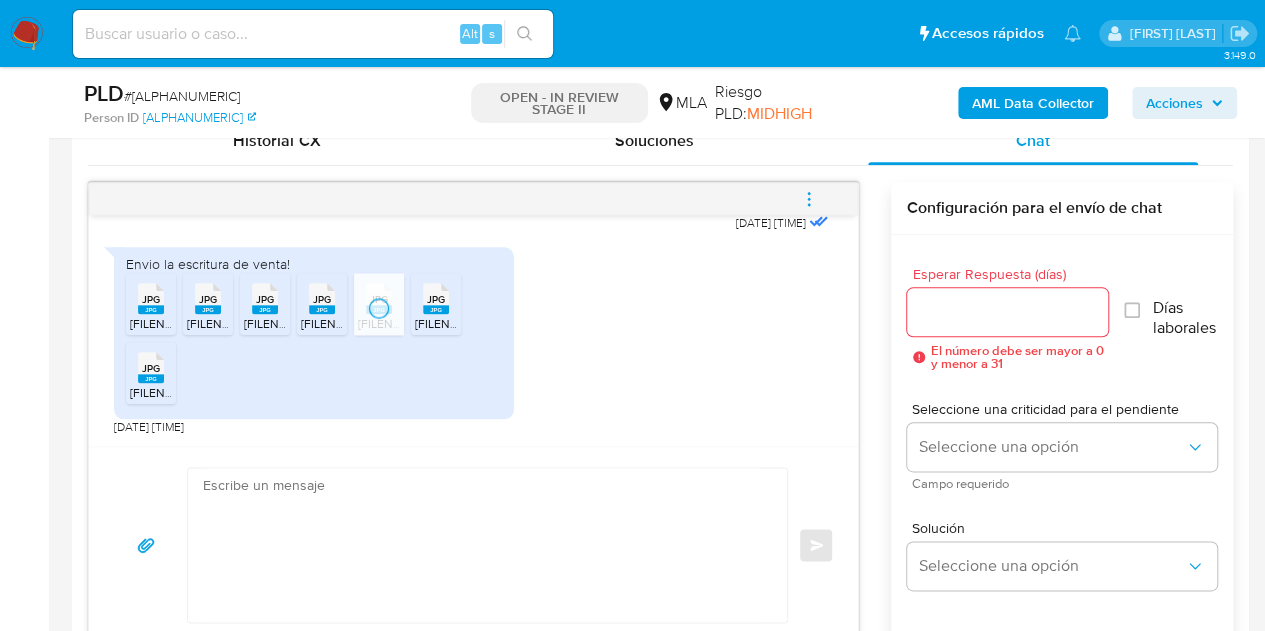 click on "melifile2783965423584009643.jpg" at bounding box center (446, 323) 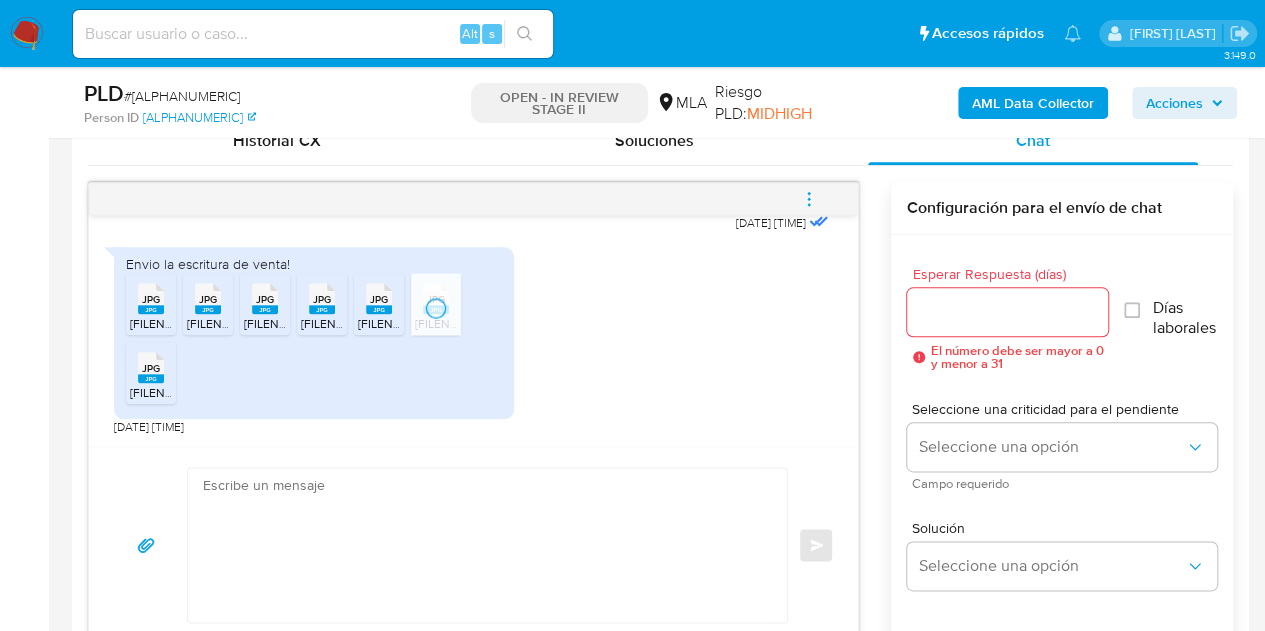 click on "JPG" at bounding box center (151, 368) 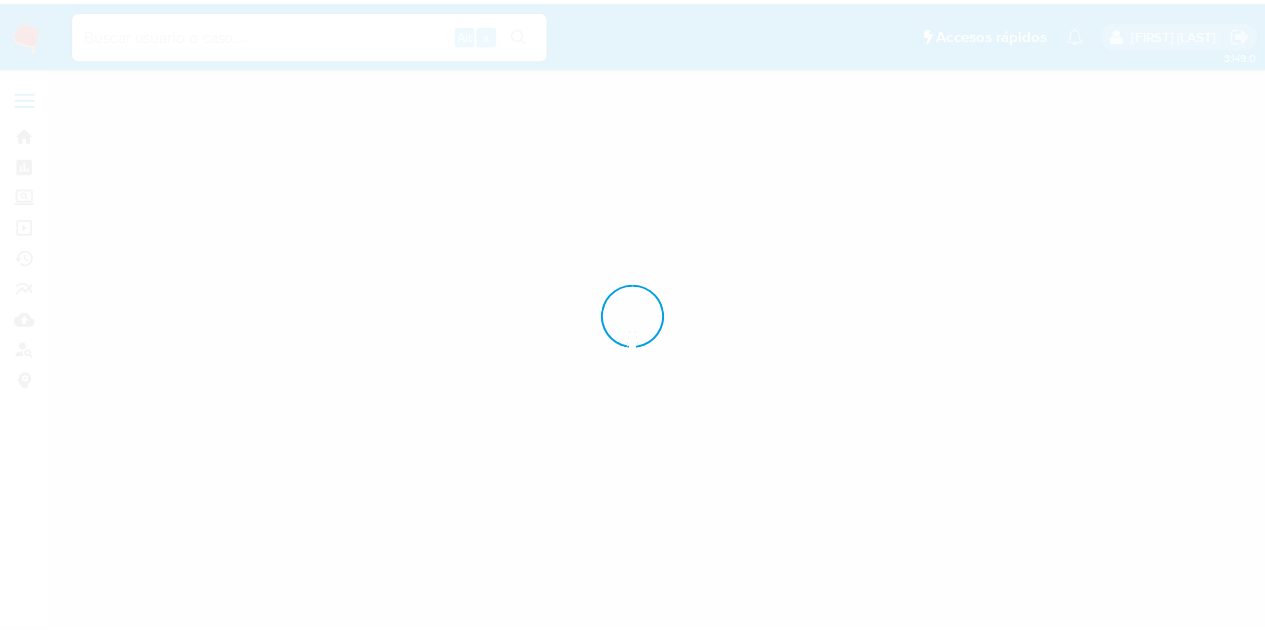 scroll, scrollTop: 0, scrollLeft: 0, axis: both 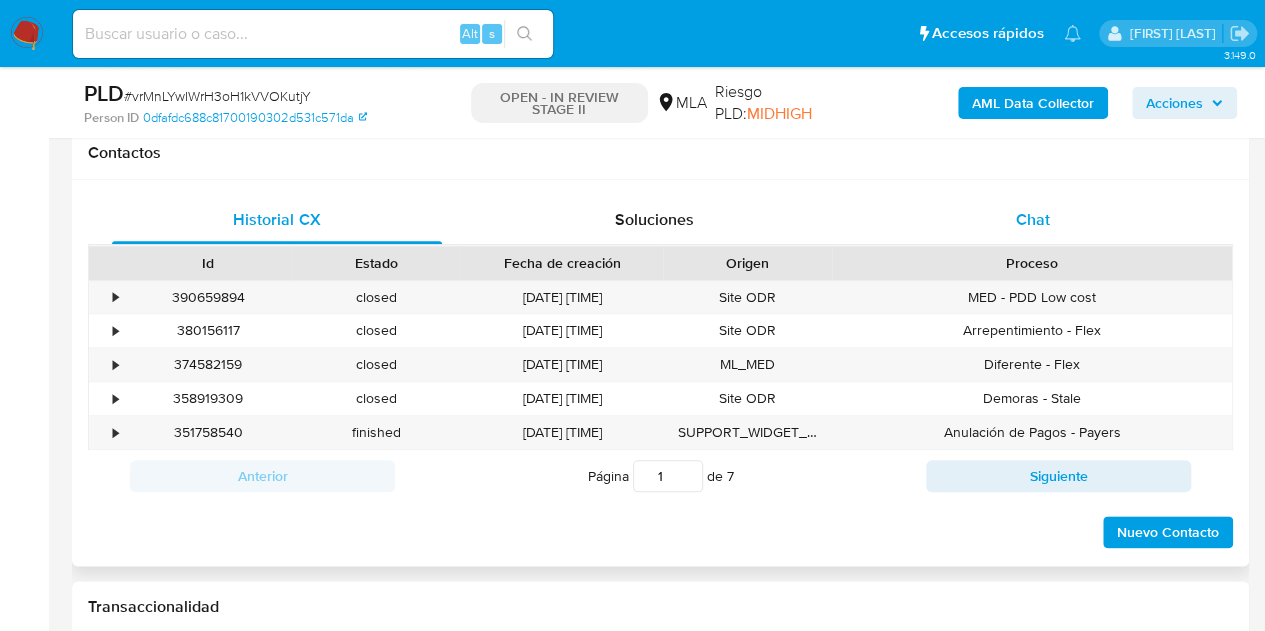 select on "10" 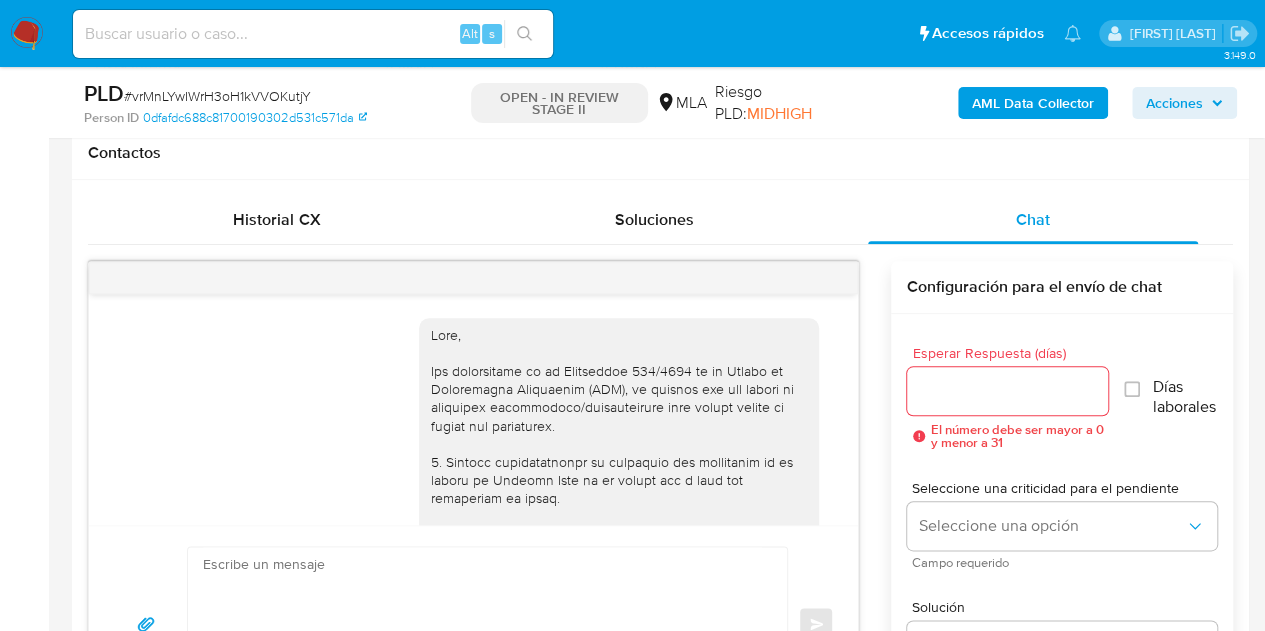 scroll, scrollTop: 1726, scrollLeft: 0, axis: vertical 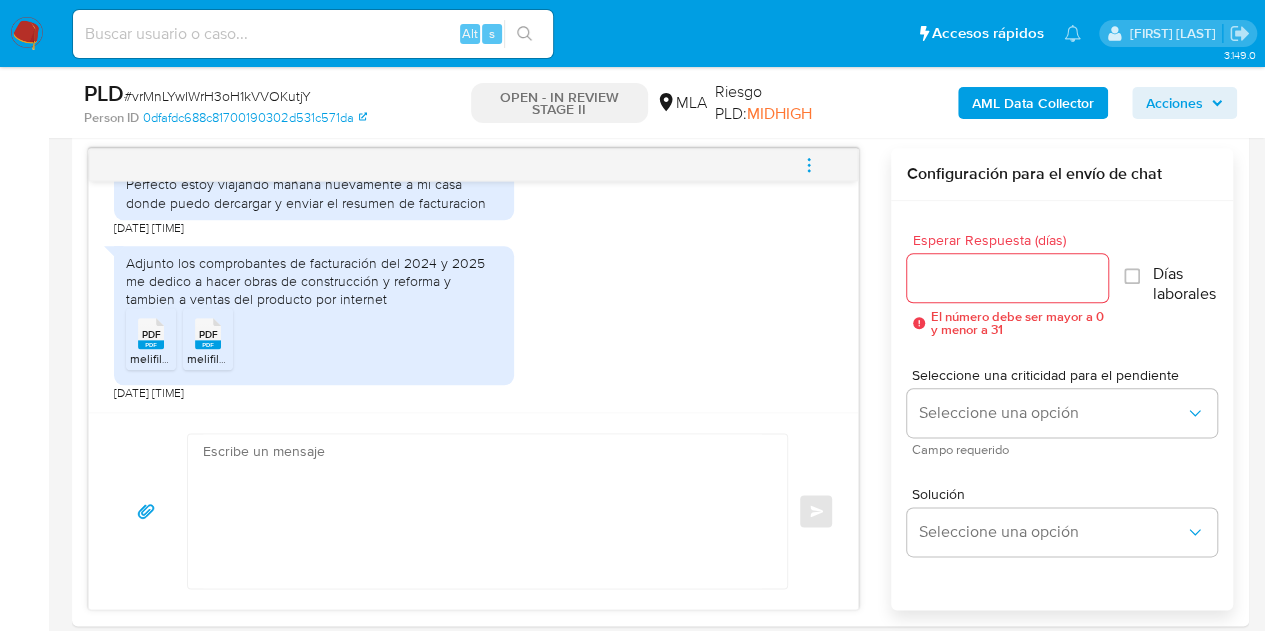 click on "Bandeja Tablero Screening Búsqueda en Listas Watchlist Herramientas Operaciones masivas Ejecuciones automáticas Reportes Mulan Buscador de personas Consolidado" at bounding box center (24, 1221) 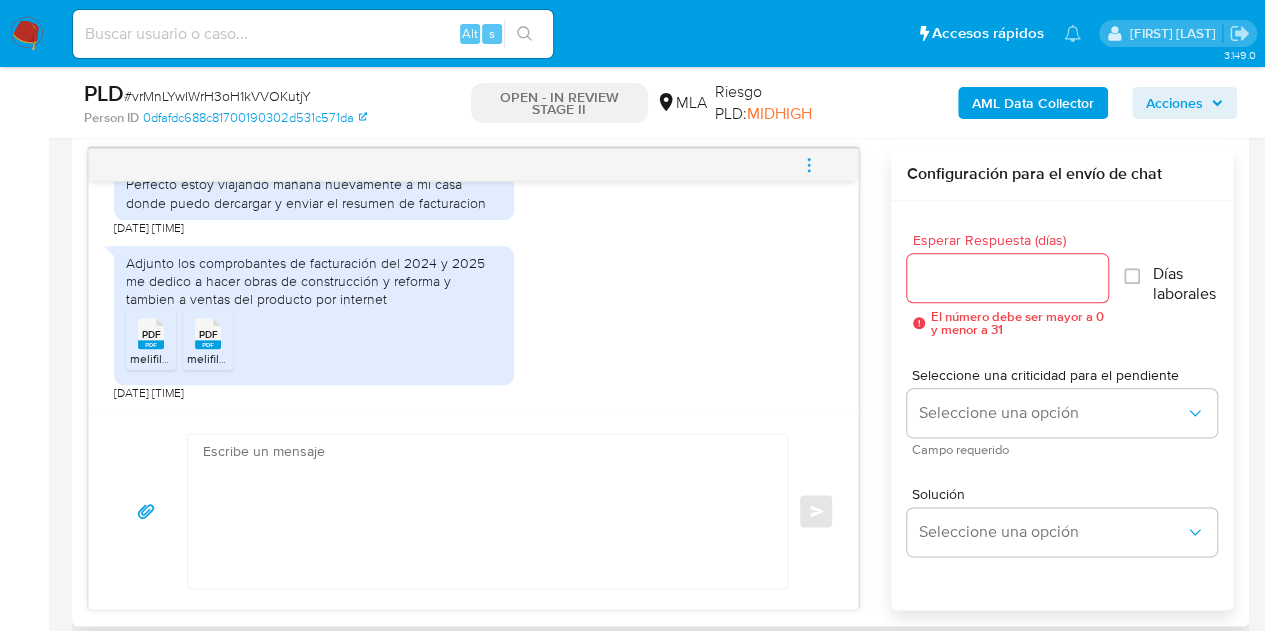 click on "PDF" 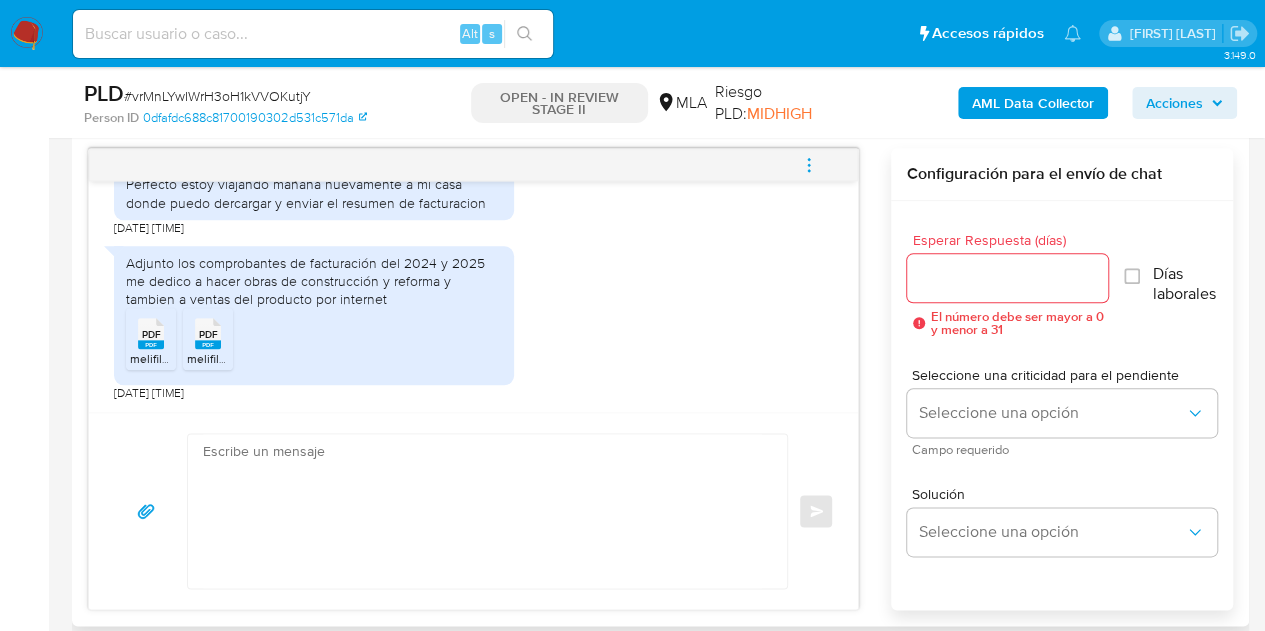 click 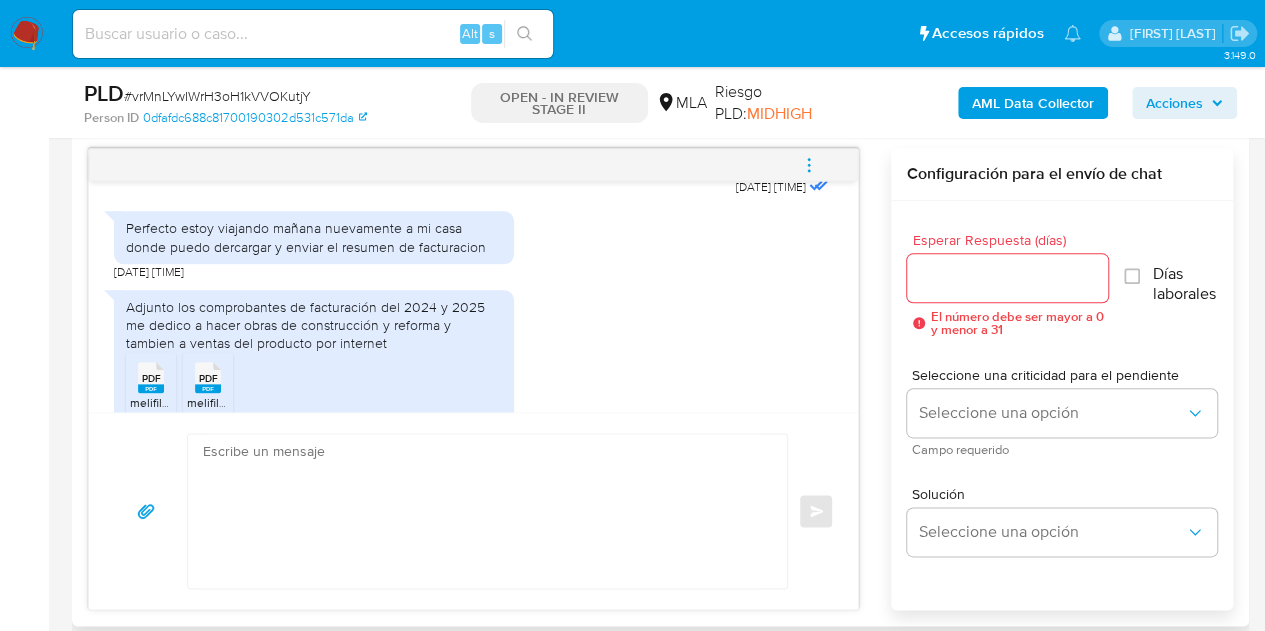 scroll, scrollTop: 1726, scrollLeft: 0, axis: vertical 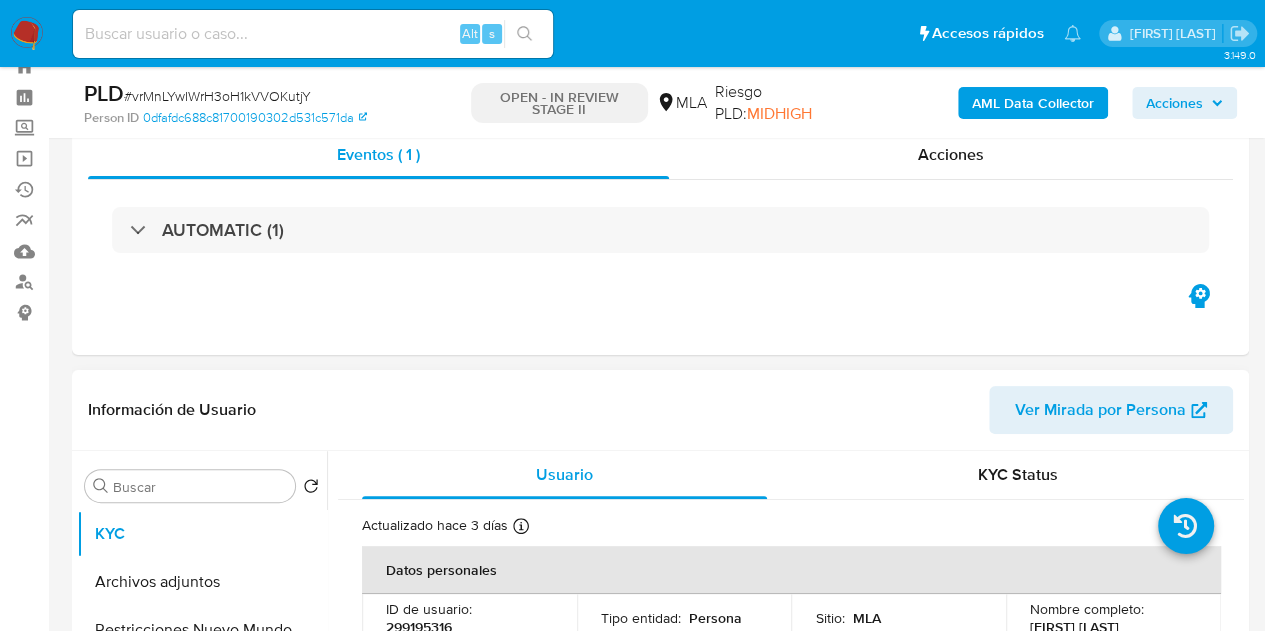 click on "Ver Mirada por Persona" at bounding box center [1100, 410] 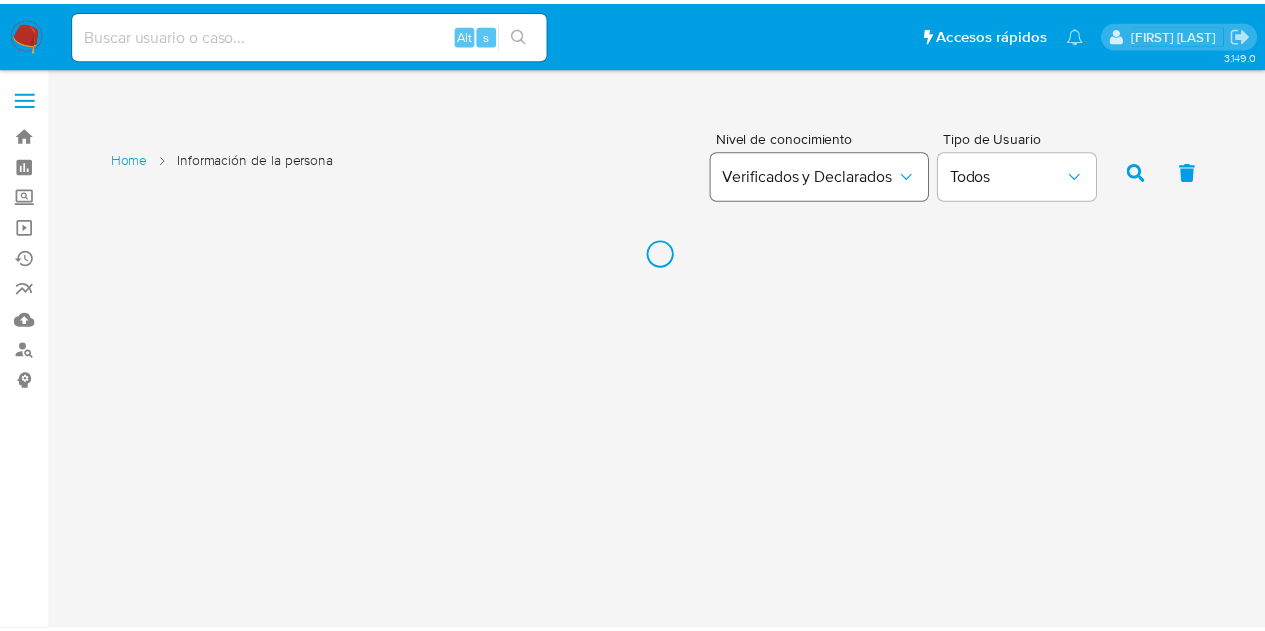 scroll, scrollTop: 0, scrollLeft: 0, axis: both 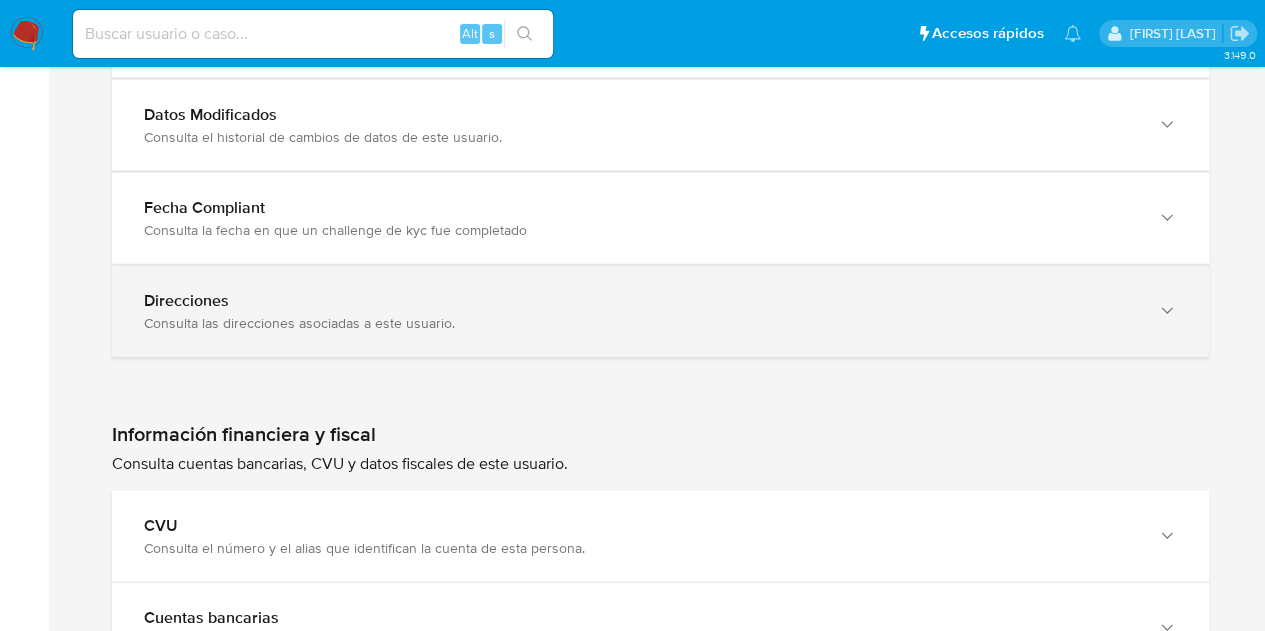 click on "Direcciones Consulta las direcciones asociadas a este usuario." at bounding box center [640, 311] 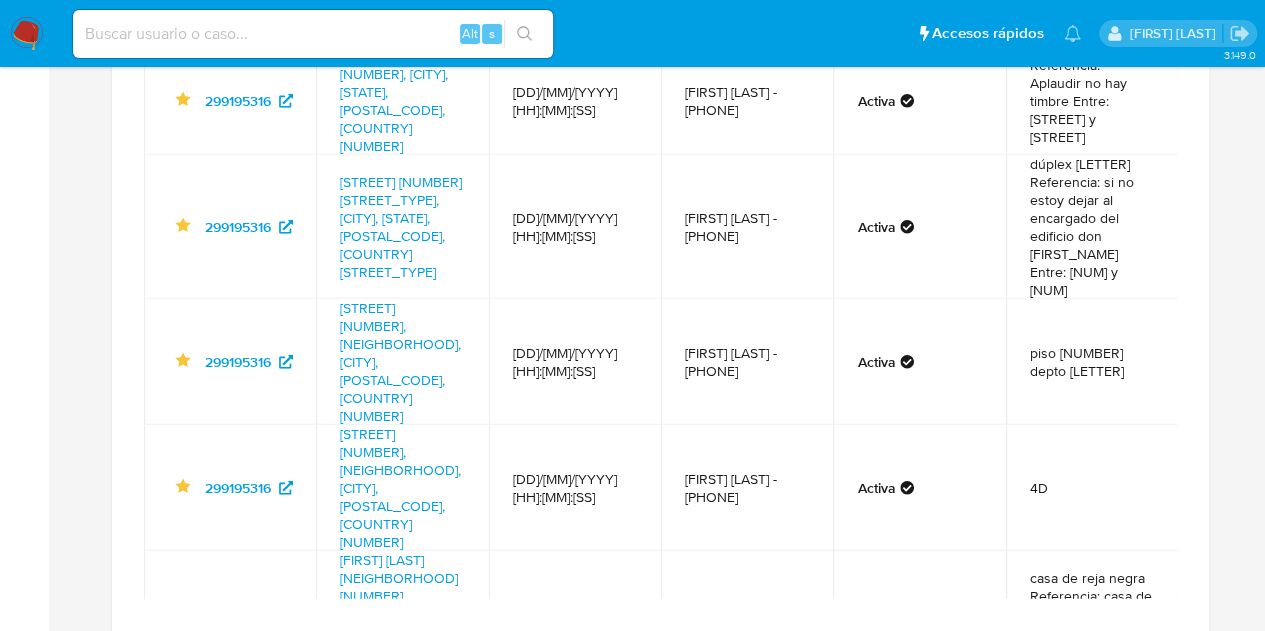 scroll, scrollTop: 2568, scrollLeft: 0, axis: vertical 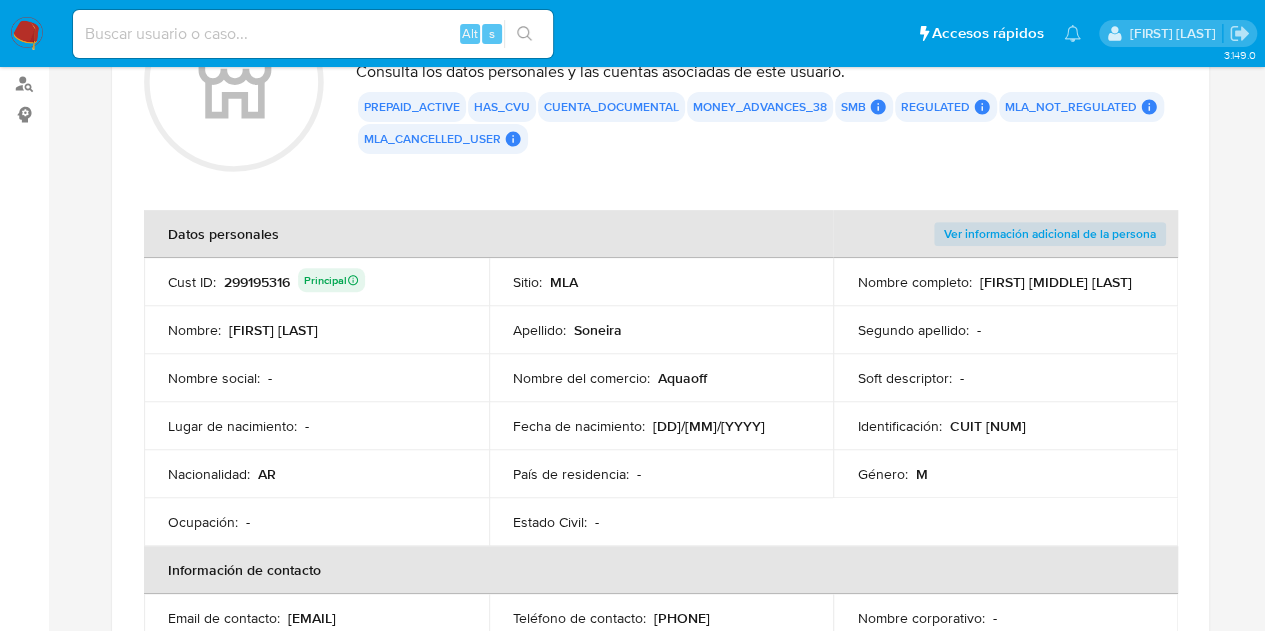 drag, startPoint x: 655, startPoint y: 375, endPoint x: 762, endPoint y: 383, distance: 107.298645 